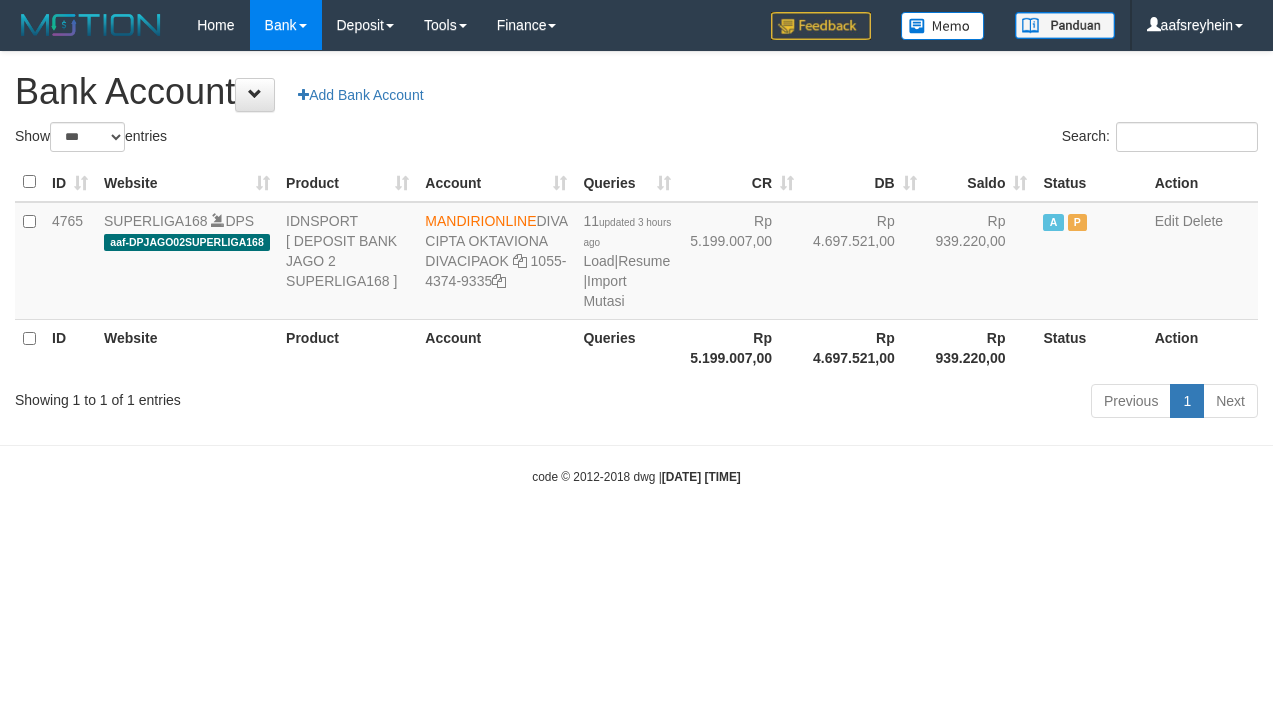 select on "***" 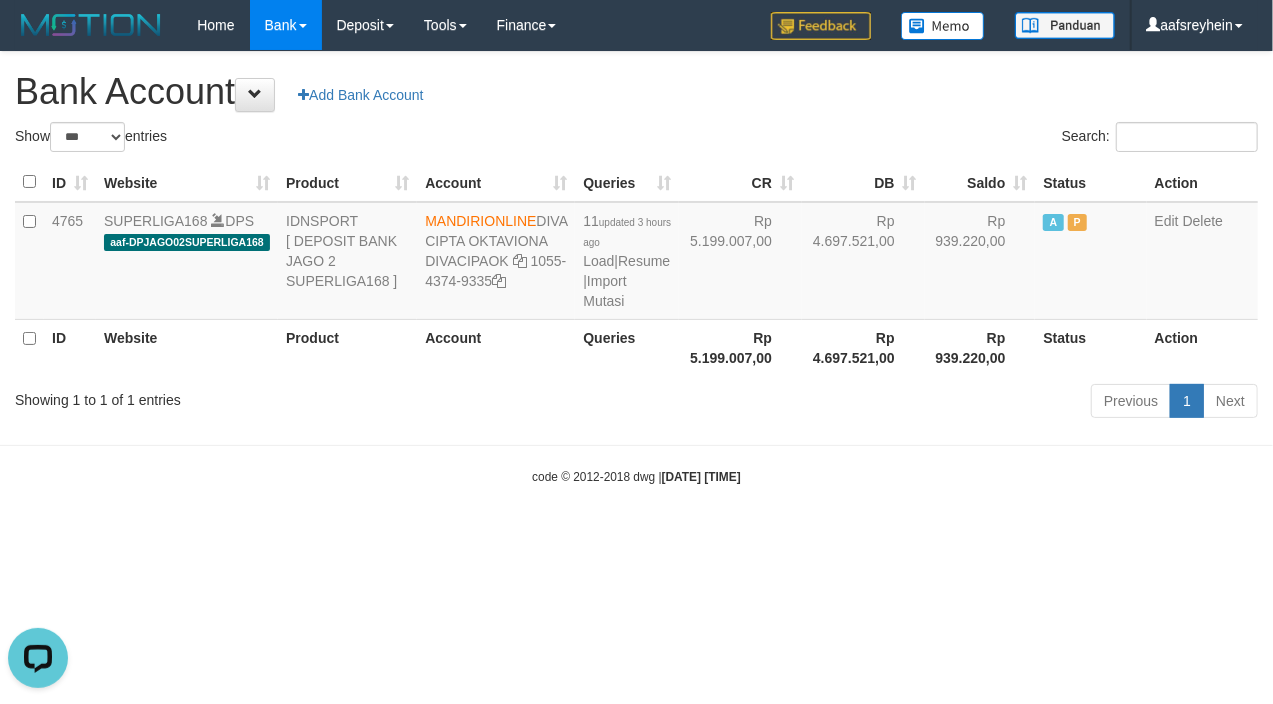 scroll, scrollTop: 0, scrollLeft: 0, axis: both 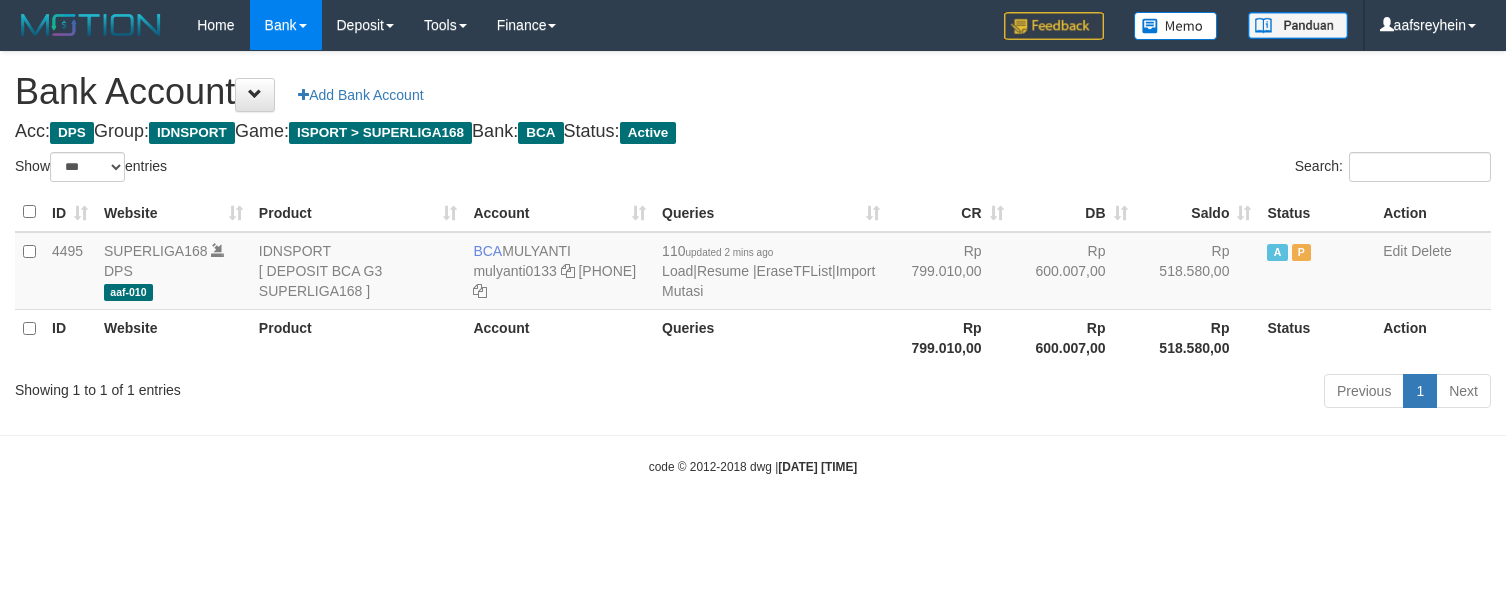 select on "***" 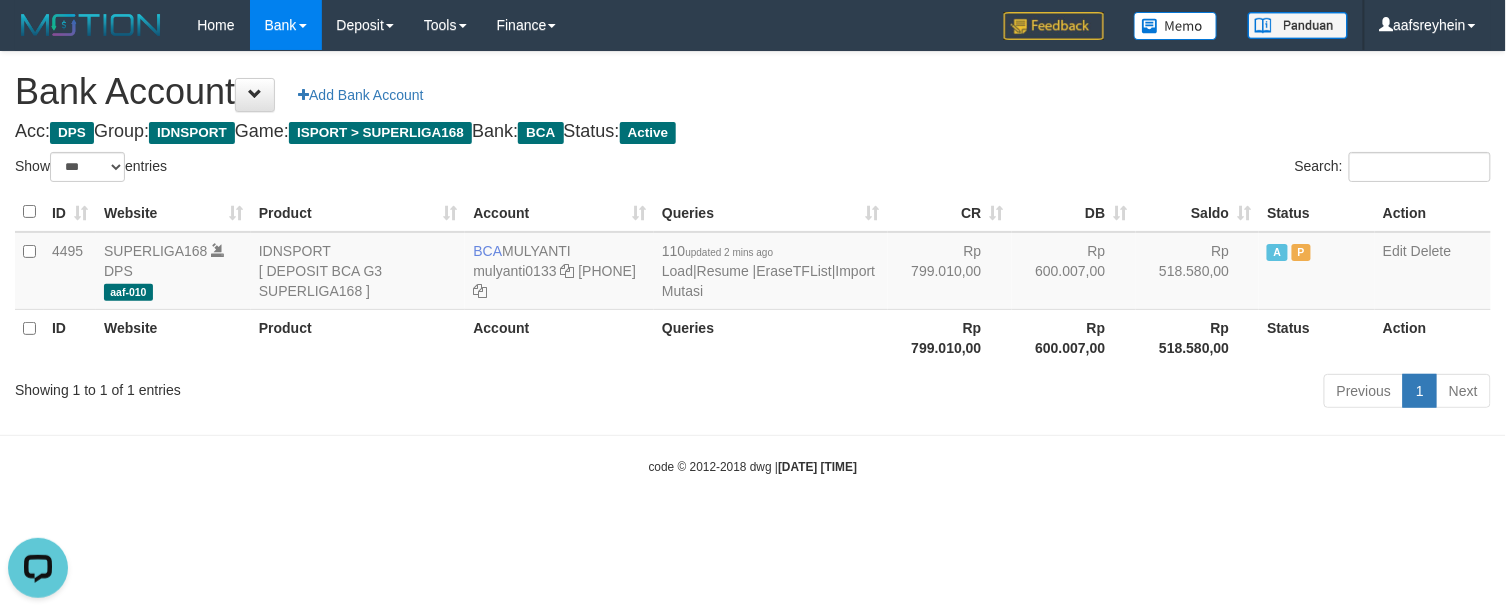 scroll, scrollTop: 0, scrollLeft: 0, axis: both 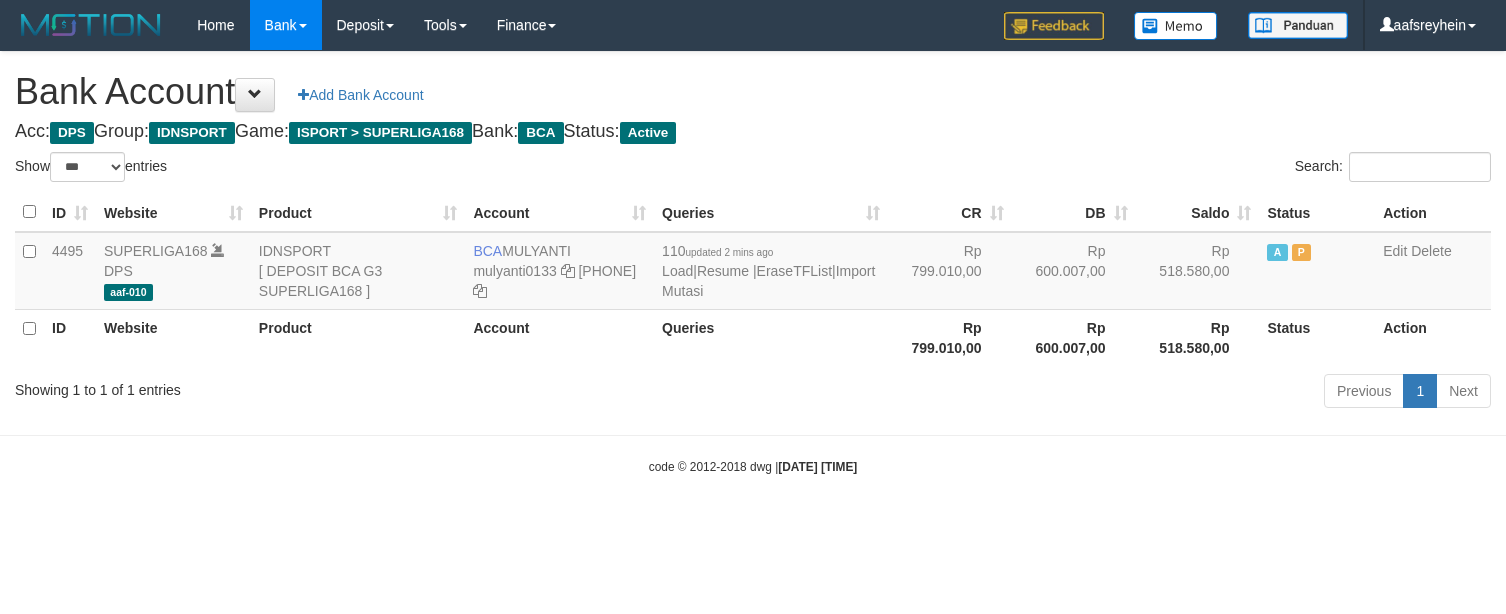 select on "***" 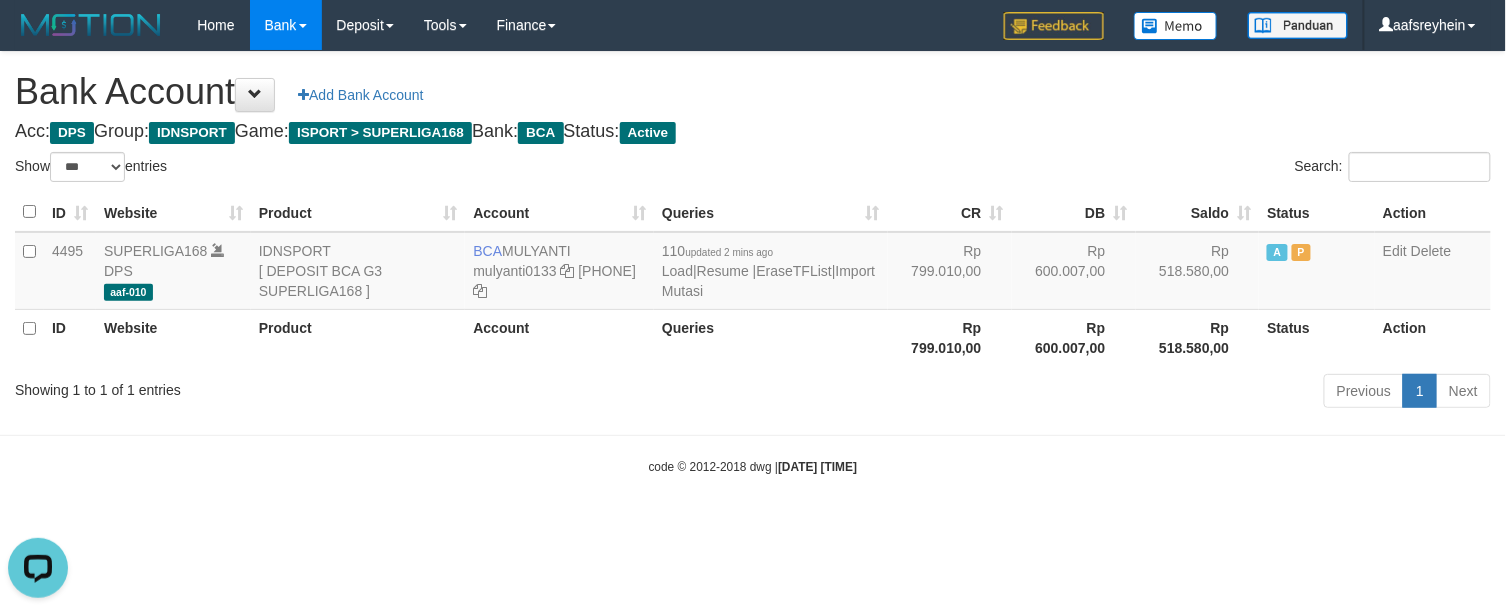 scroll, scrollTop: 0, scrollLeft: 0, axis: both 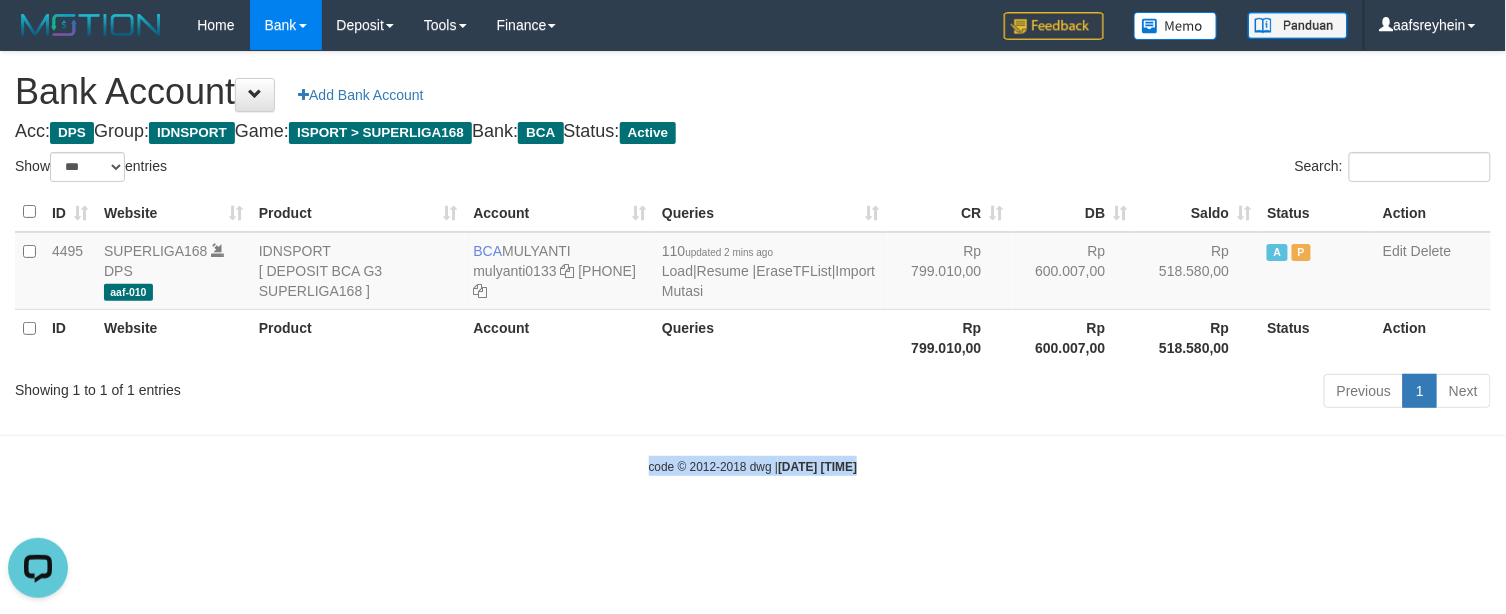 click on "code © 2012-2018 dwg |  2025/08/02 09:05:23" at bounding box center (753, 466) 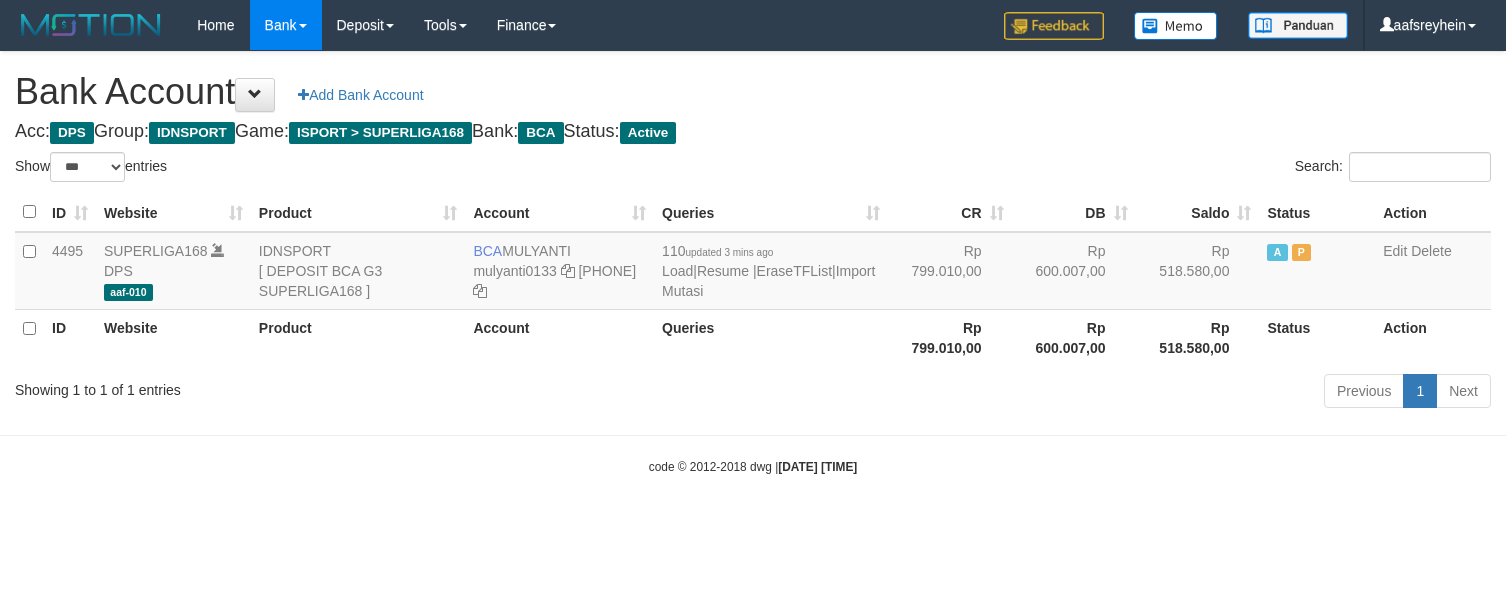 select on "***" 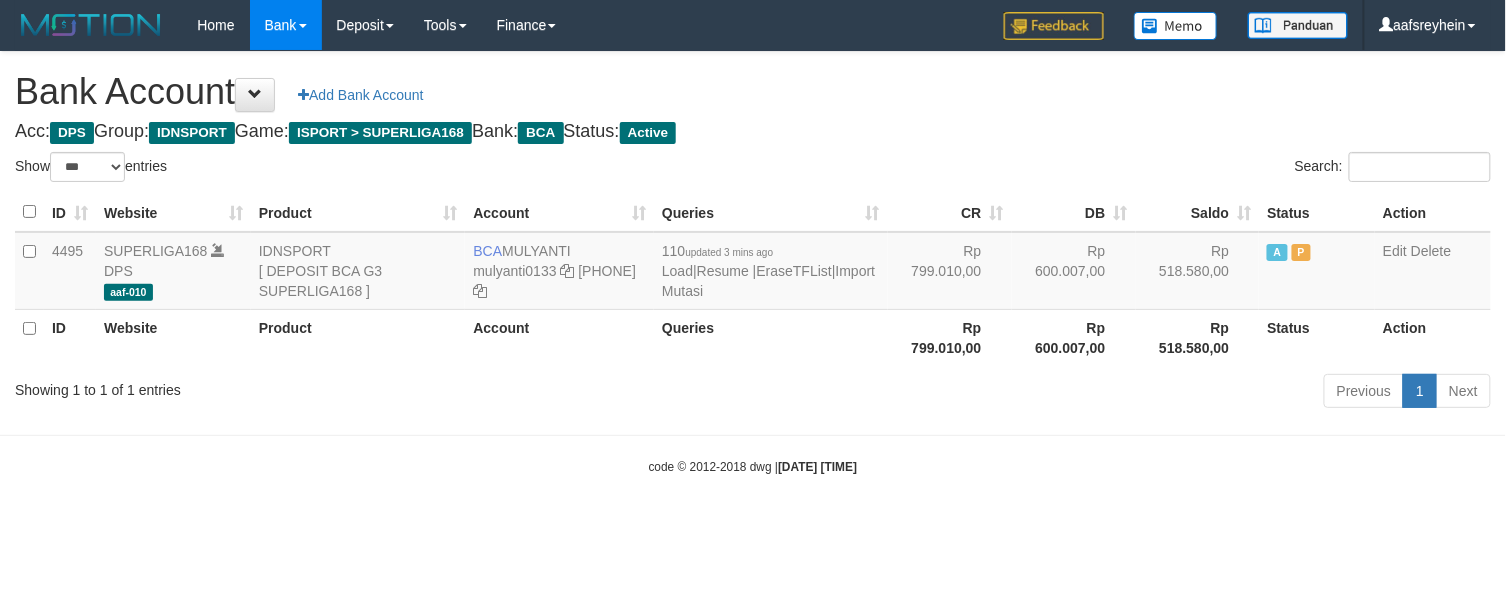 click on "Toggle navigation
Home
Bank
Account List
Load
By Website
Group
[ISPORT]													SUPERLIGA168
By Load Group (DPS)
-" at bounding box center (753, 263) 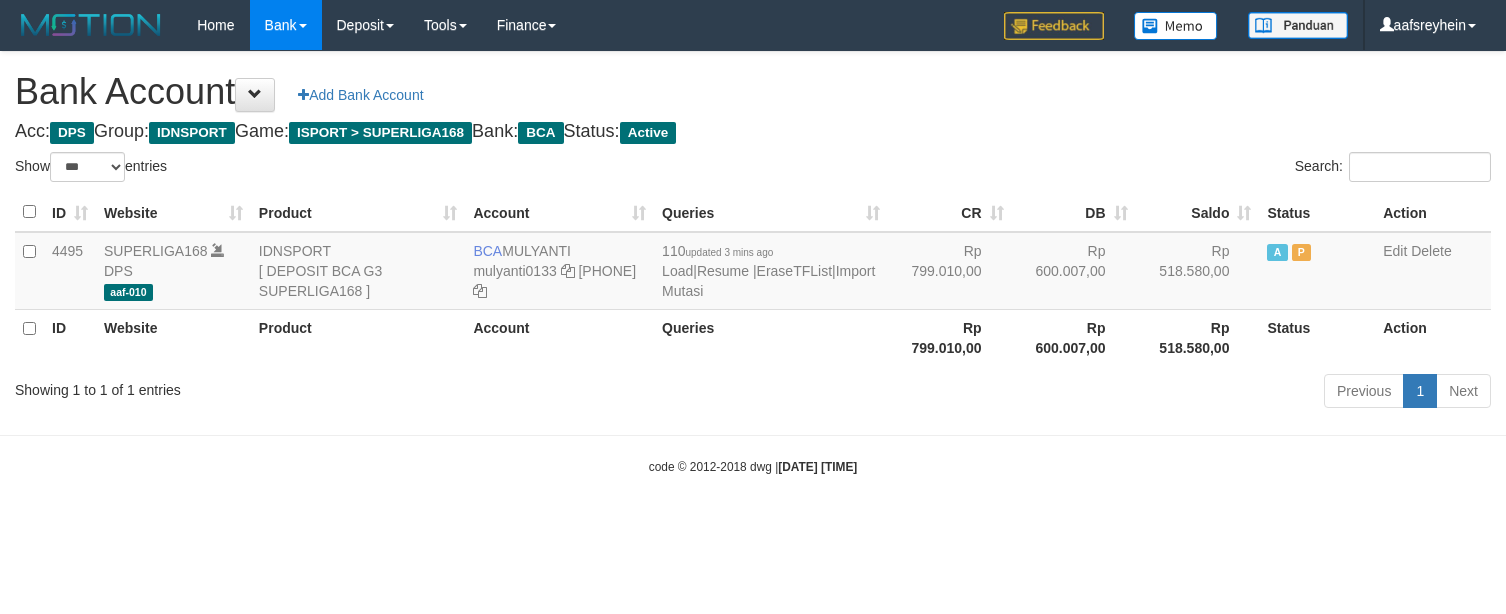 select on "***" 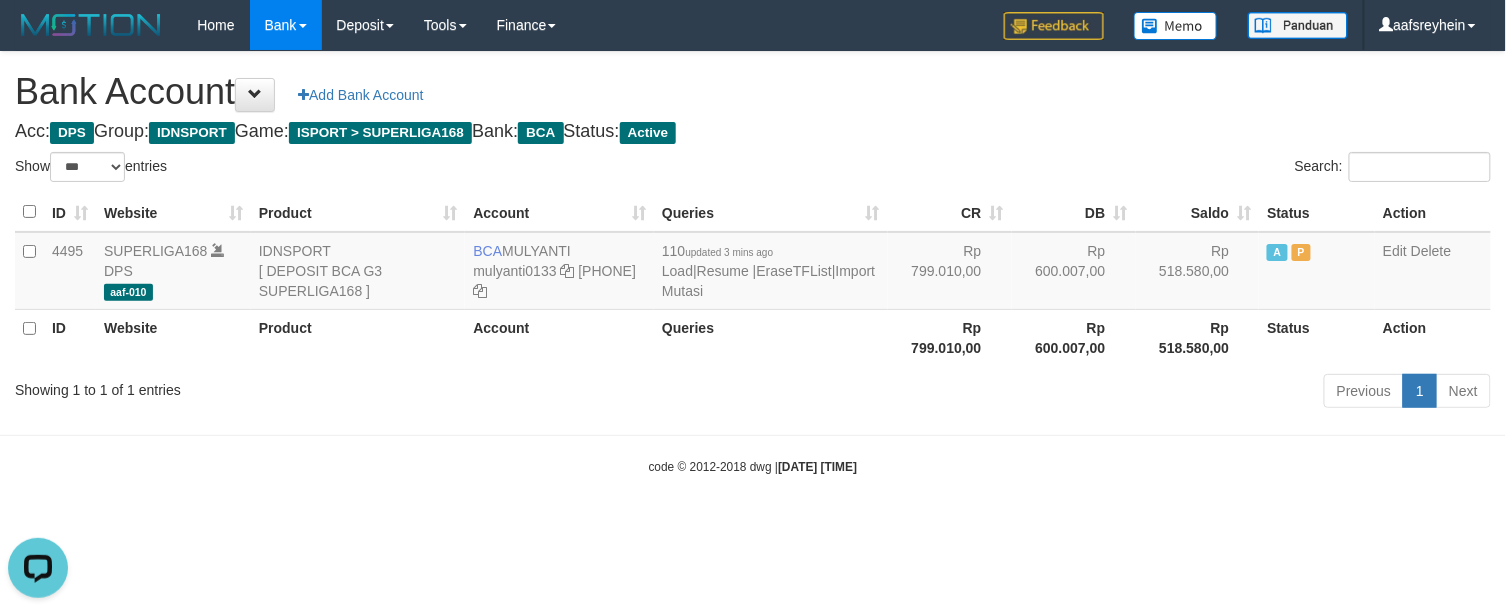 scroll, scrollTop: 0, scrollLeft: 0, axis: both 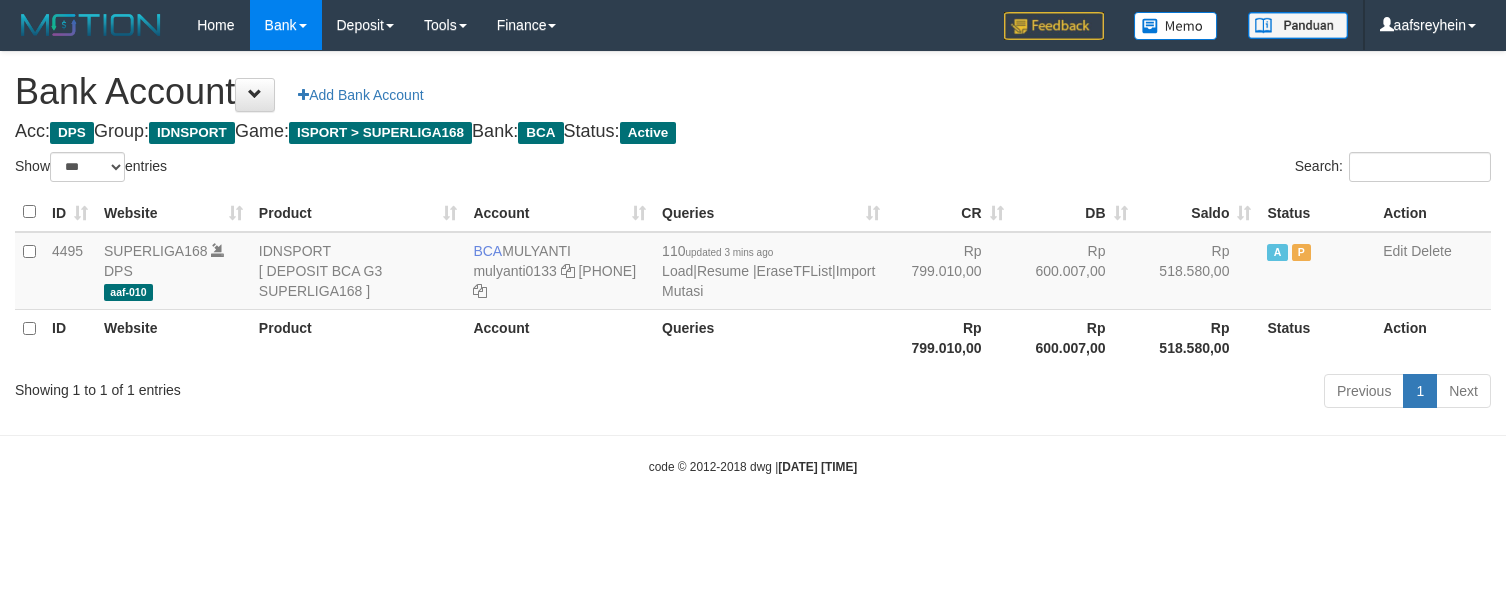 select on "***" 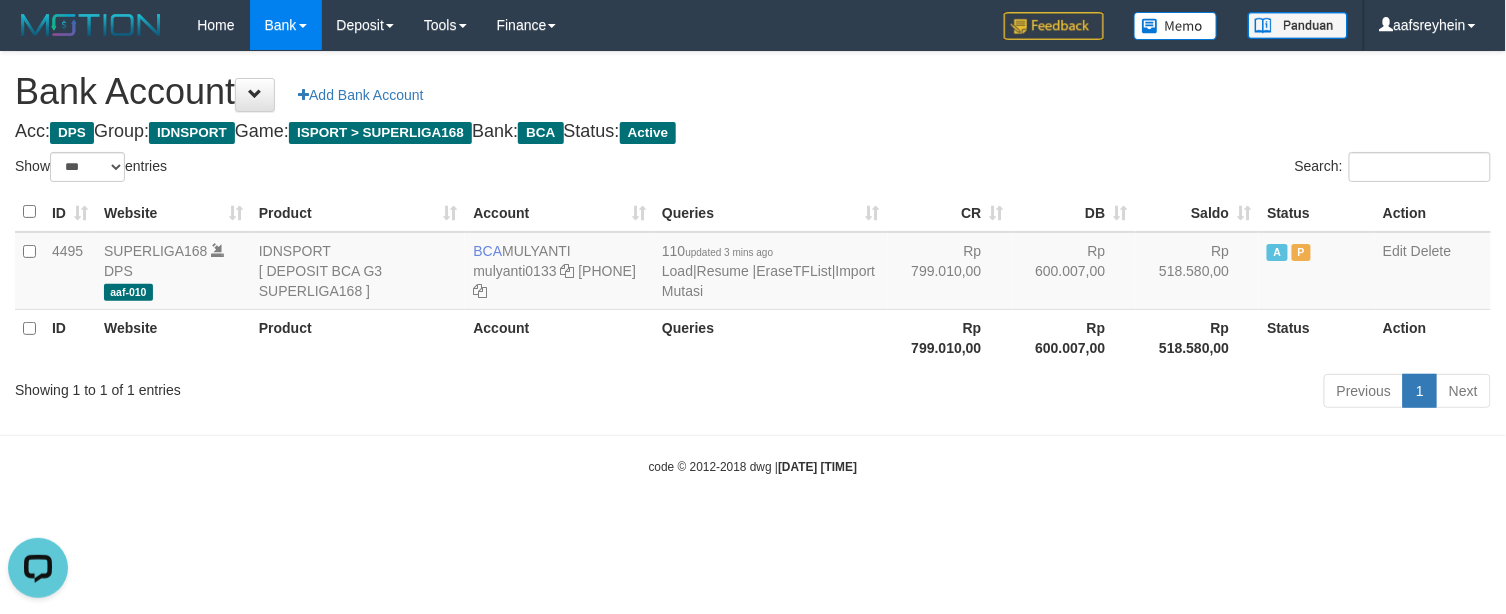 scroll, scrollTop: 0, scrollLeft: 0, axis: both 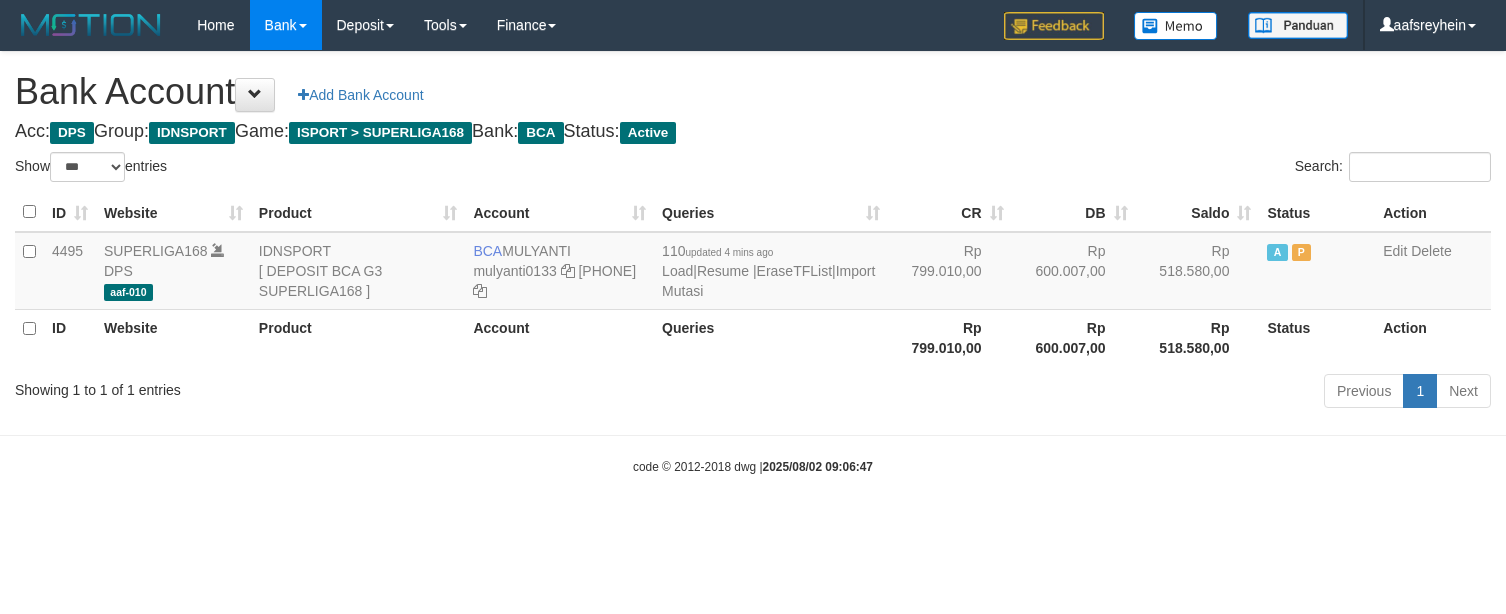 select on "***" 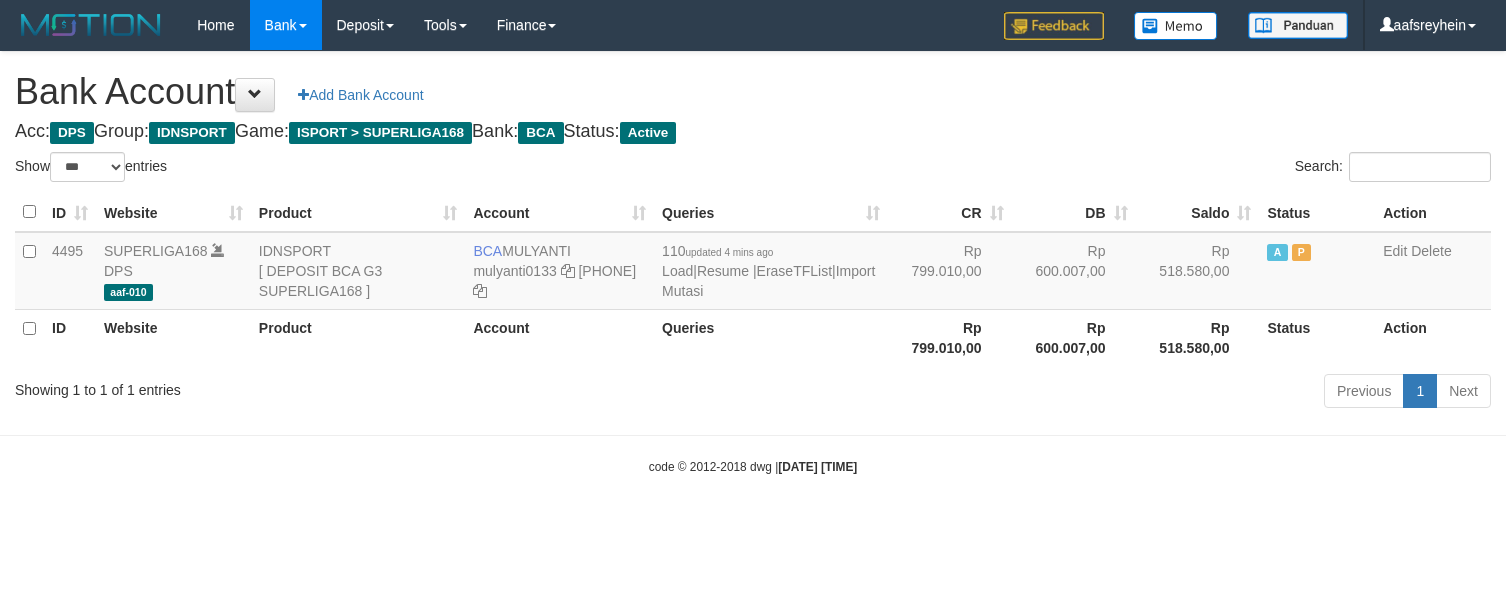 select on "***" 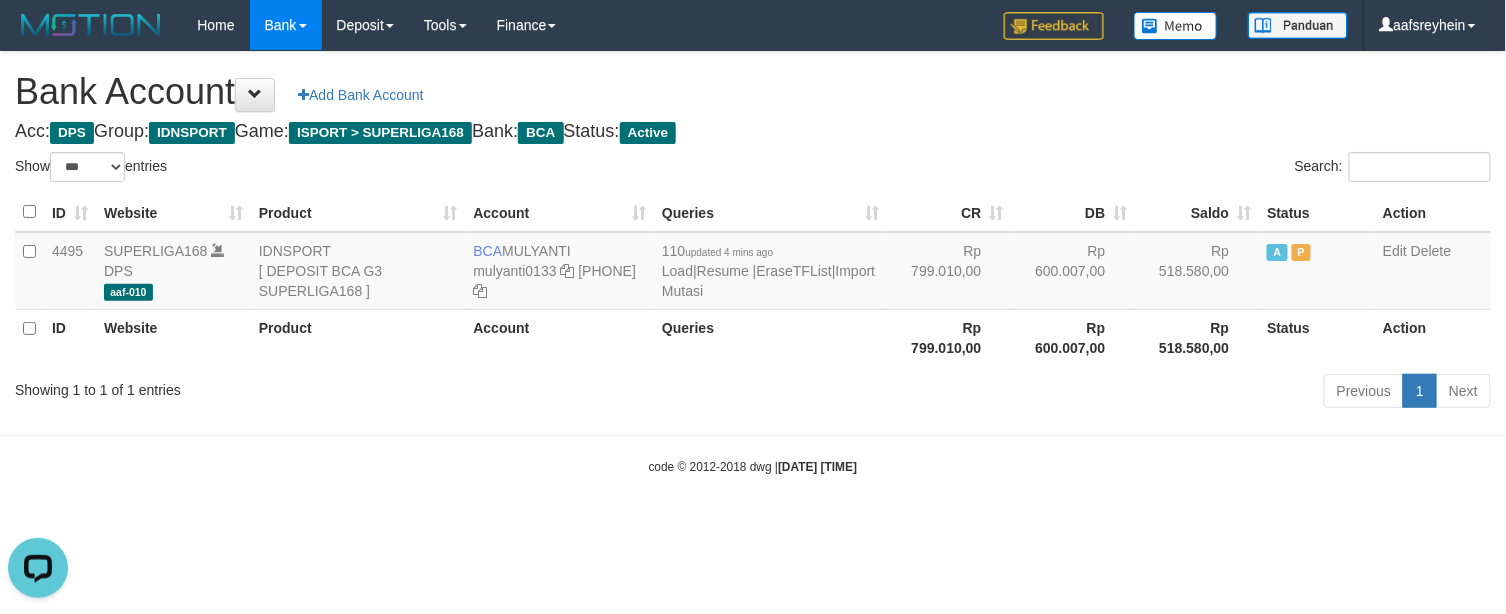 scroll, scrollTop: 0, scrollLeft: 0, axis: both 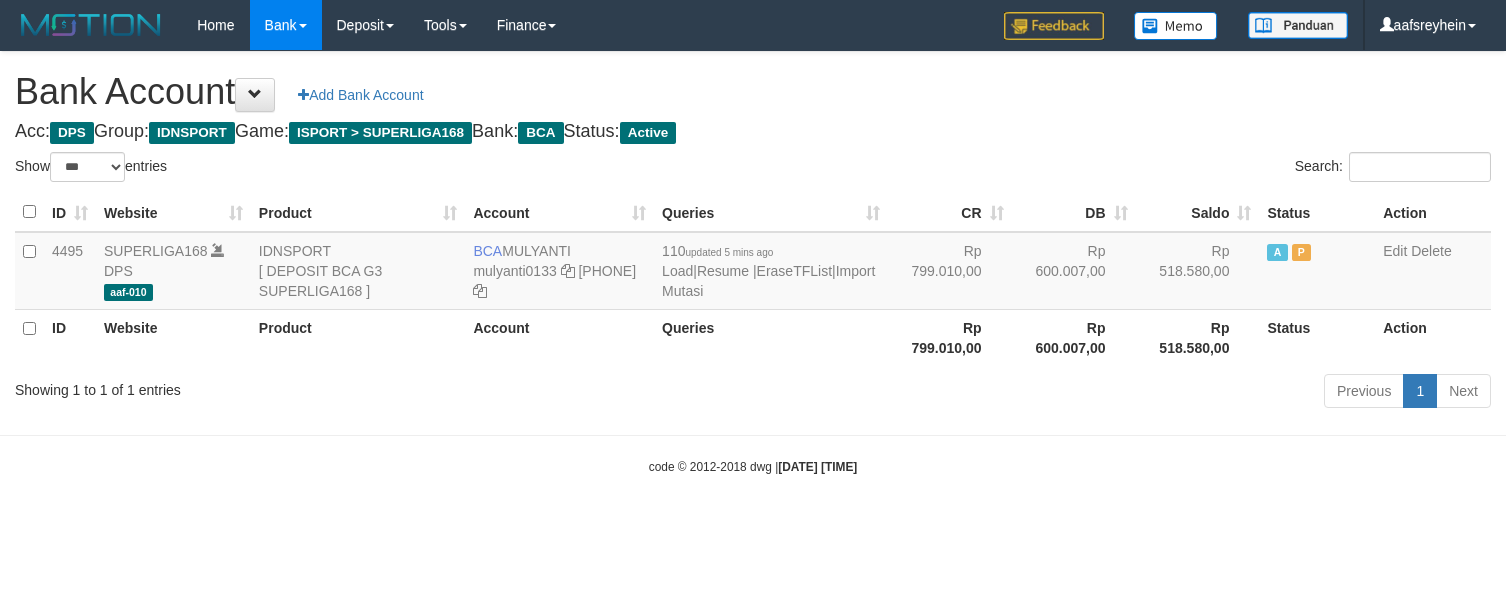 select on "***" 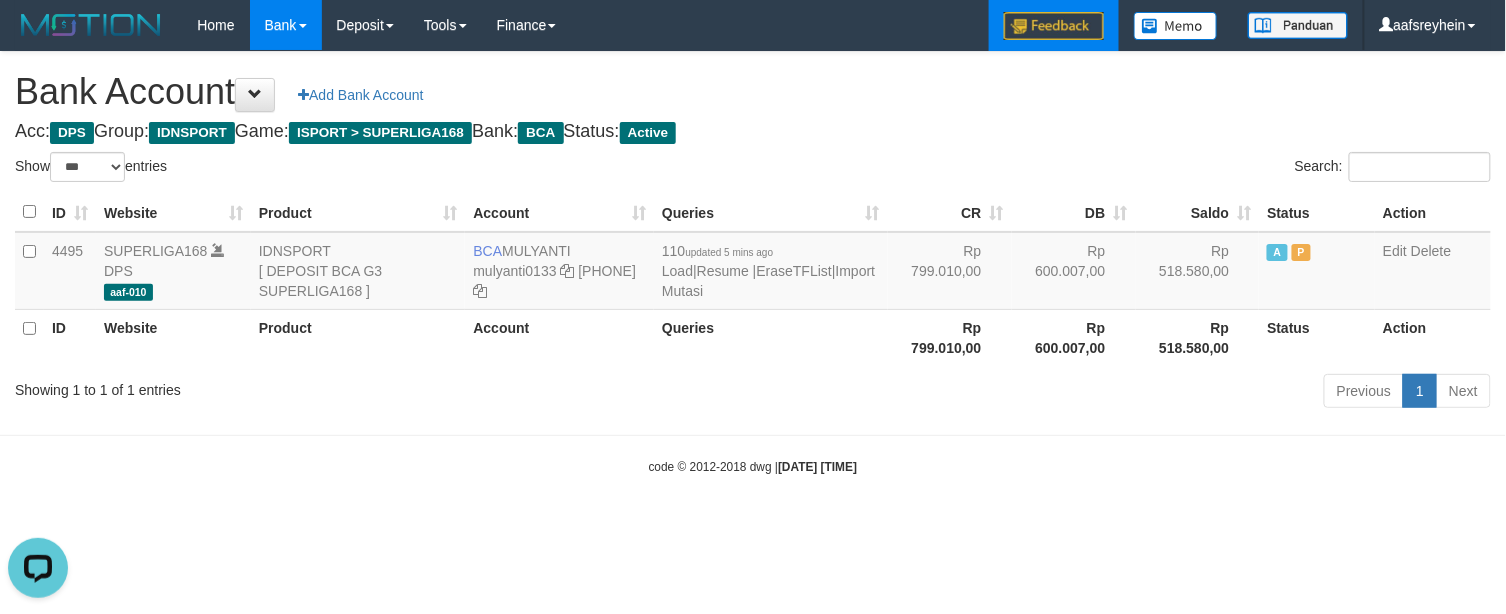 scroll, scrollTop: 0, scrollLeft: 0, axis: both 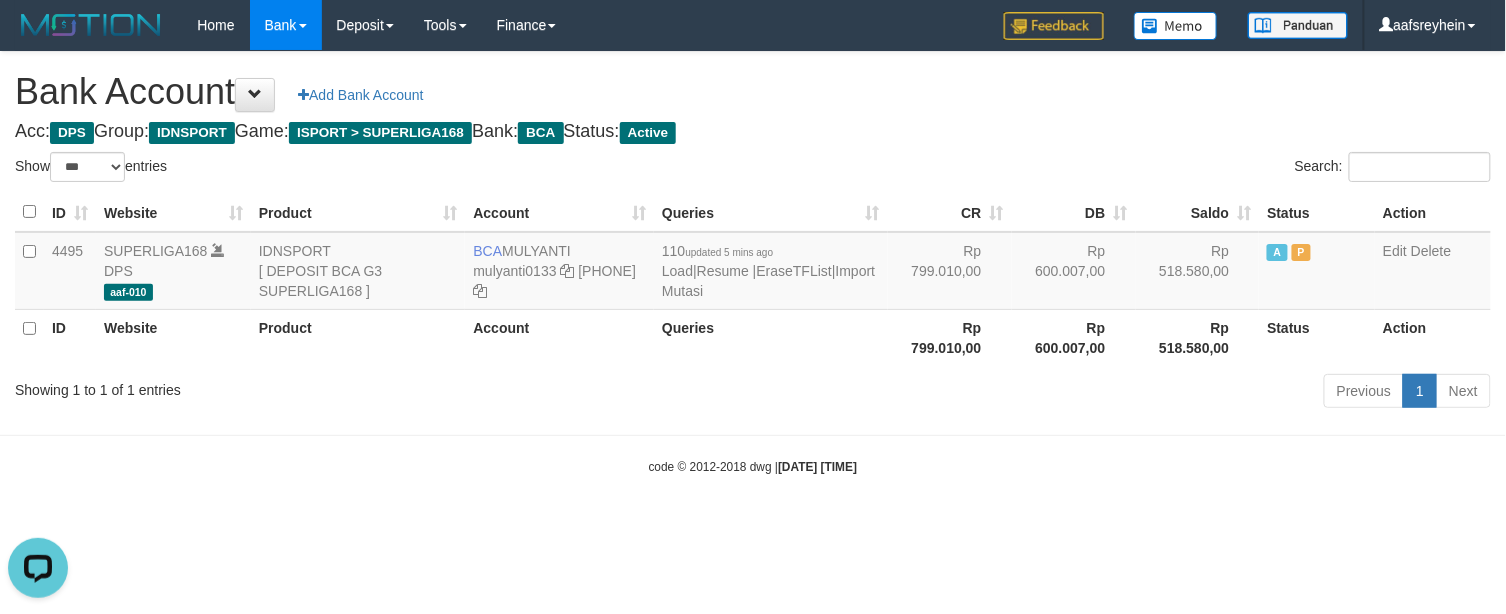 click on "code © 2012-2018 dwg |  2025/08/02 09:07:32" at bounding box center (753, 466) 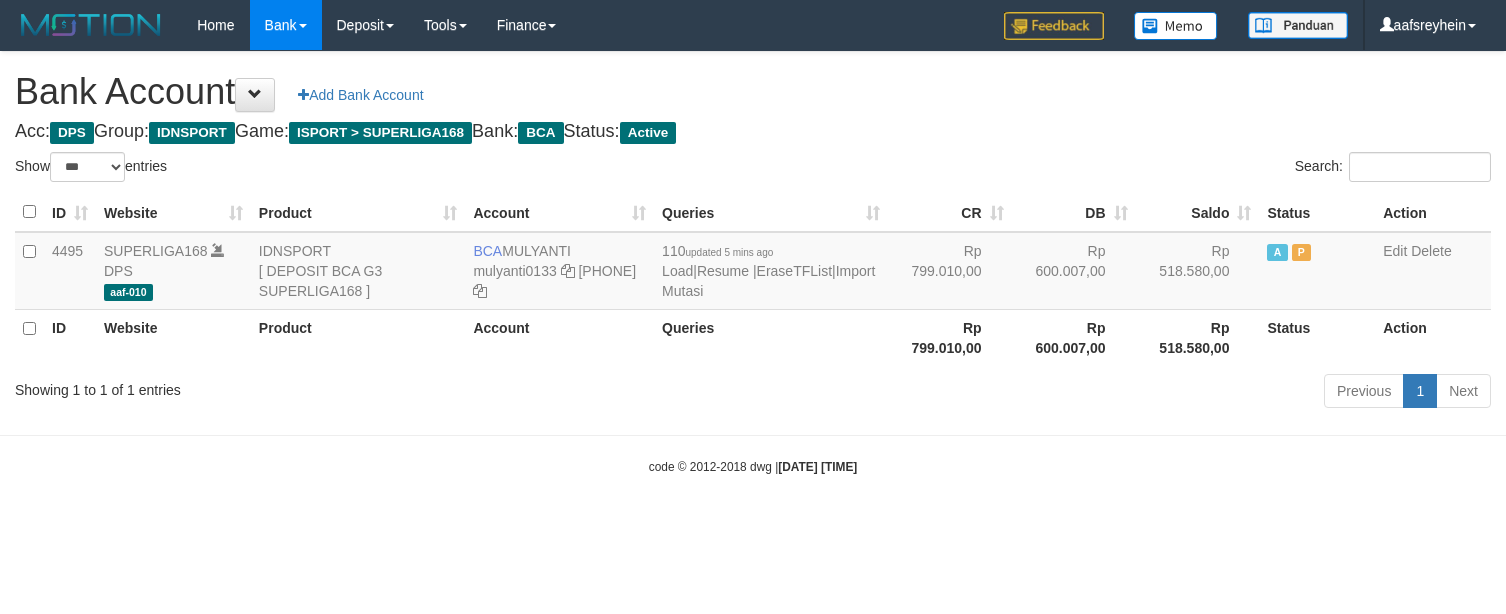 select on "***" 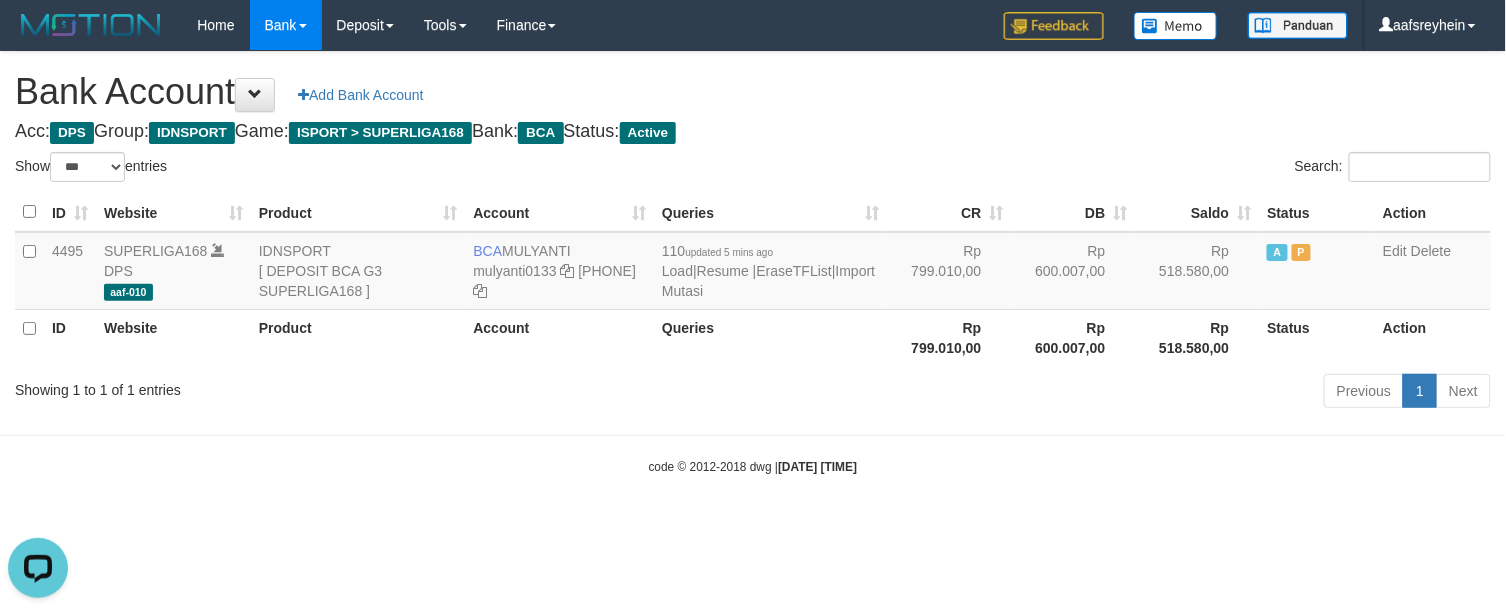 scroll, scrollTop: 0, scrollLeft: 0, axis: both 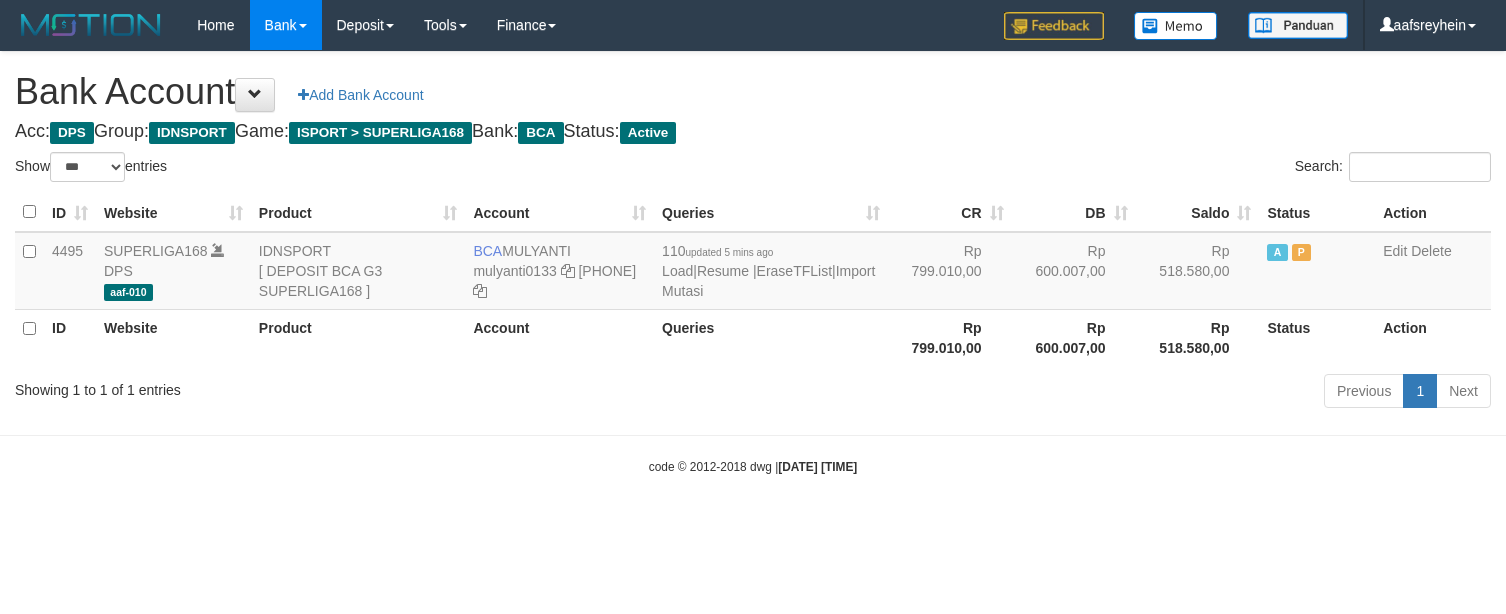 select on "***" 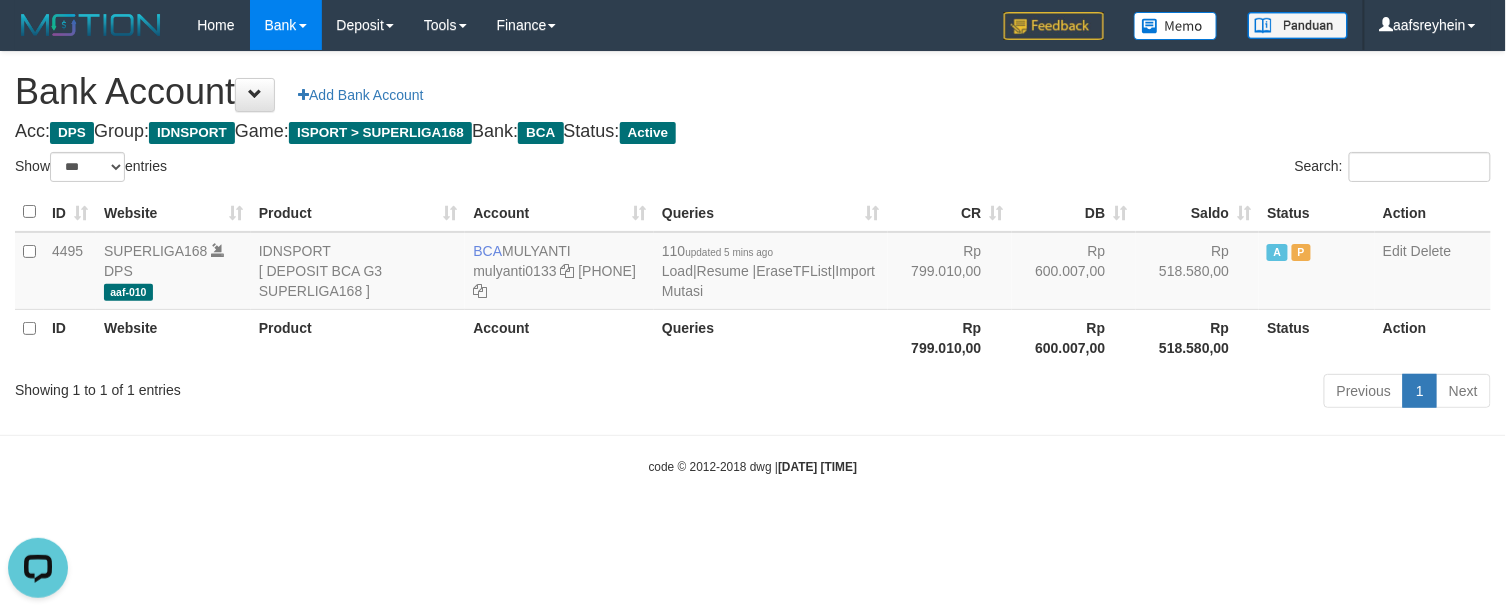 scroll, scrollTop: 0, scrollLeft: 0, axis: both 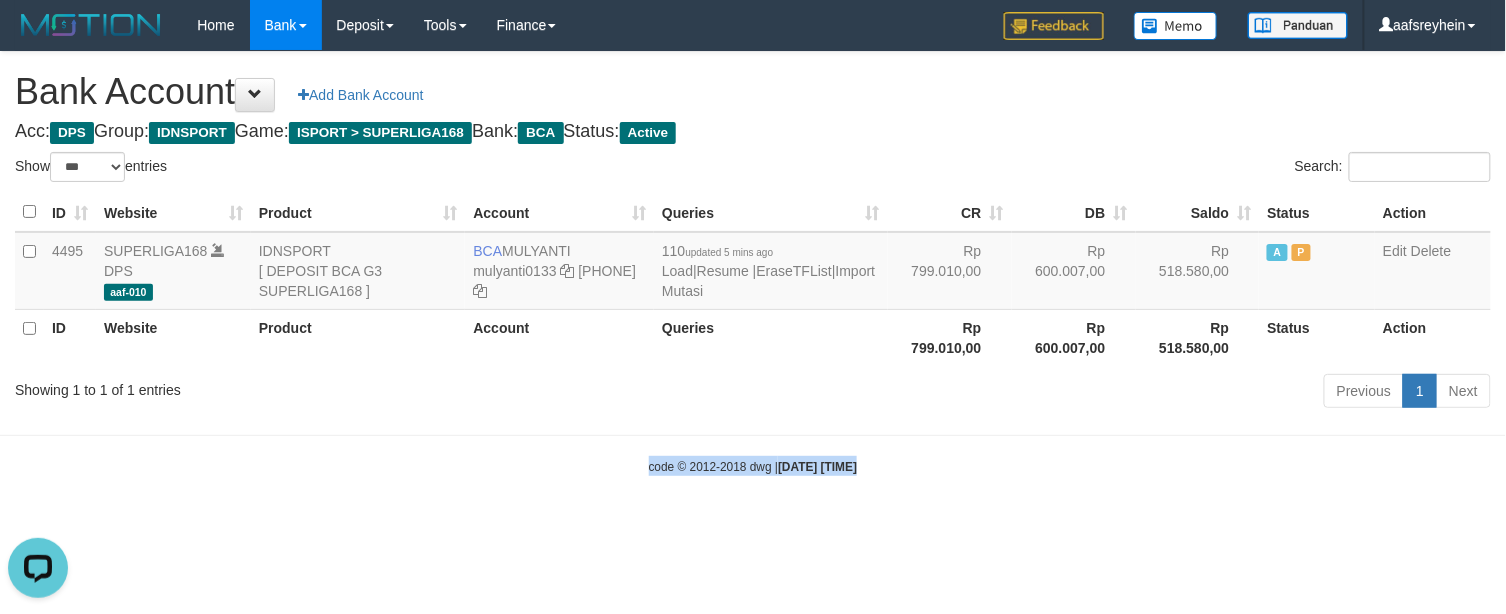 click on "Toggle navigation
Home
Bank
Account List
Load
By Website
Group
[ISPORT]													SUPERLIGA168
By Load Group (DPS)
-" at bounding box center (753, 263) 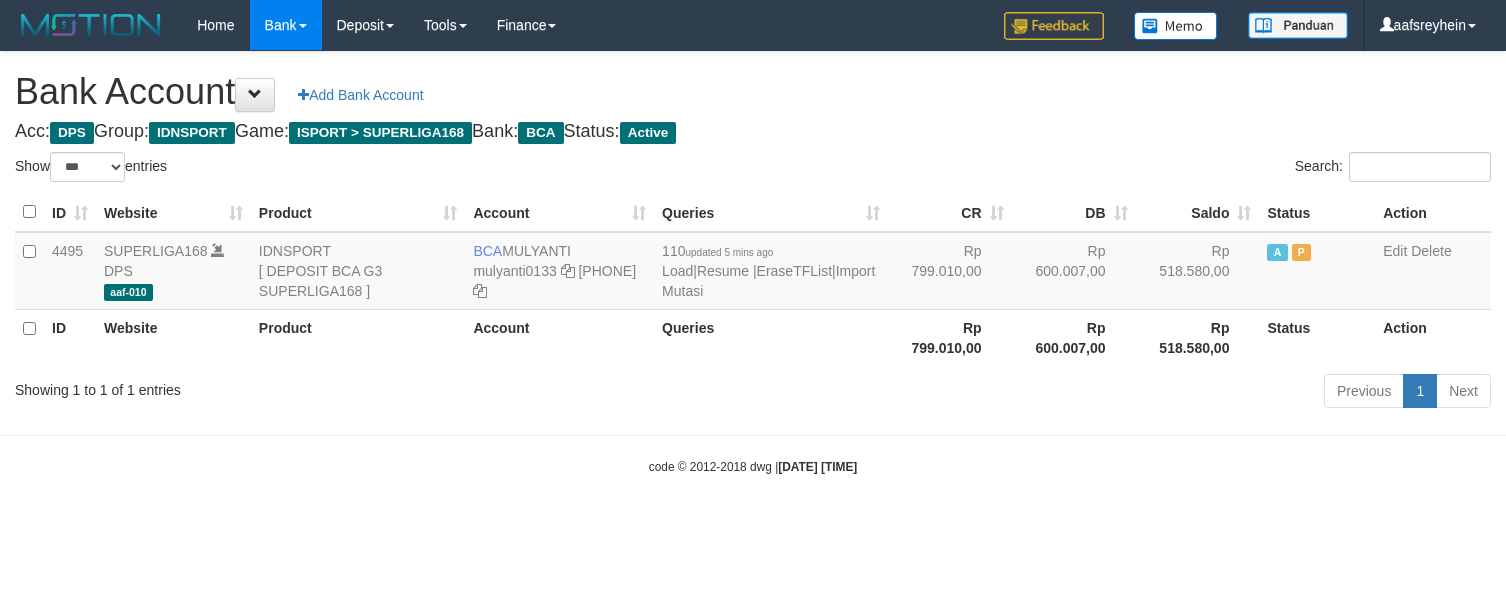 select on "***" 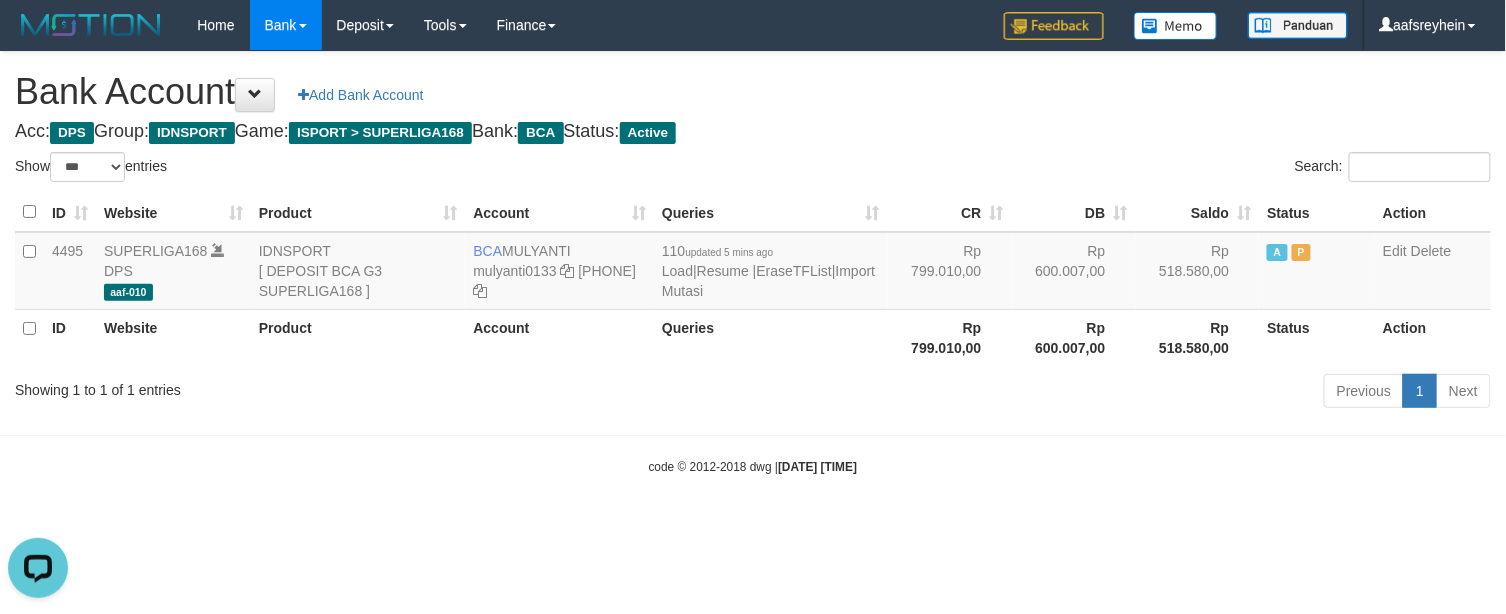 scroll, scrollTop: 0, scrollLeft: 0, axis: both 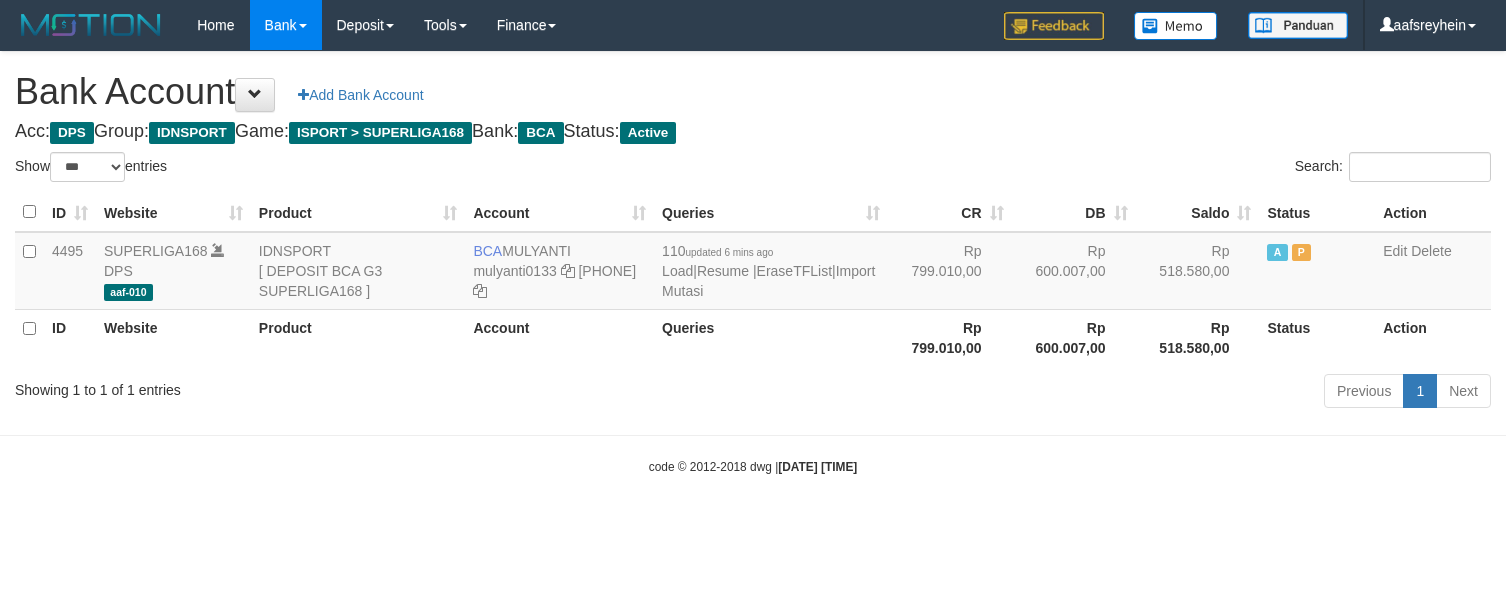 select on "***" 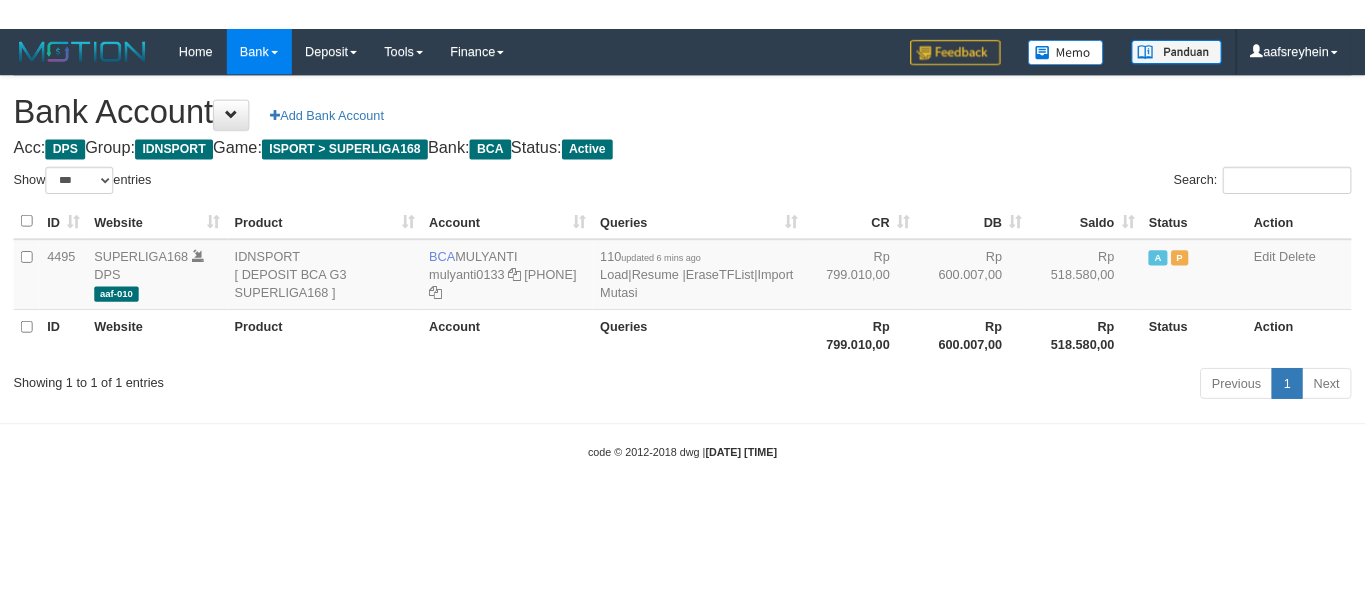 scroll, scrollTop: 0, scrollLeft: 0, axis: both 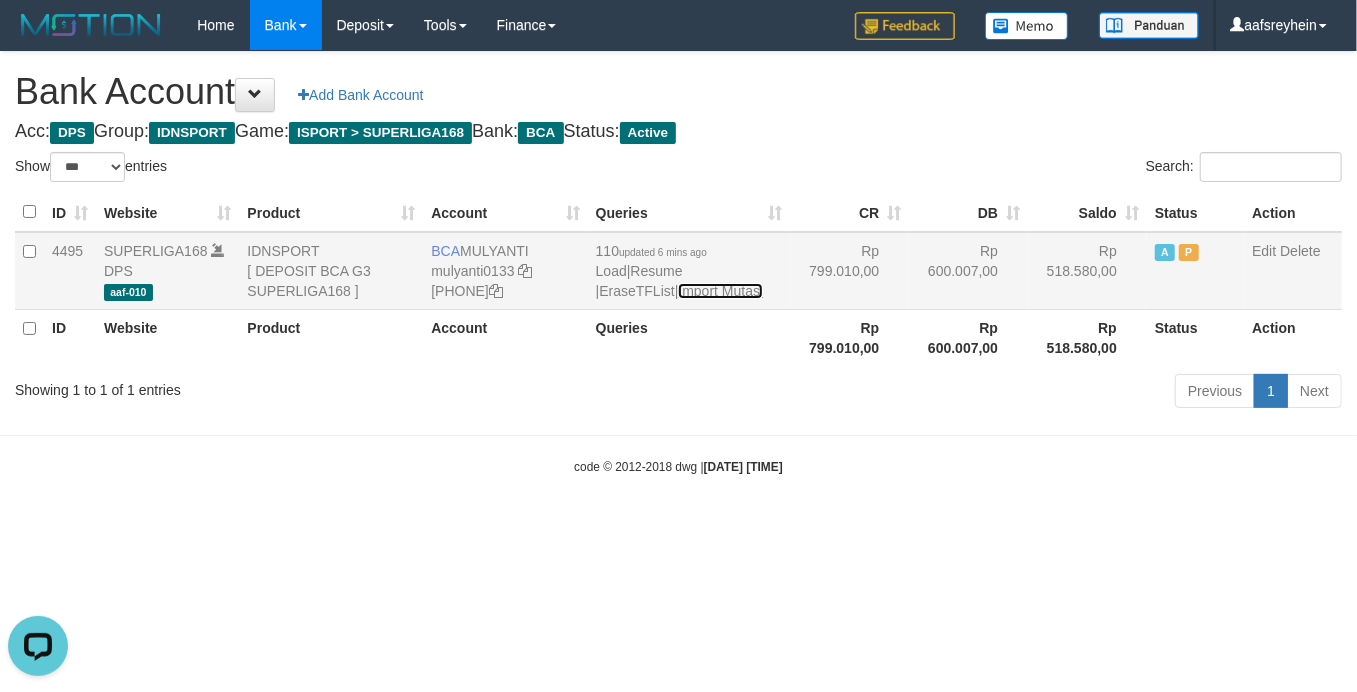 click on "Import Mutasi" at bounding box center [720, 291] 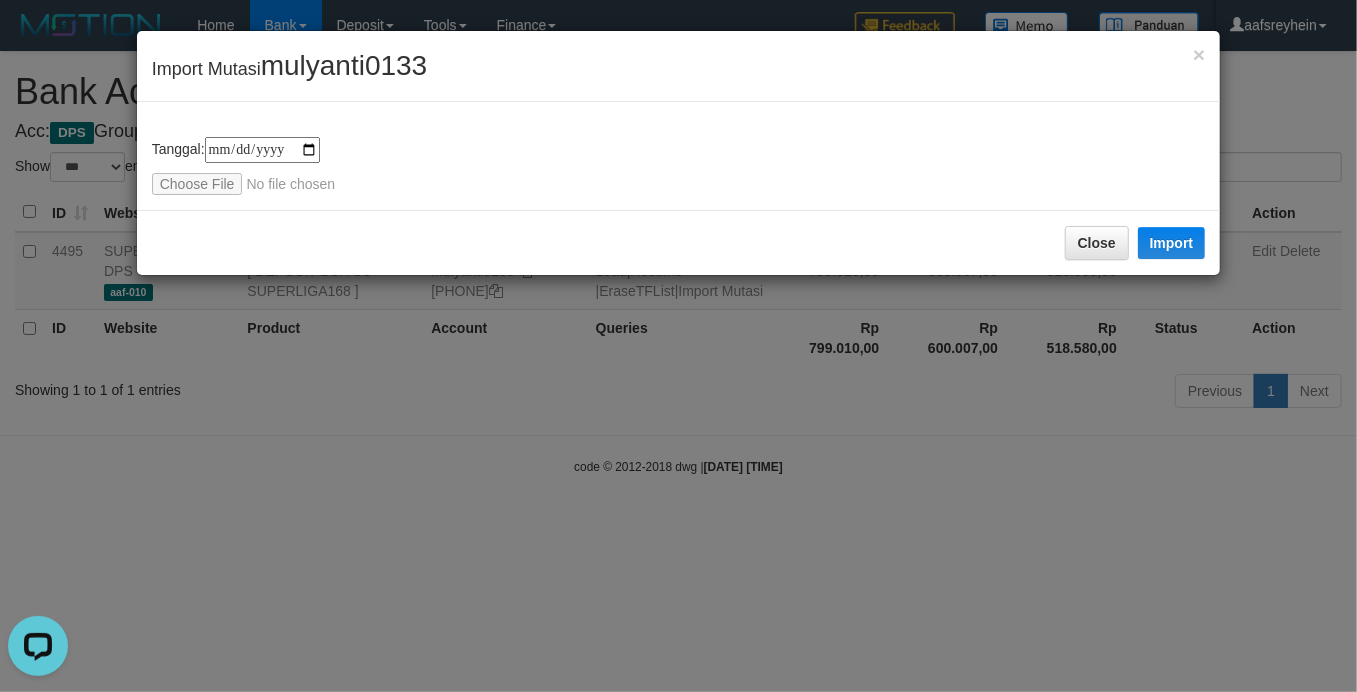 type on "**********" 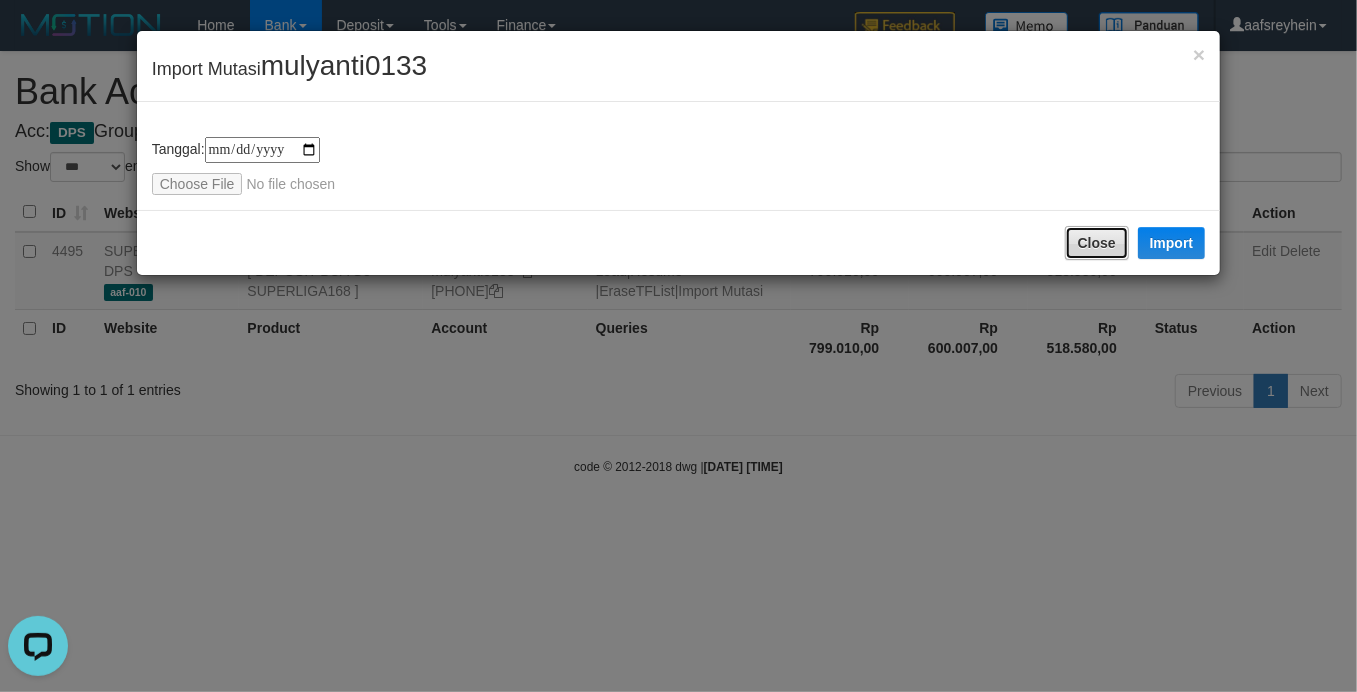 click on "Close" at bounding box center [1097, 243] 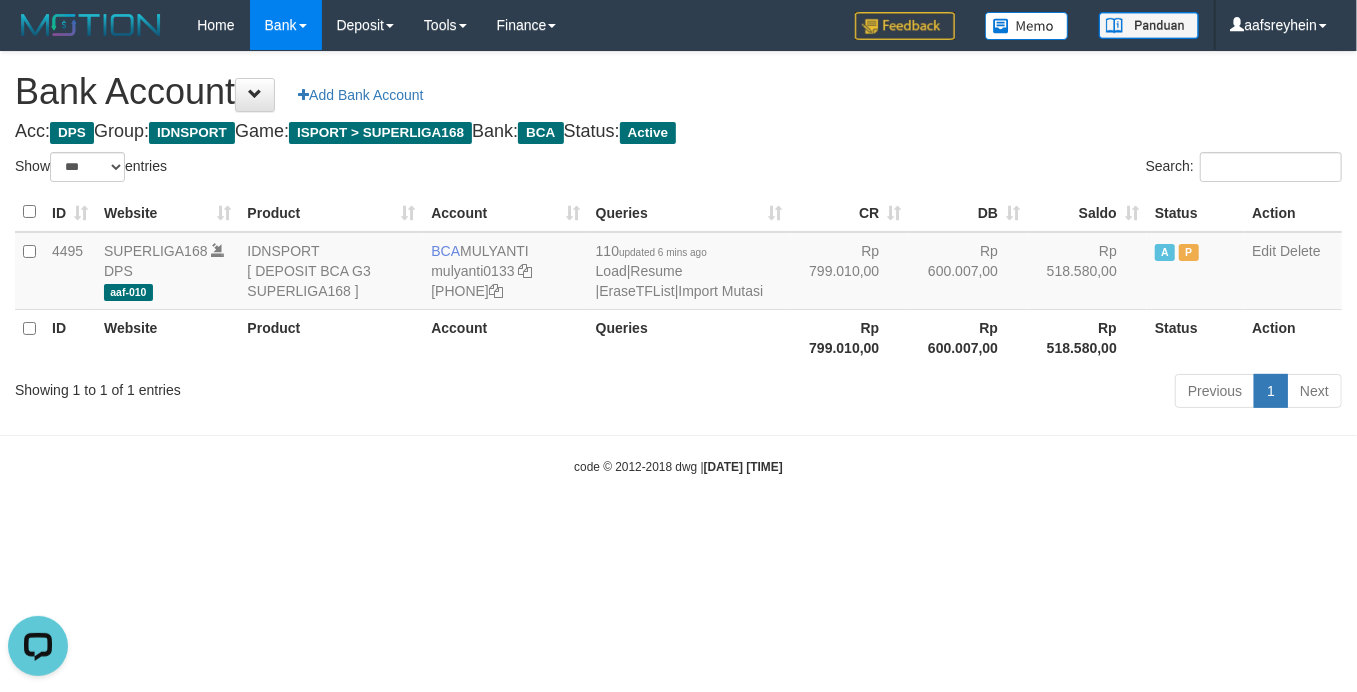 click on "code © 2012-2018 dwg |  [DATE] [TIME]" at bounding box center (678, 466) 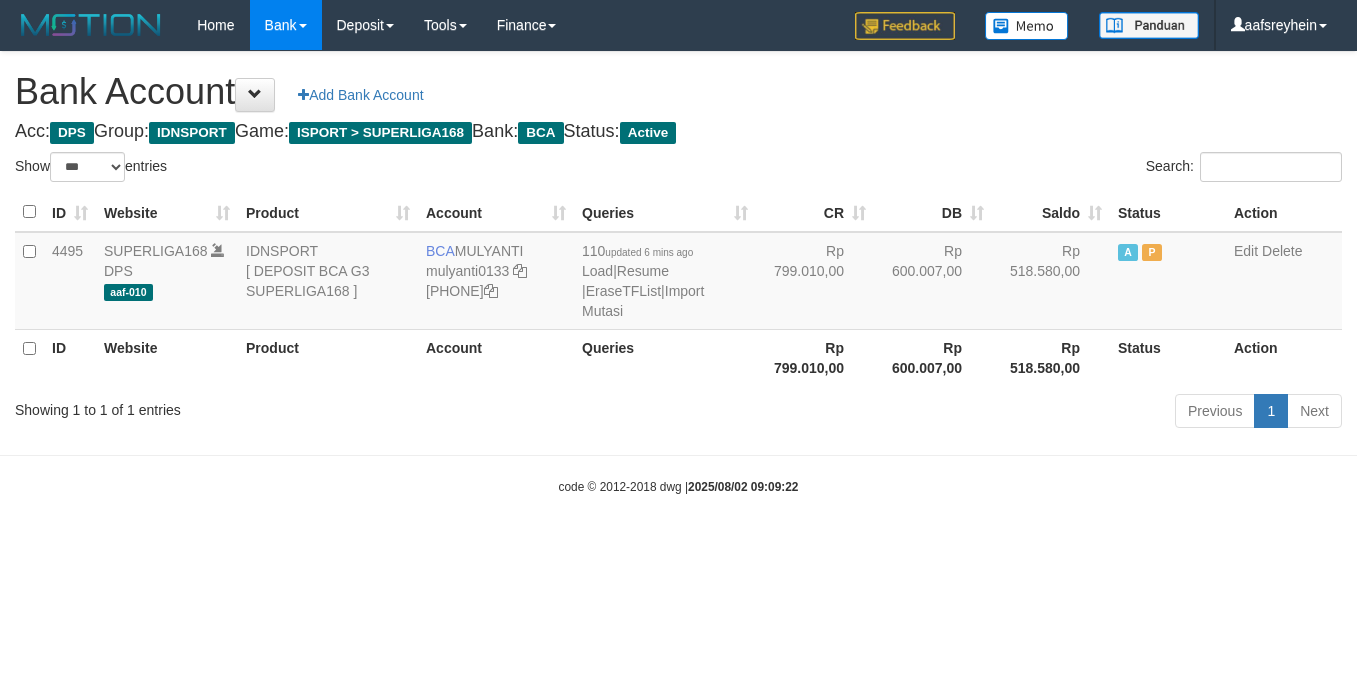 select on "***" 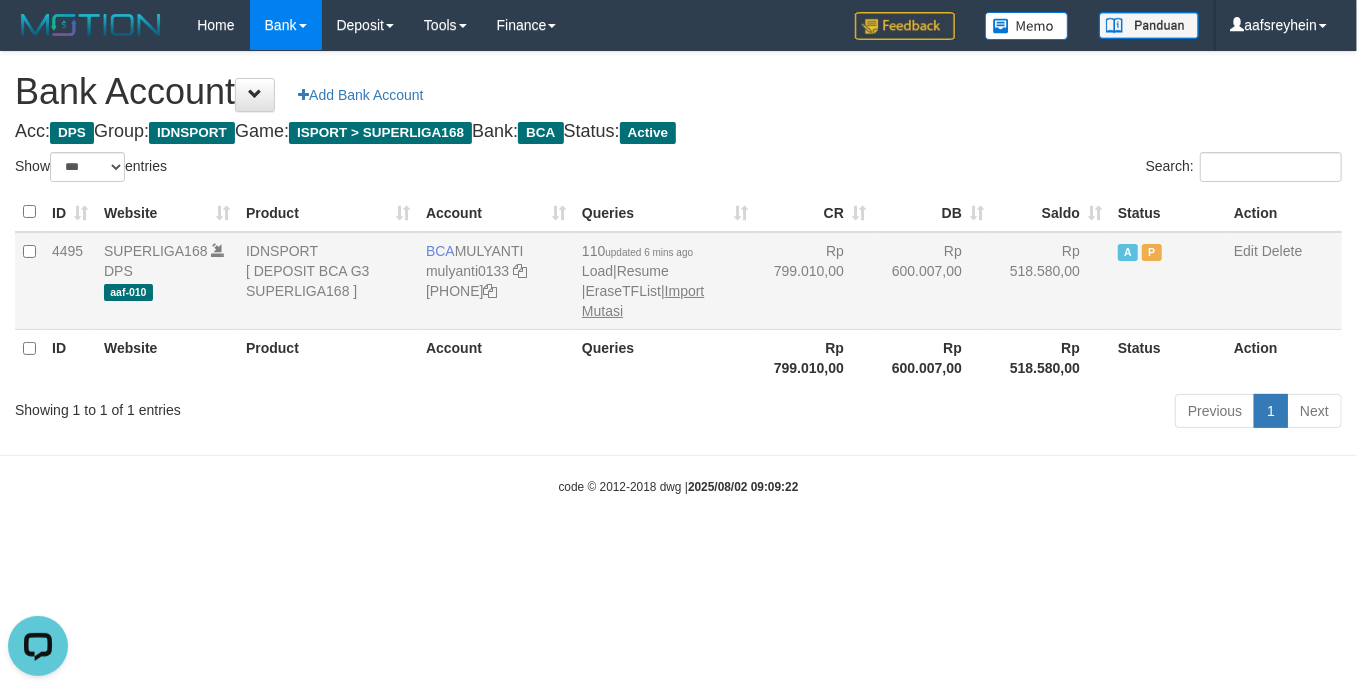 scroll, scrollTop: 0, scrollLeft: 0, axis: both 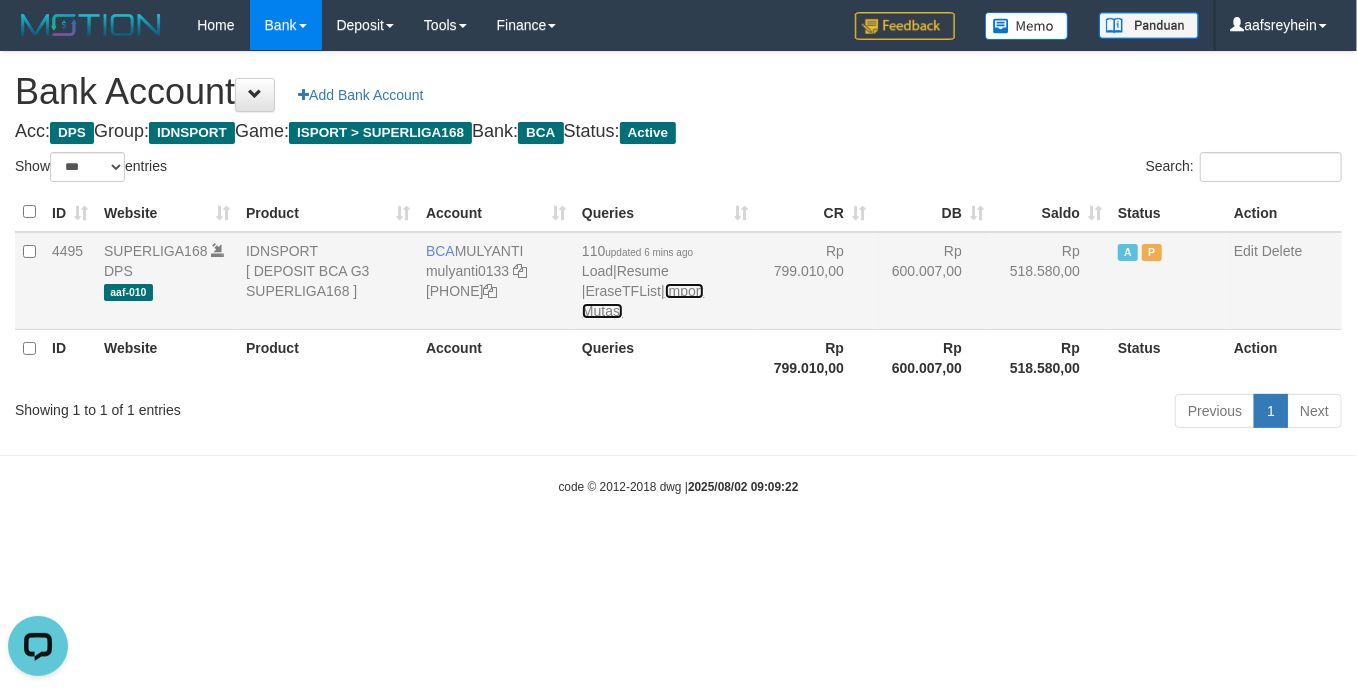 click on "Import Mutasi" at bounding box center (643, 301) 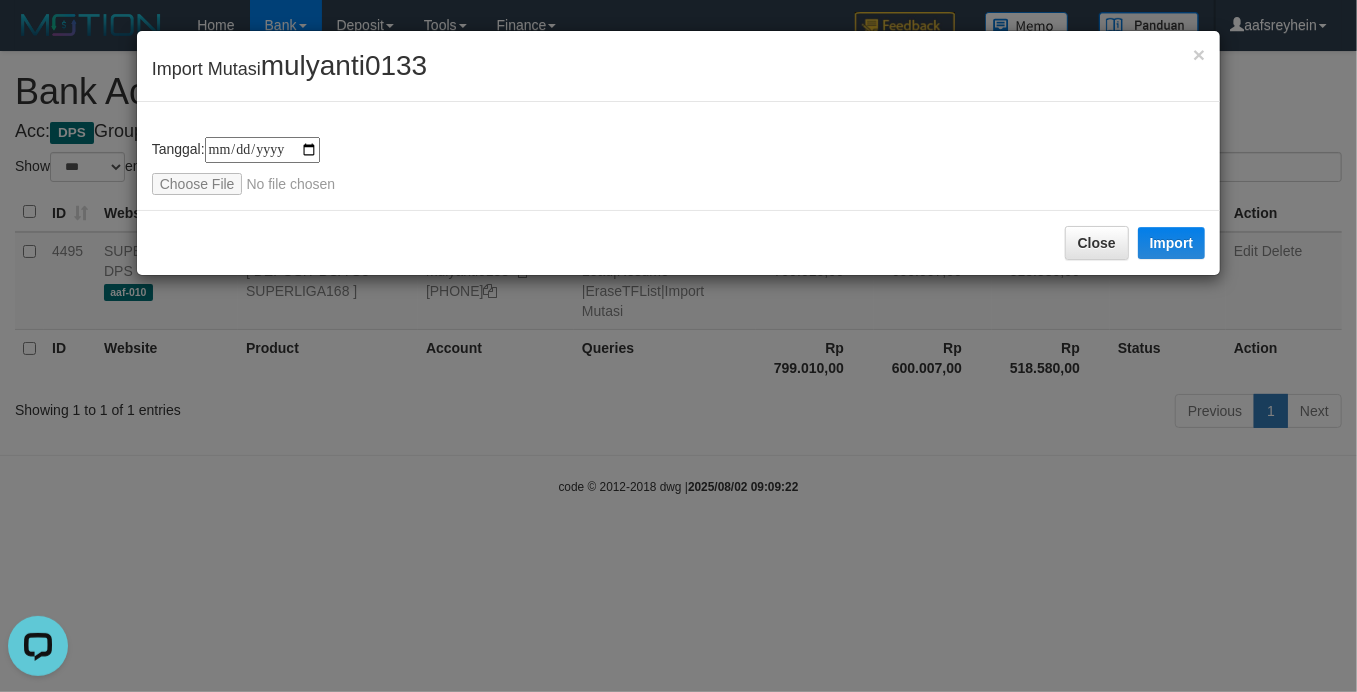type on "**********" 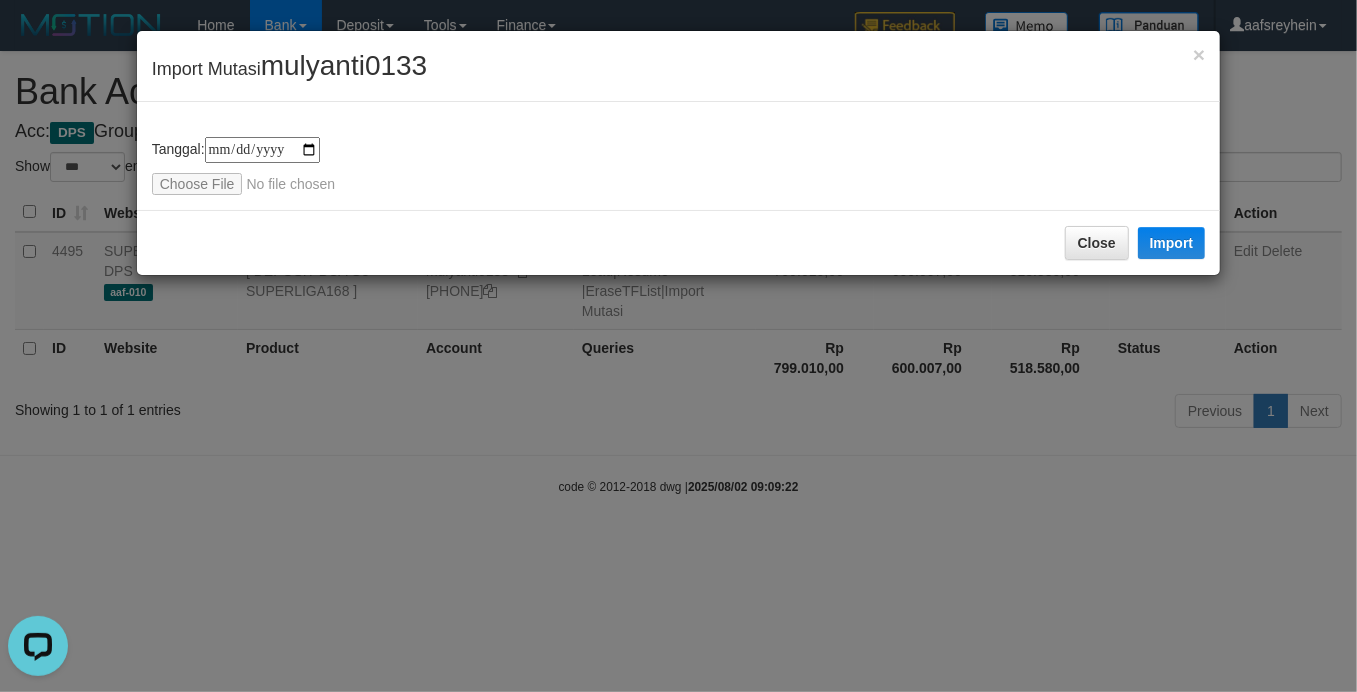 click on "**********" at bounding box center (679, 156) 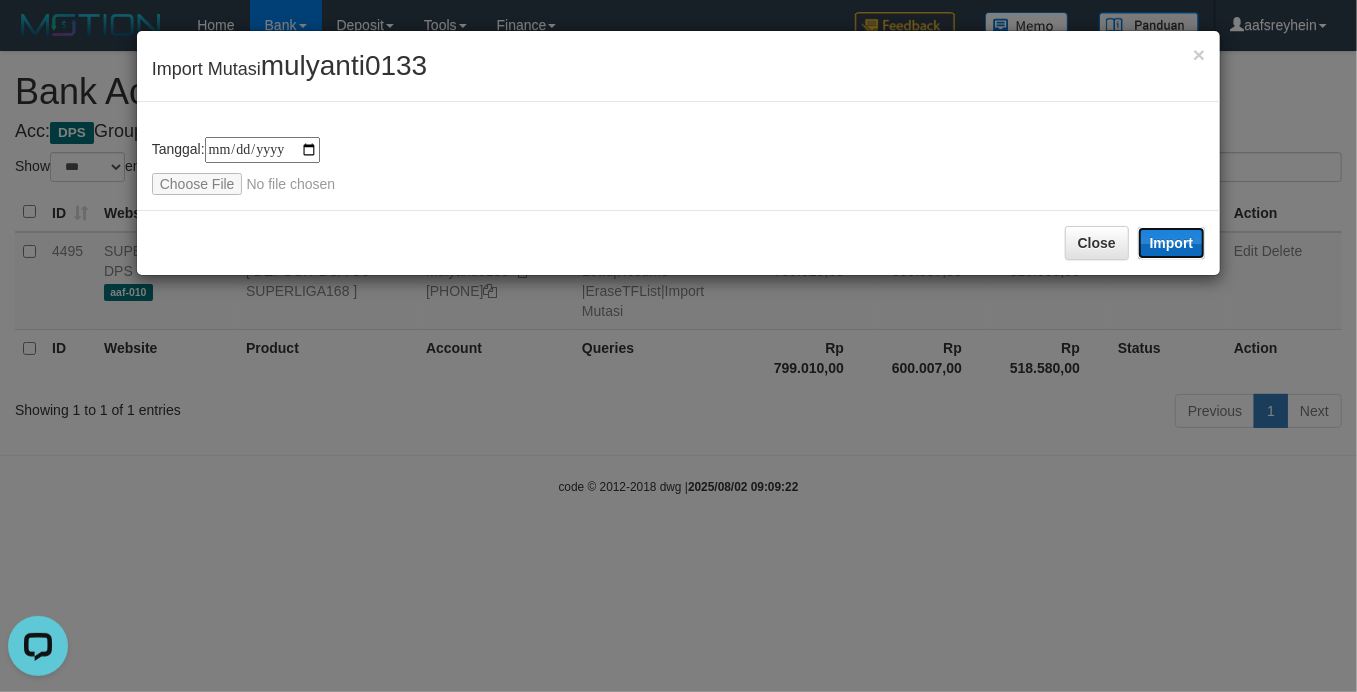 click on "Import" at bounding box center (1172, 243) 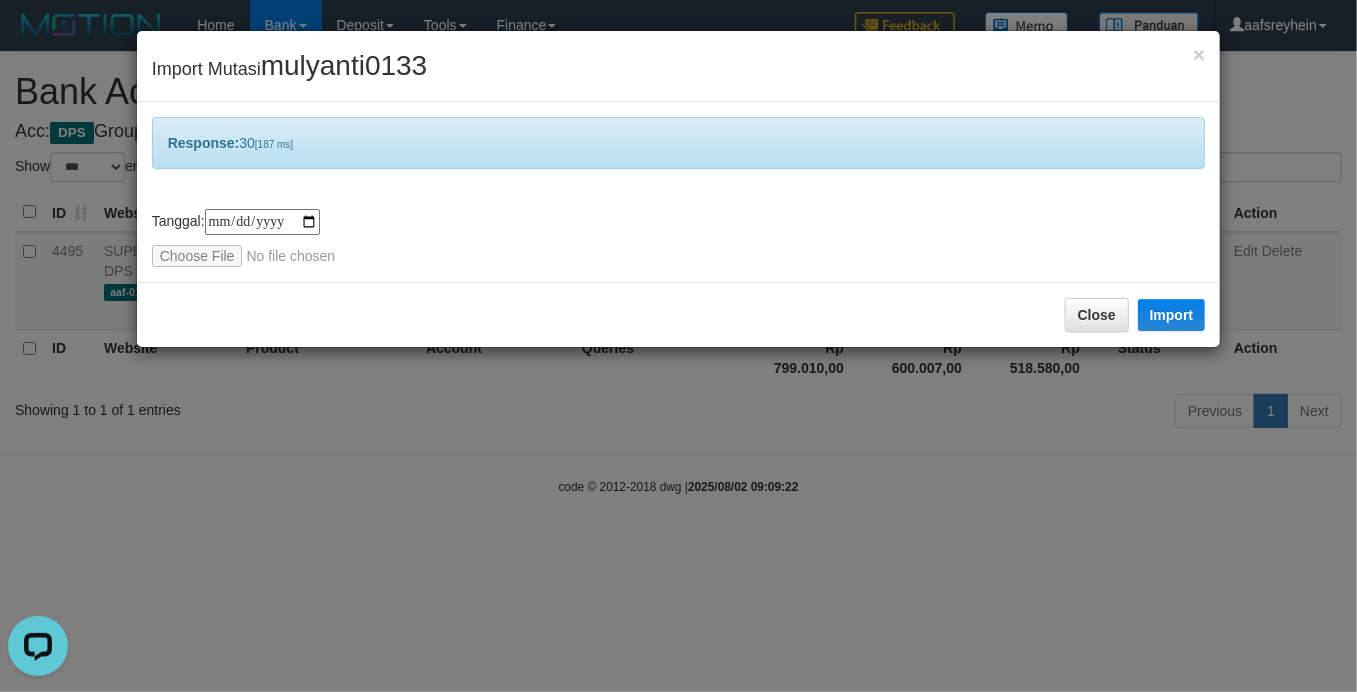 click on "**********" at bounding box center [678, 346] 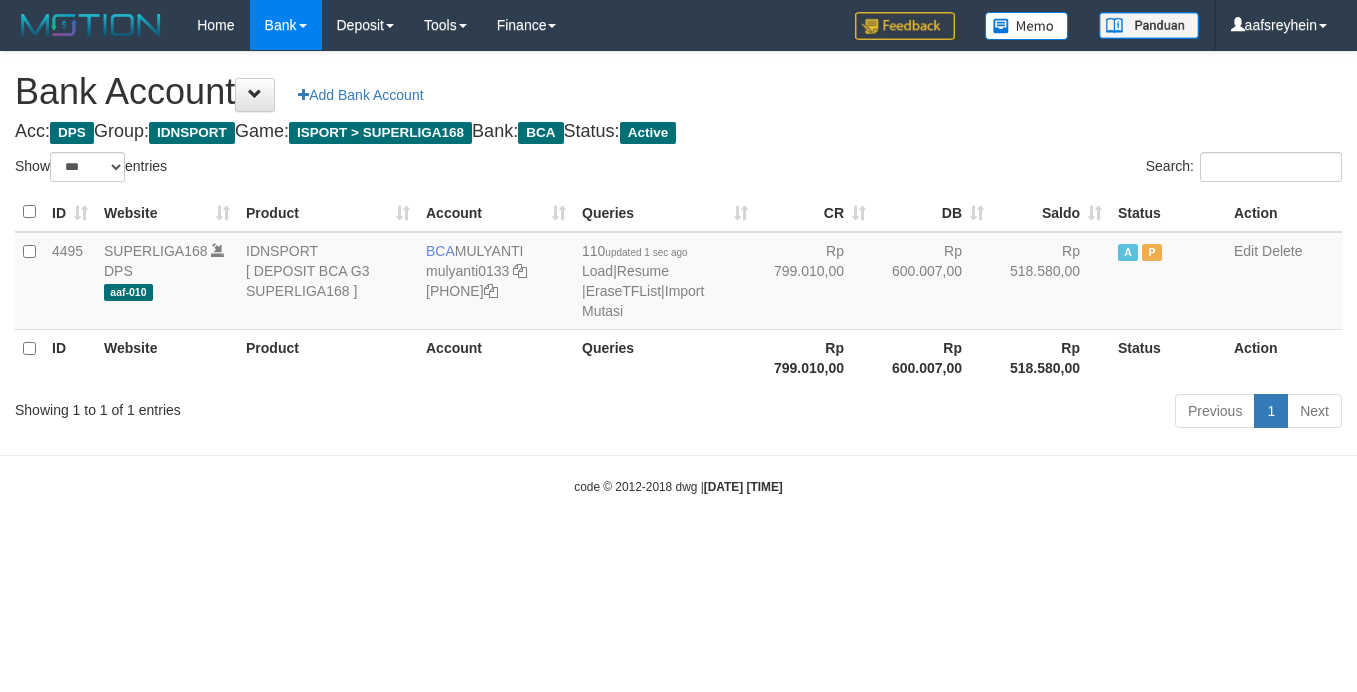select on "***" 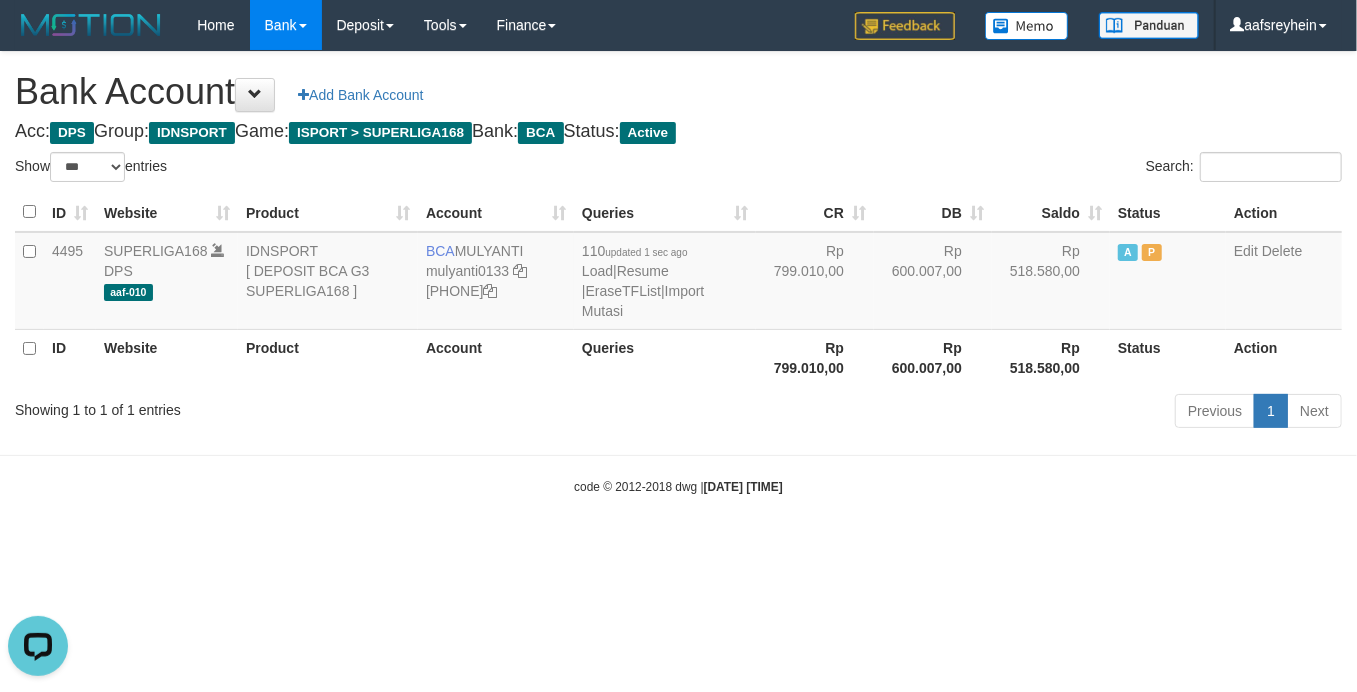 scroll, scrollTop: 0, scrollLeft: 0, axis: both 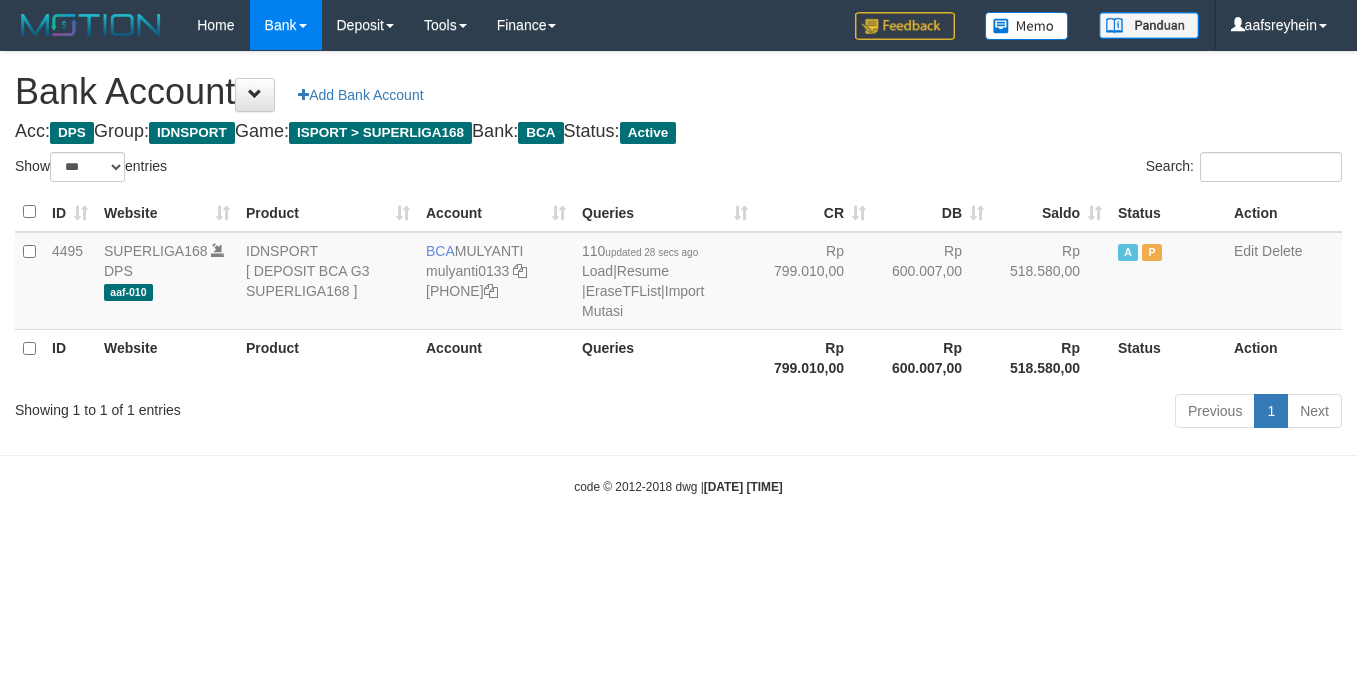 select on "***" 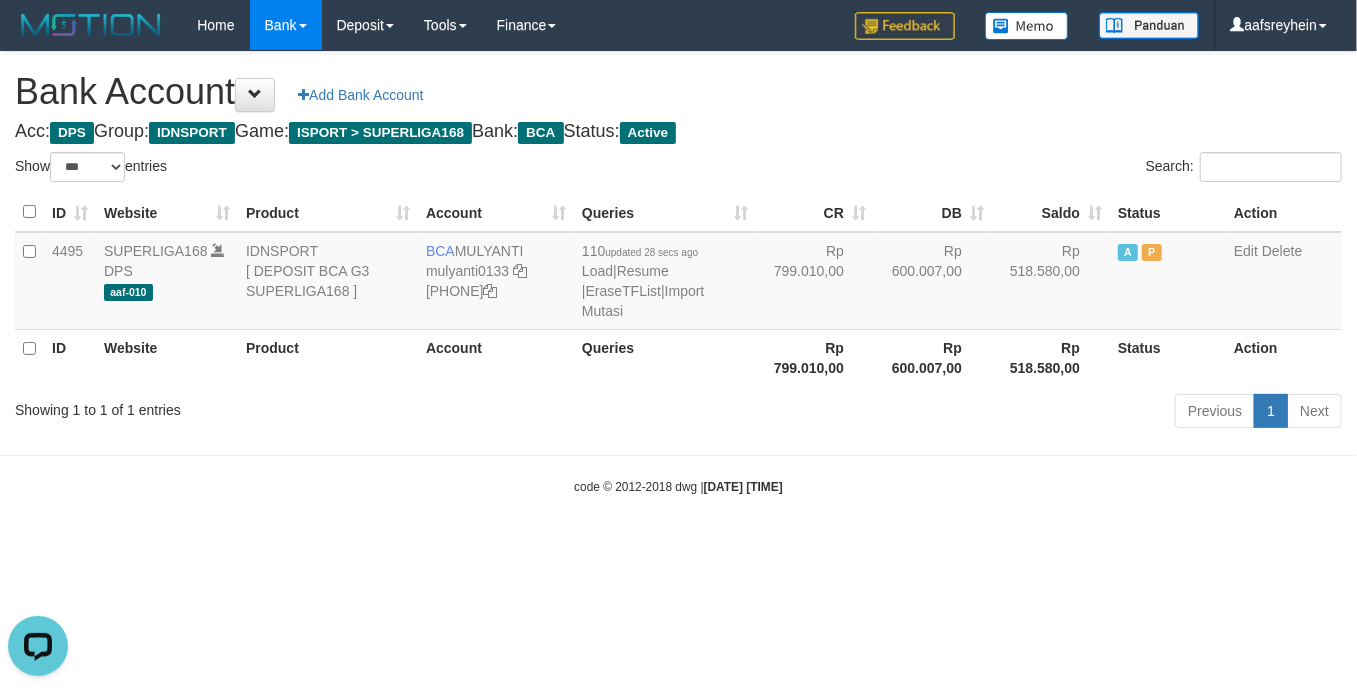 scroll, scrollTop: 0, scrollLeft: 0, axis: both 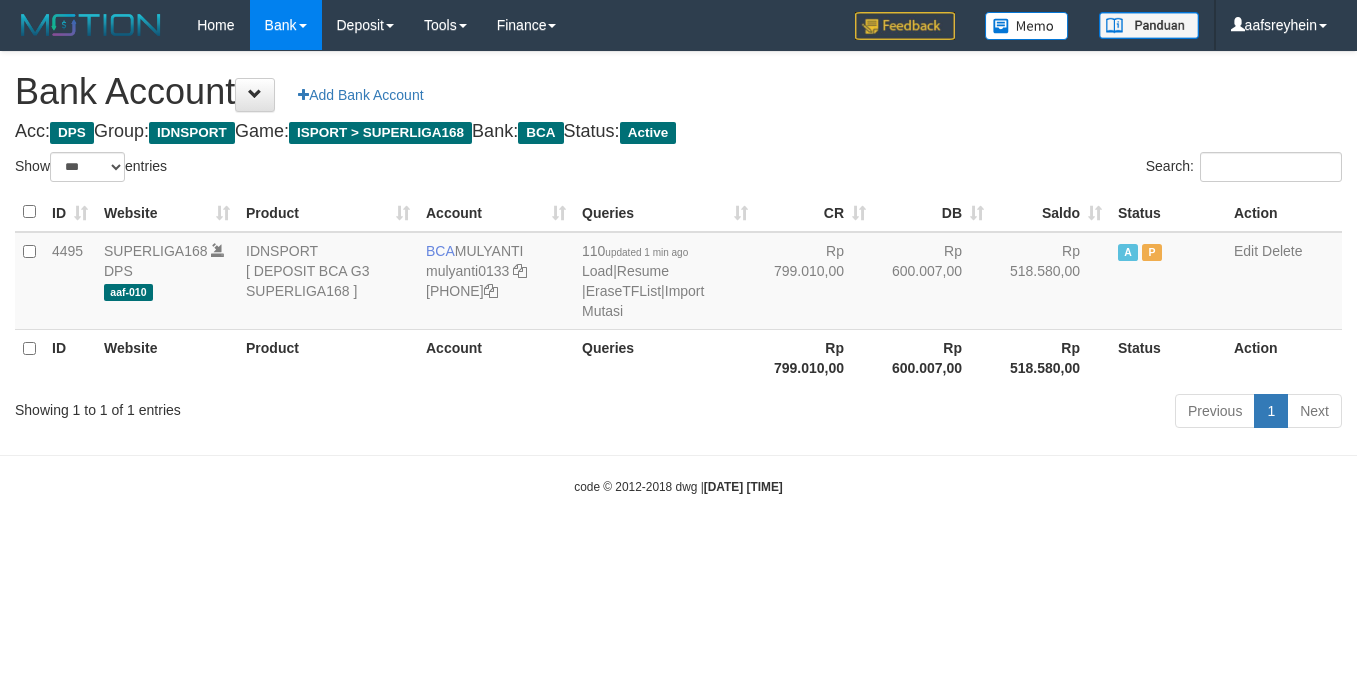 select on "***" 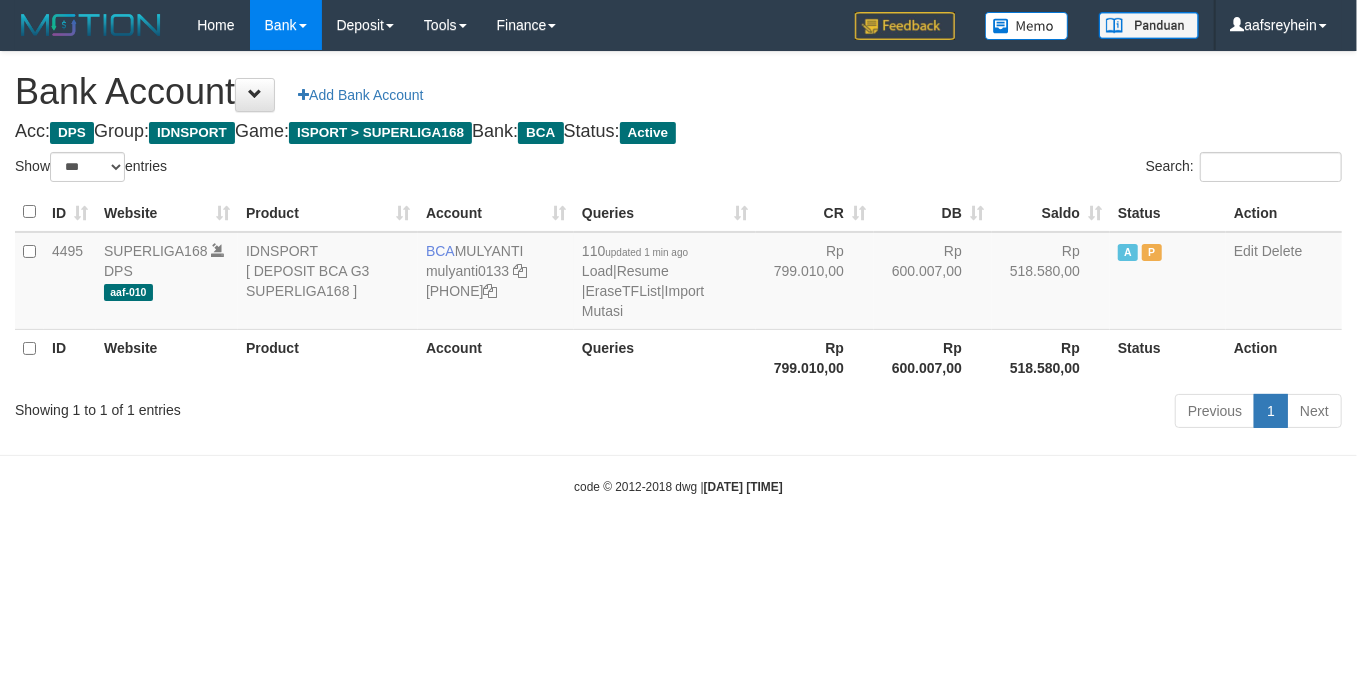 click on "code © 2012-2018 dwg |  [DATE] [TIME]" at bounding box center (678, 486) 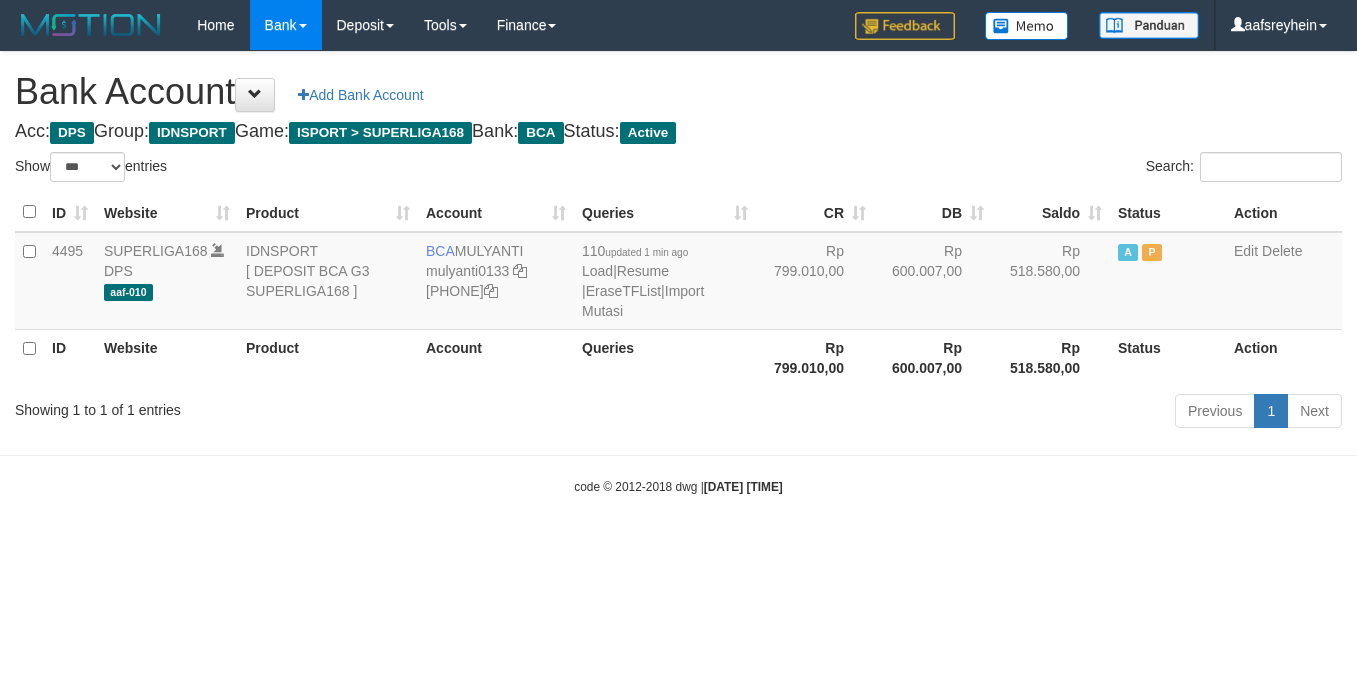 select on "***" 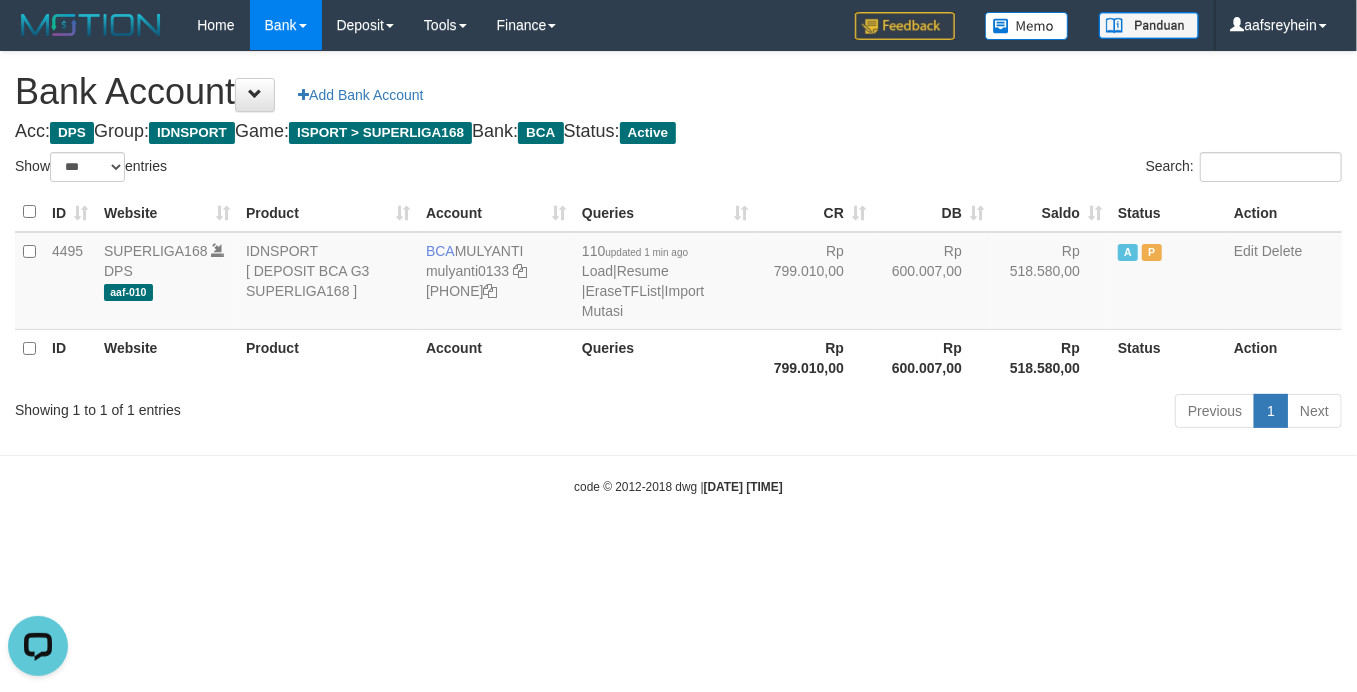 scroll, scrollTop: 0, scrollLeft: 0, axis: both 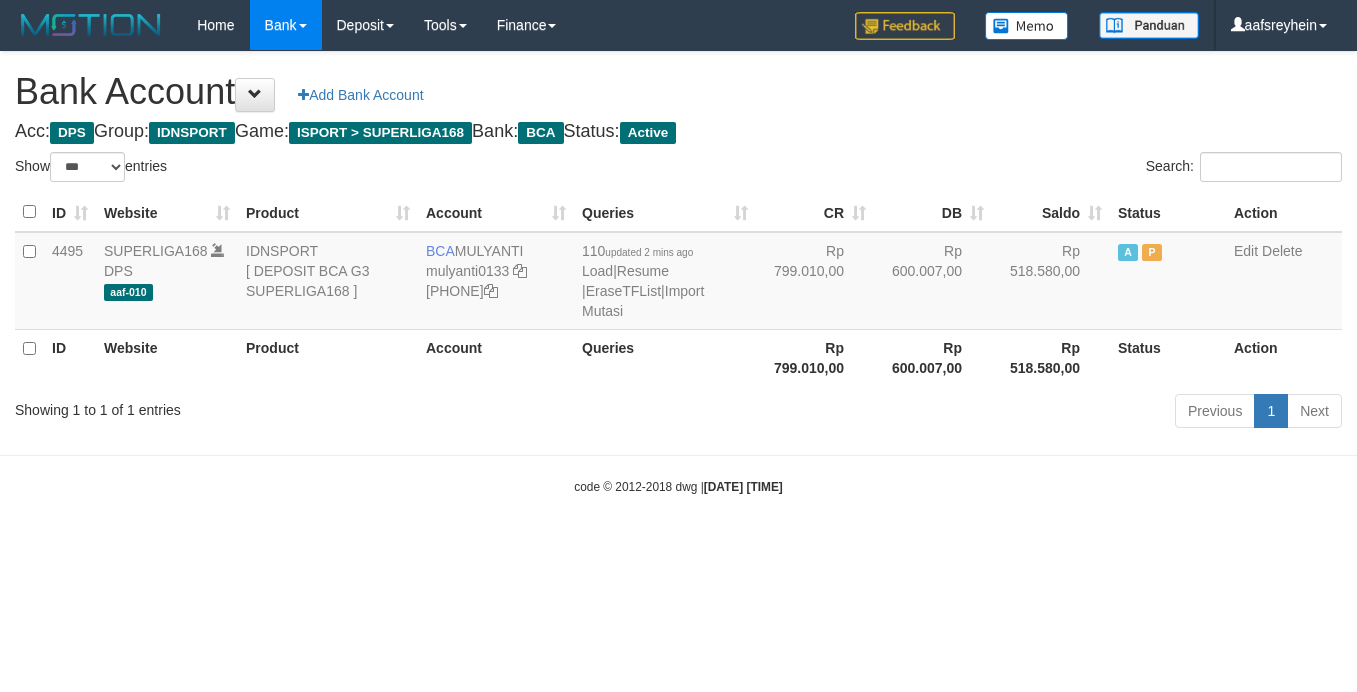 select on "***" 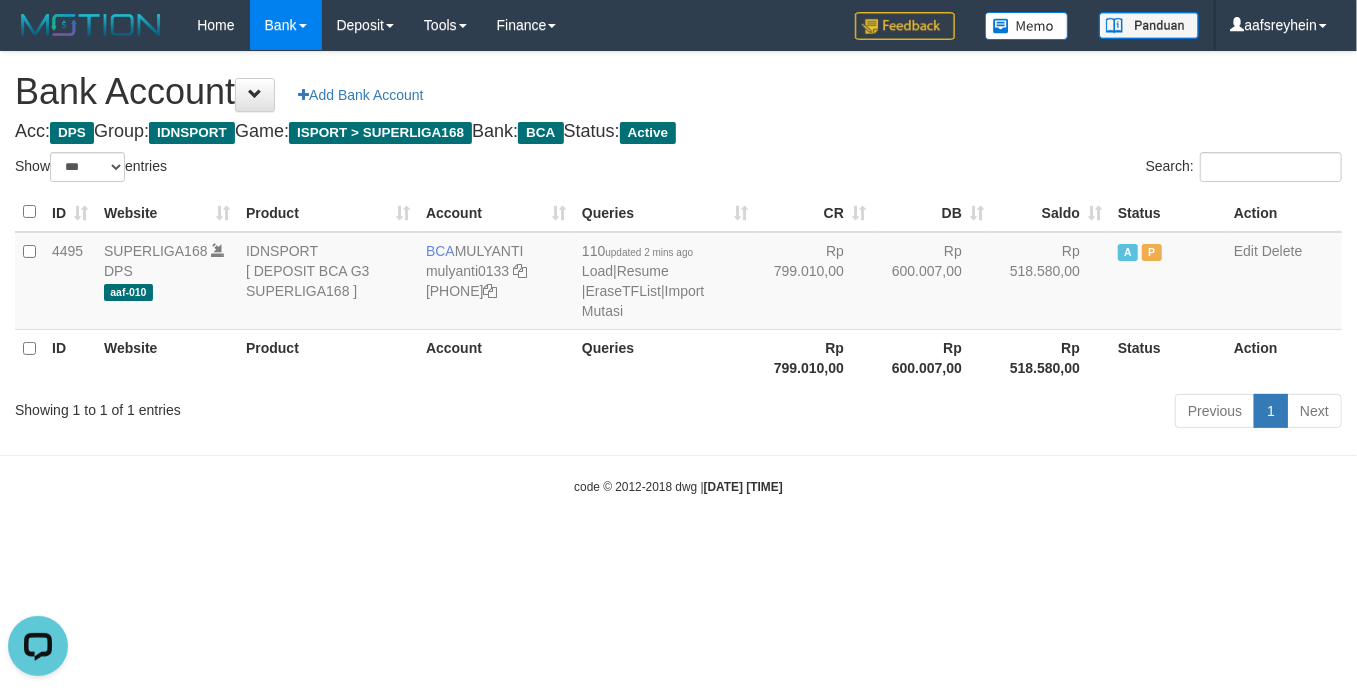 scroll, scrollTop: 0, scrollLeft: 0, axis: both 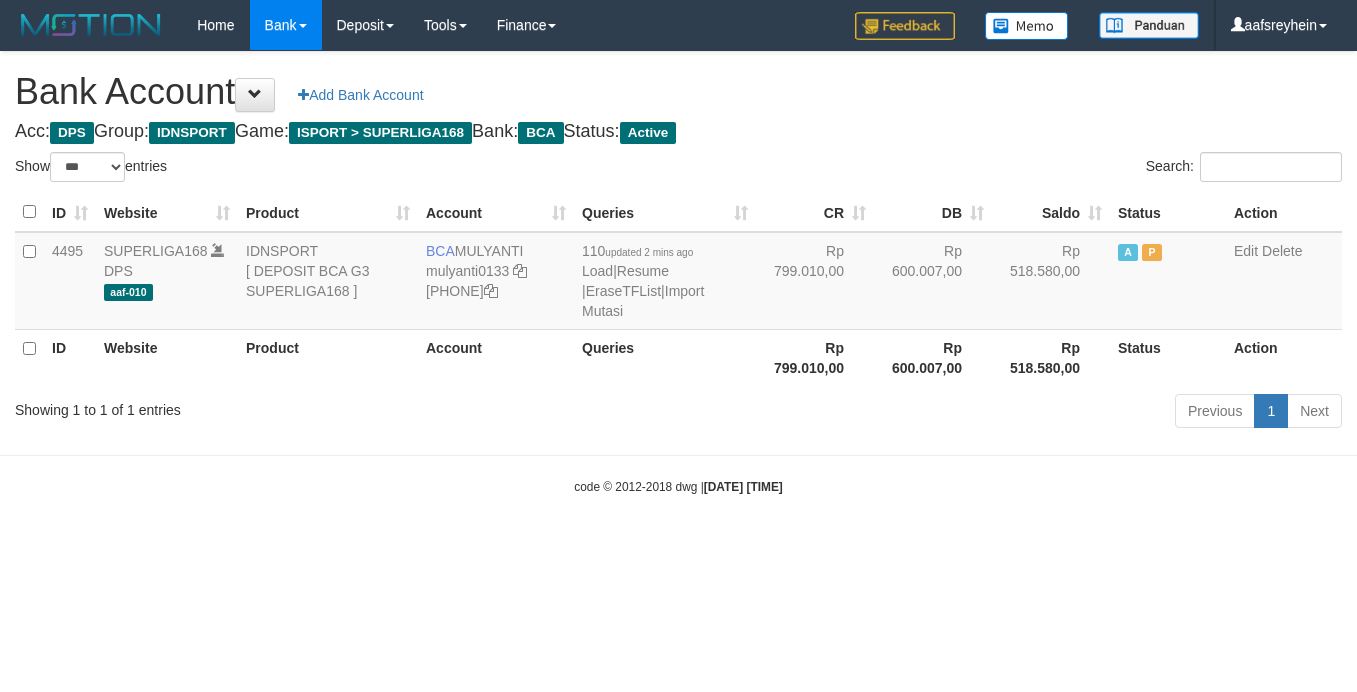 select on "***" 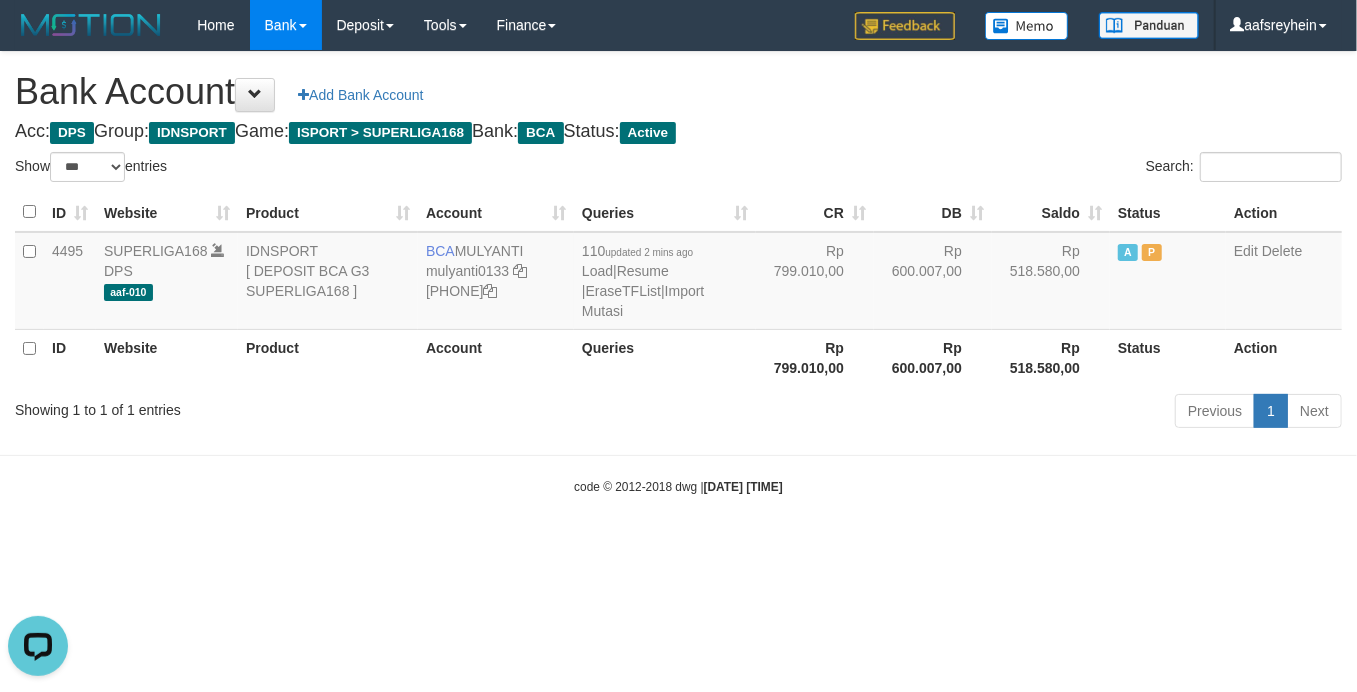 scroll, scrollTop: 0, scrollLeft: 0, axis: both 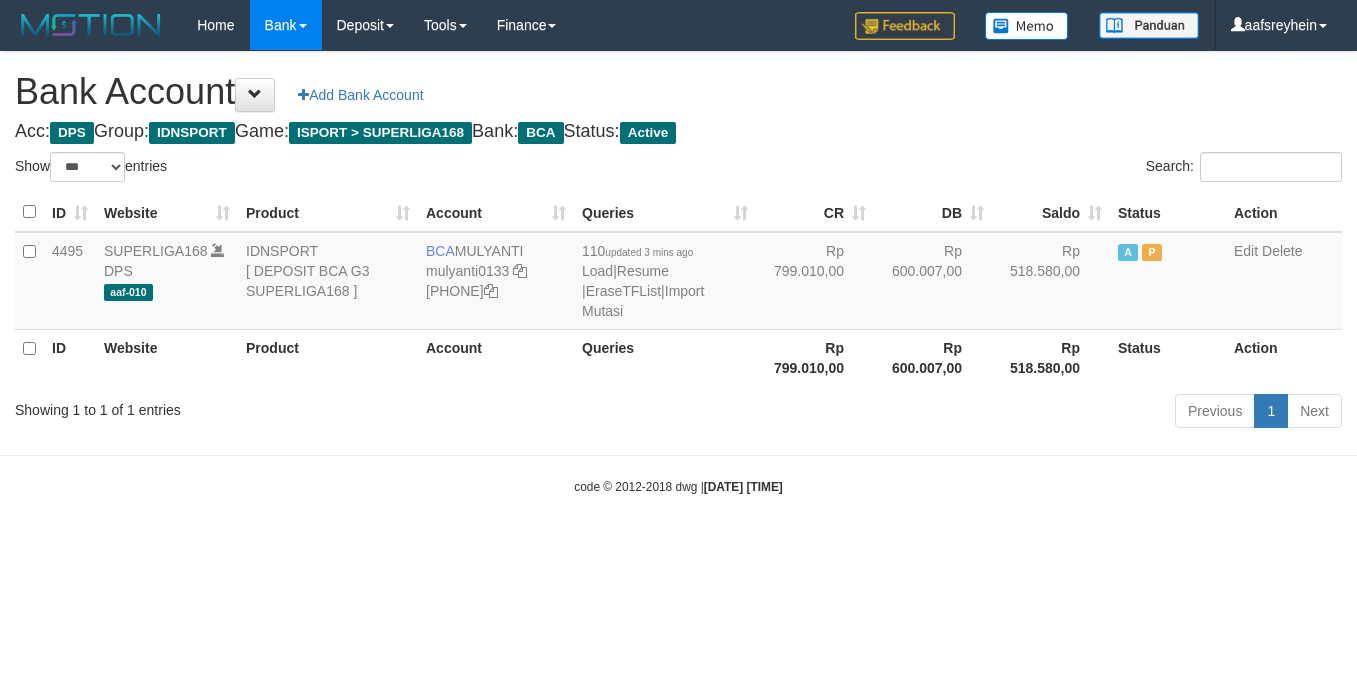 select on "***" 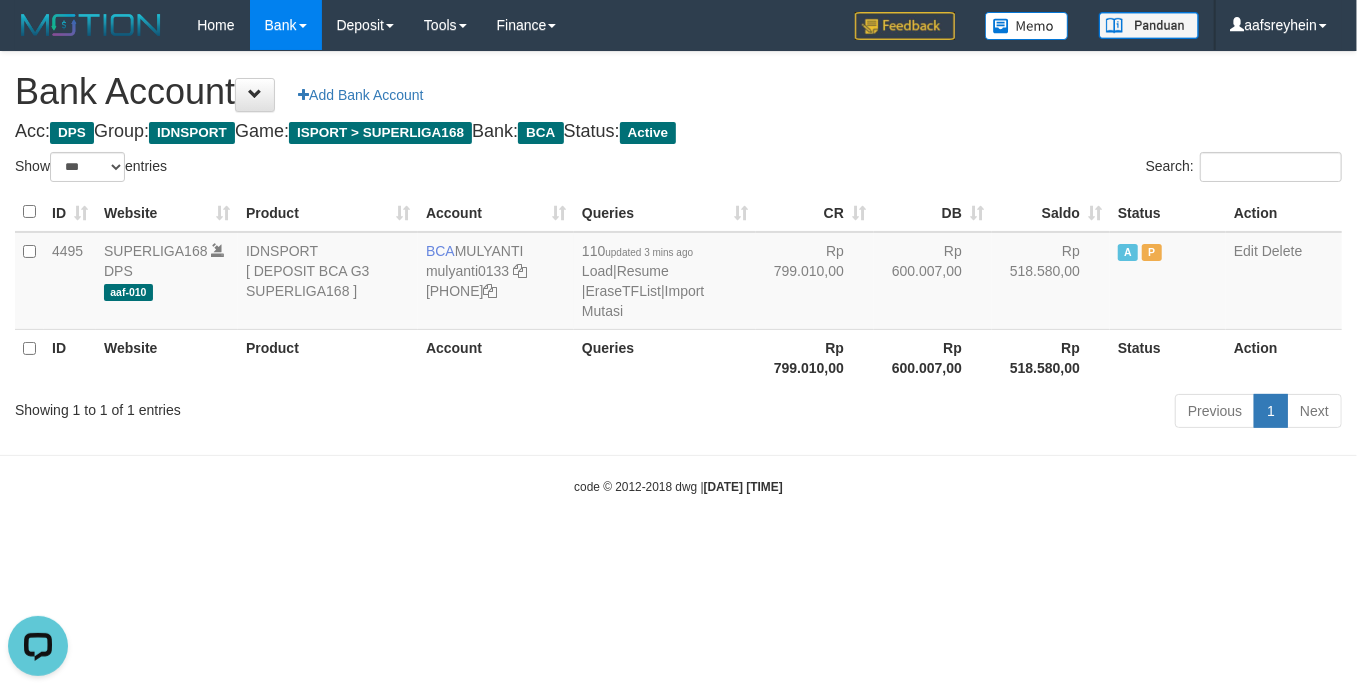 scroll, scrollTop: 0, scrollLeft: 0, axis: both 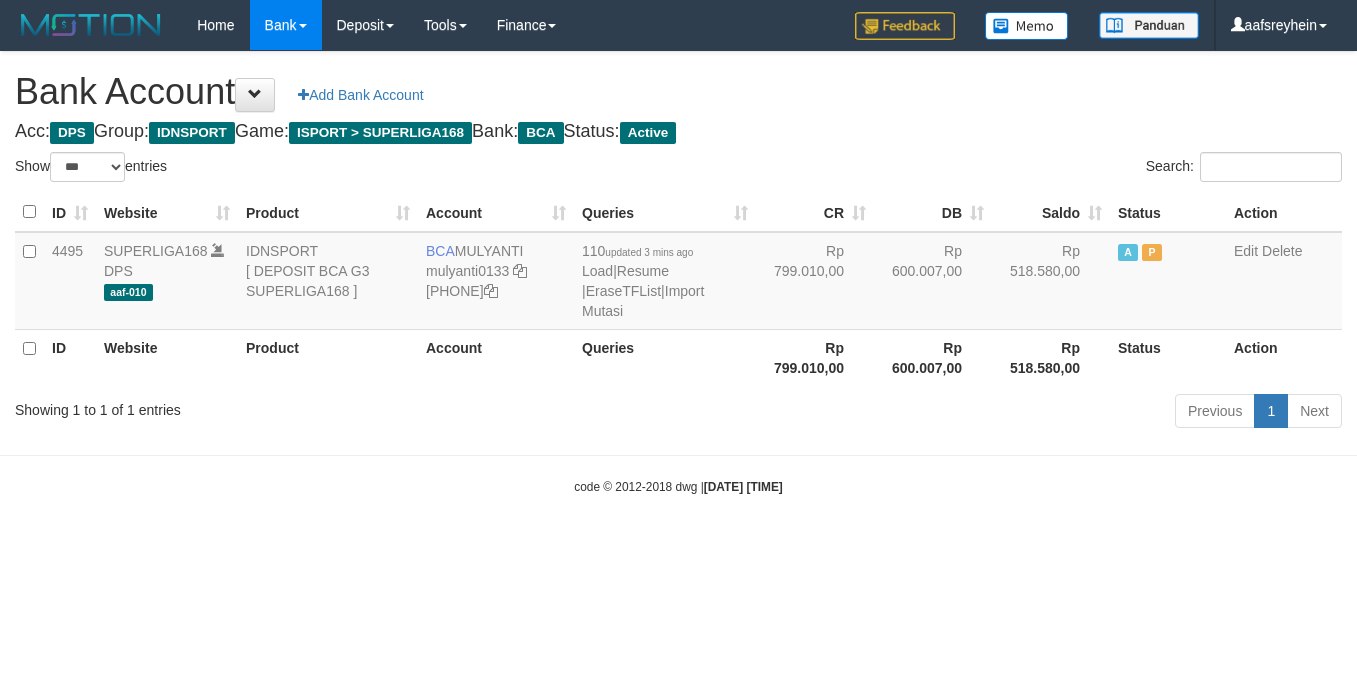 select on "***" 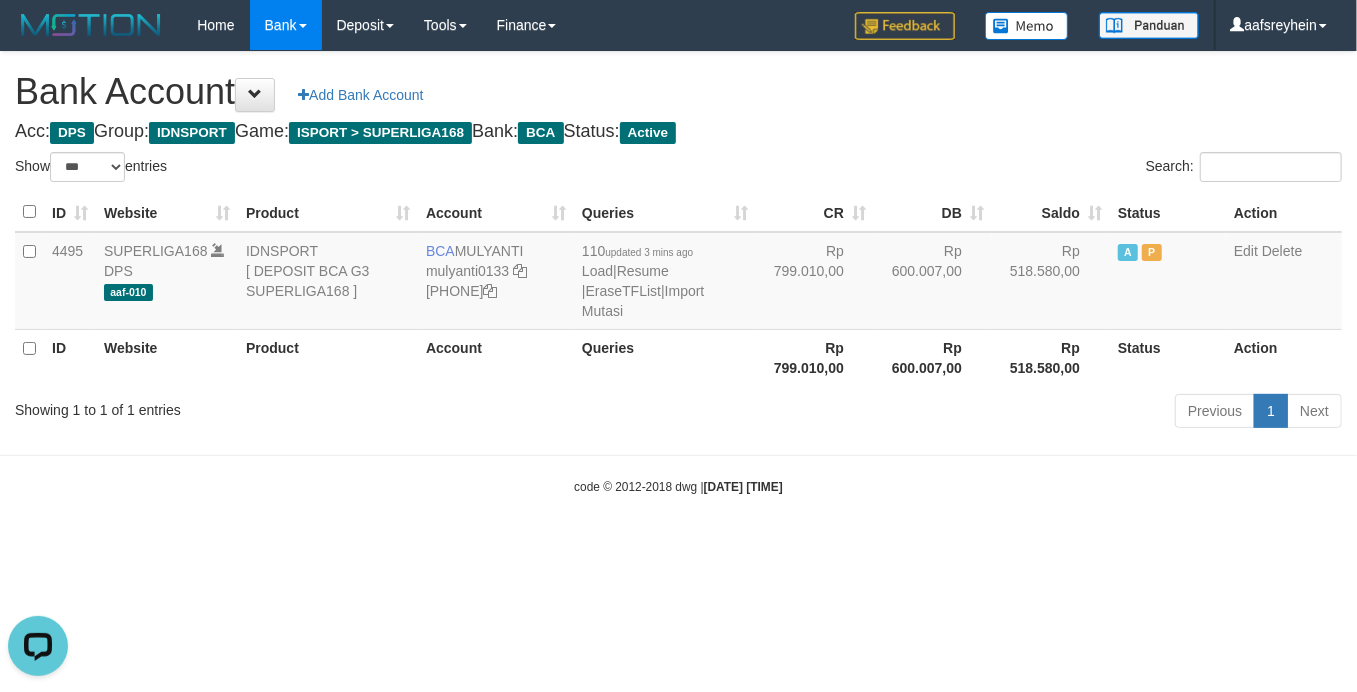 scroll, scrollTop: 0, scrollLeft: 0, axis: both 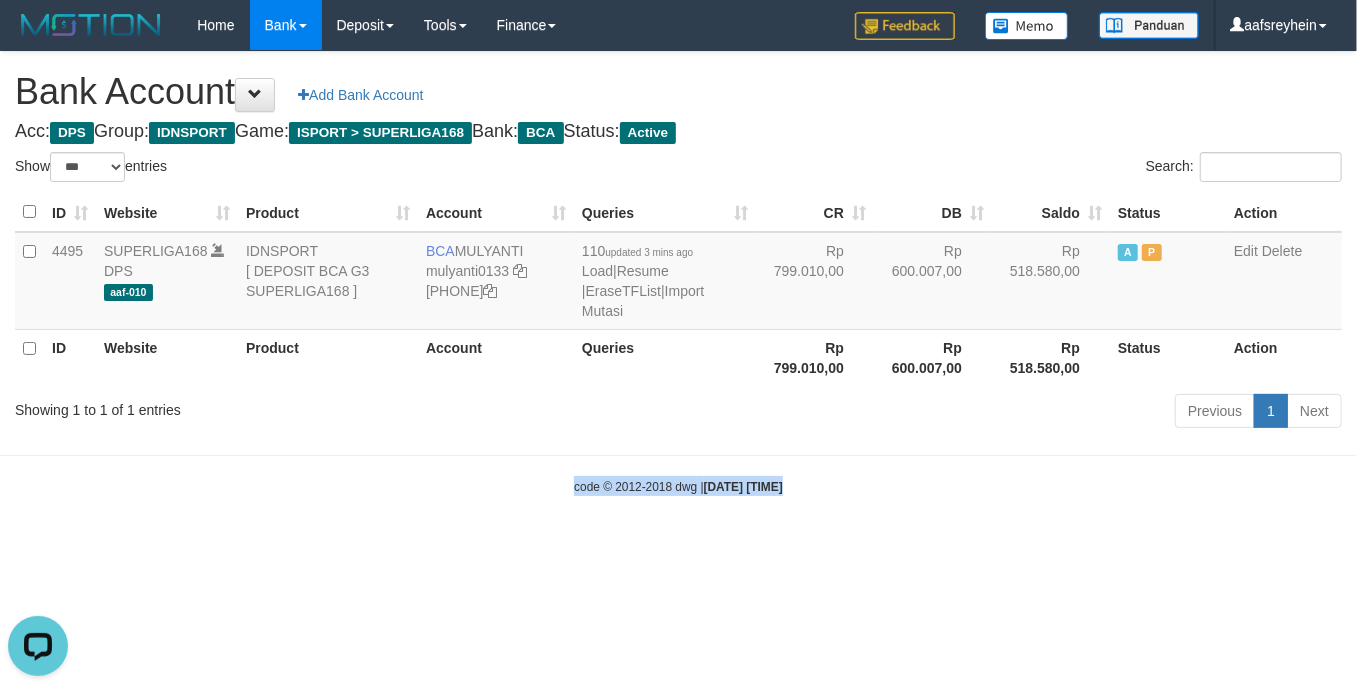 click on "code © 2012-2018 dwg |  2025/08/02 09:12:14" at bounding box center (678, 486) 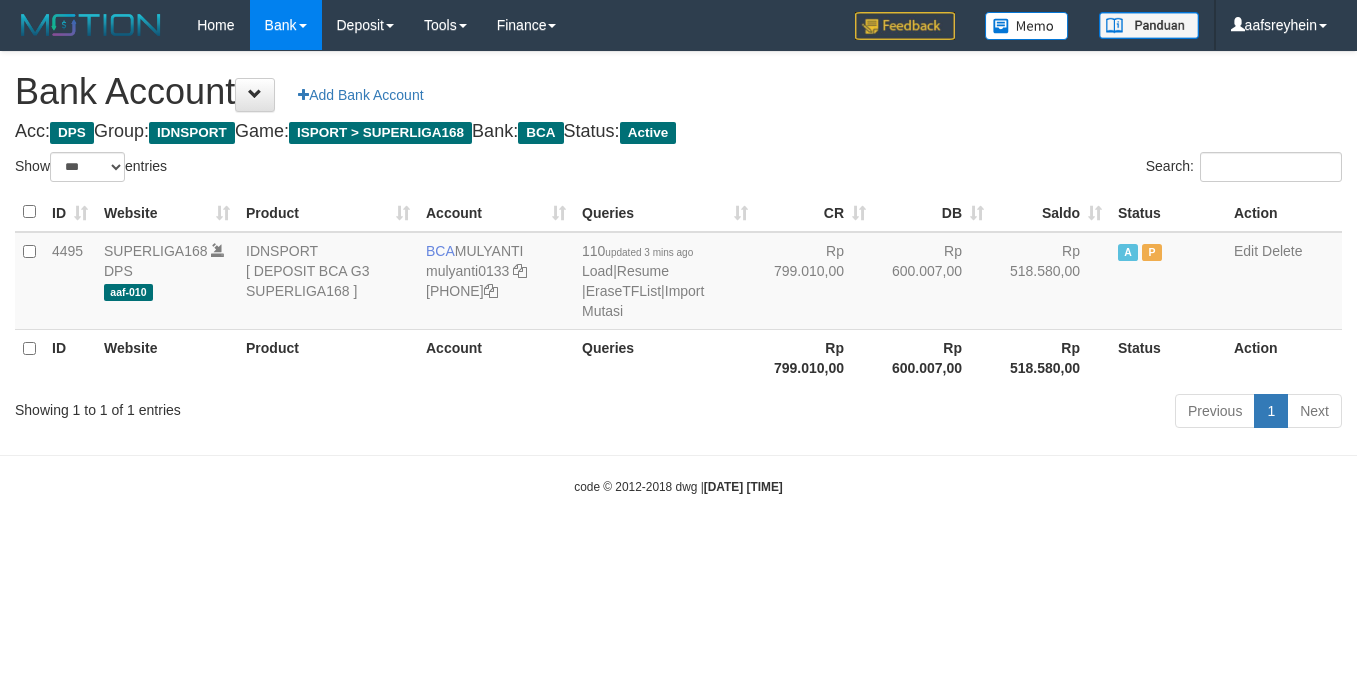 select on "***" 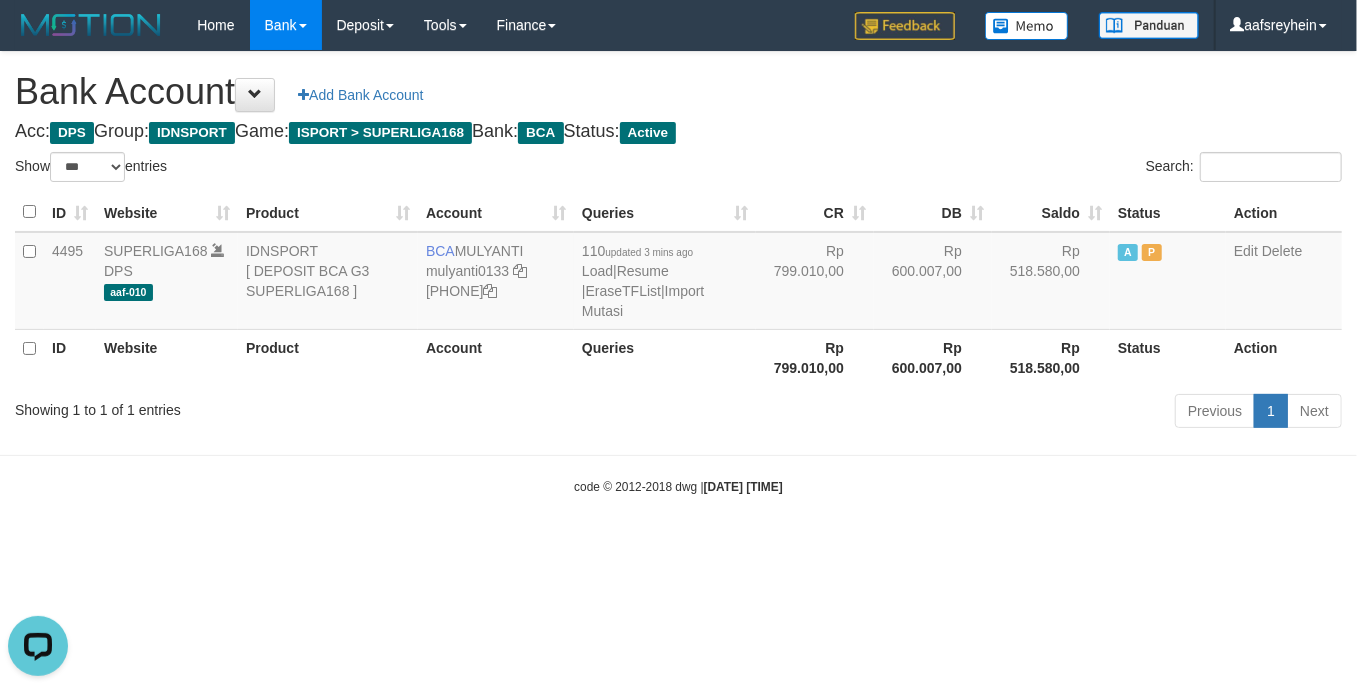 scroll, scrollTop: 0, scrollLeft: 0, axis: both 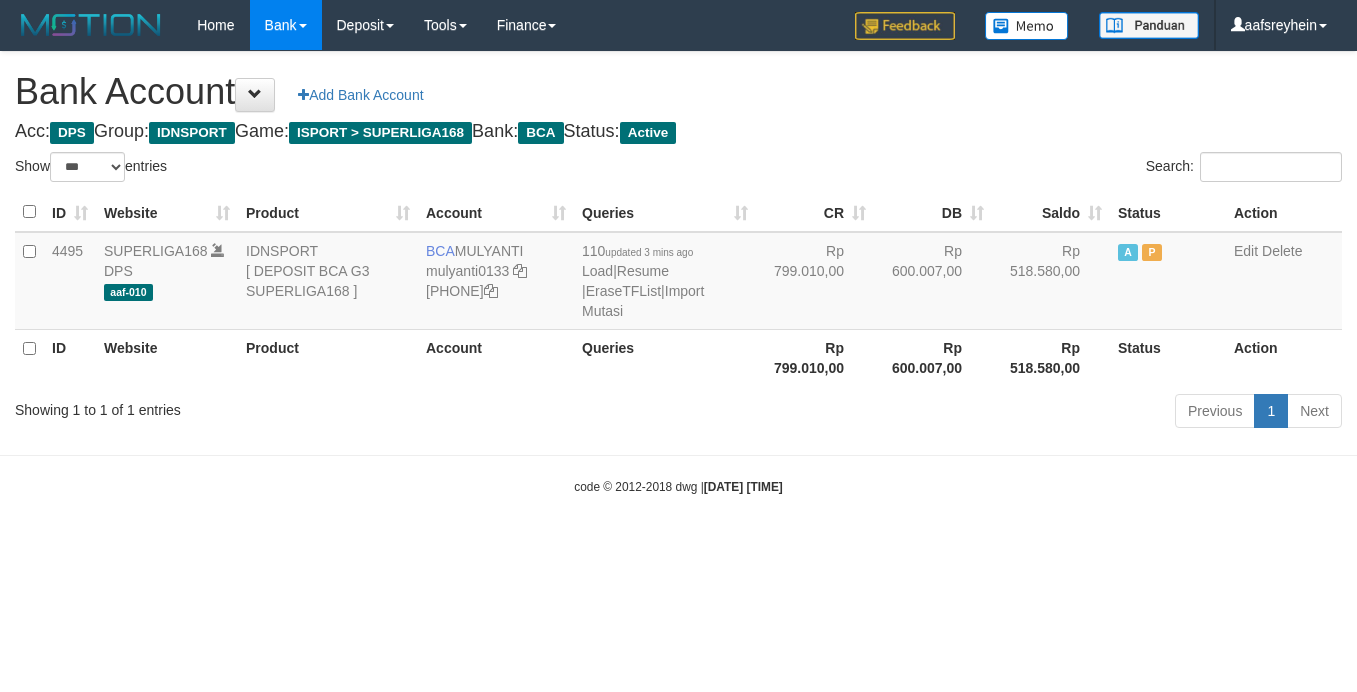 select on "***" 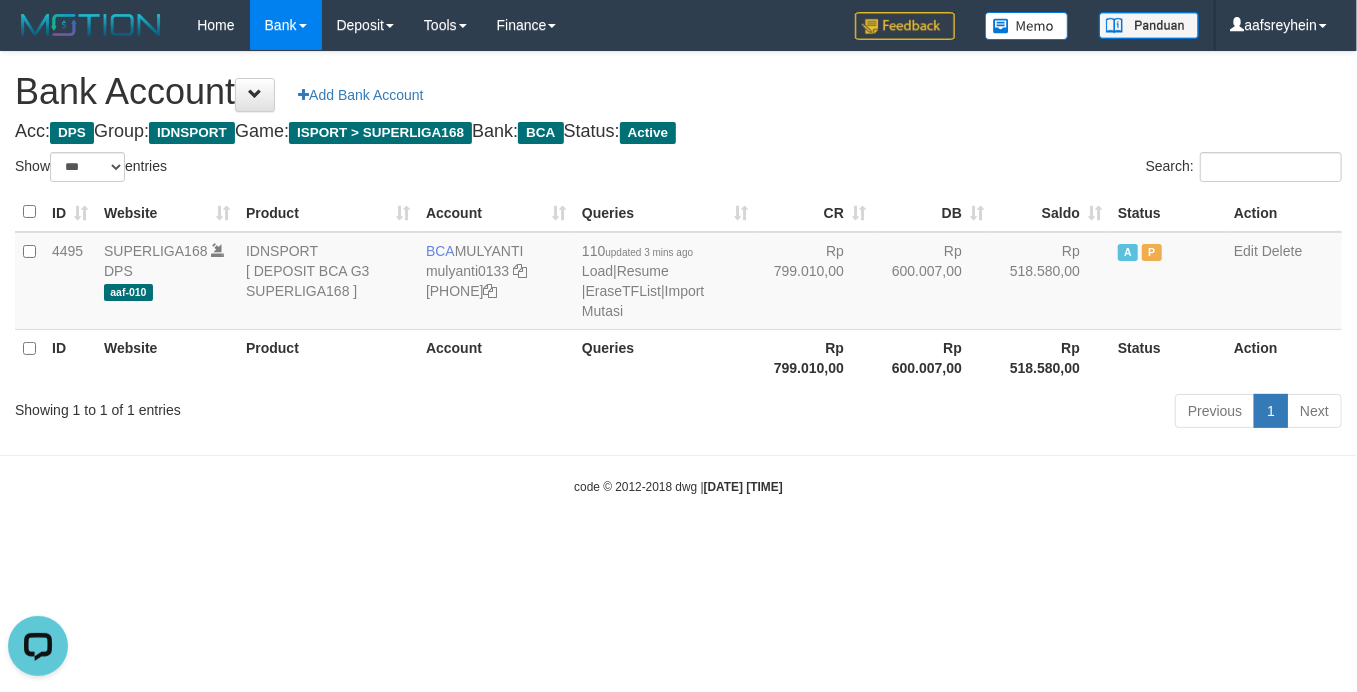 scroll, scrollTop: 0, scrollLeft: 0, axis: both 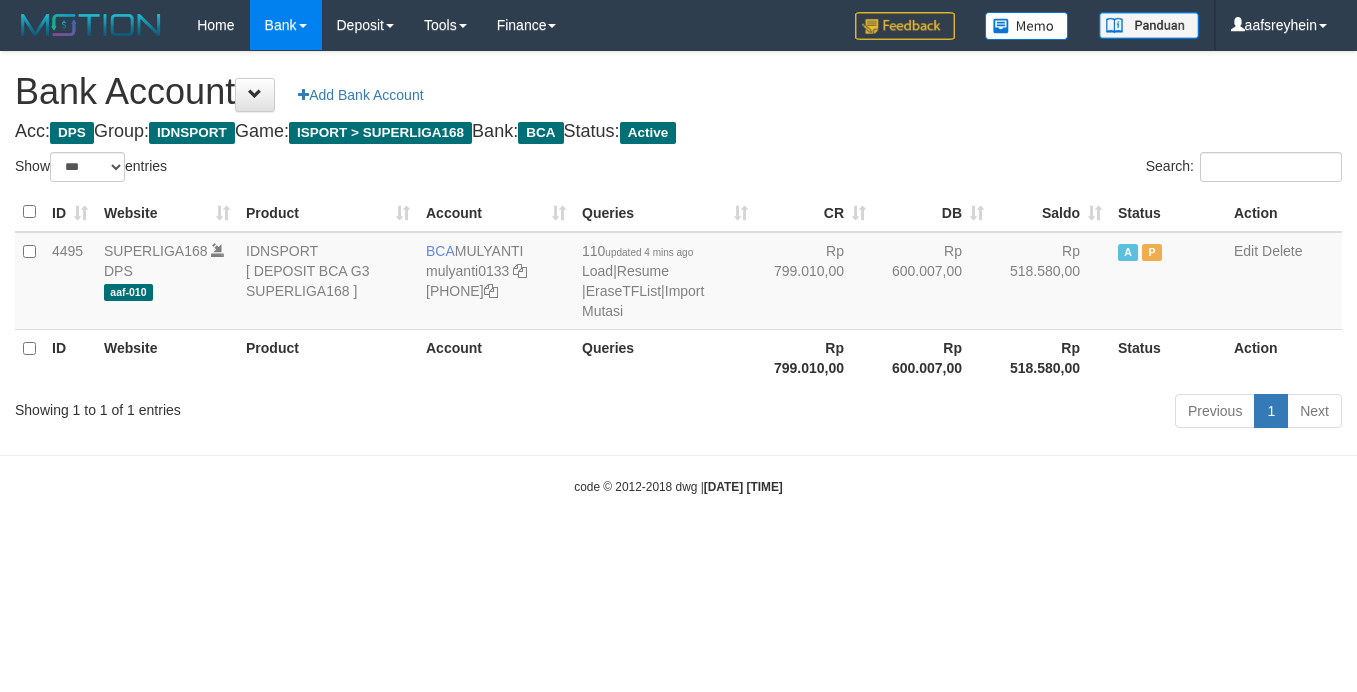 select on "***" 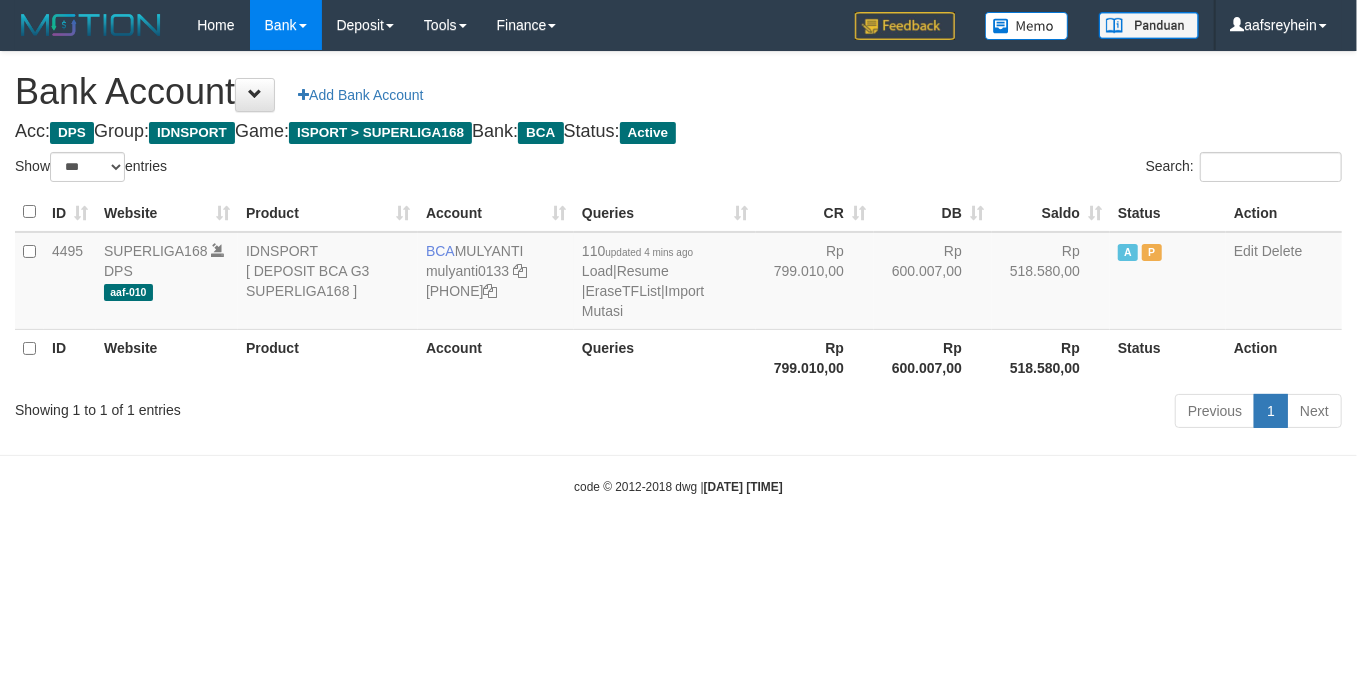 click on "Toggle navigation
Home
Bank
Account List
Load
By Website
Group
[ISPORT]													SUPERLIGA168
By Load Group (DPS)" at bounding box center [678, 273] 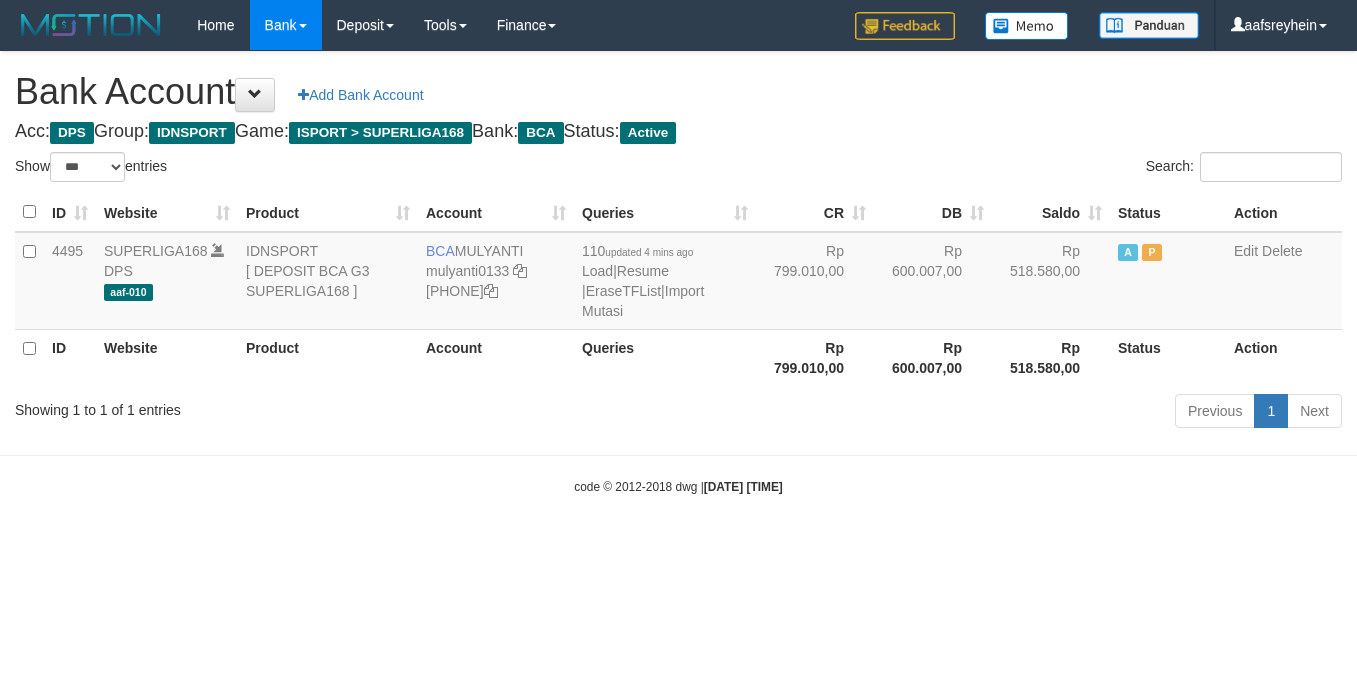 select on "***" 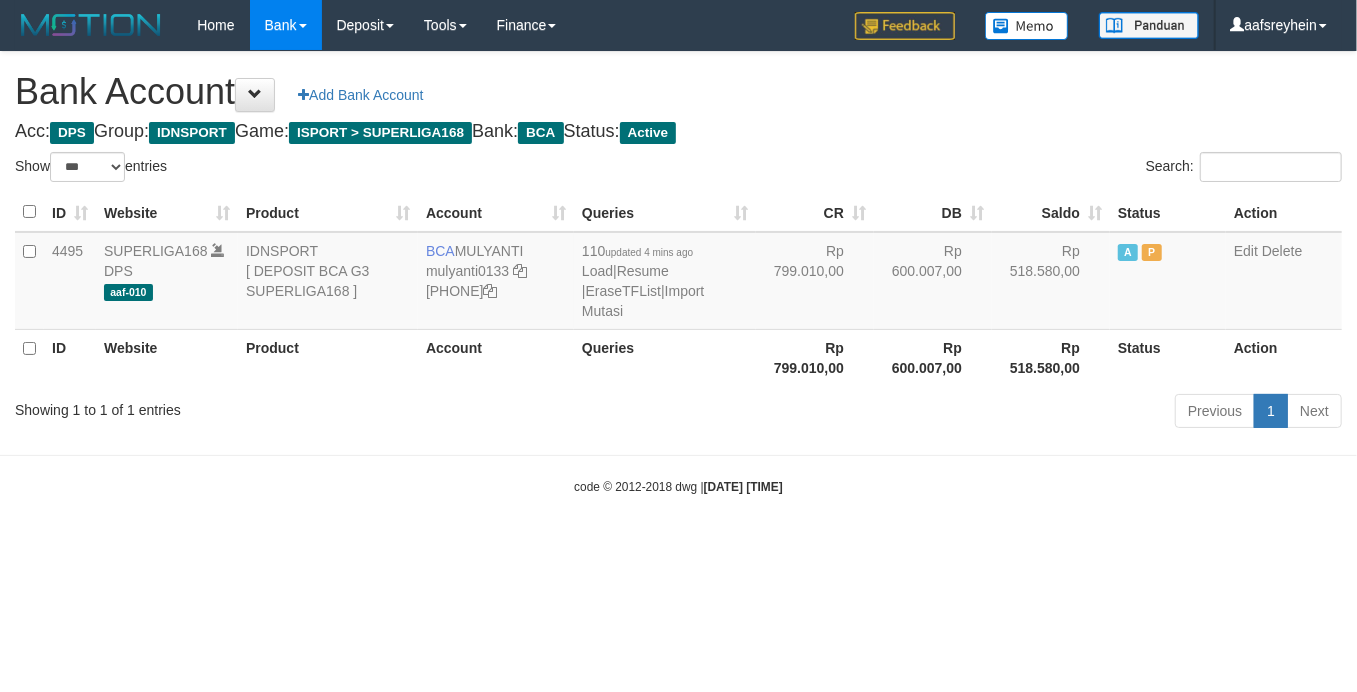 click on "Toggle navigation
Home
Bank
Account List
Load
By Website
Group
[ISPORT]													SUPERLIGA168
By Load Group (DPS)" at bounding box center [678, 273] 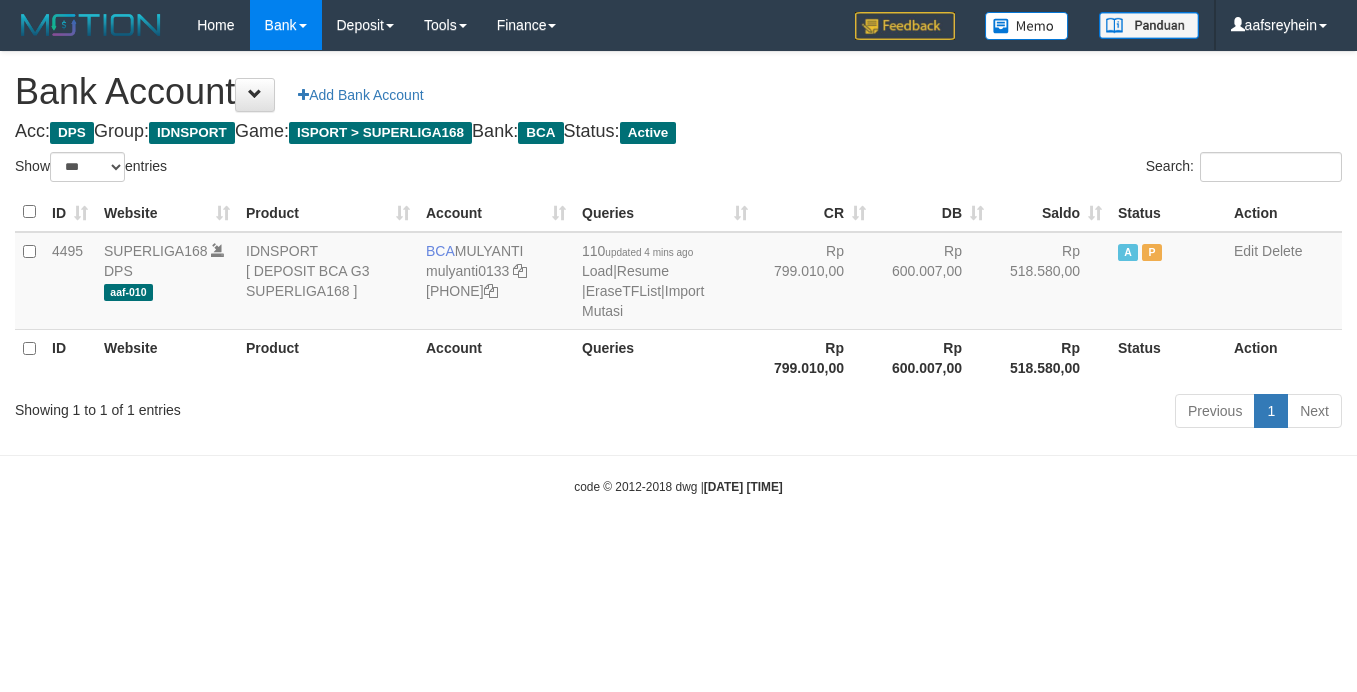 select on "***" 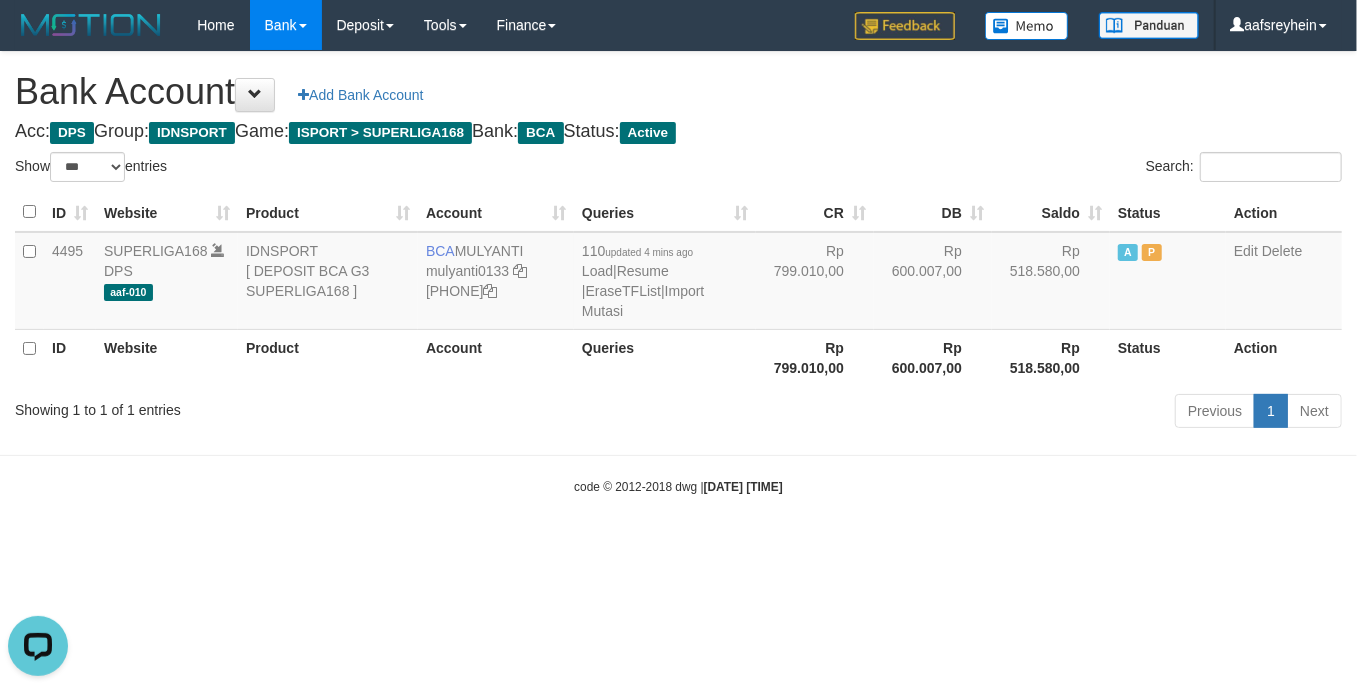 scroll, scrollTop: 0, scrollLeft: 0, axis: both 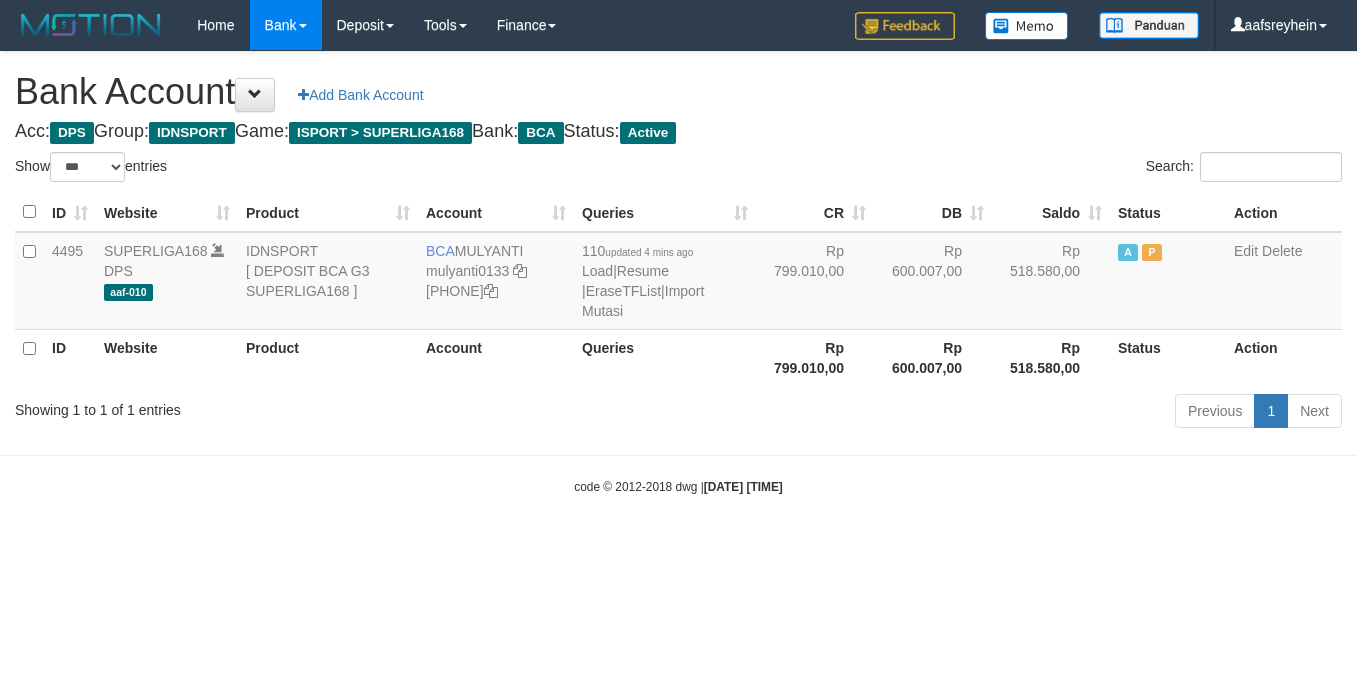 select on "***" 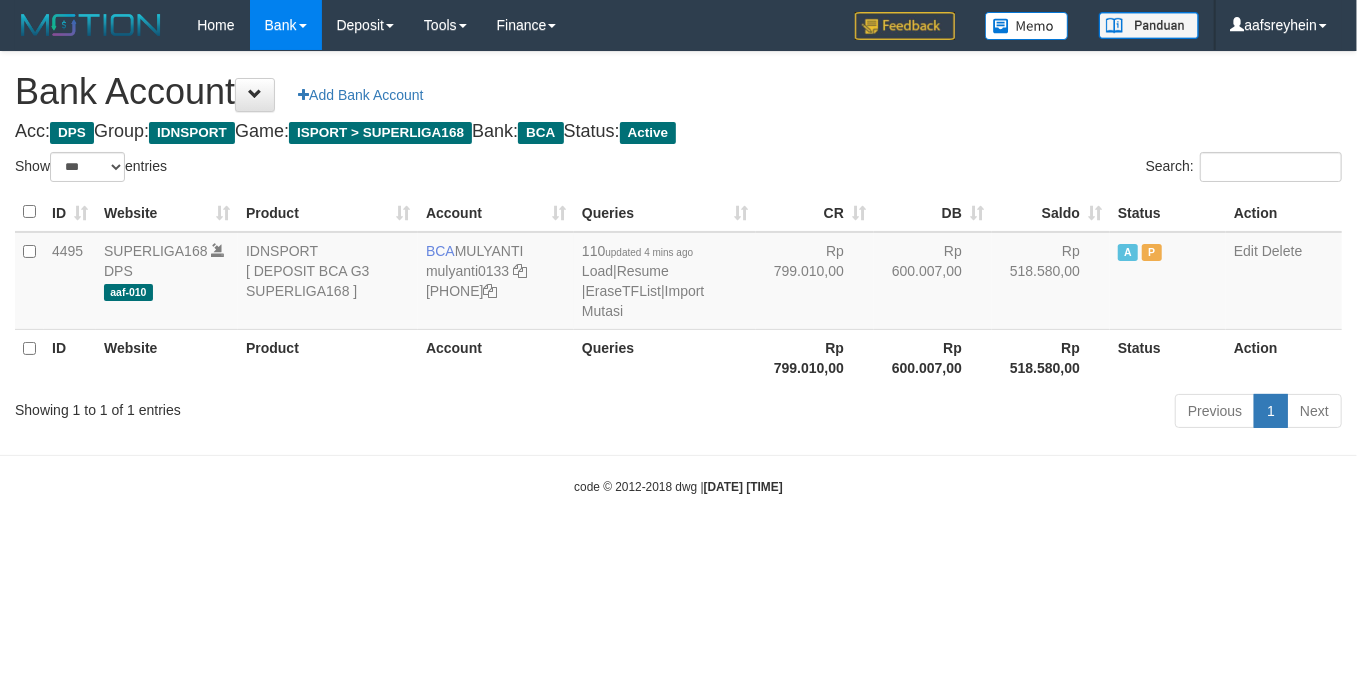 click on "Toggle navigation
Home
Bank
Account List
Load
By Website
Group
[ISPORT]													SUPERLIGA168
By Load Group (DPS)" at bounding box center [678, 273] 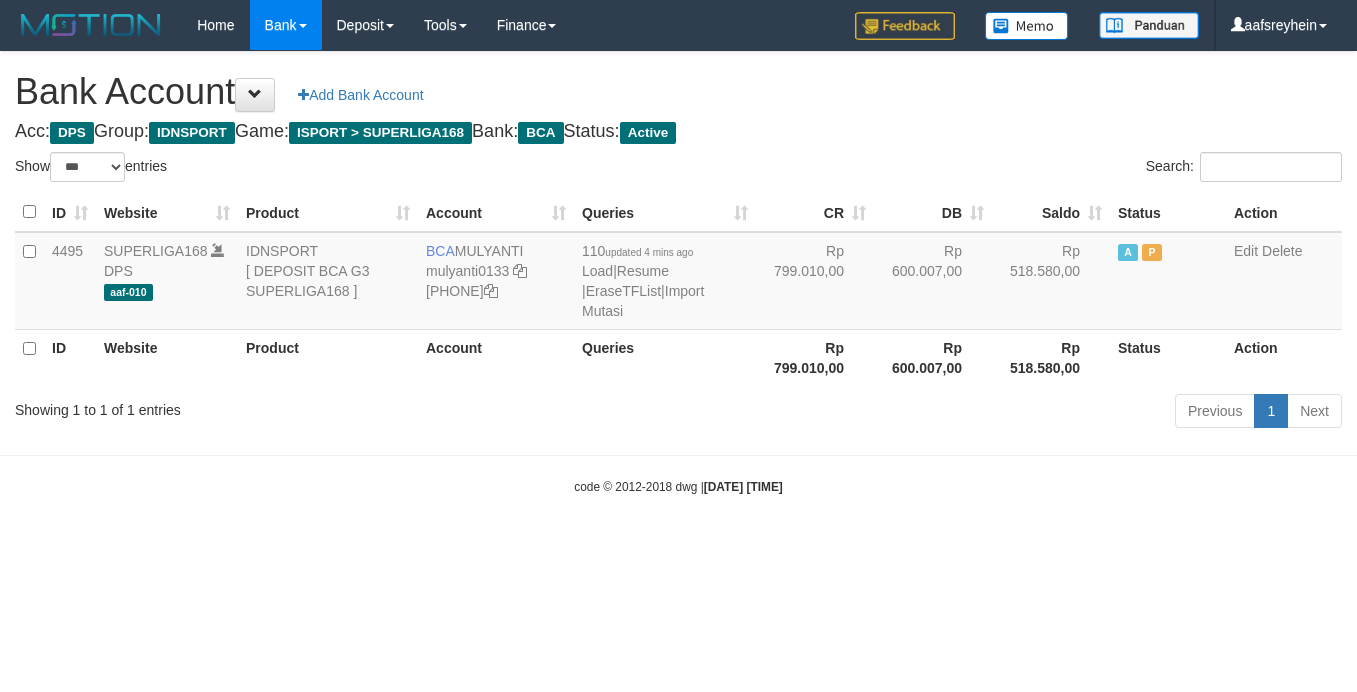 select on "***" 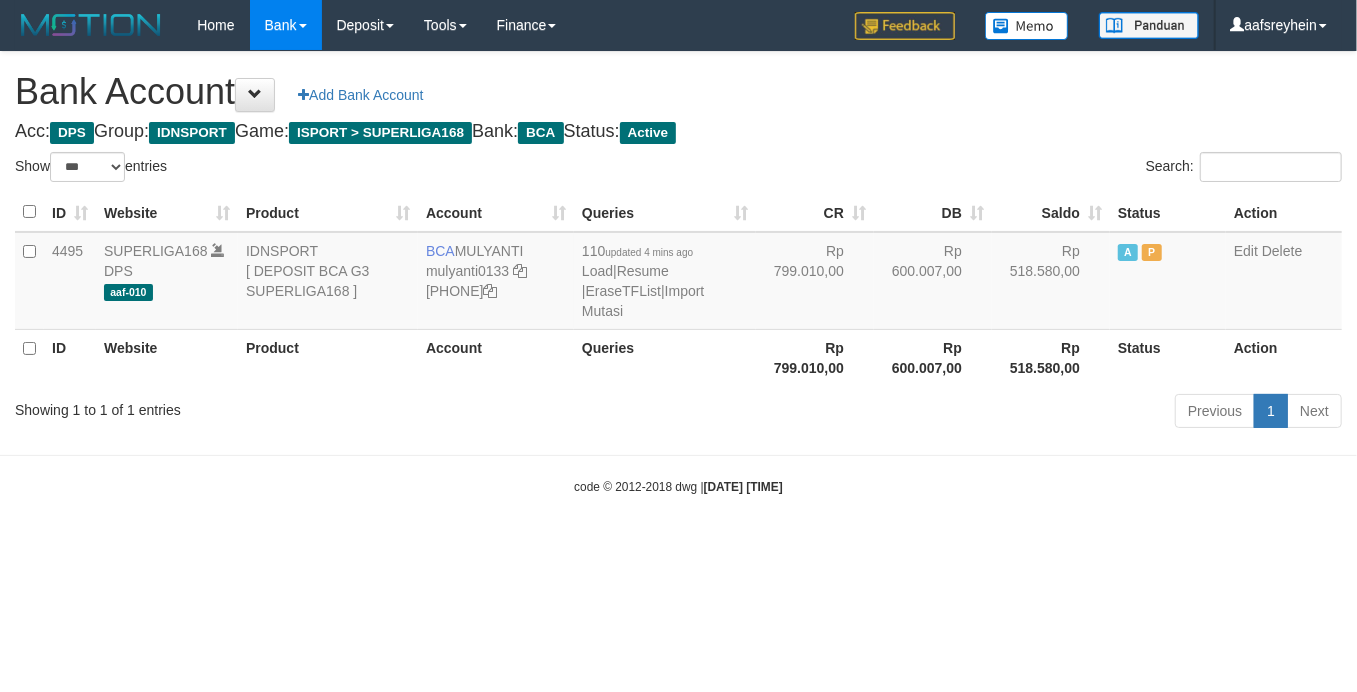 click on "Toggle navigation
Home
Bank
Account List
Load
By Website
Group
[ISPORT]													SUPERLIGA168
By Load Group (DPS)" at bounding box center (678, 273) 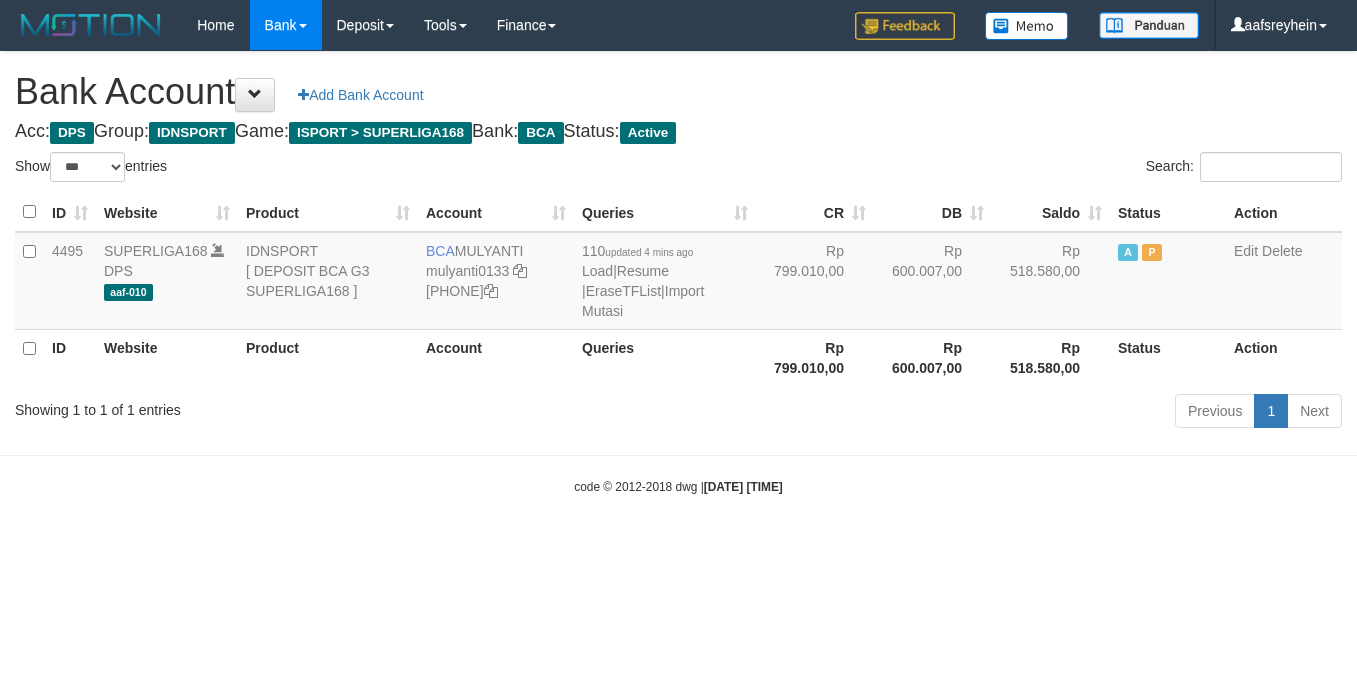 select on "***" 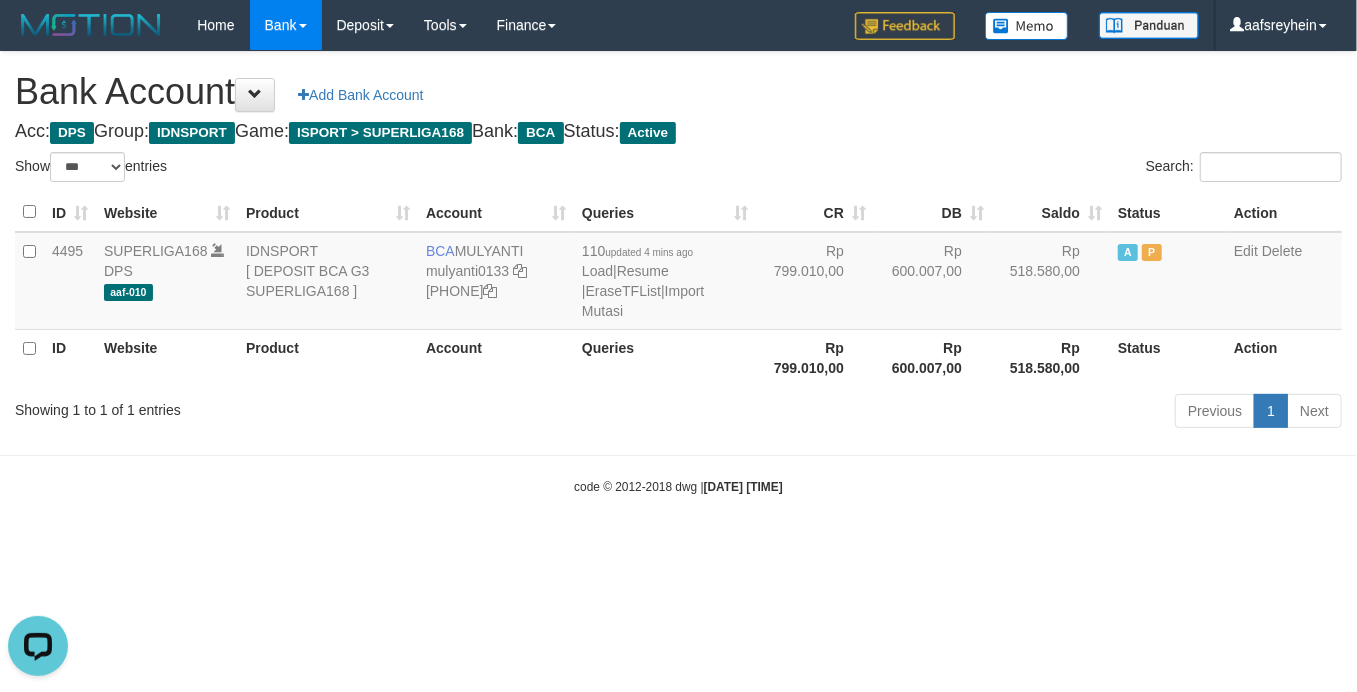 scroll, scrollTop: 0, scrollLeft: 0, axis: both 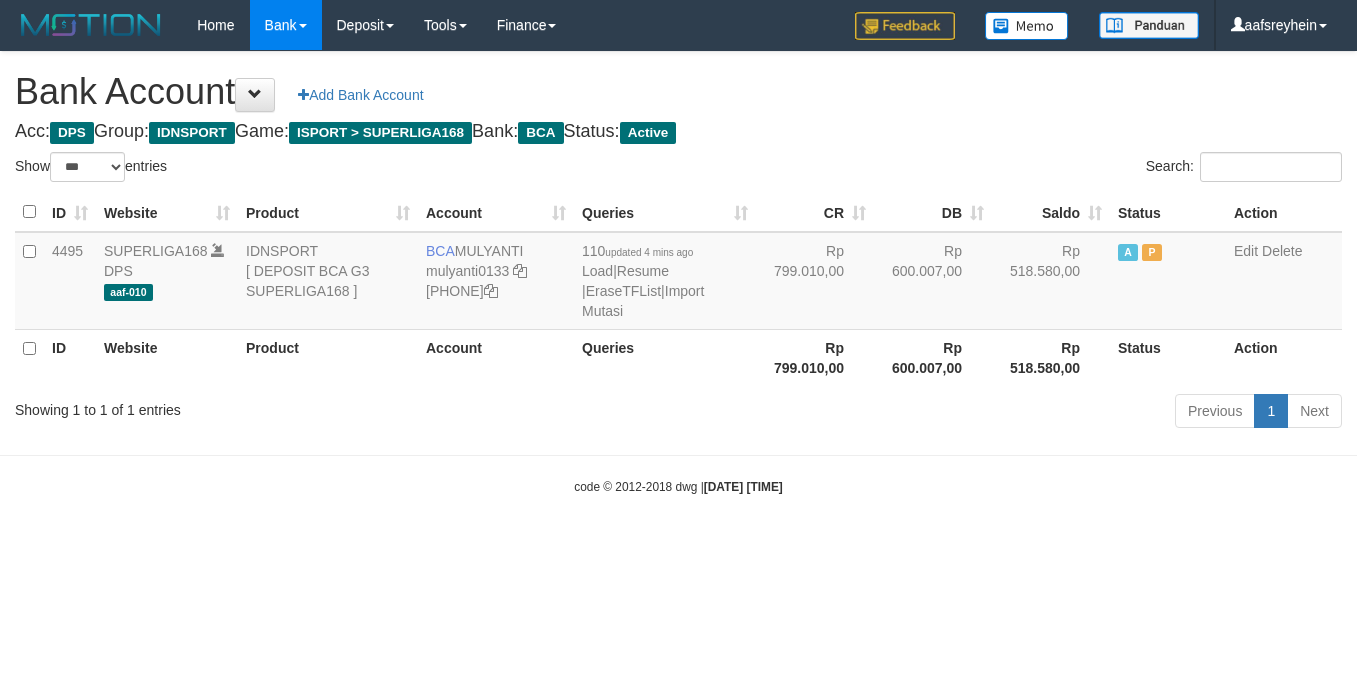 select on "***" 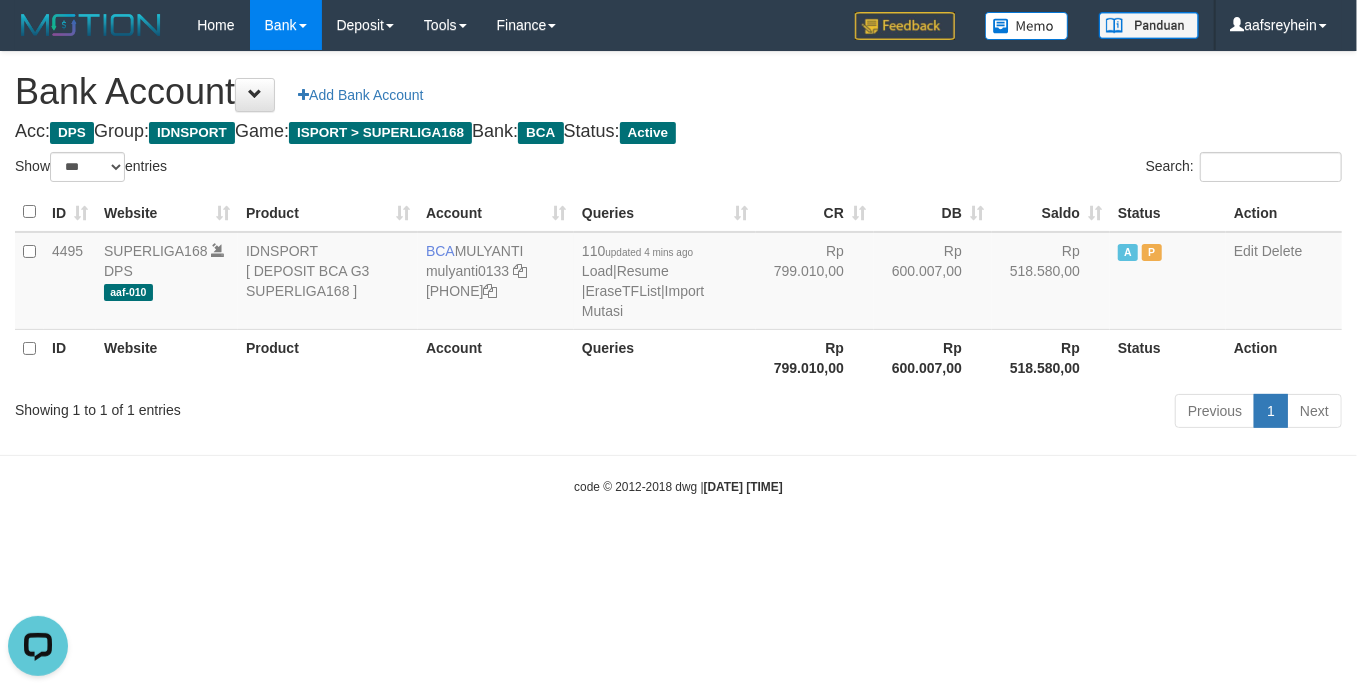 scroll, scrollTop: 0, scrollLeft: 0, axis: both 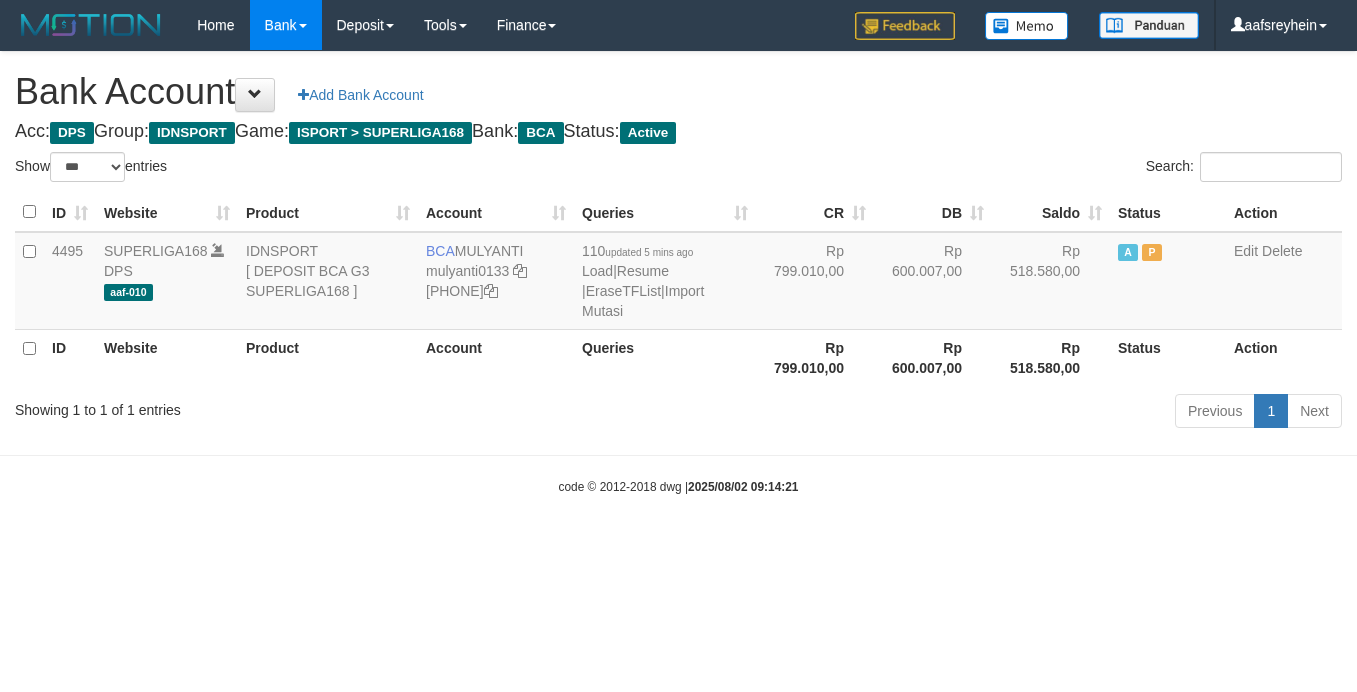 select on "***" 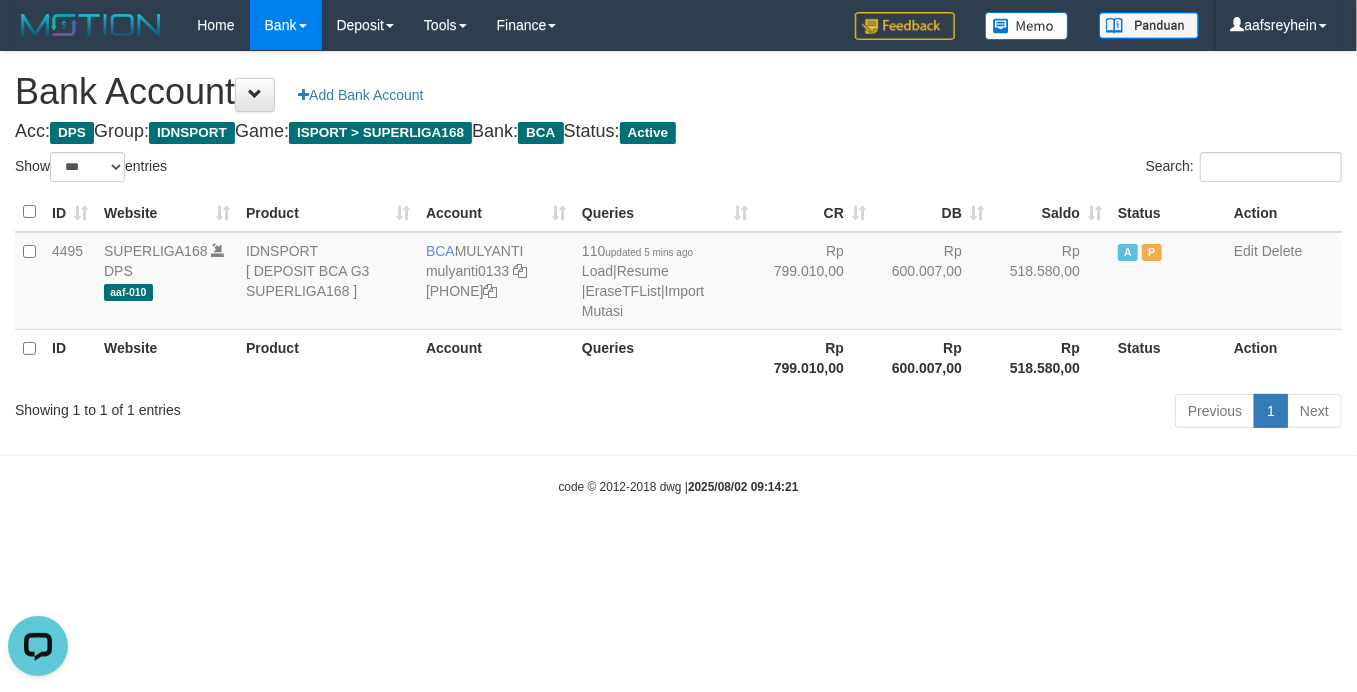scroll, scrollTop: 0, scrollLeft: 0, axis: both 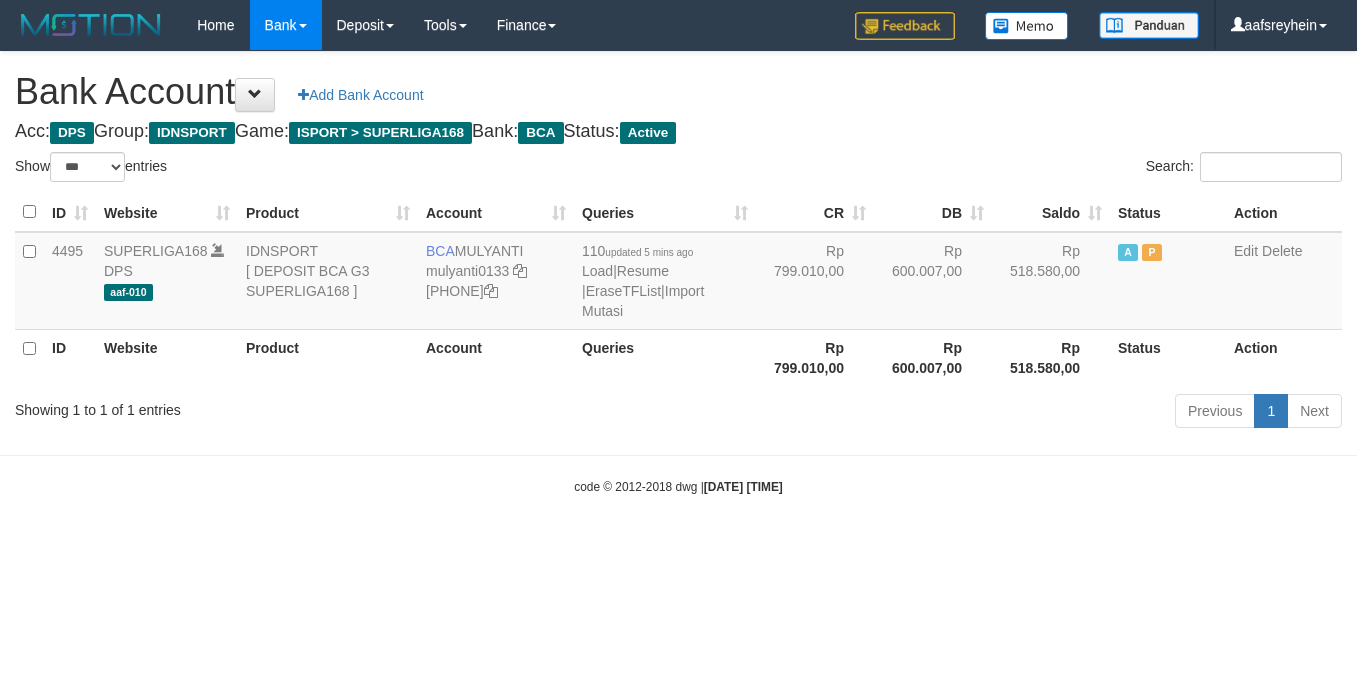 select on "***" 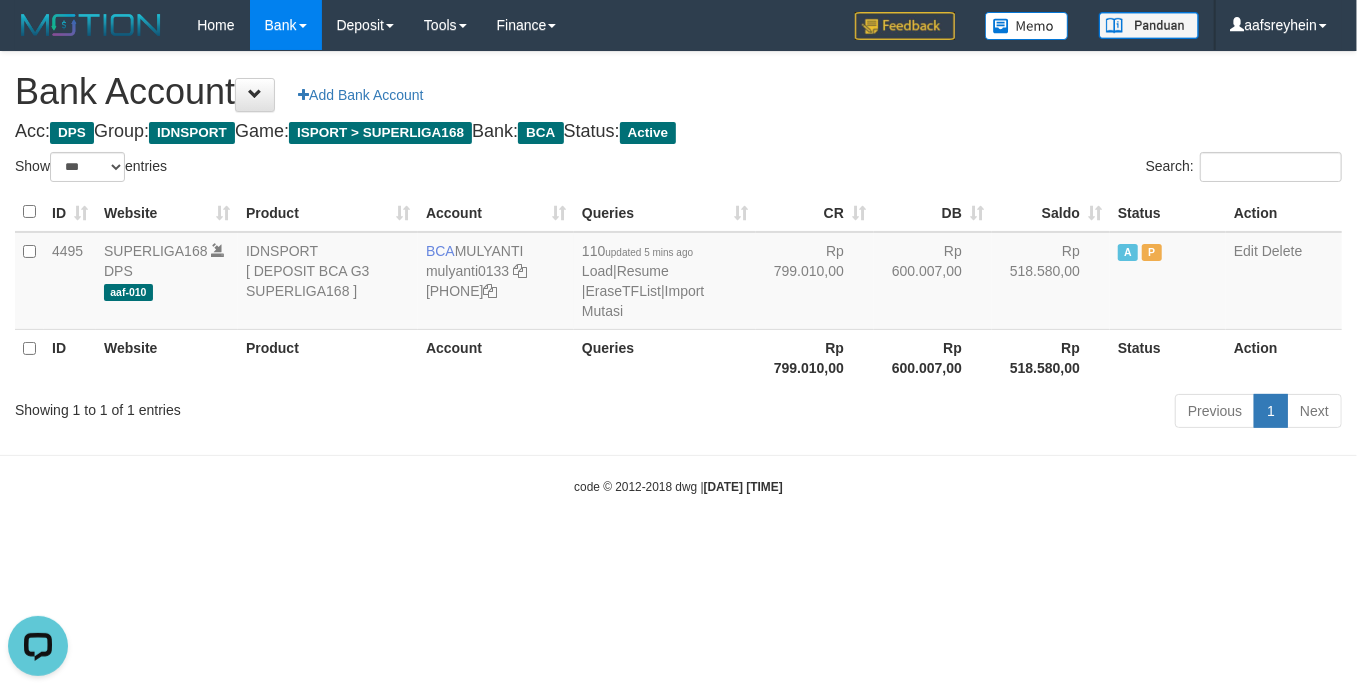 scroll, scrollTop: 0, scrollLeft: 0, axis: both 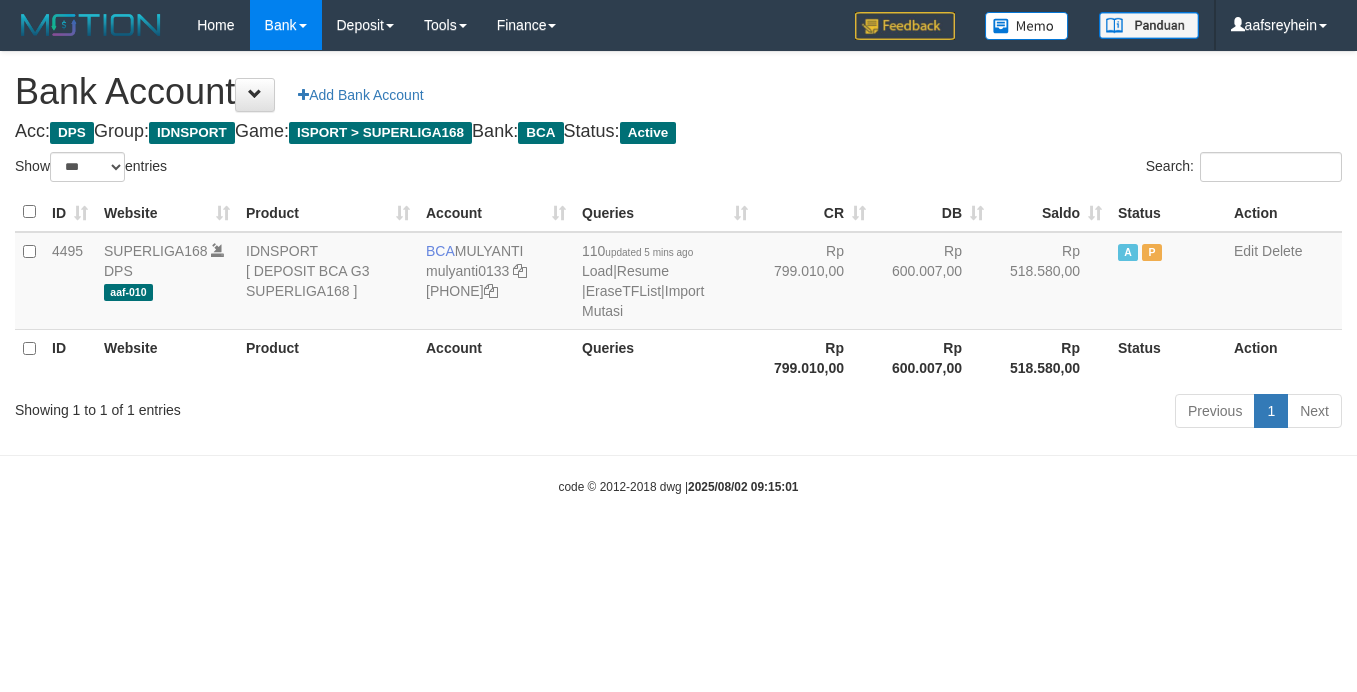 select on "***" 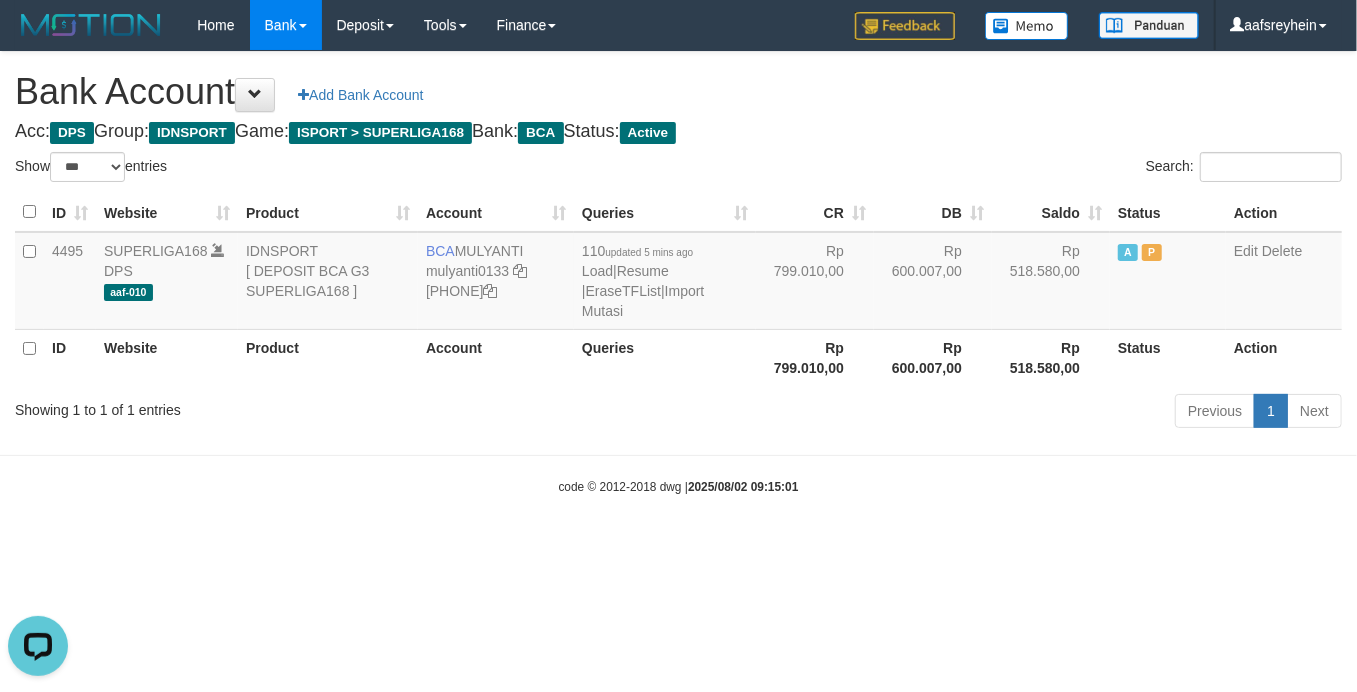 scroll, scrollTop: 0, scrollLeft: 0, axis: both 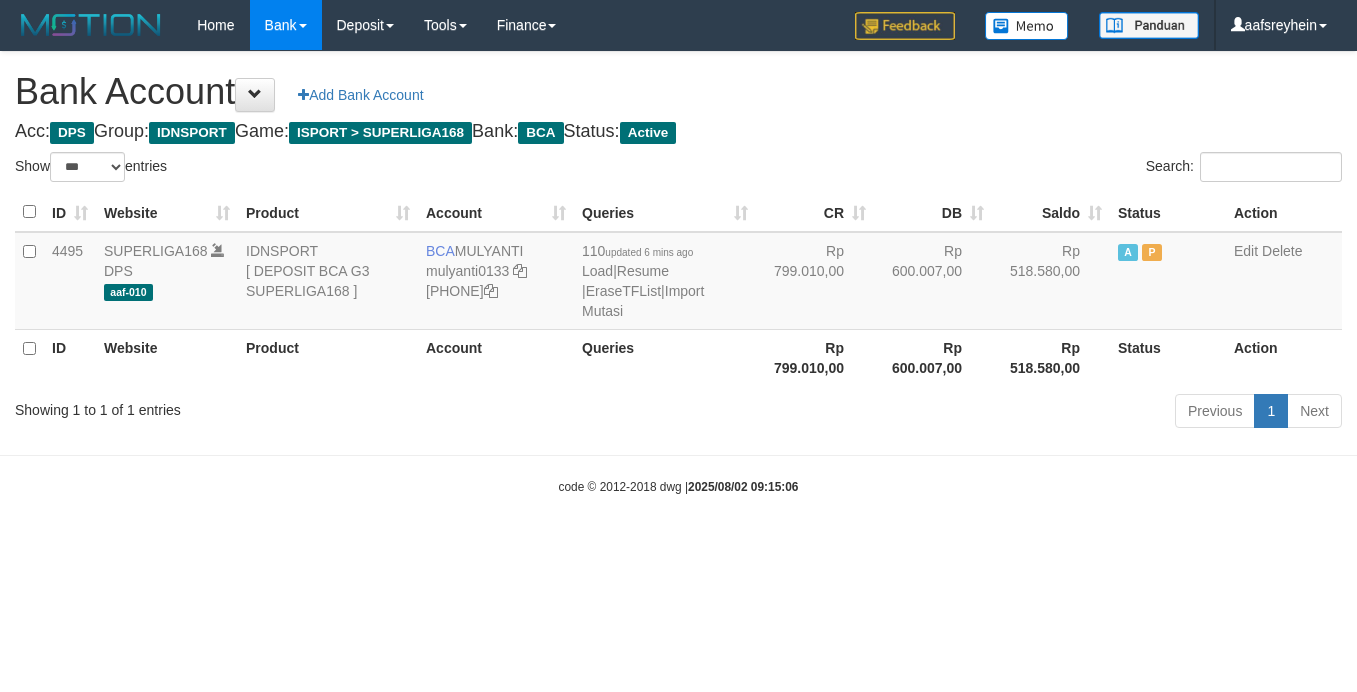 select on "***" 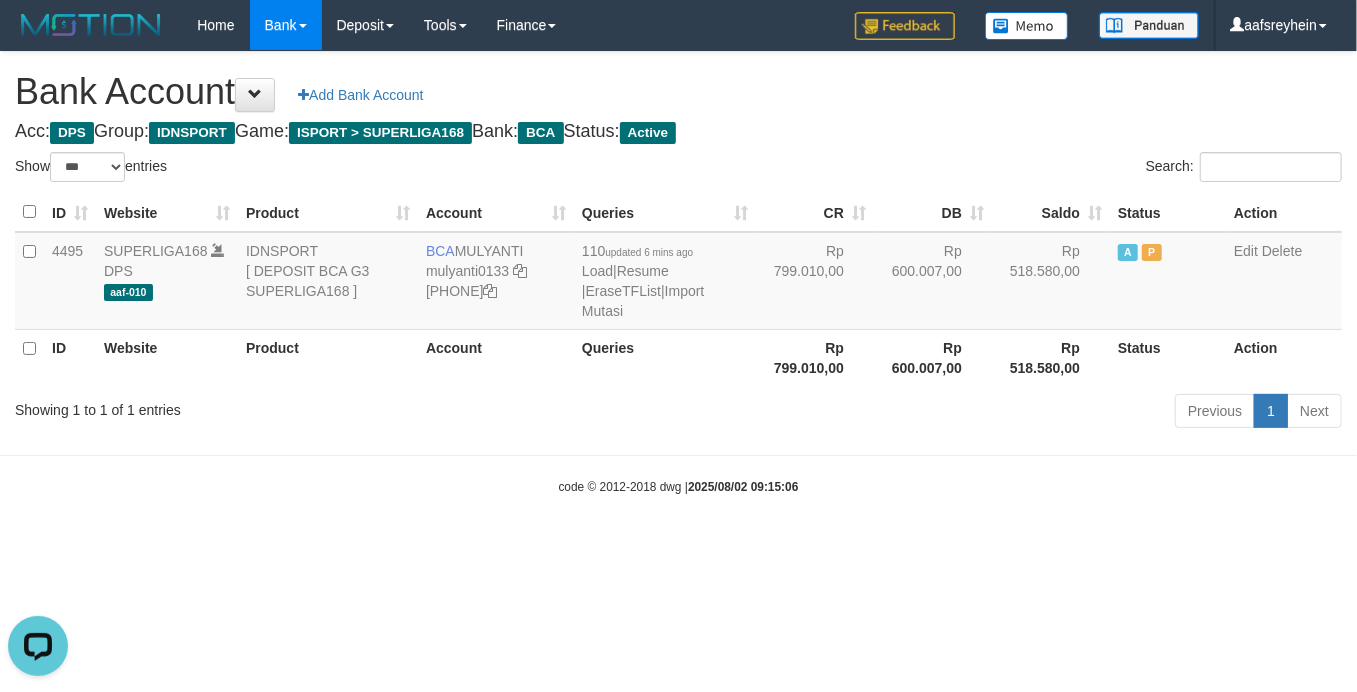 scroll, scrollTop: 0, scrollLeft: 0, axis: both 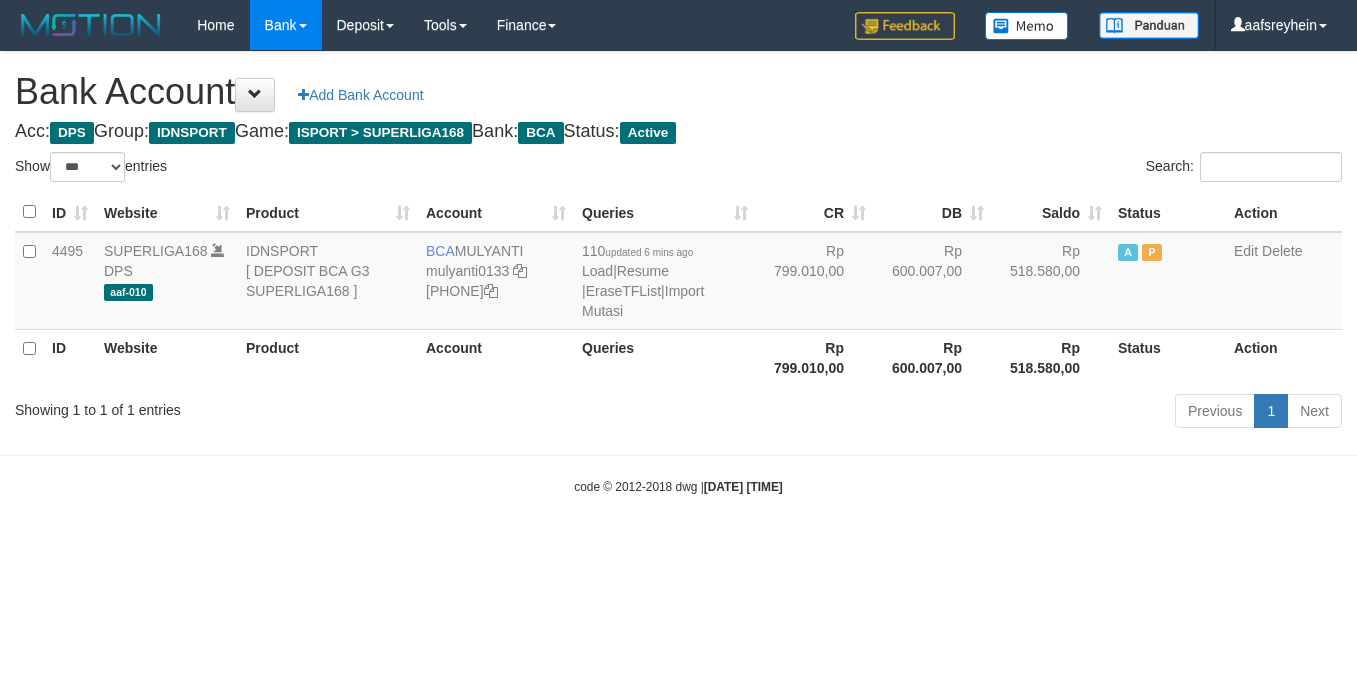 select on "***" 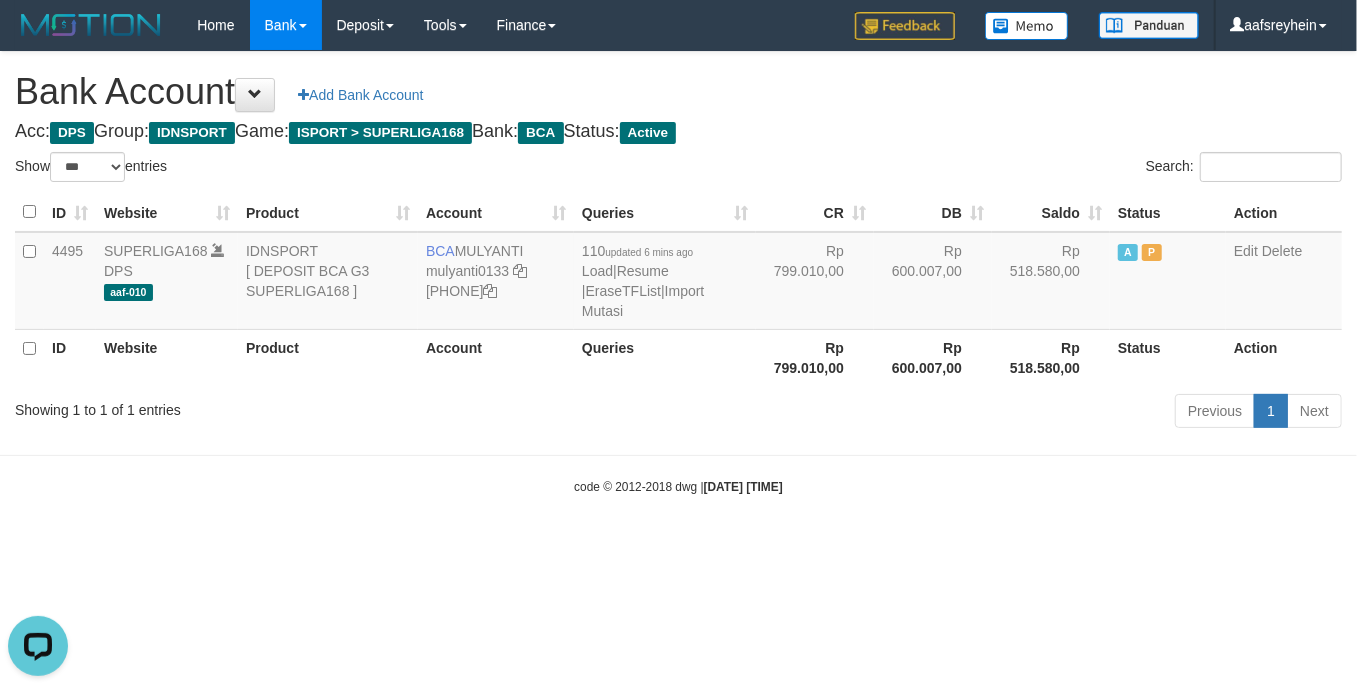 scroll, scrollTop: 0, scrollLeft: 0, axis: both 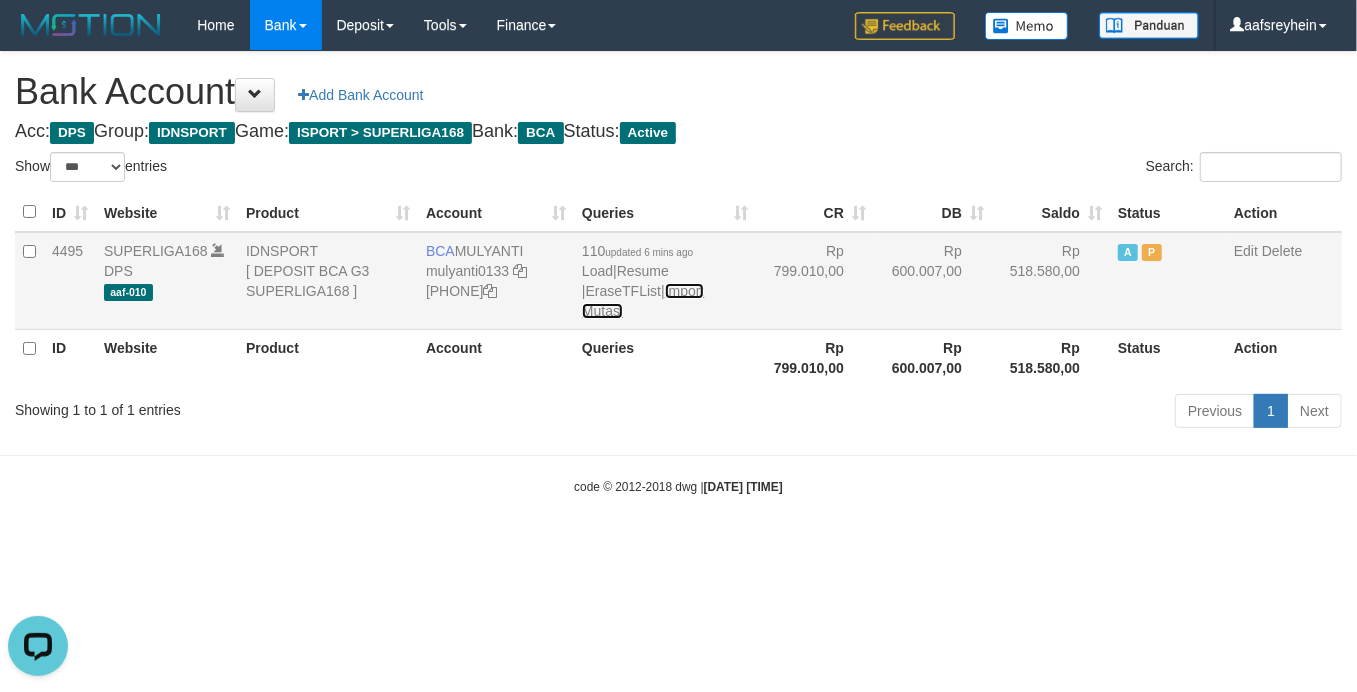 click on "Import Mutasi" at bounding box center (643, 301) 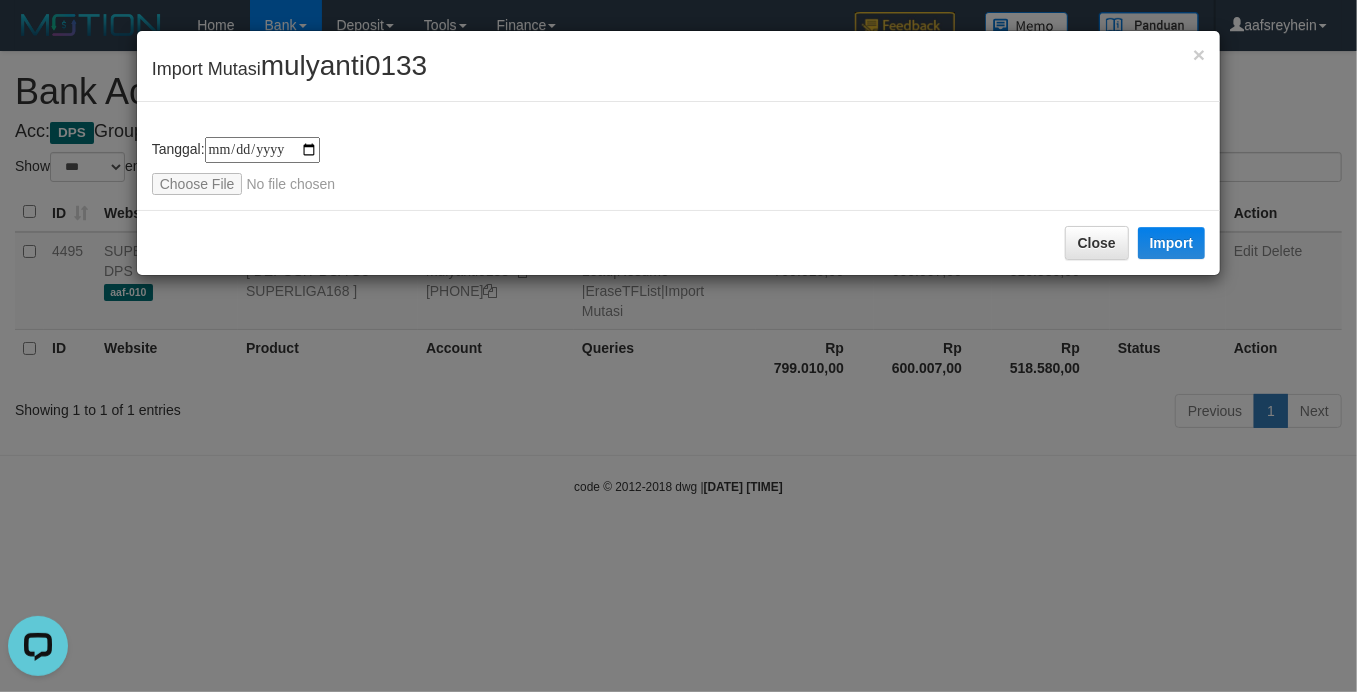 type on "**********" 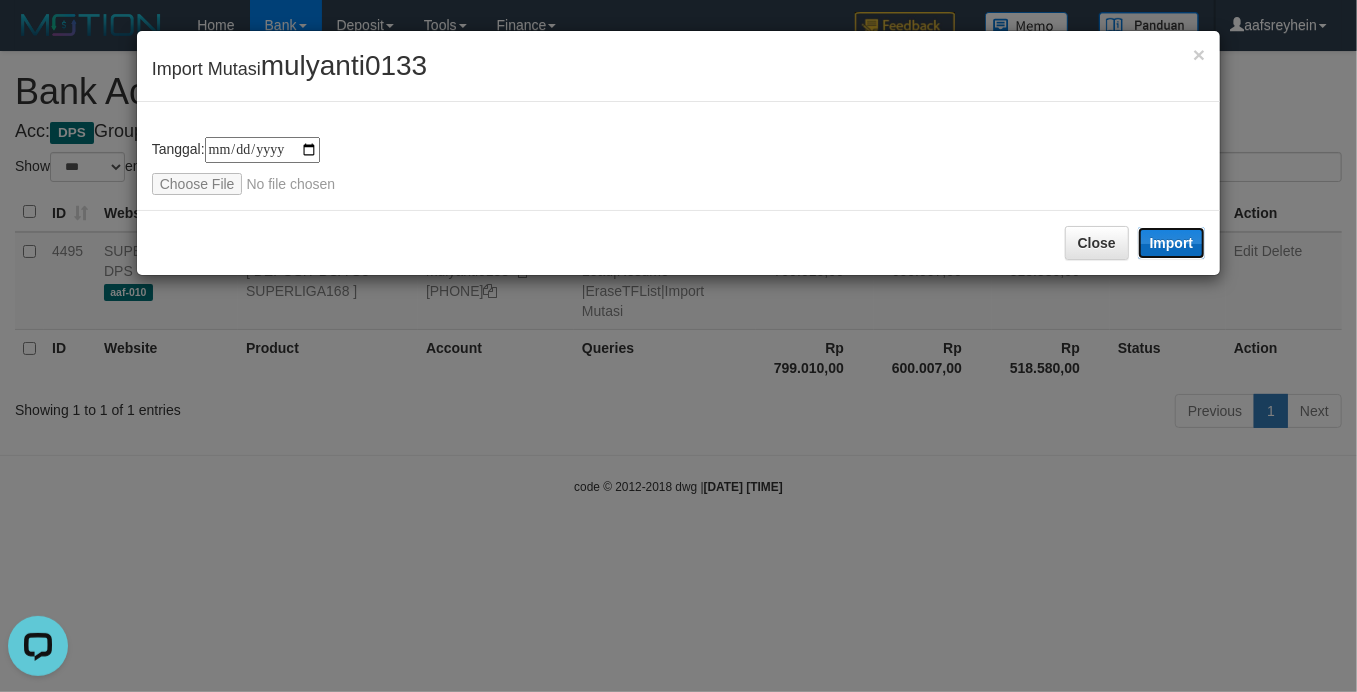 click on "Import" at bounding box center [1172, 243] 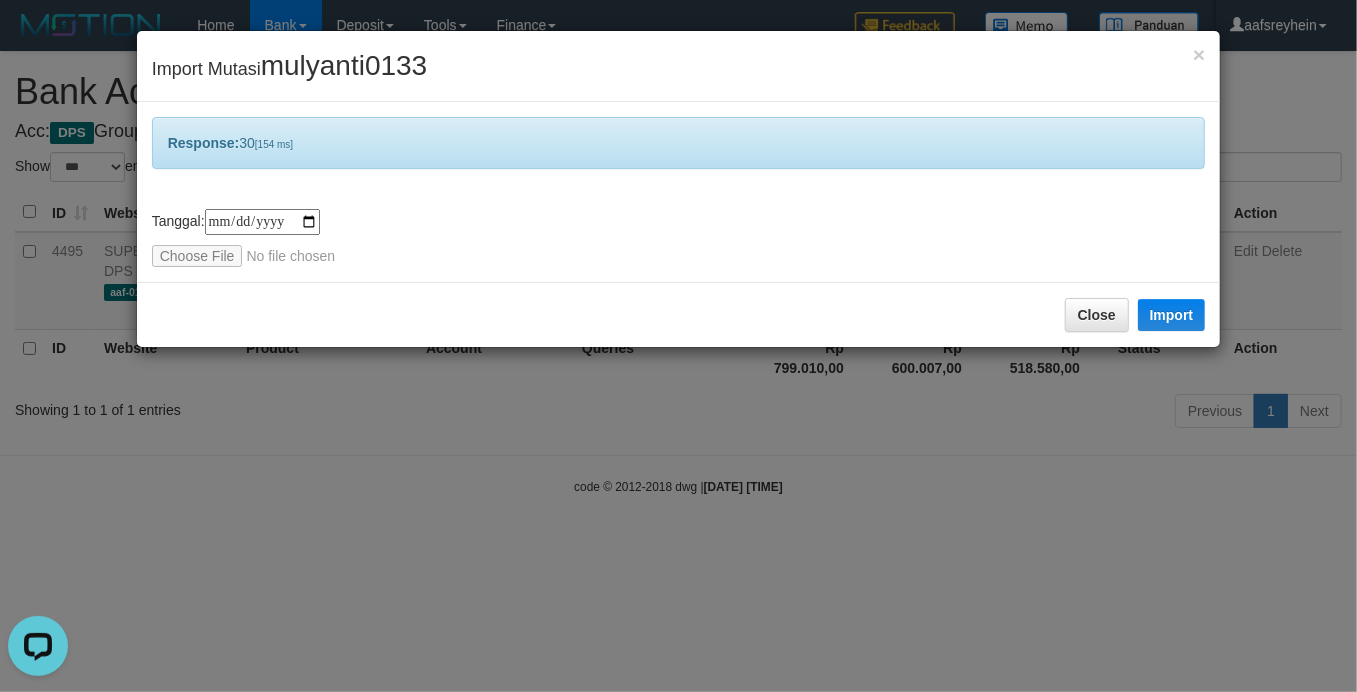 click on "**********" at bounding box center [678, 346] 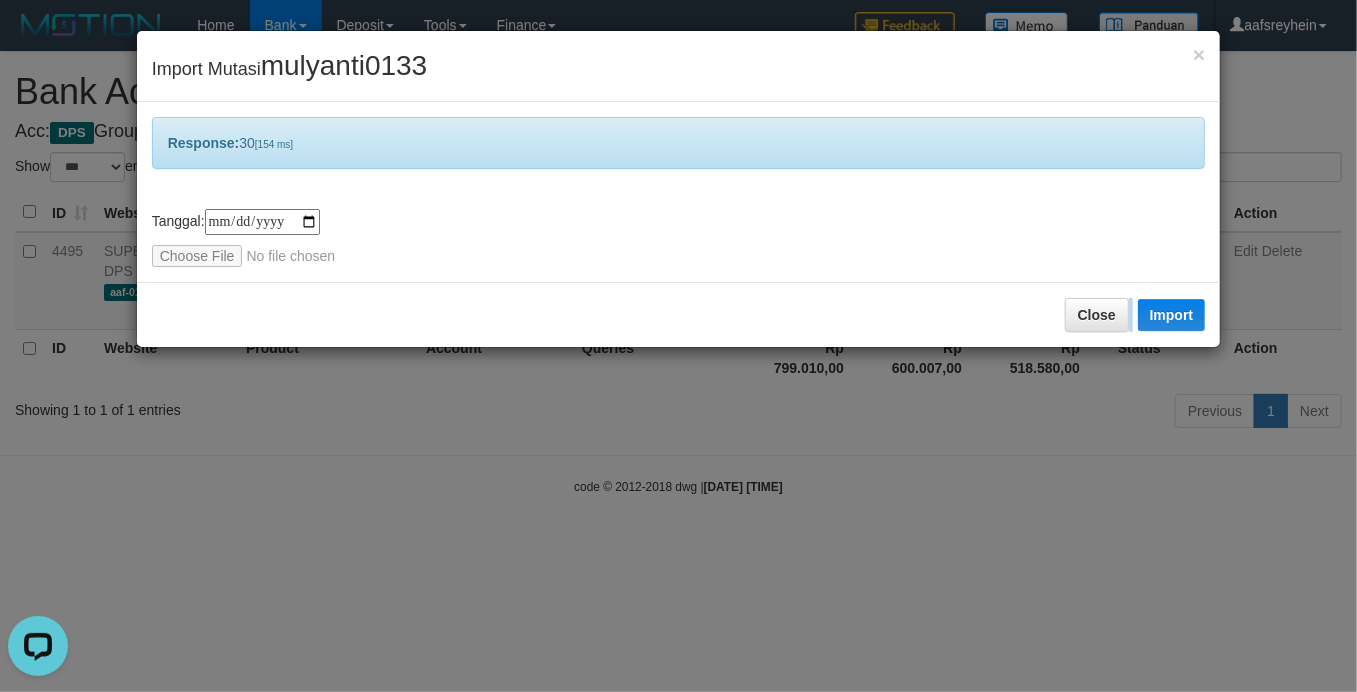 click on "**********" at bounding box center [678, 346] 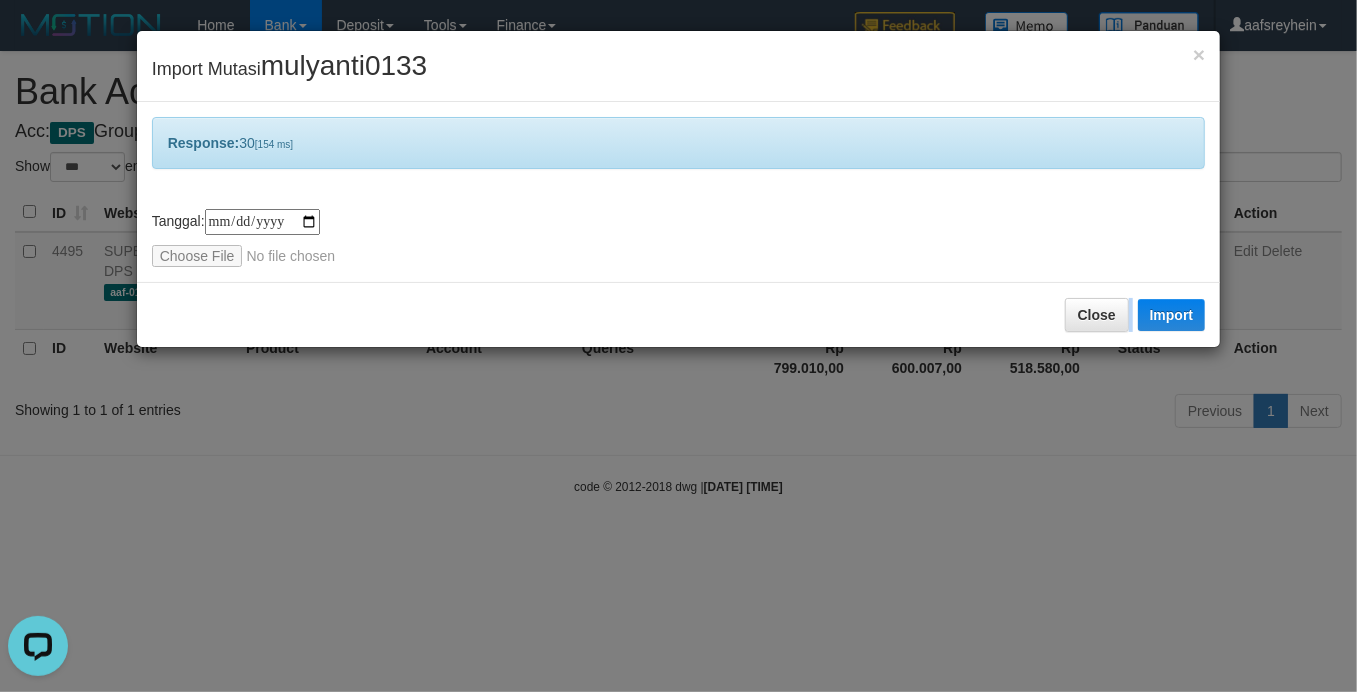click on "**********" at bounding box center (678, 346) 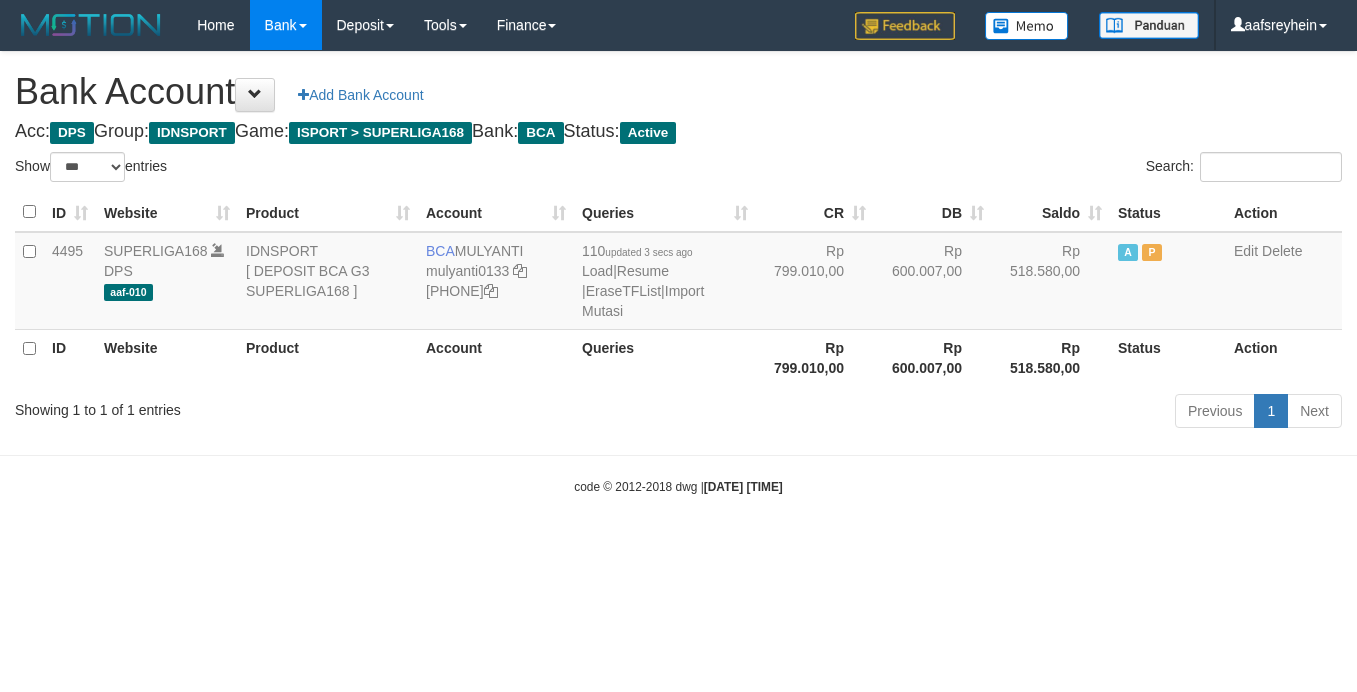 select on "***" 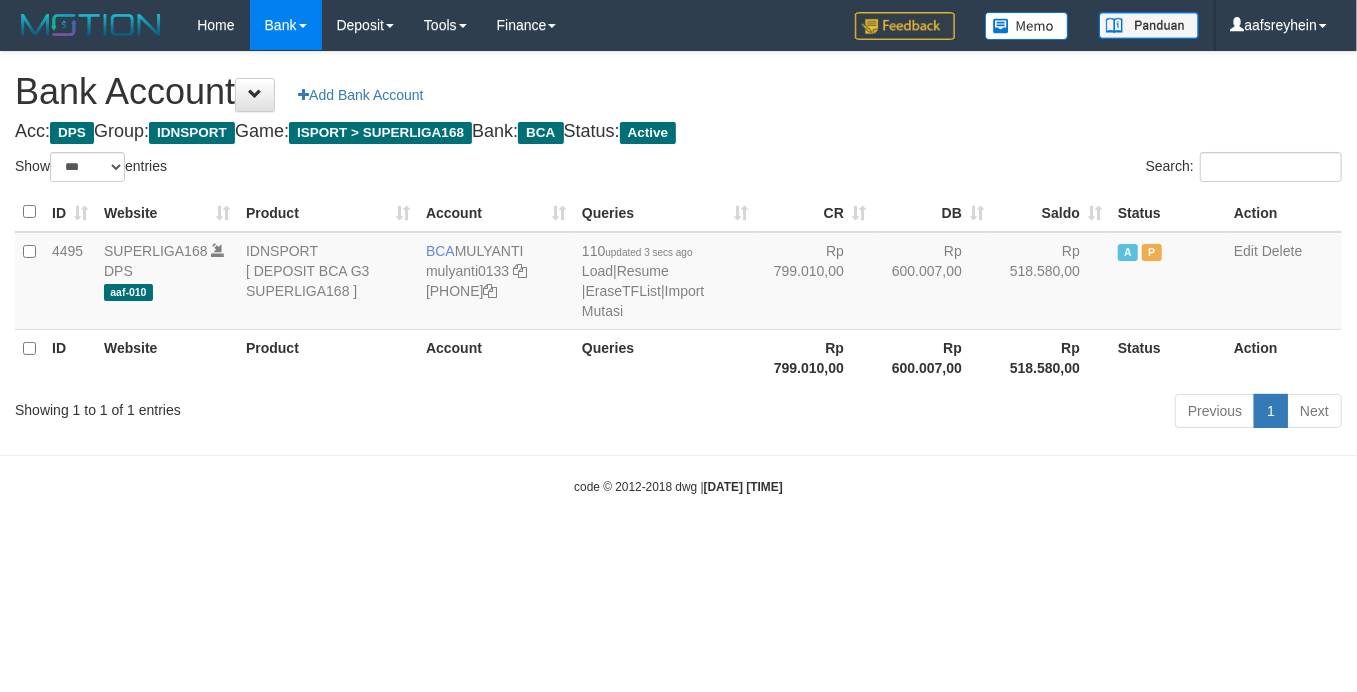 click on "Toggle navigation
Home
Bank
Account List
Load
By Website
Group
[ISPORT]													SUPERLIGA168
By Load Group (DPS)
-" at bounding box center (678, 273) 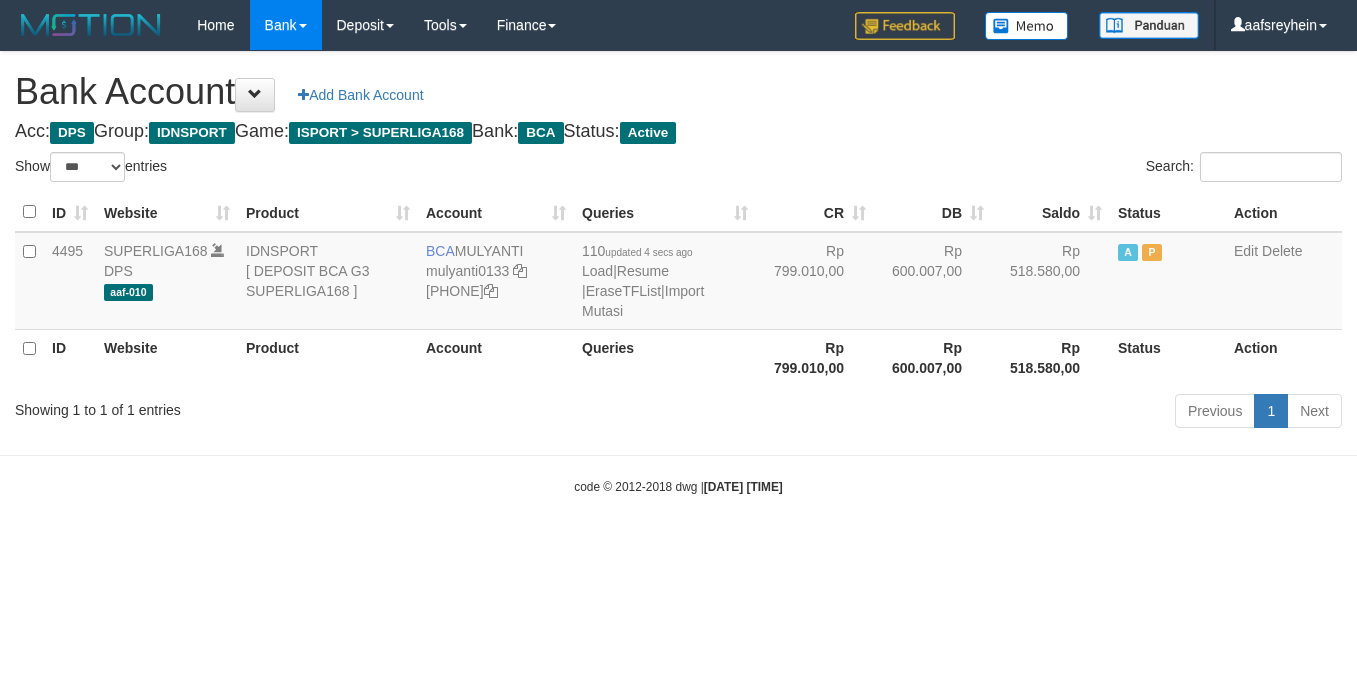 select on "***" 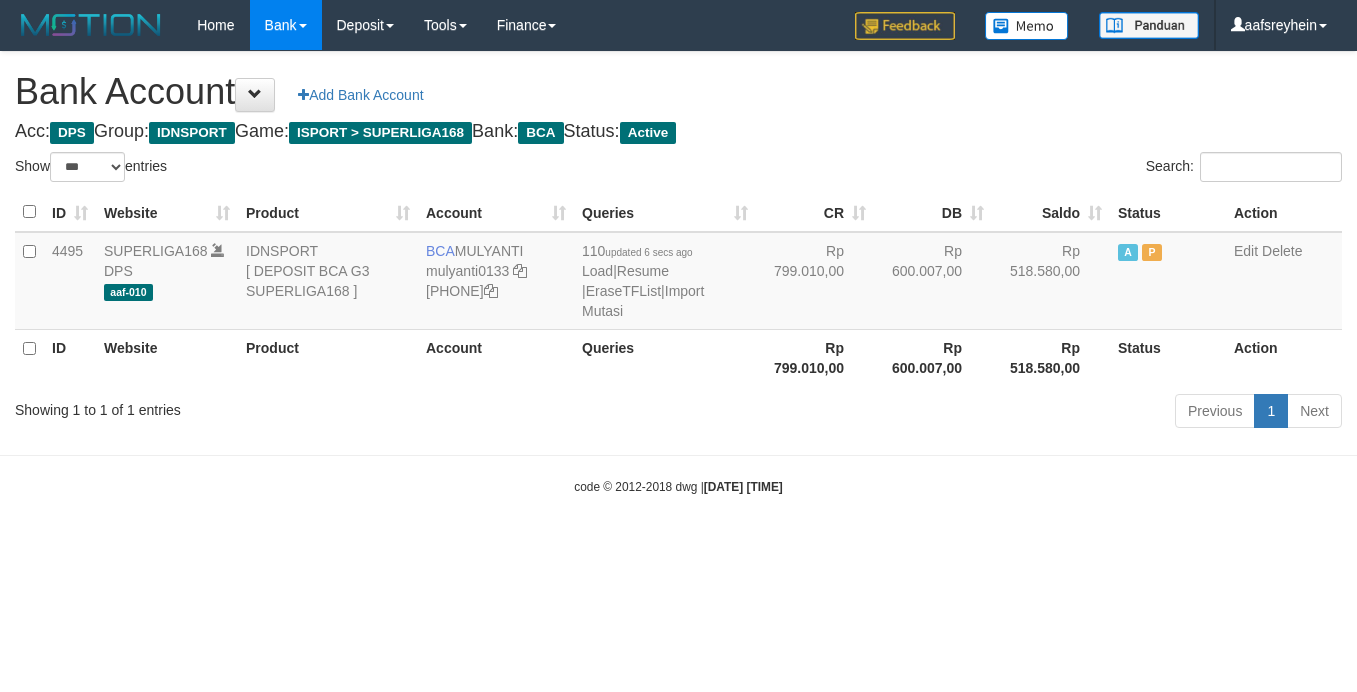 select on "***" 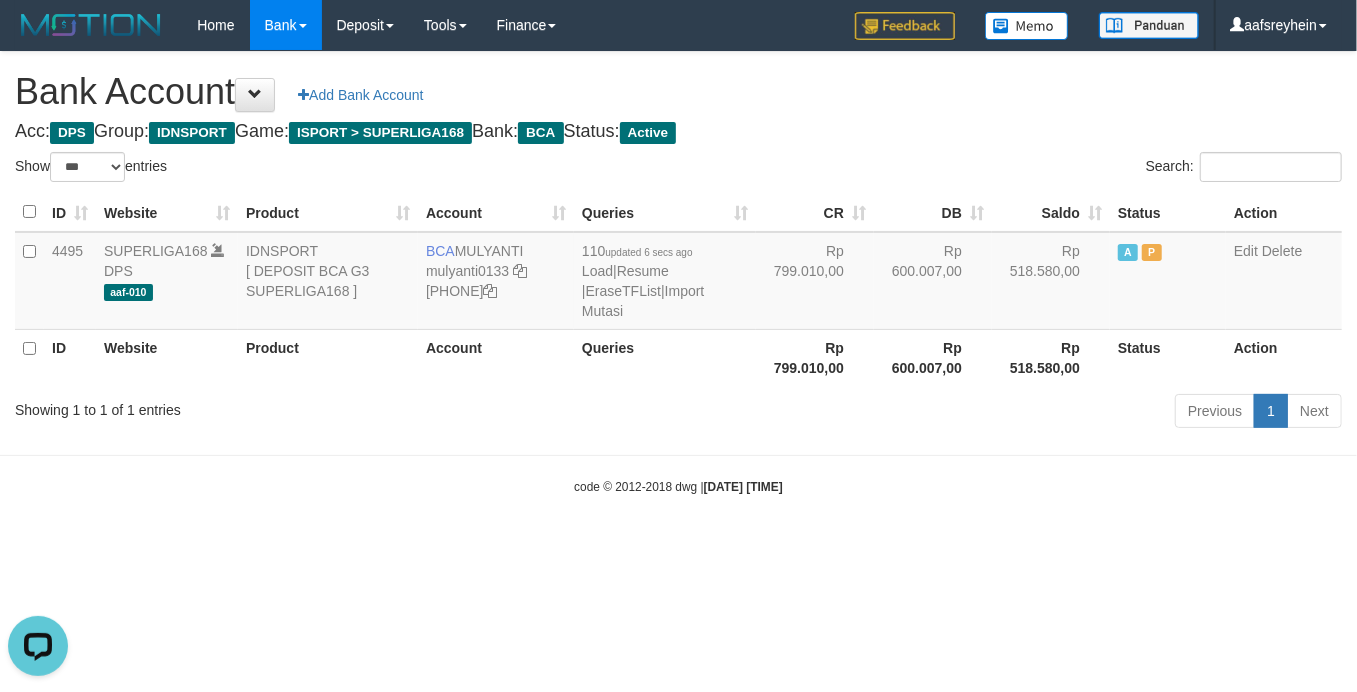 scroll, scrollTop: 0, scrollLeft: 0, axis: both 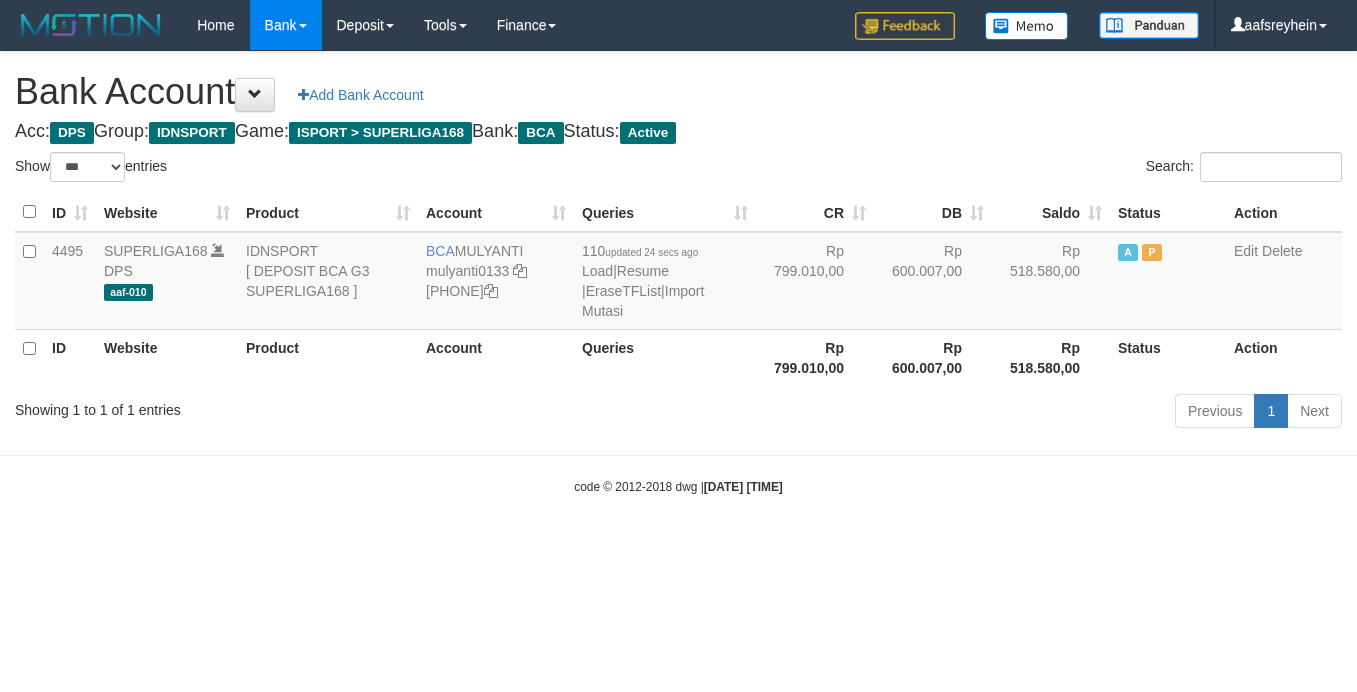 select on "***" 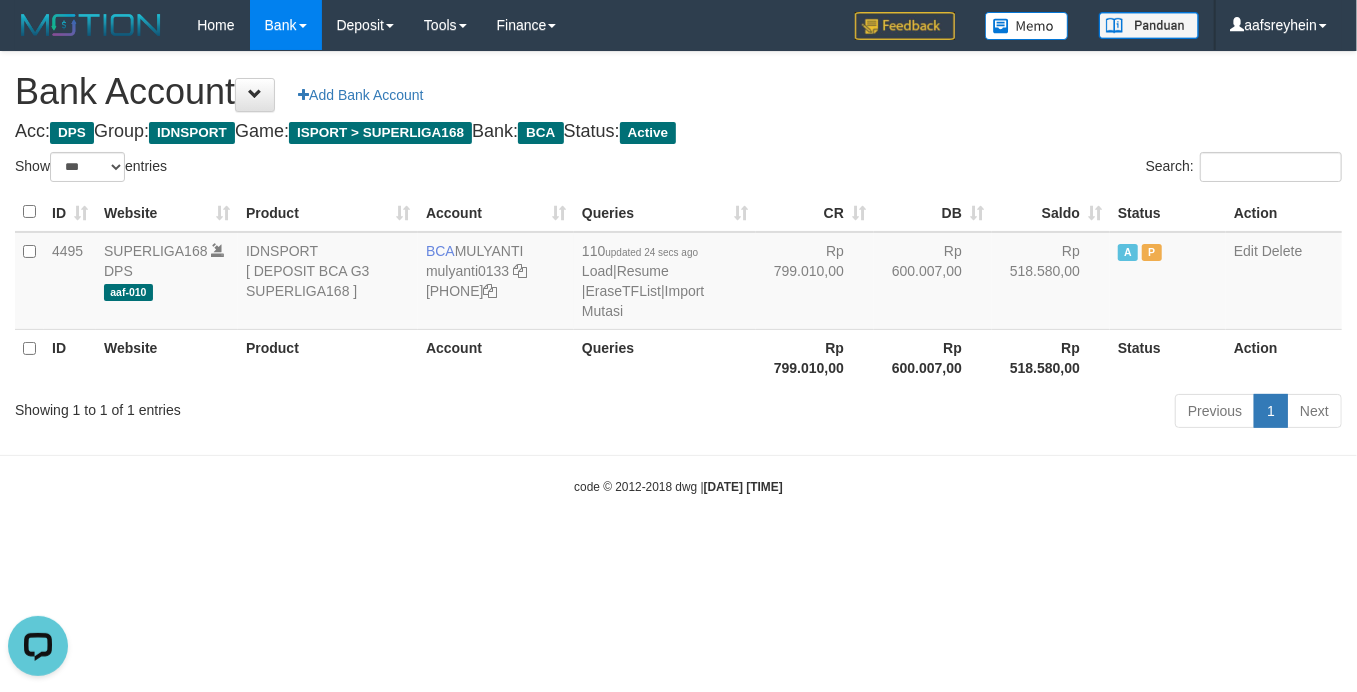 scroll, scrollTop: 0, scrollLeft: 0, axis: both 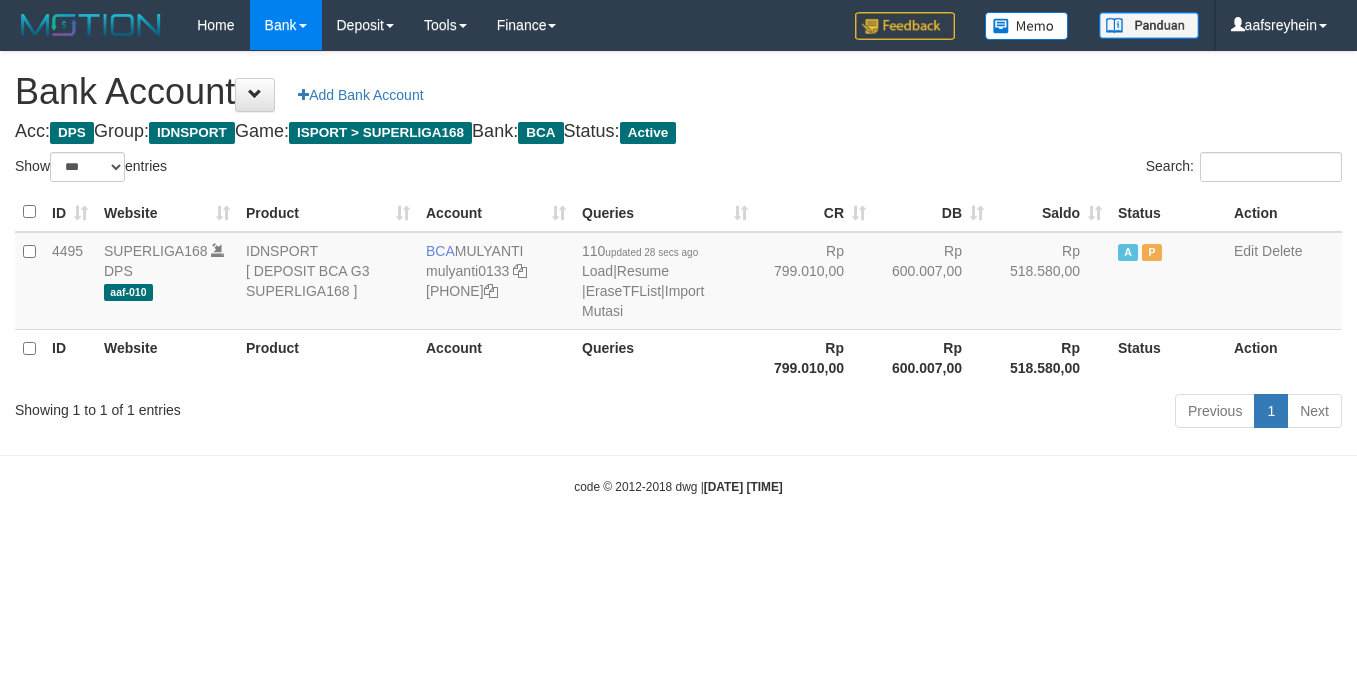select on "***" 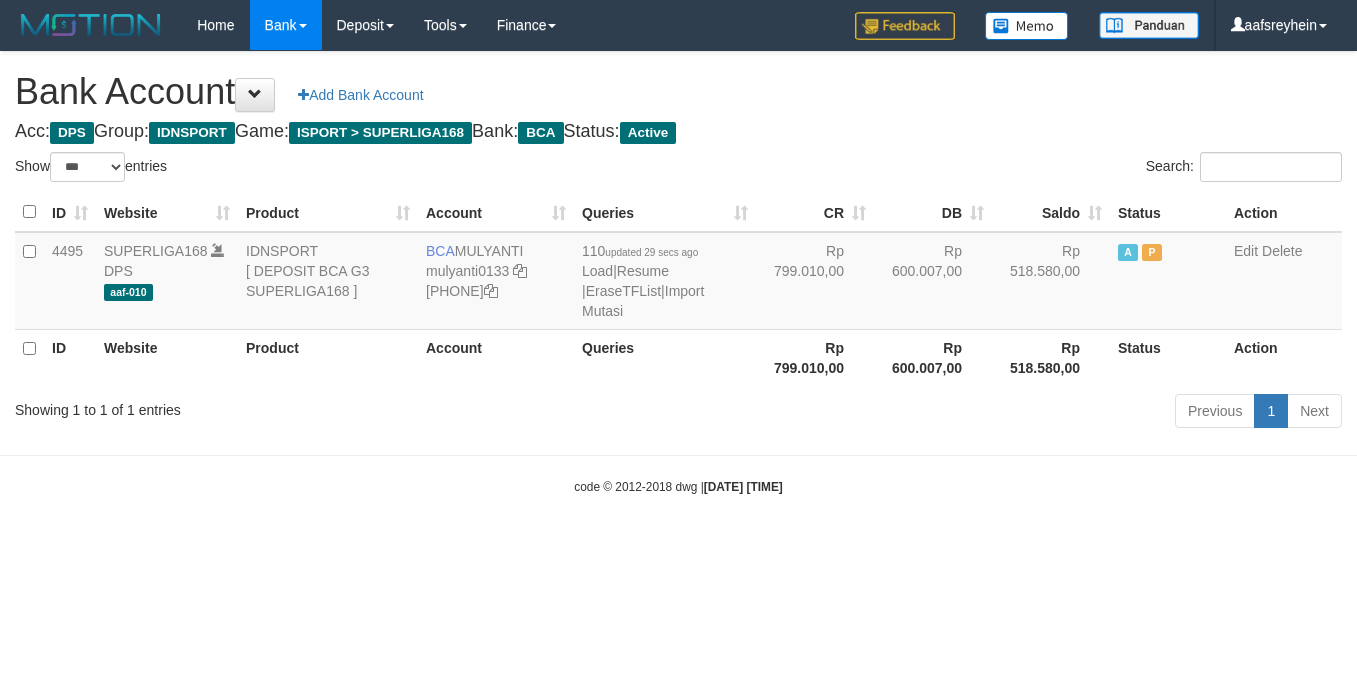select on "***" 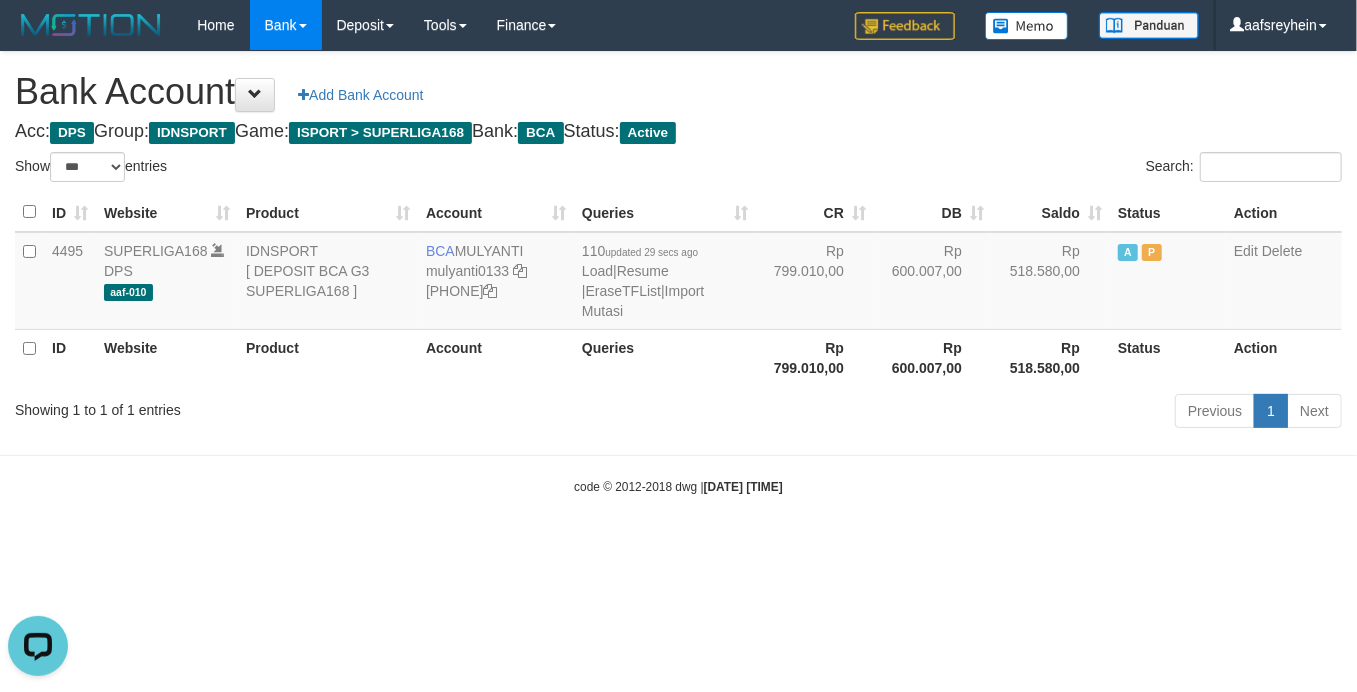 scroll, scrollTop: 0, scrollLeft: 0, axis: both 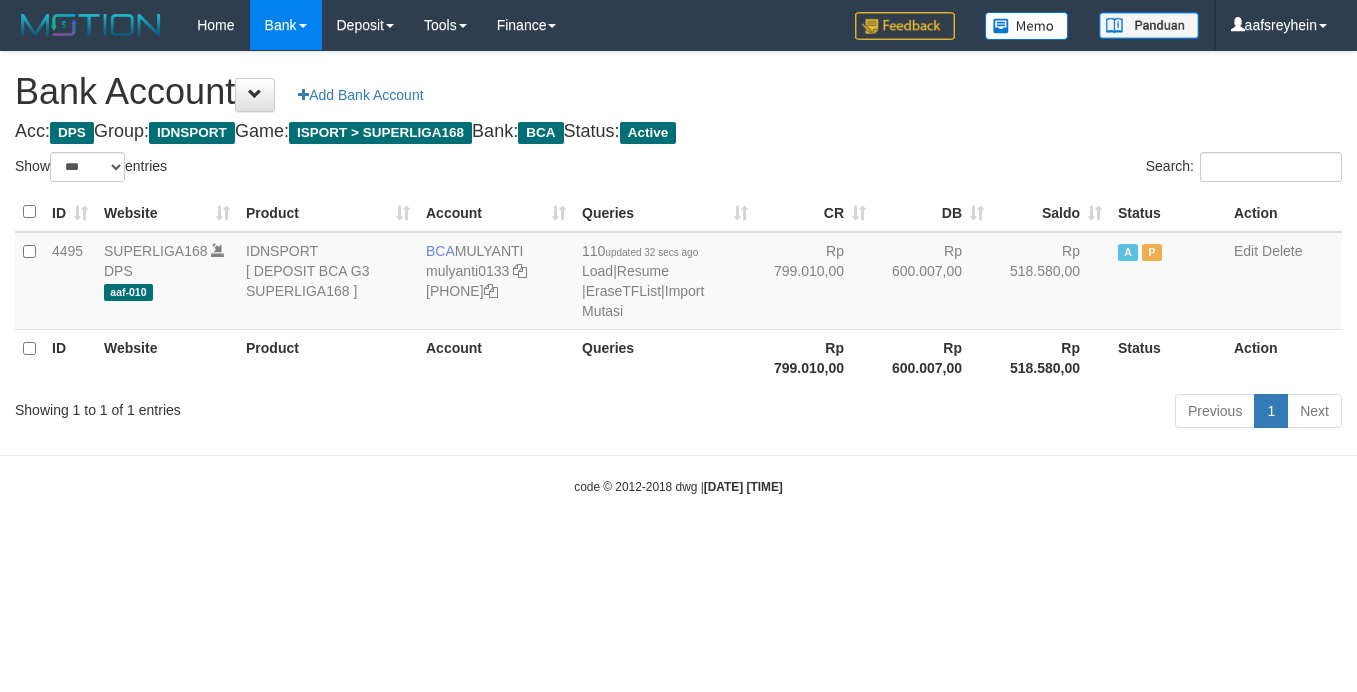 select on "***" 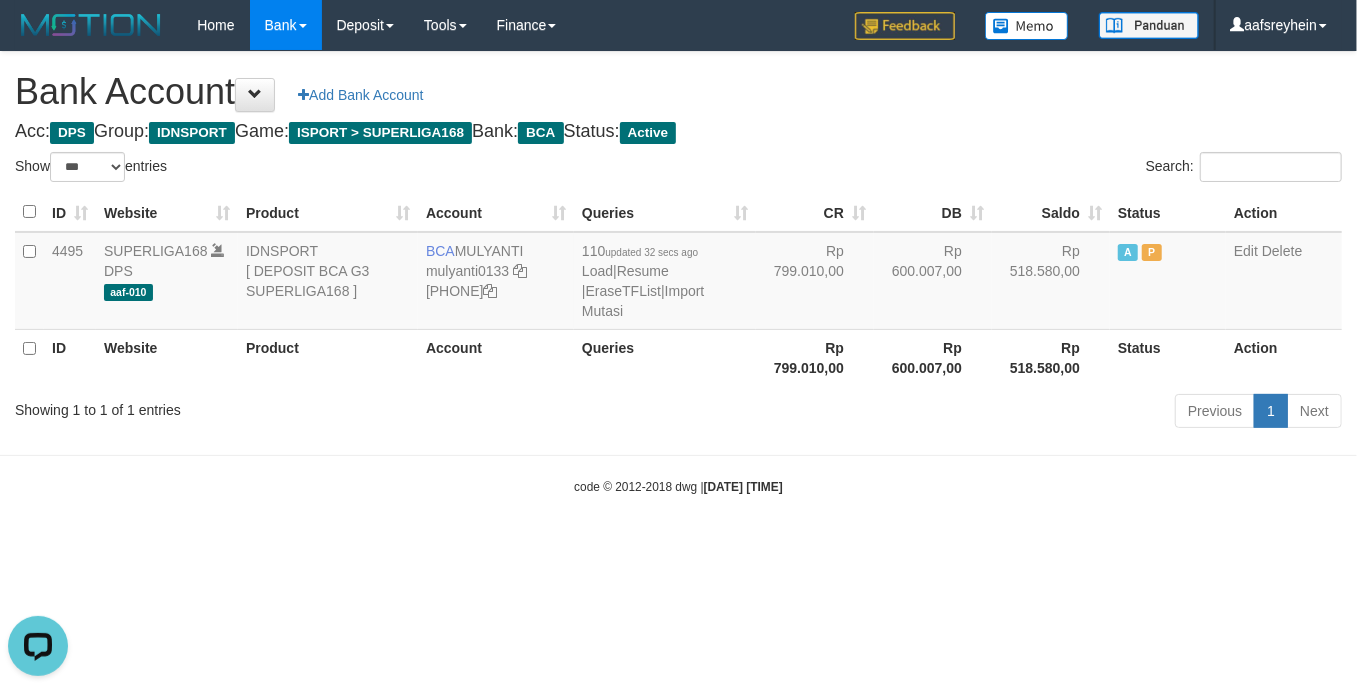 scroll, scrollTop: 0, scrollLeft: 0, axis: both 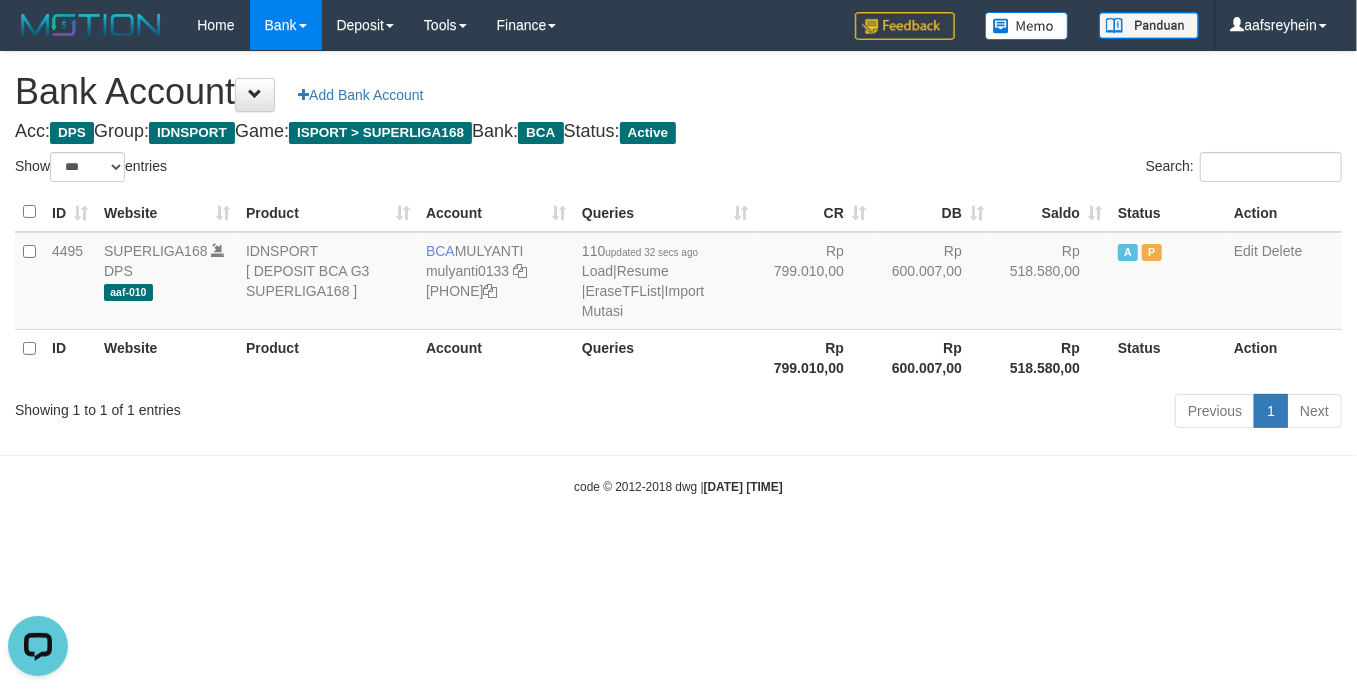 click on "Toggle navigation
Home
Bank
Account List
Load
By Website
Group
[ISPORT]													SUPERLIGA168
By Load Group (DPS)
-" at bounding box center (678, 273) 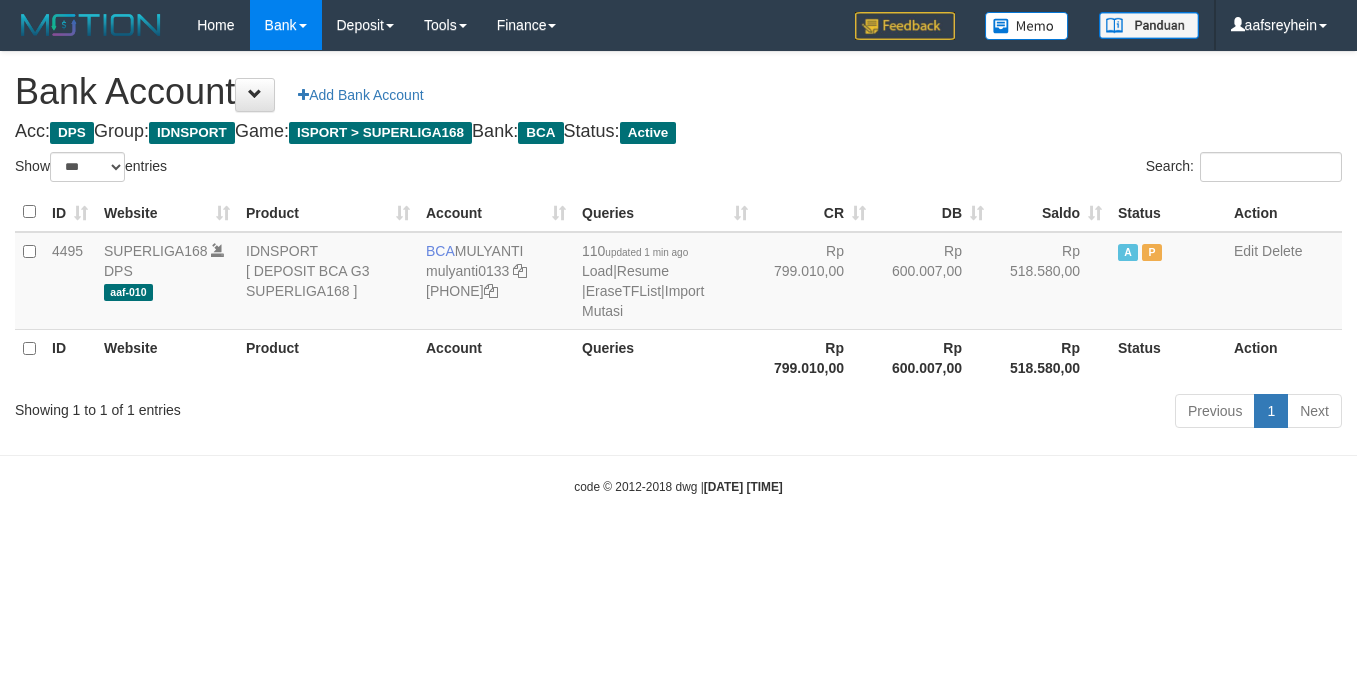 select on "***" 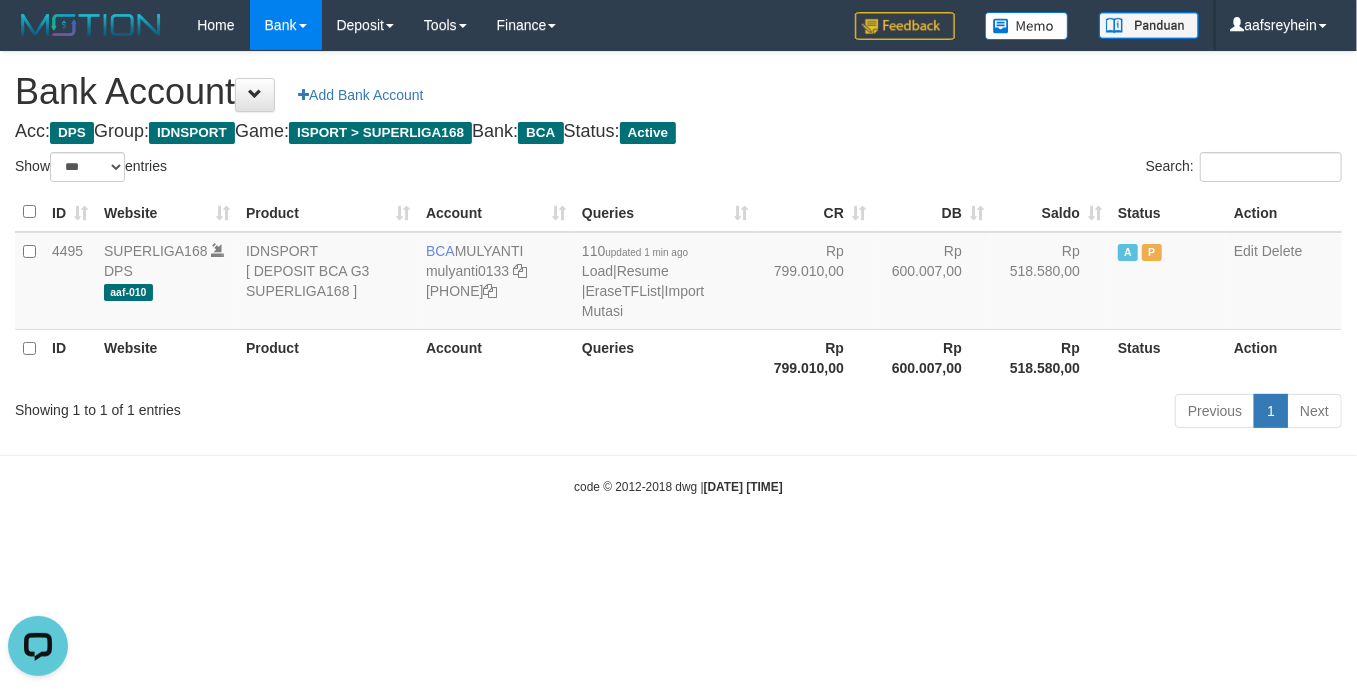 scroll, scrollTop: 0, scrollLeft: 0, axis: both 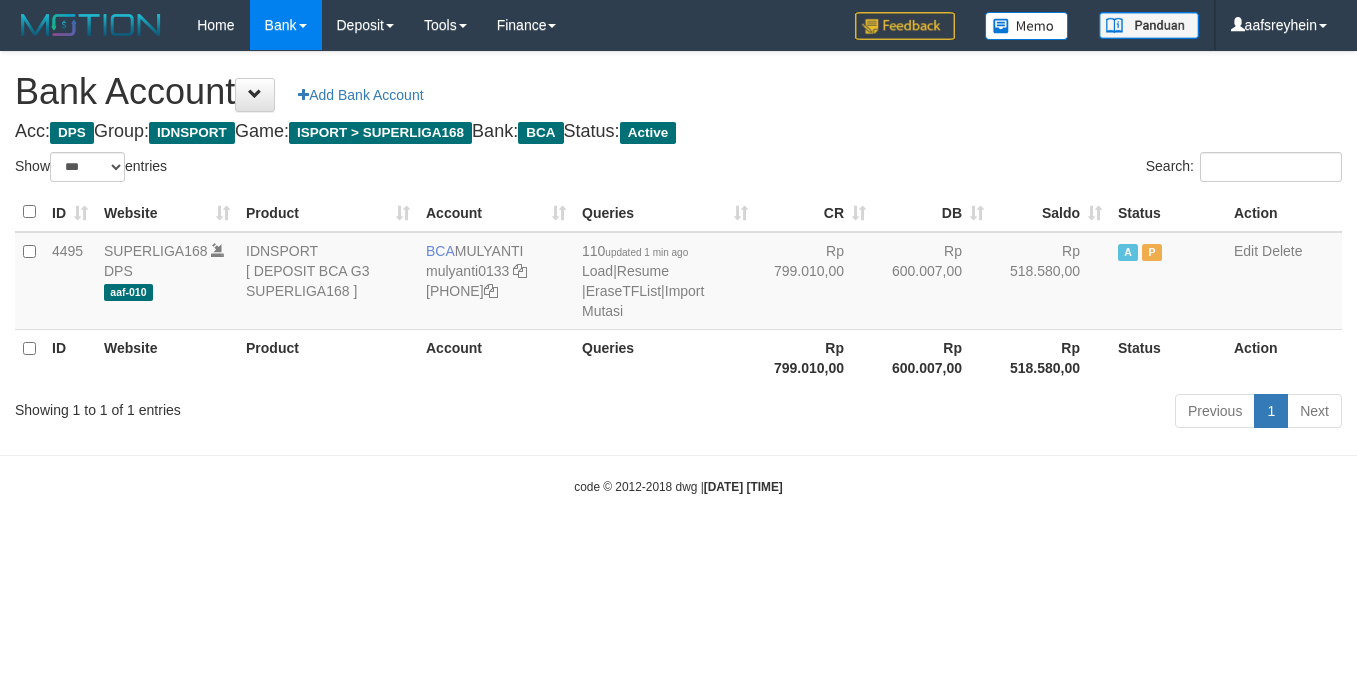 select on "***" 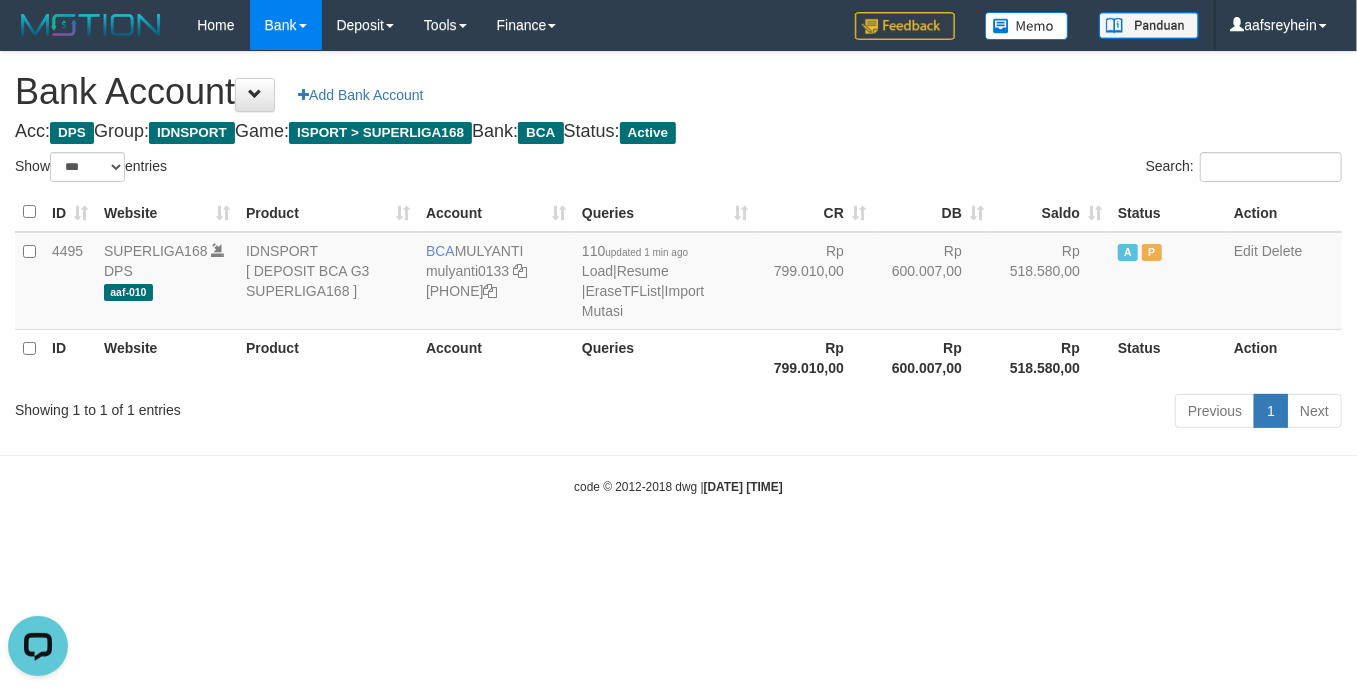scroll, scrollTop: 0, scrollLeft: 0, axis: both 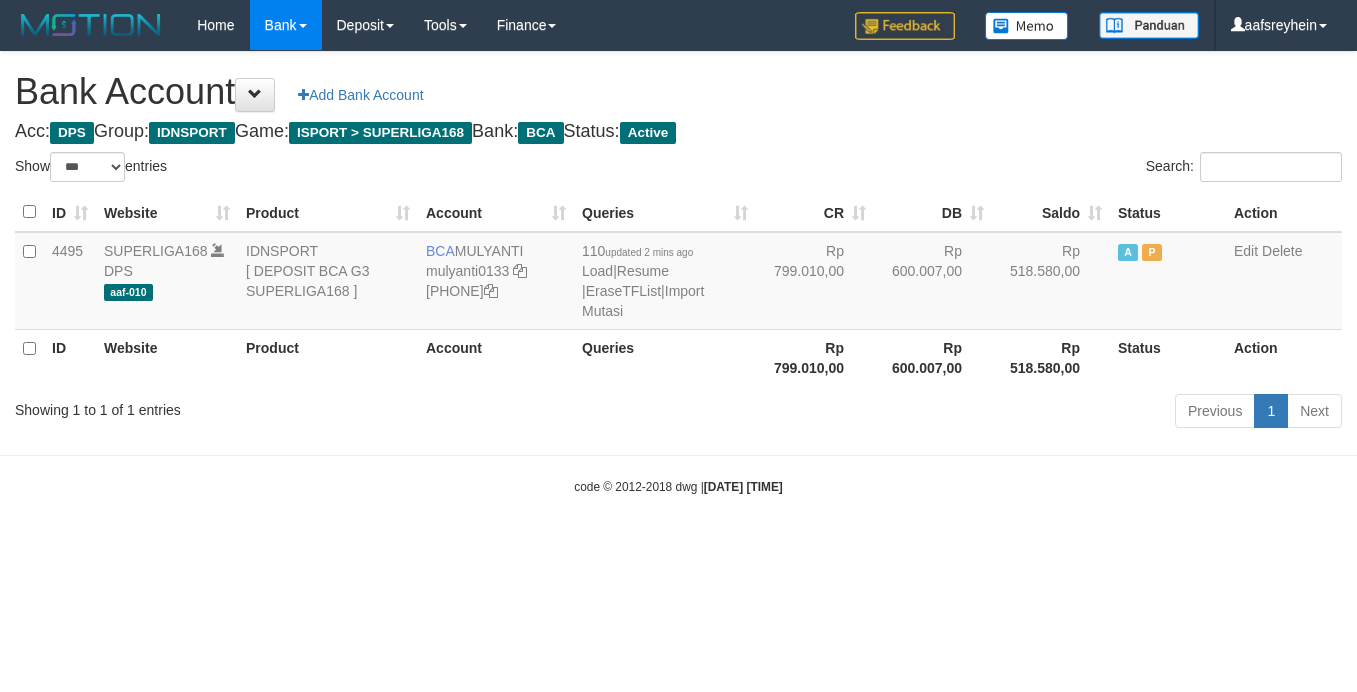 select on "***" 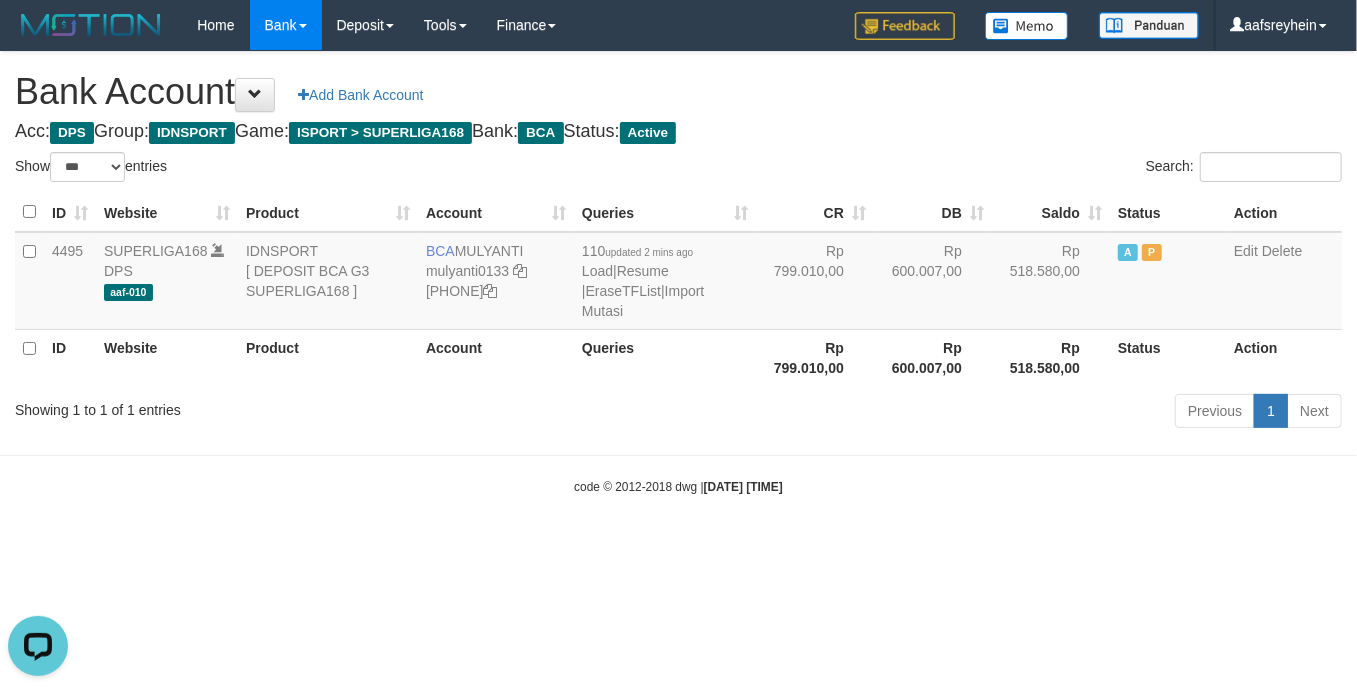 scroll, scrollTop: 0, scrollLeft: 0, axis: both 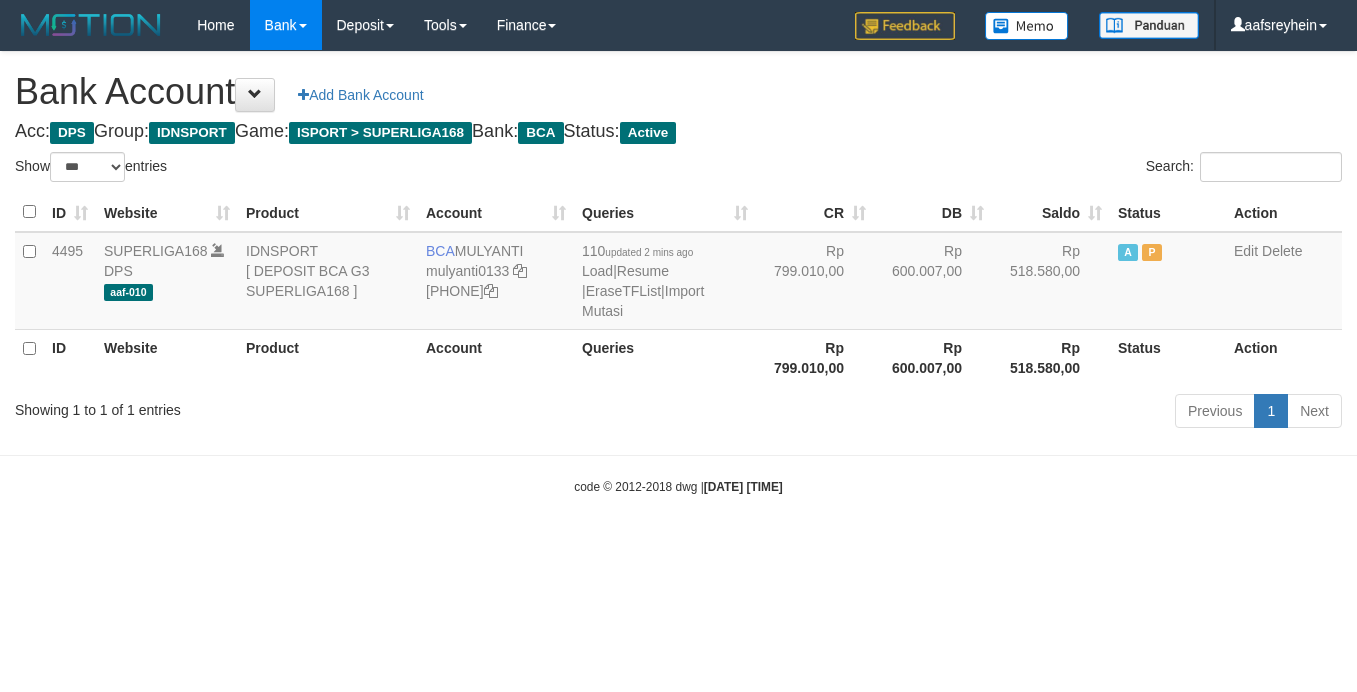 select on "***" 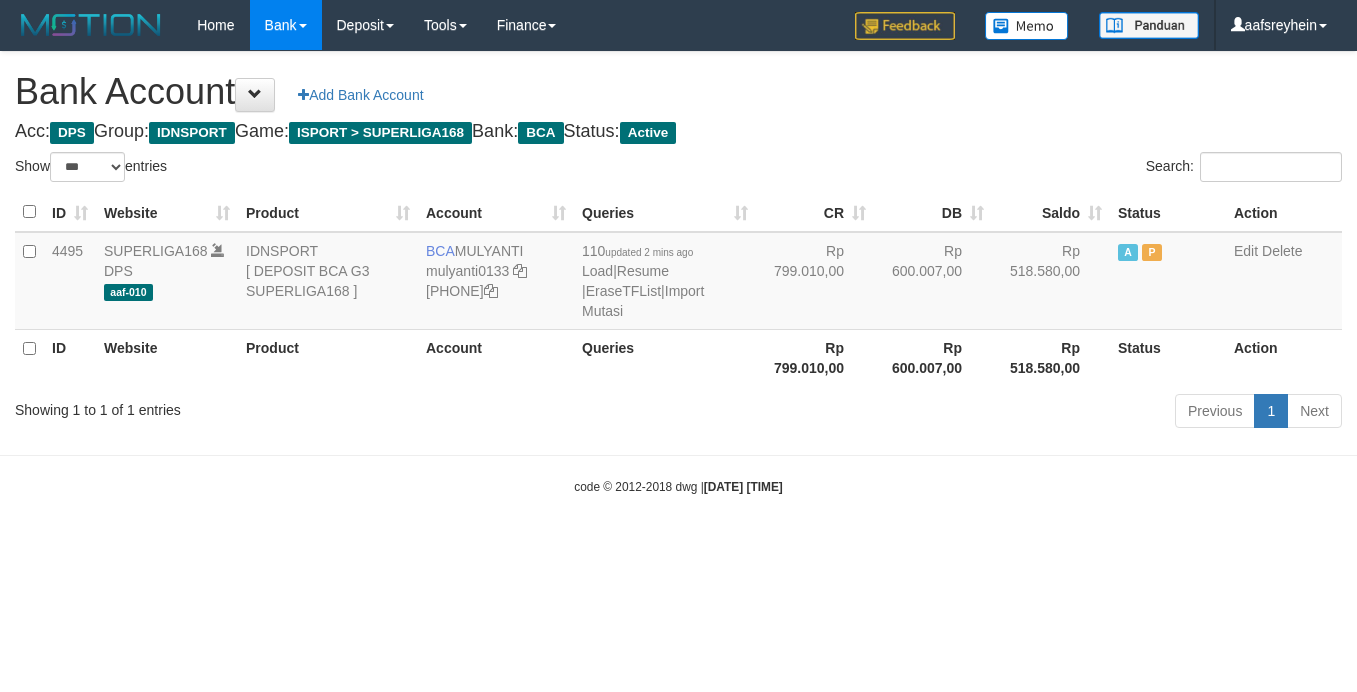 scroll, scrollTop: 0, scrollLeft: 0, axis: both 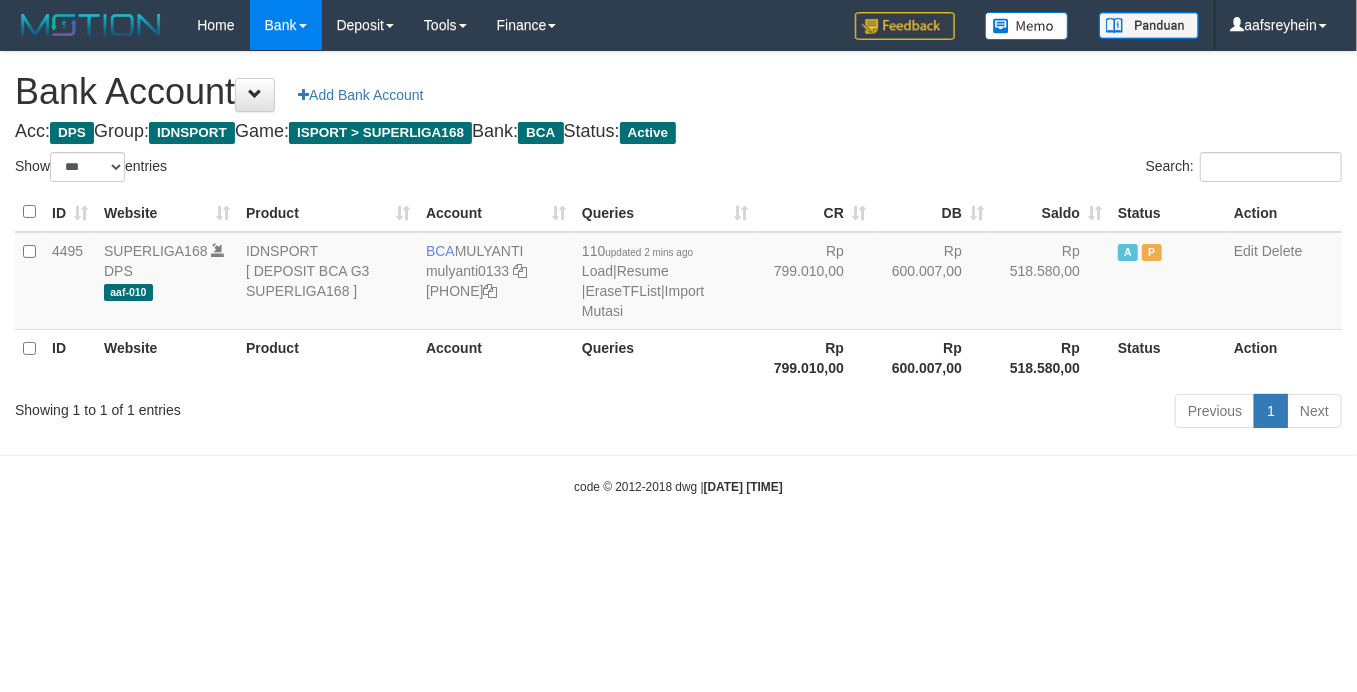 click on "Toggle navigation
Home
Bank
Account List
Load
By Website
Group
[ISPORT]													SUPERLIGA168
By Load Group (DPS)
-" at bounding box center [678, 273] 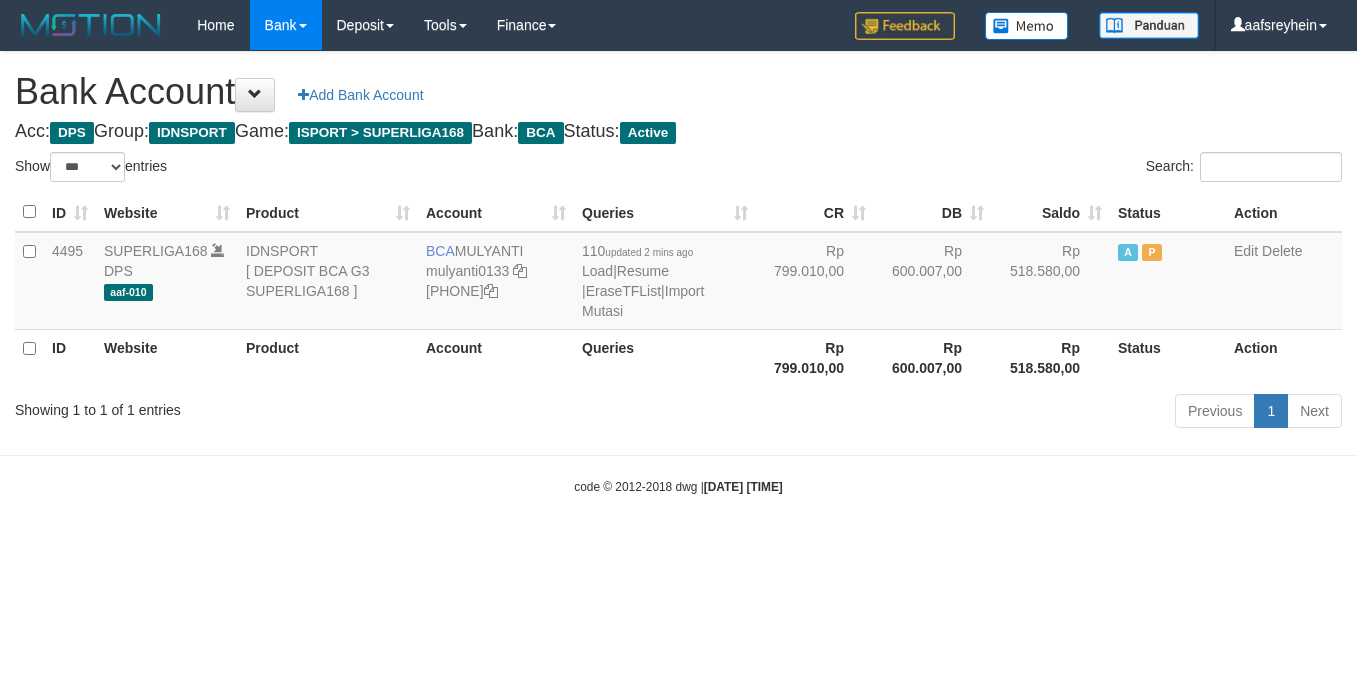 select on "***" 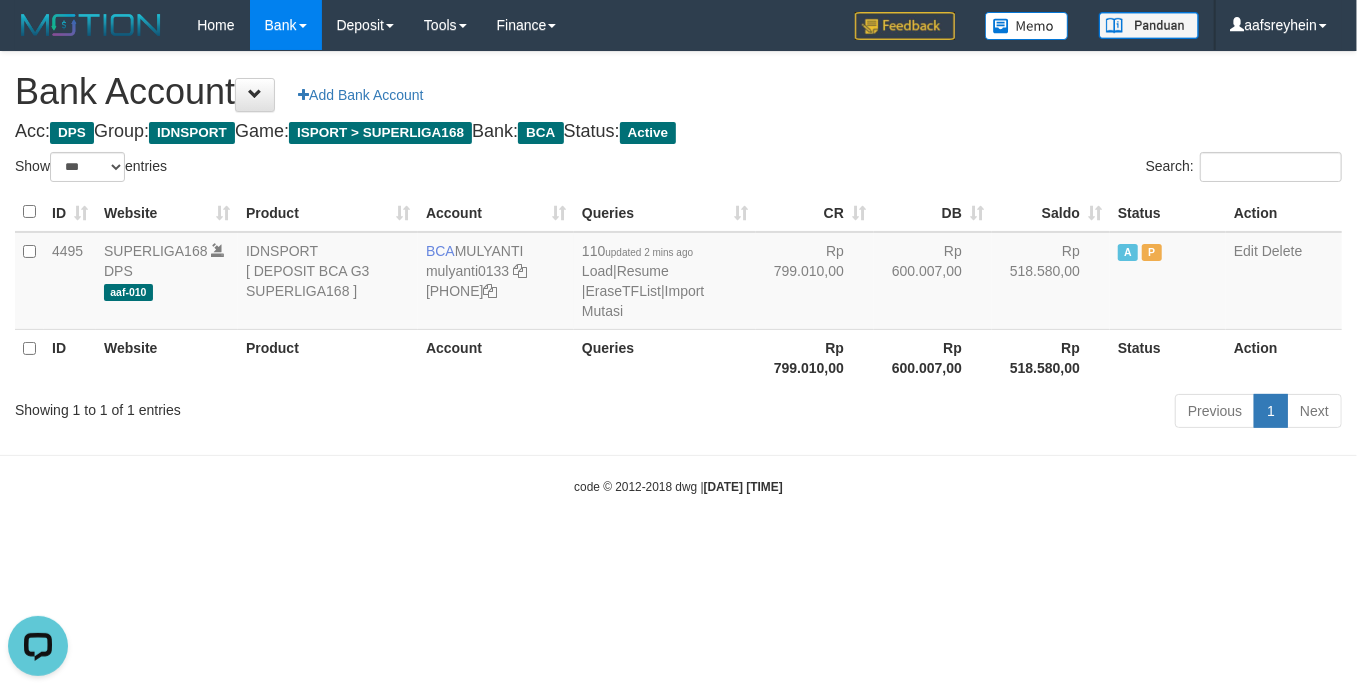scroll, scrollTop: 0, scrollLeft: 0, axis: both 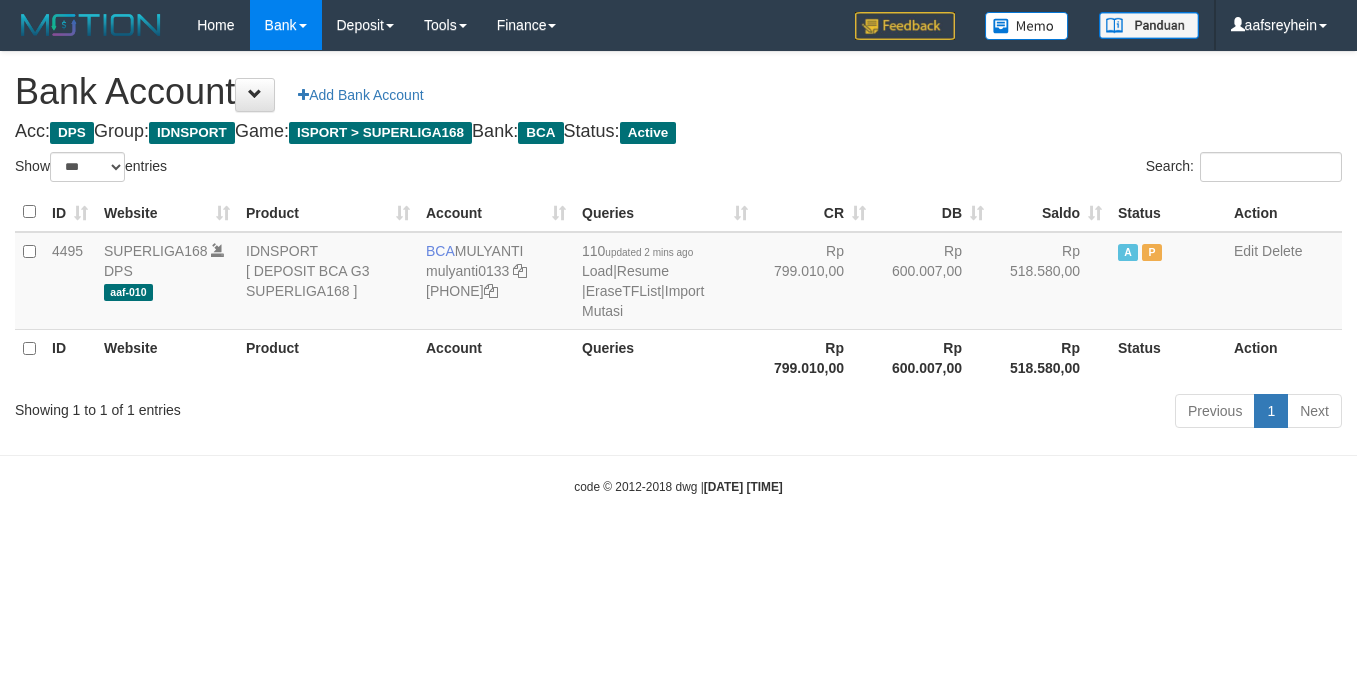 select on "***" 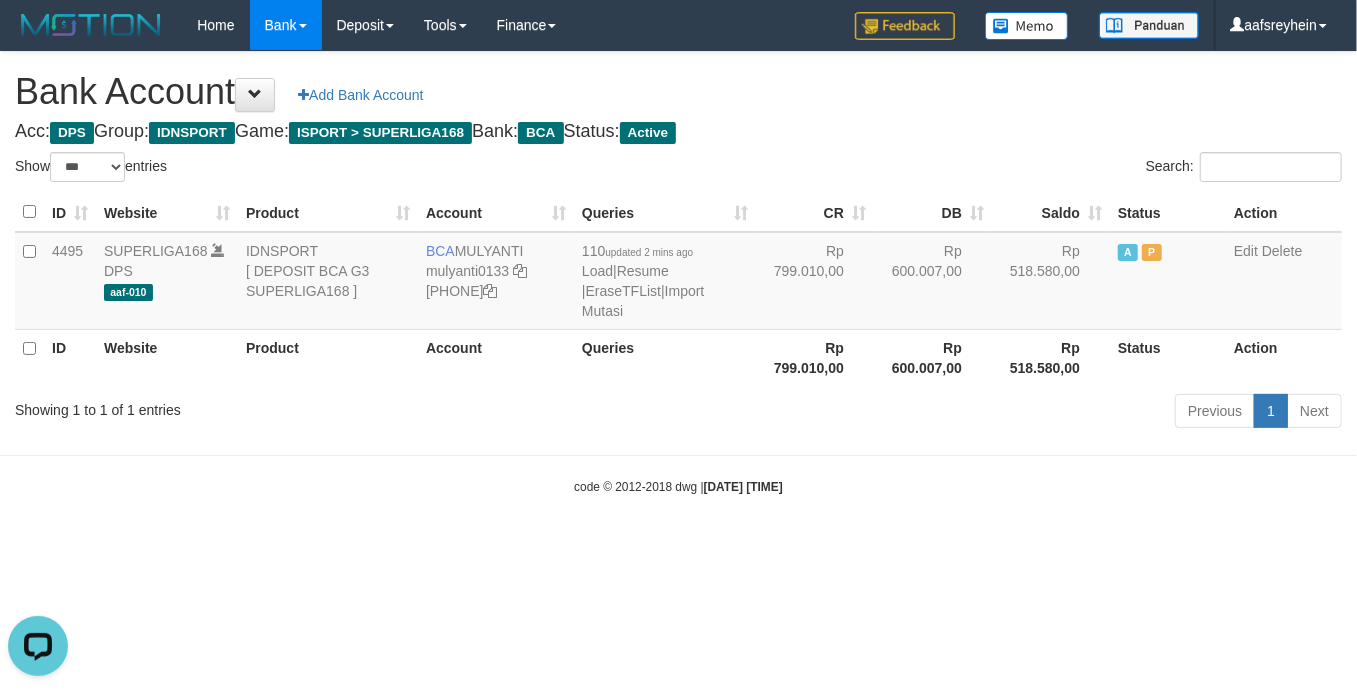 scroll, scrollTop: 0, scrollLeft: 0, axis: both 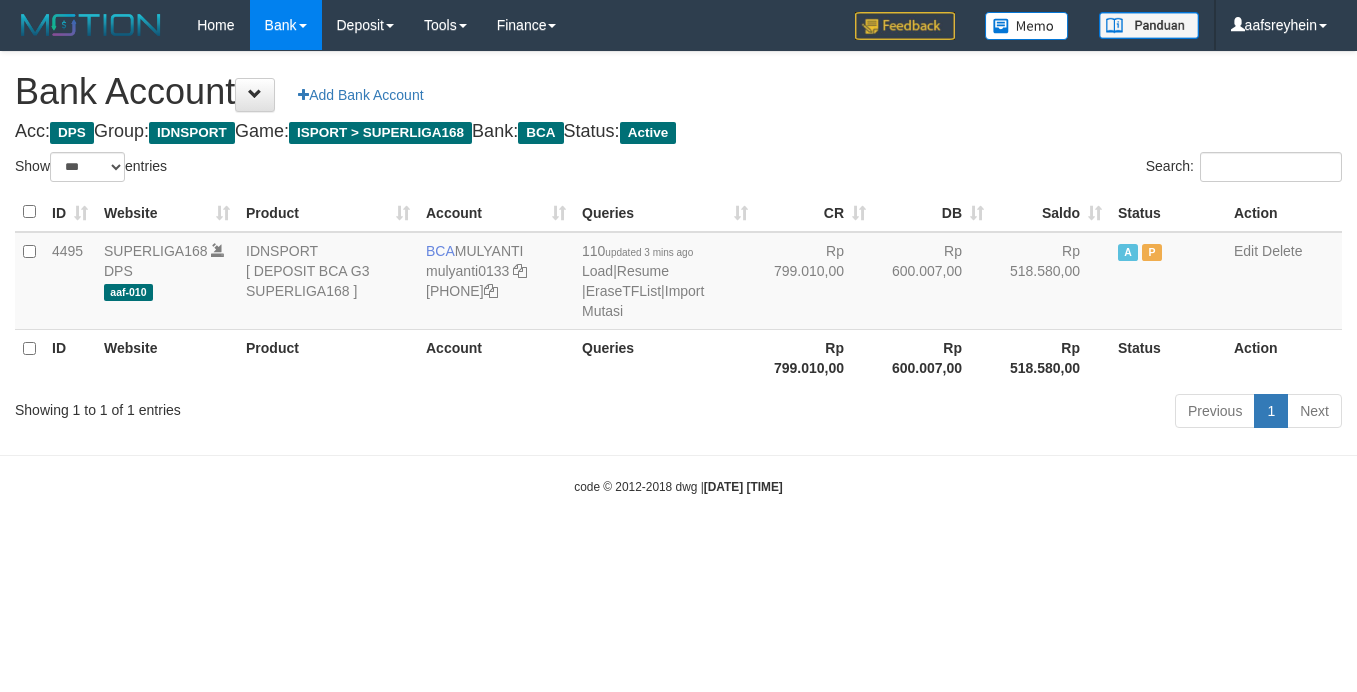 select on "***" 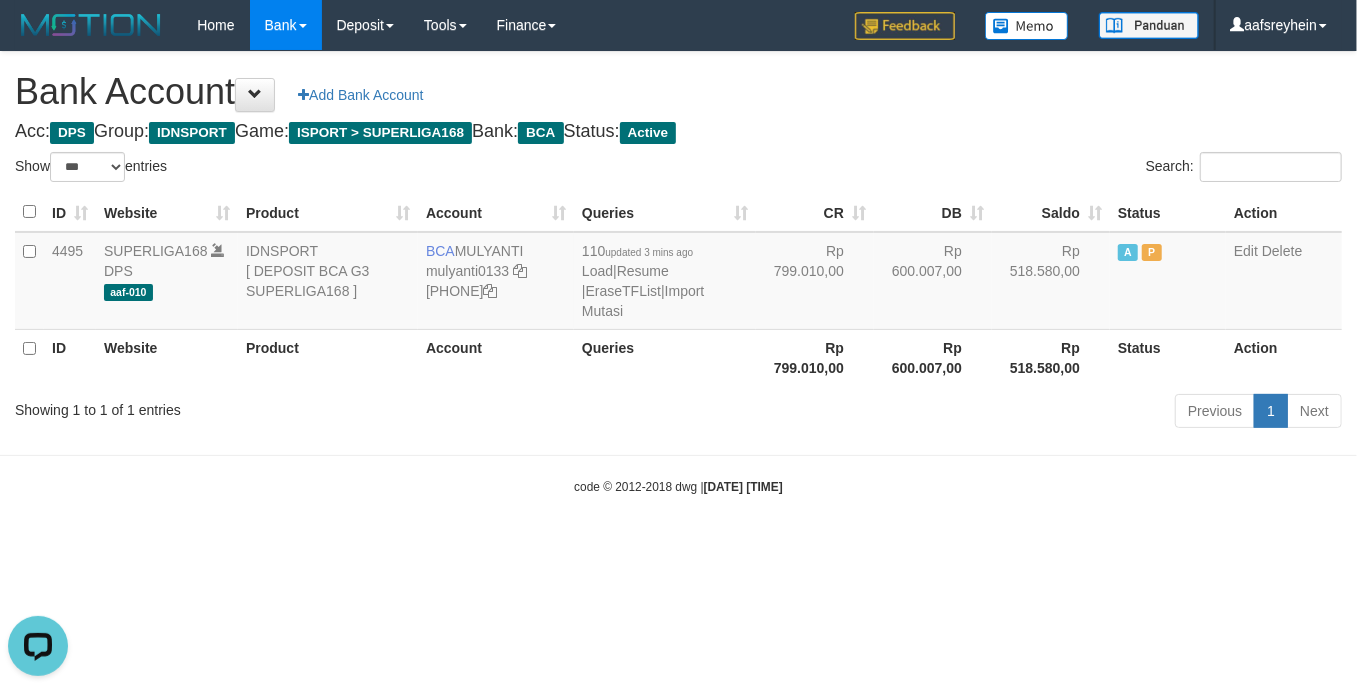 scroll, scrollTop: 0, scrollLeft: 0, axis: both 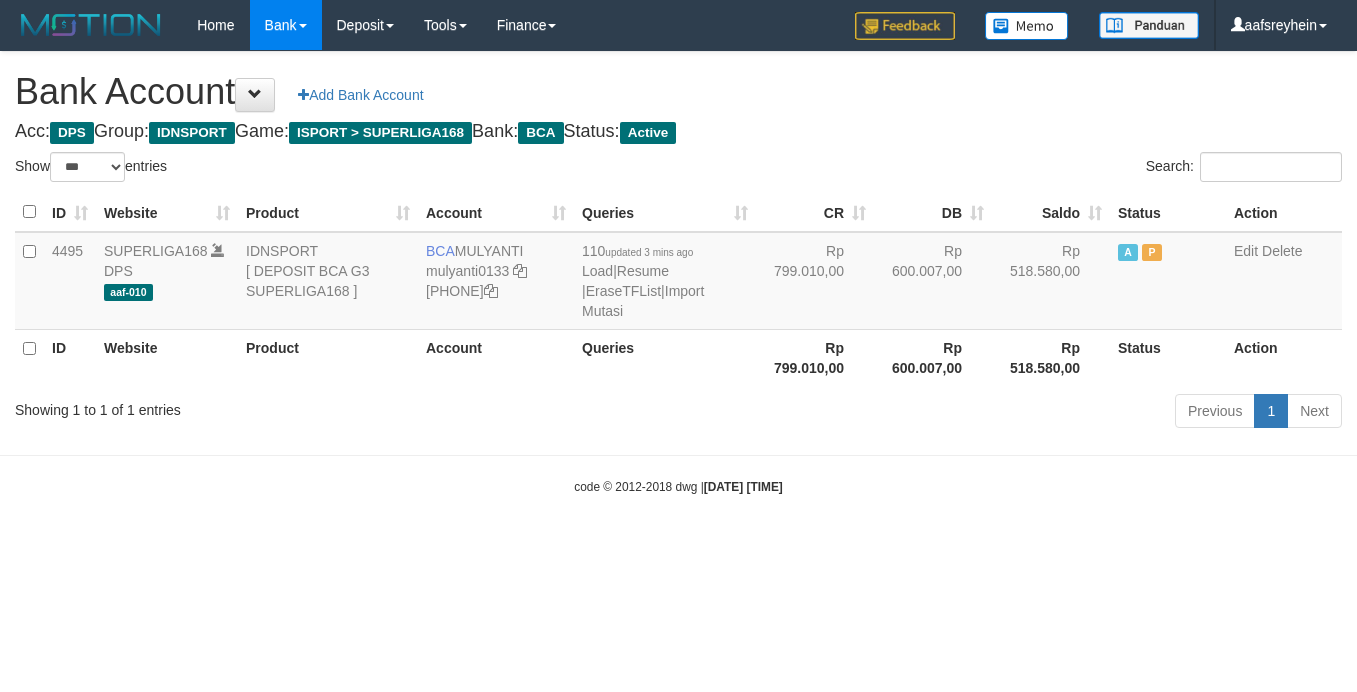 select on "***" 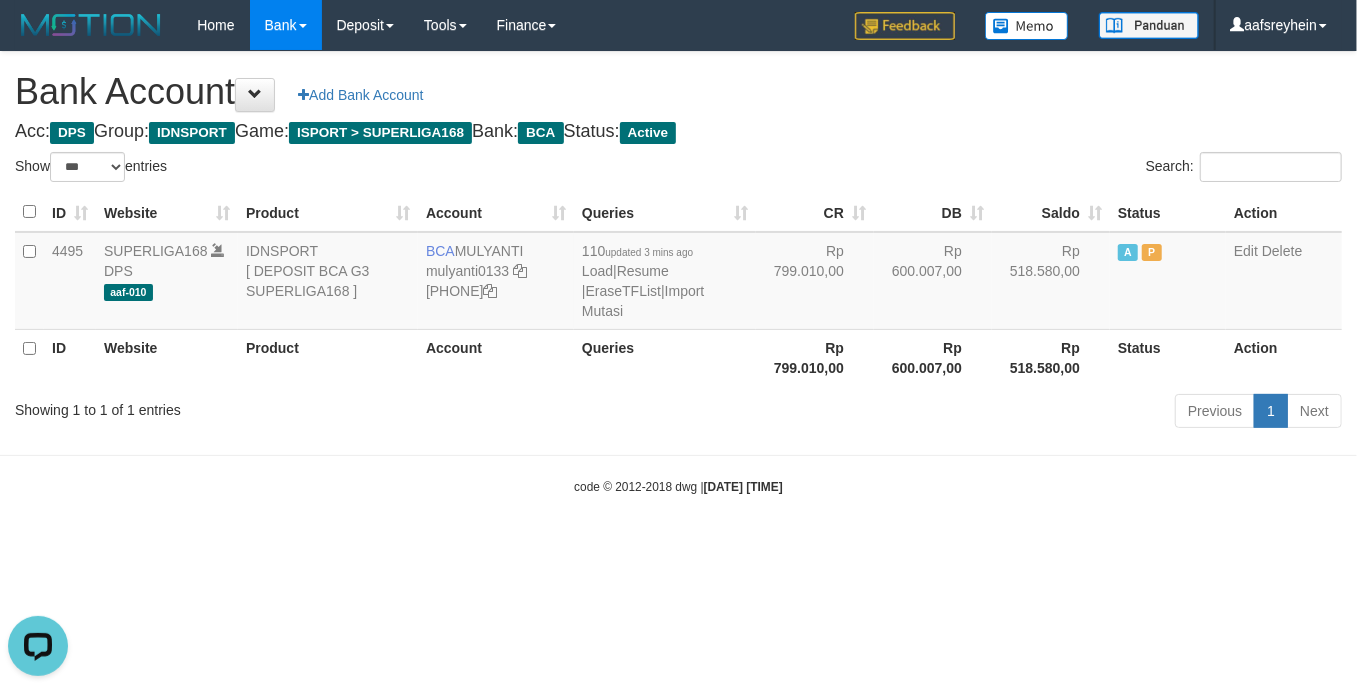 scroll, scrollTop: 0, scrollLeft: 0, axis: both 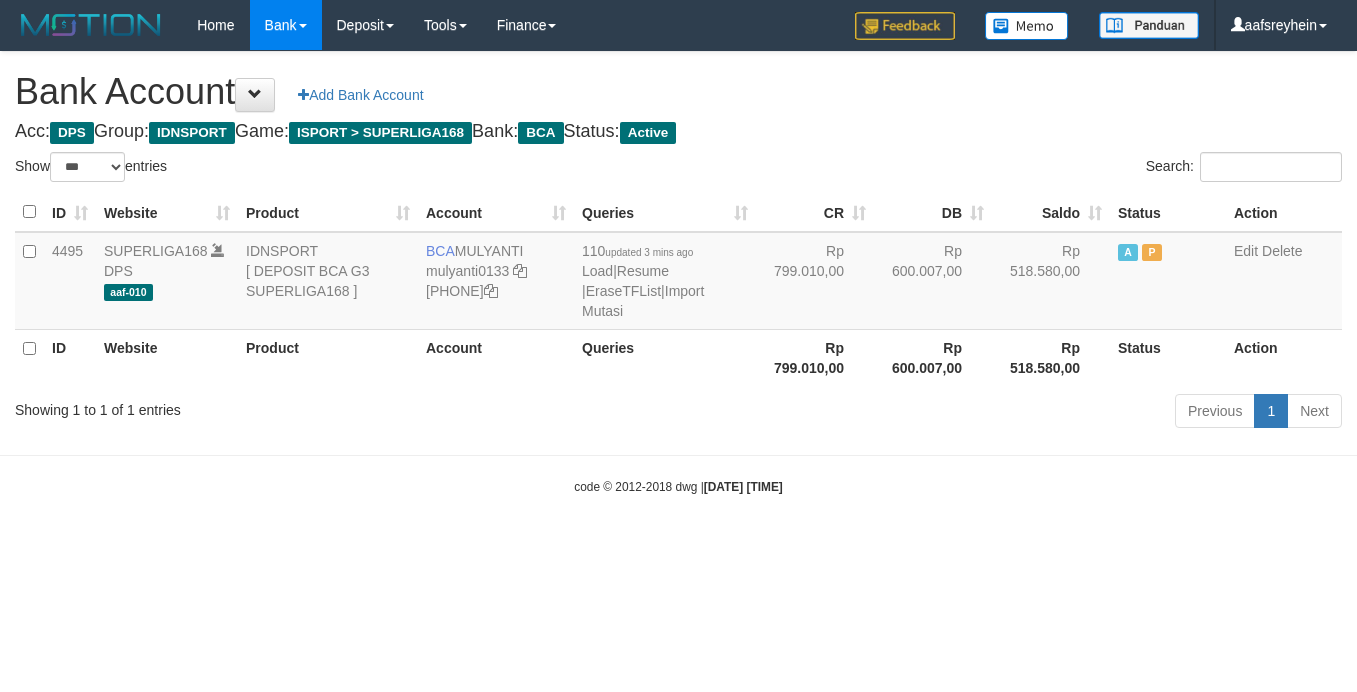 select on "***" 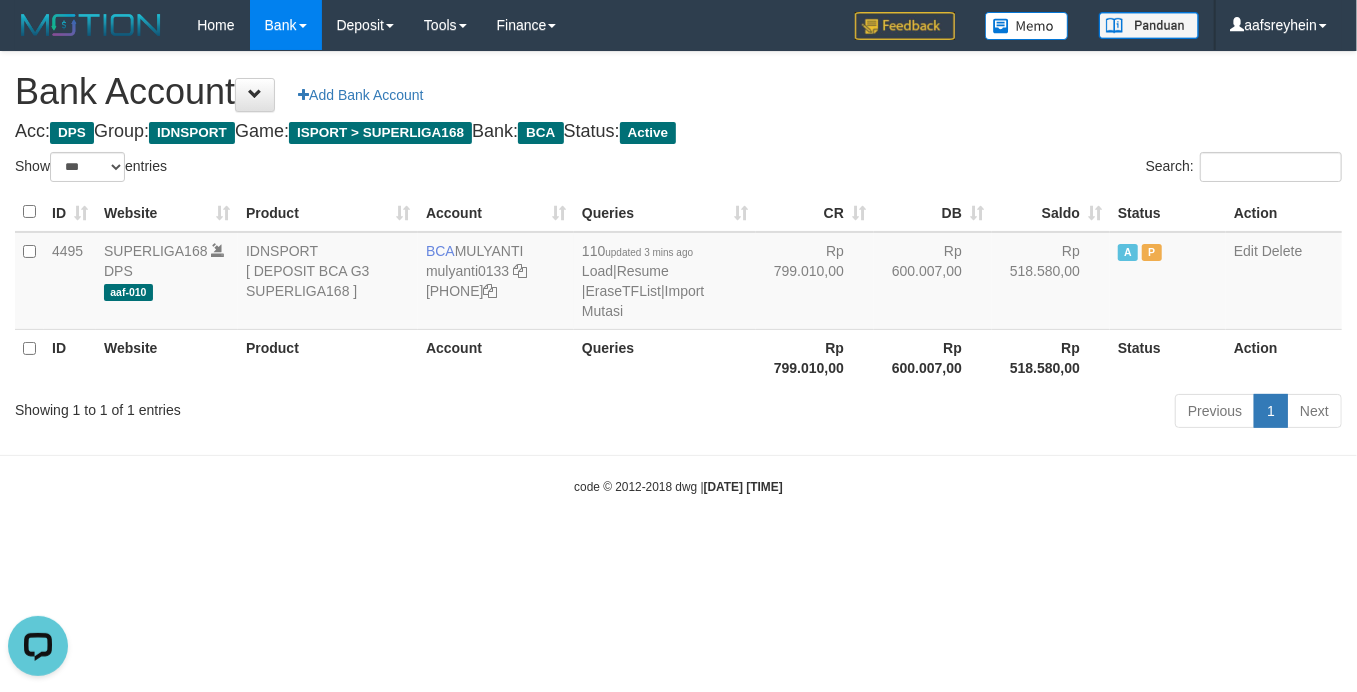 scroll, scrollTop: 0, scrollLeft: 0, axis: both 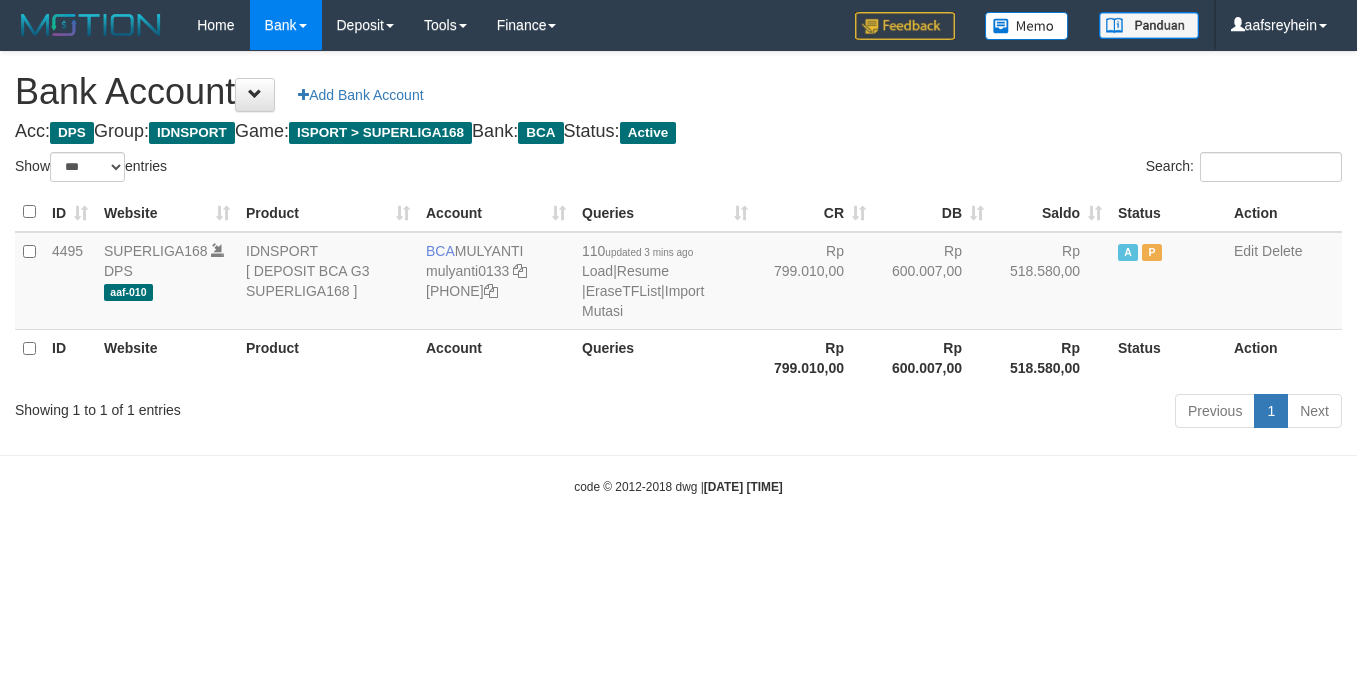 select on "***" 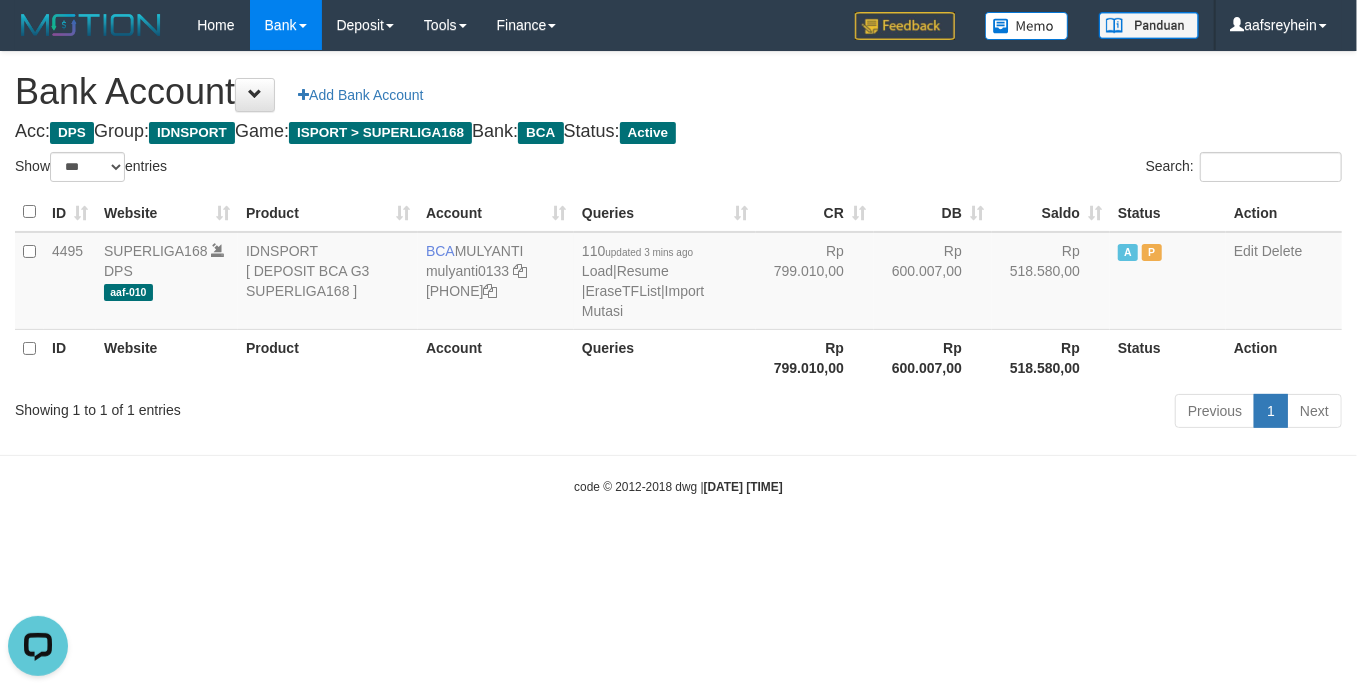 scroll, scrollTop: 0, scrollLeft: 0, axis: both 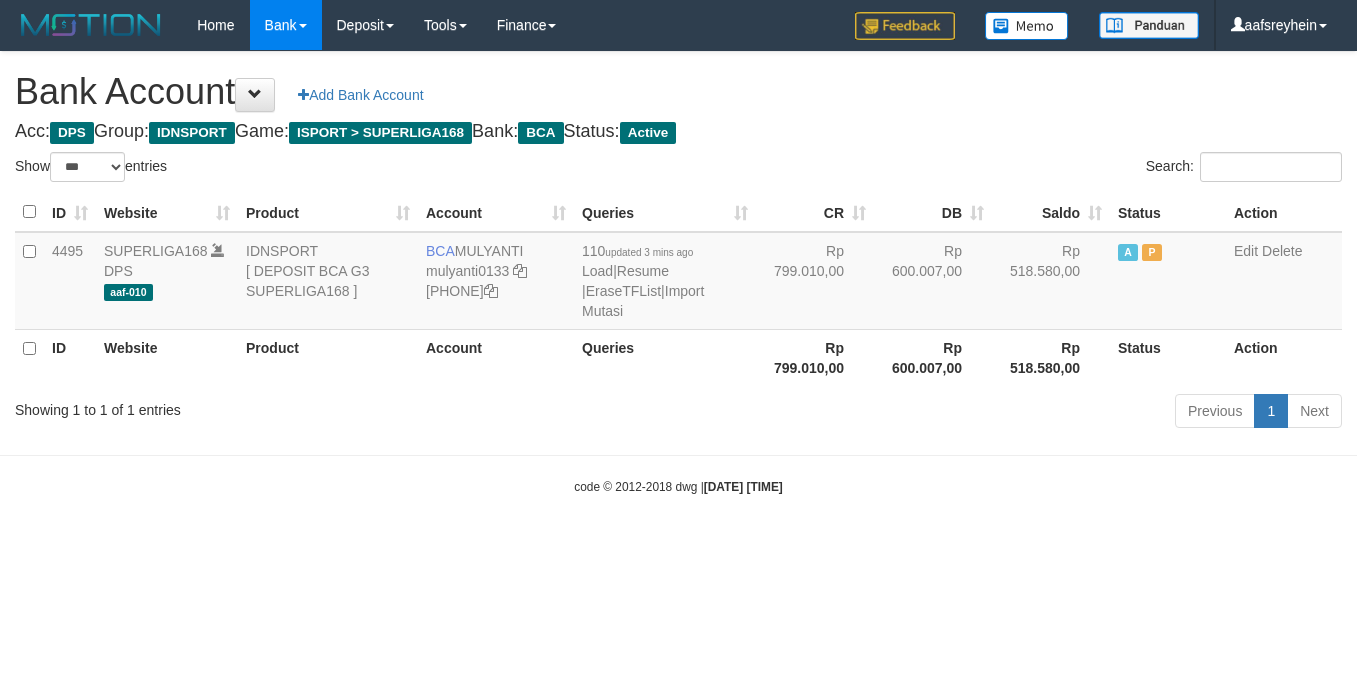 select on "***" 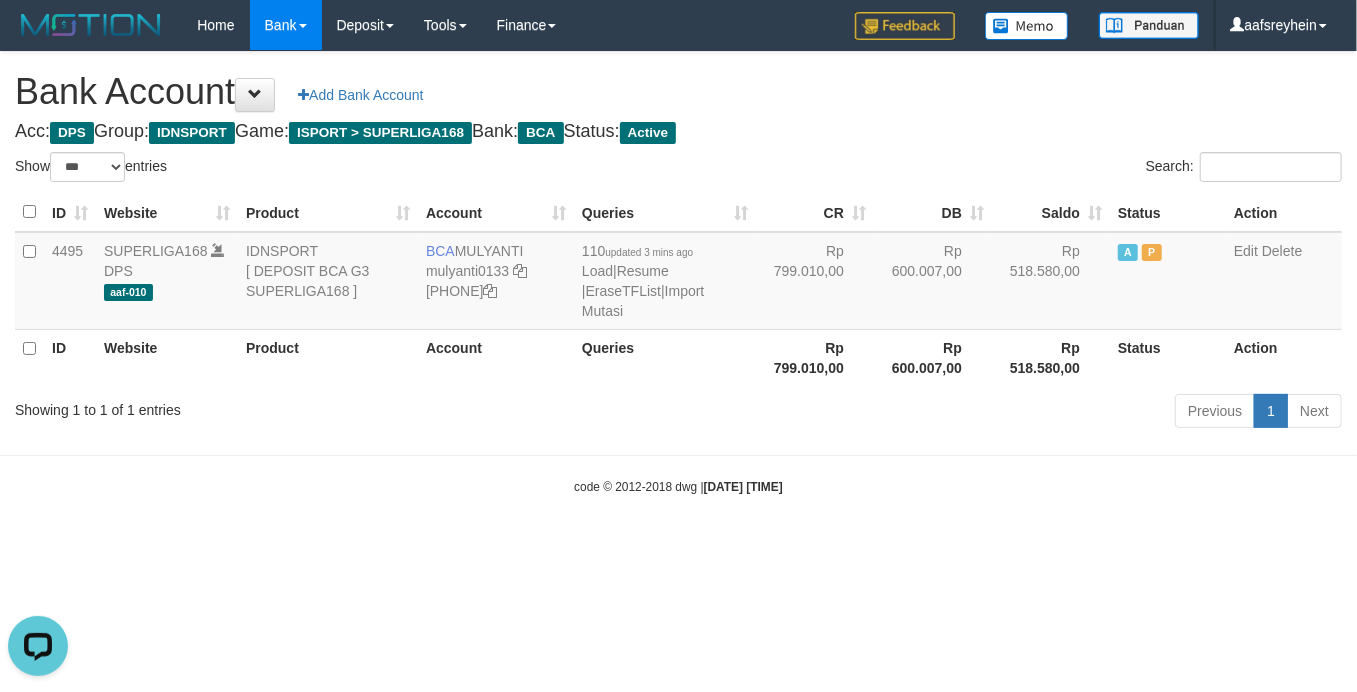 scroll, scrollTop: 0, scrollLeft: 0, axis: both 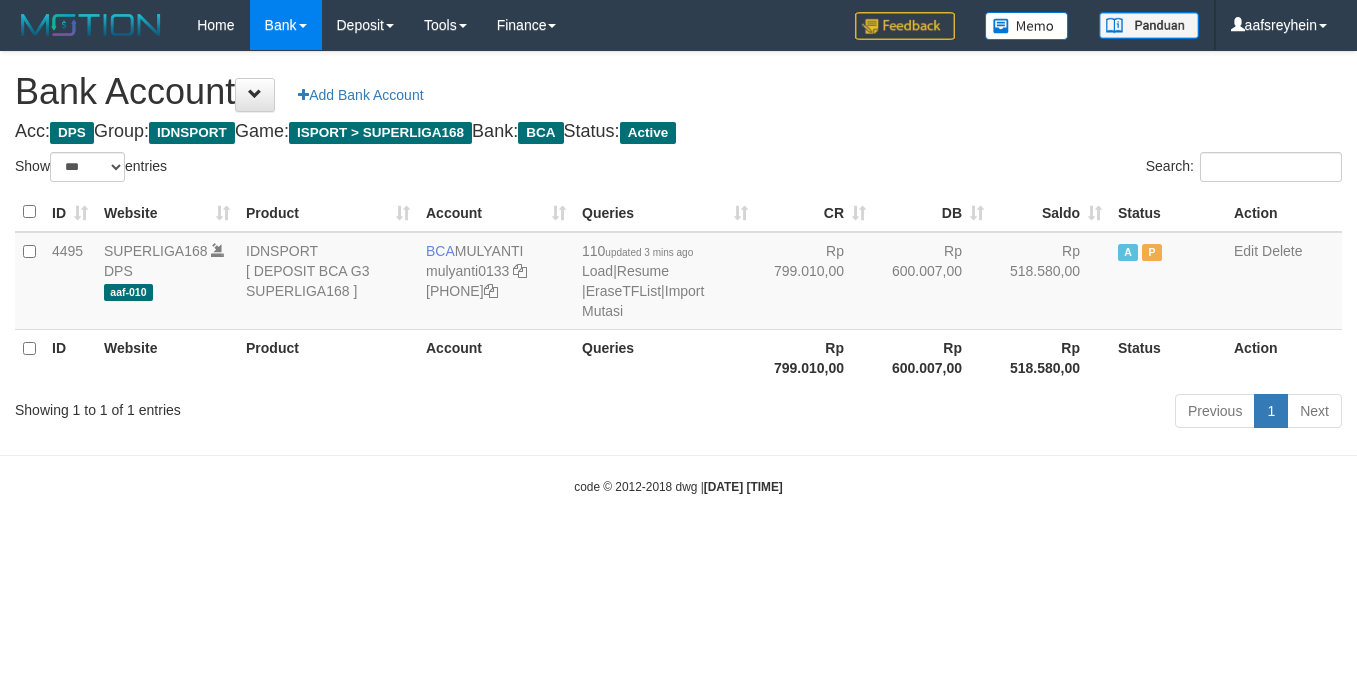 select on "***" 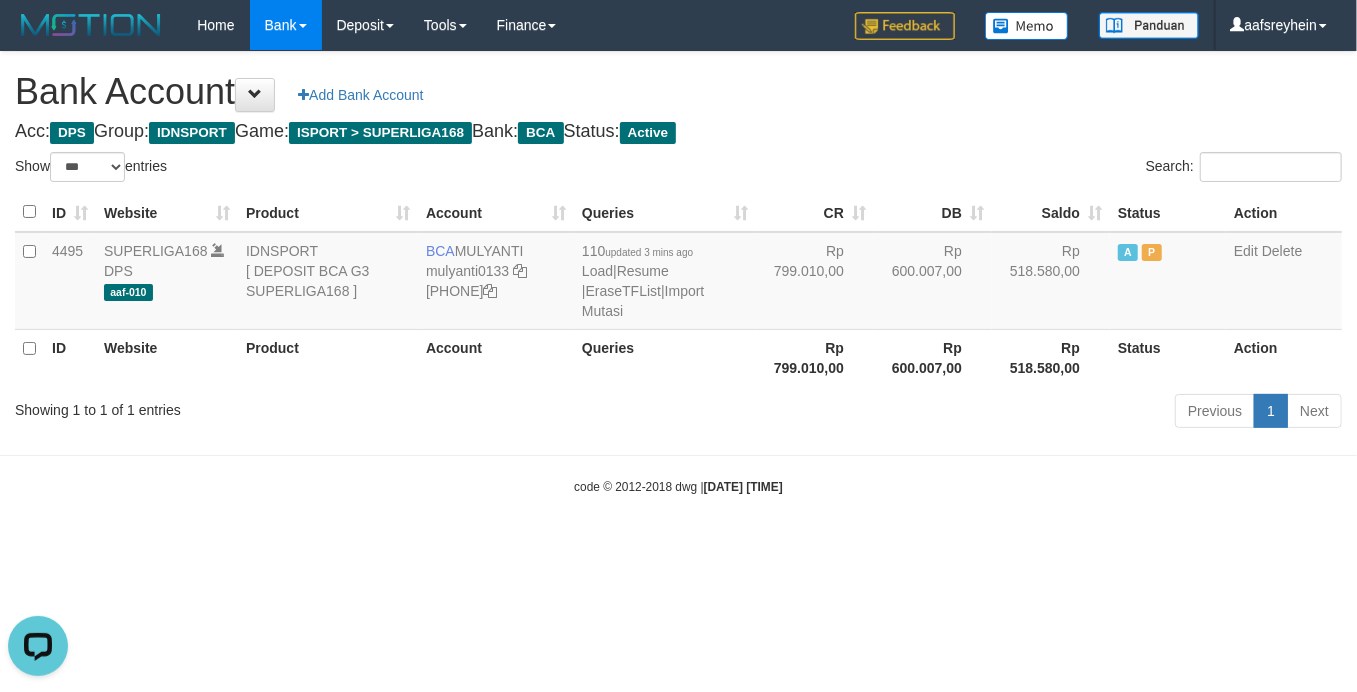 scroll, scrollTop: 0, scrollLeft: 0, axis: both 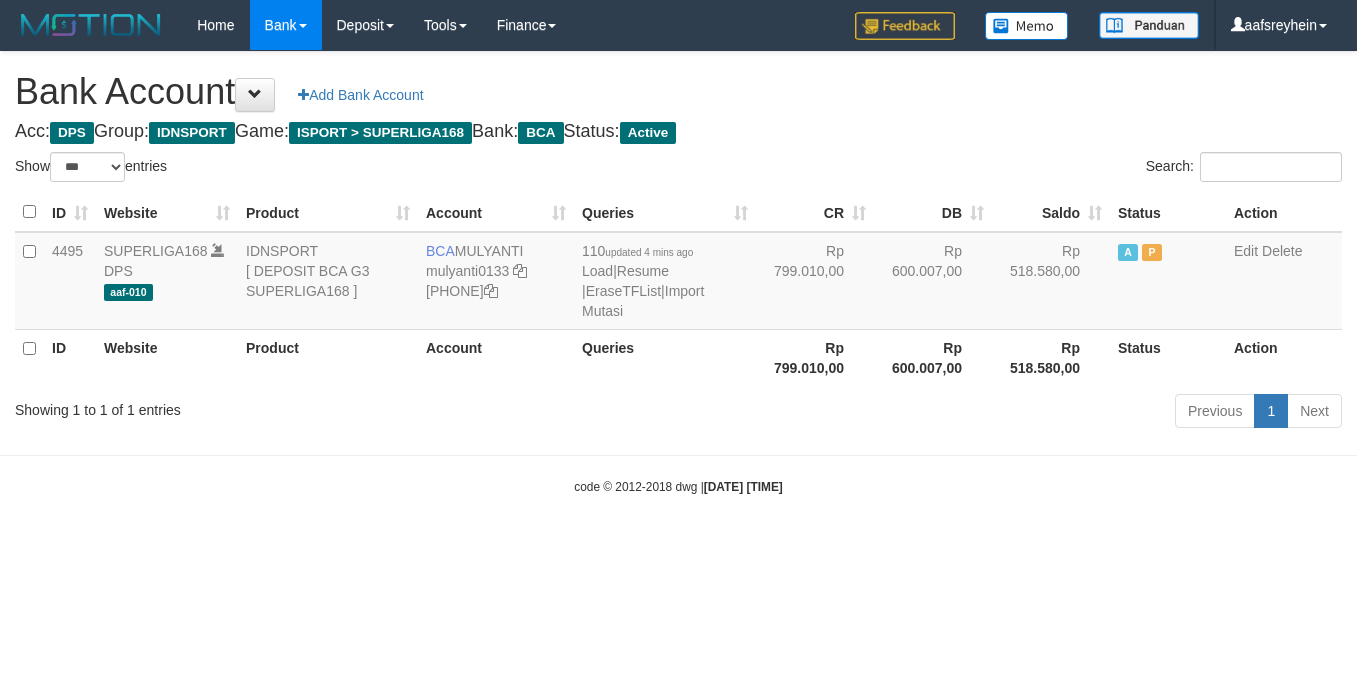 select on "***" 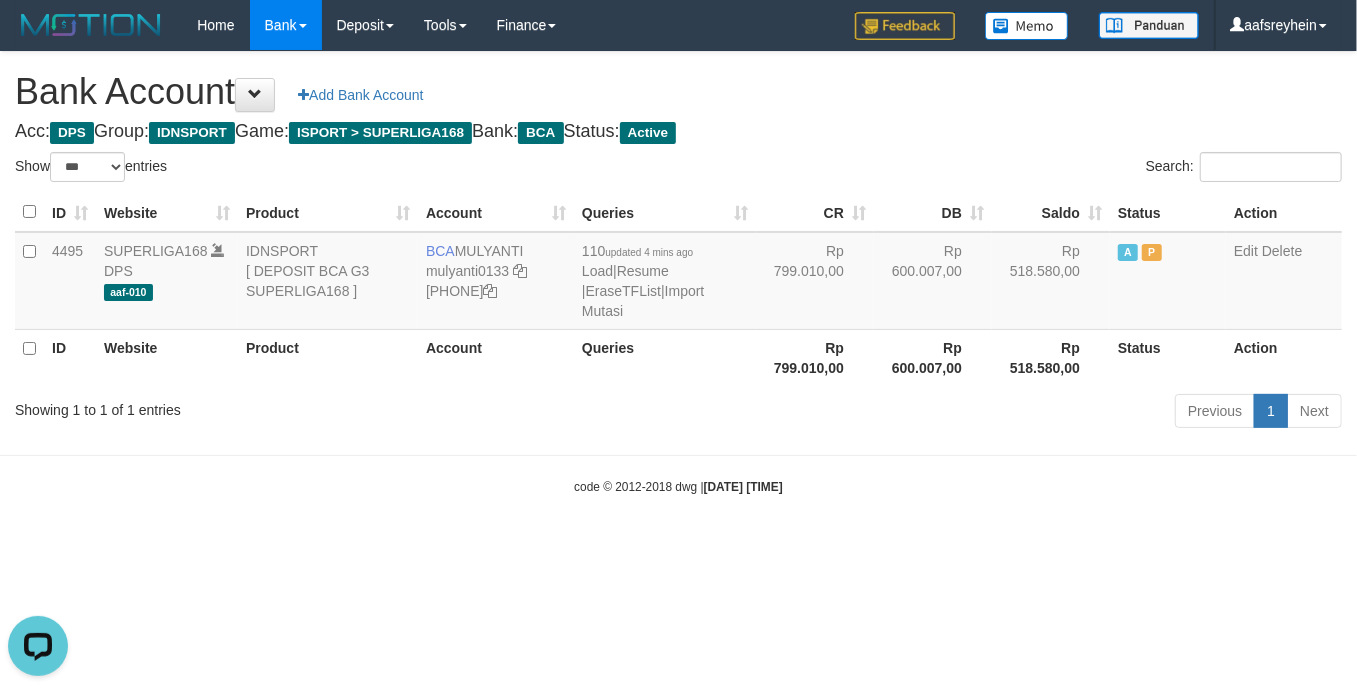 scroll, scrollTop: 0, scrollLeft: 0, axis: both 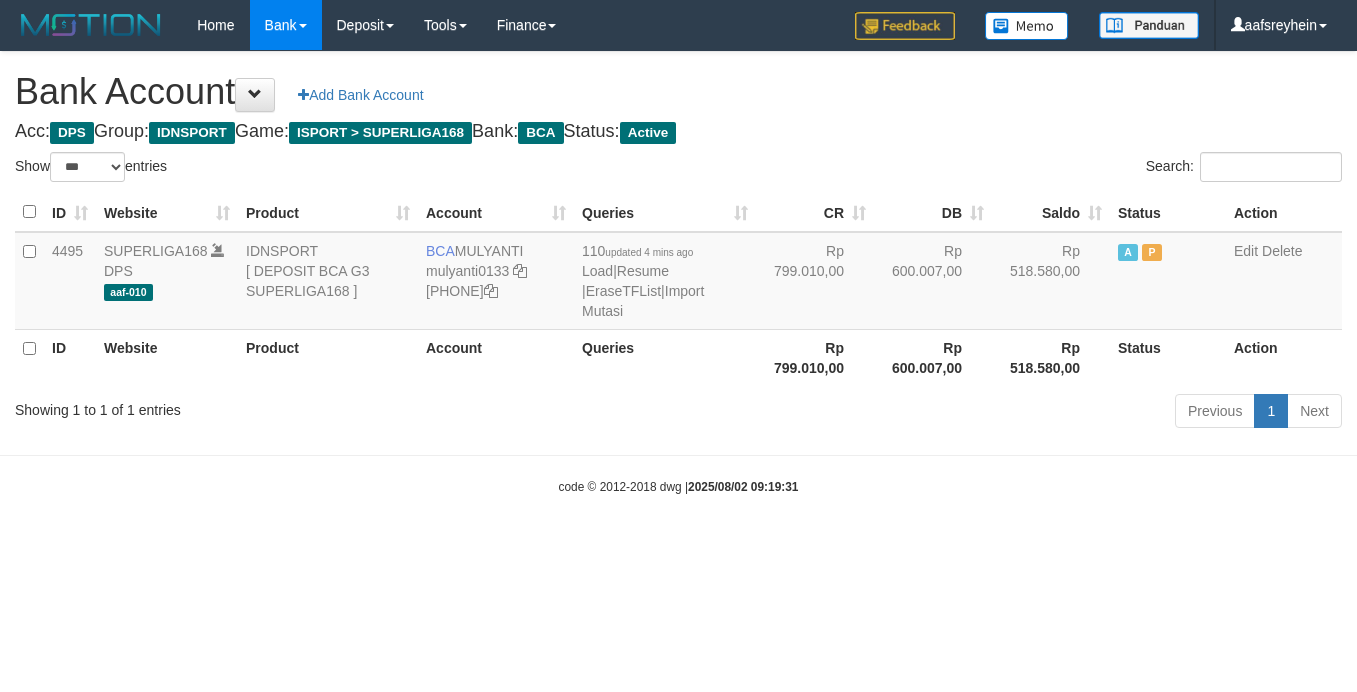 select on "***" 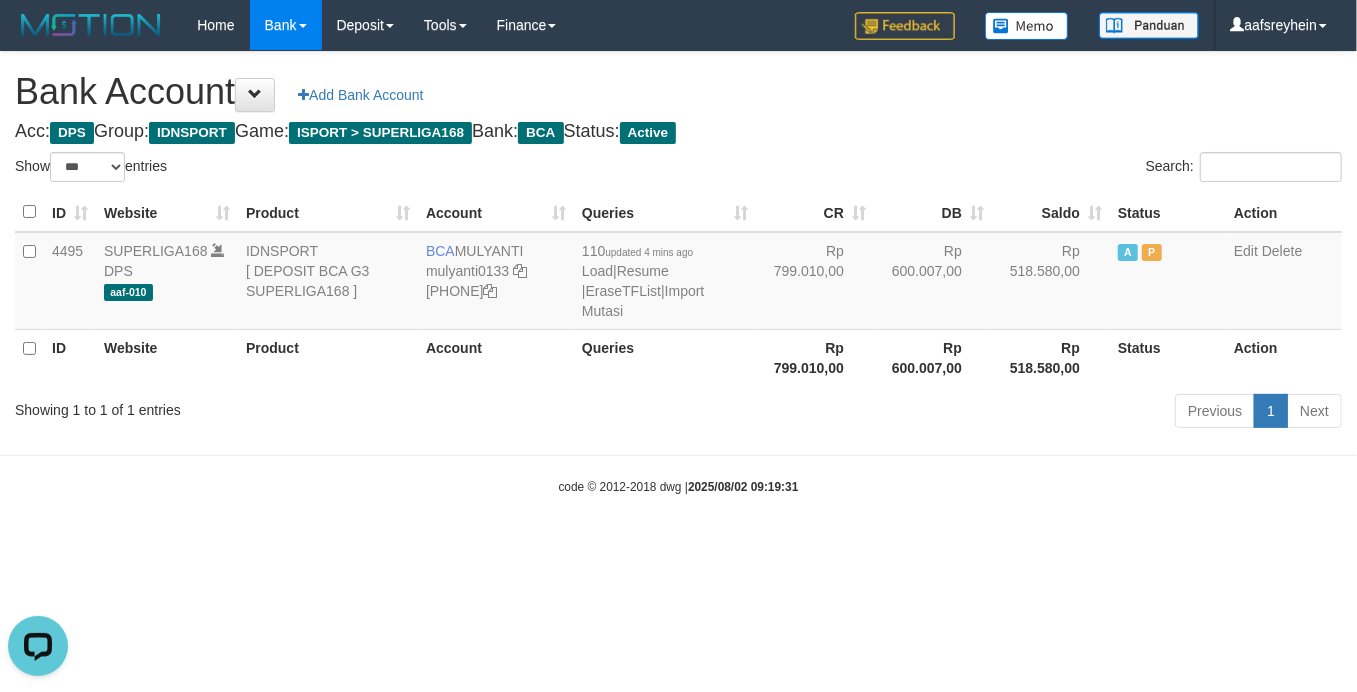 scroll, scrollTop: 0, scrollLeft: 0, axis: both 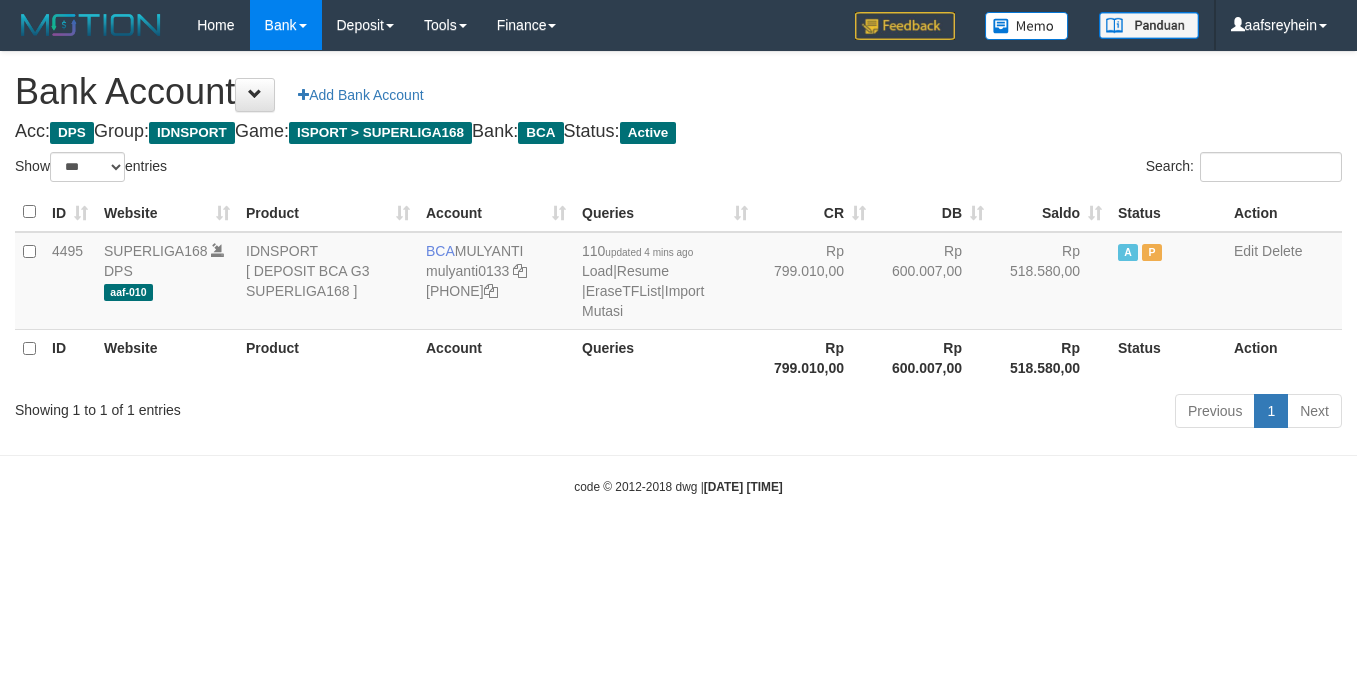select on "***" 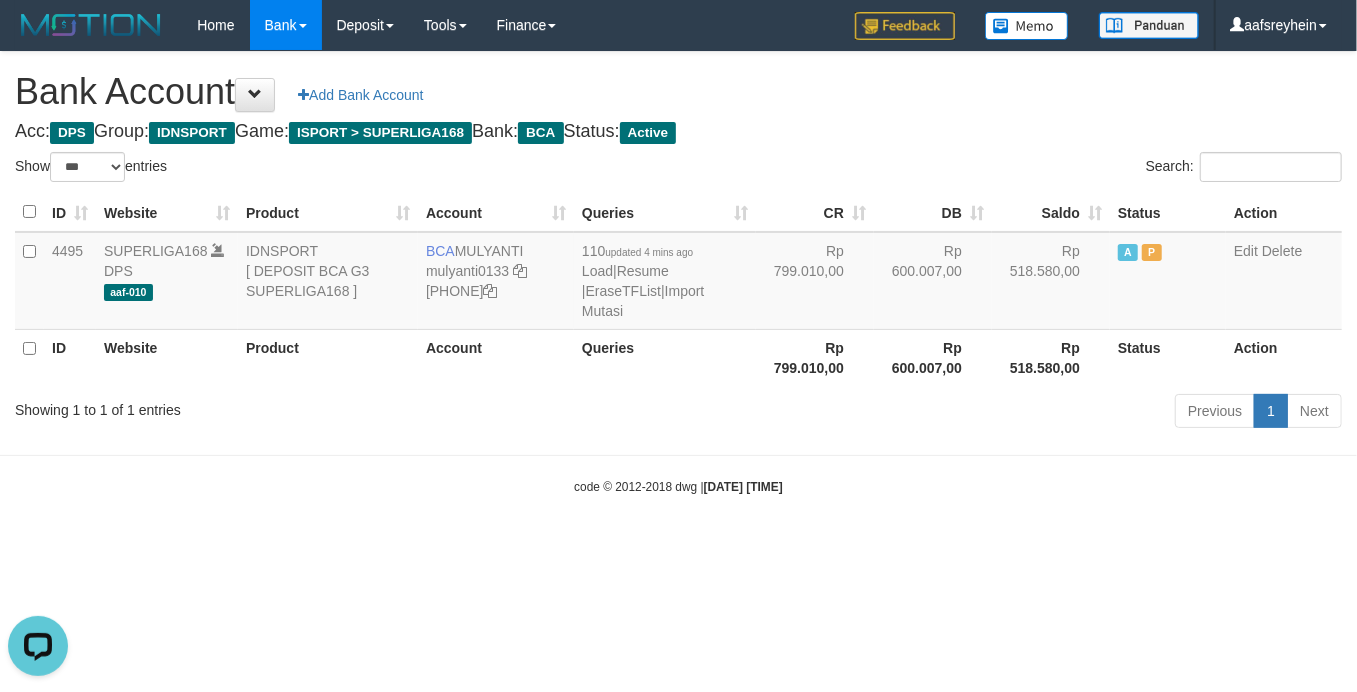 scroll, scrollTop: 0, scrollLeft: 0, axis: both 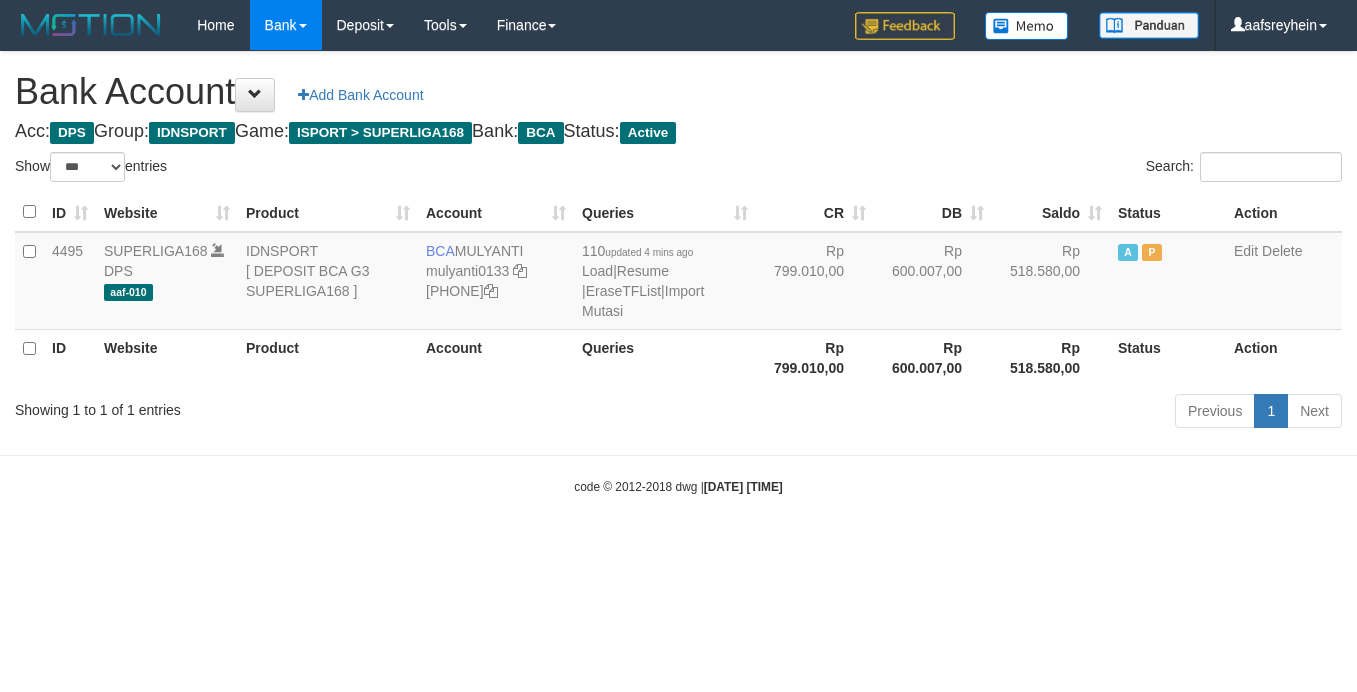 select on "***" 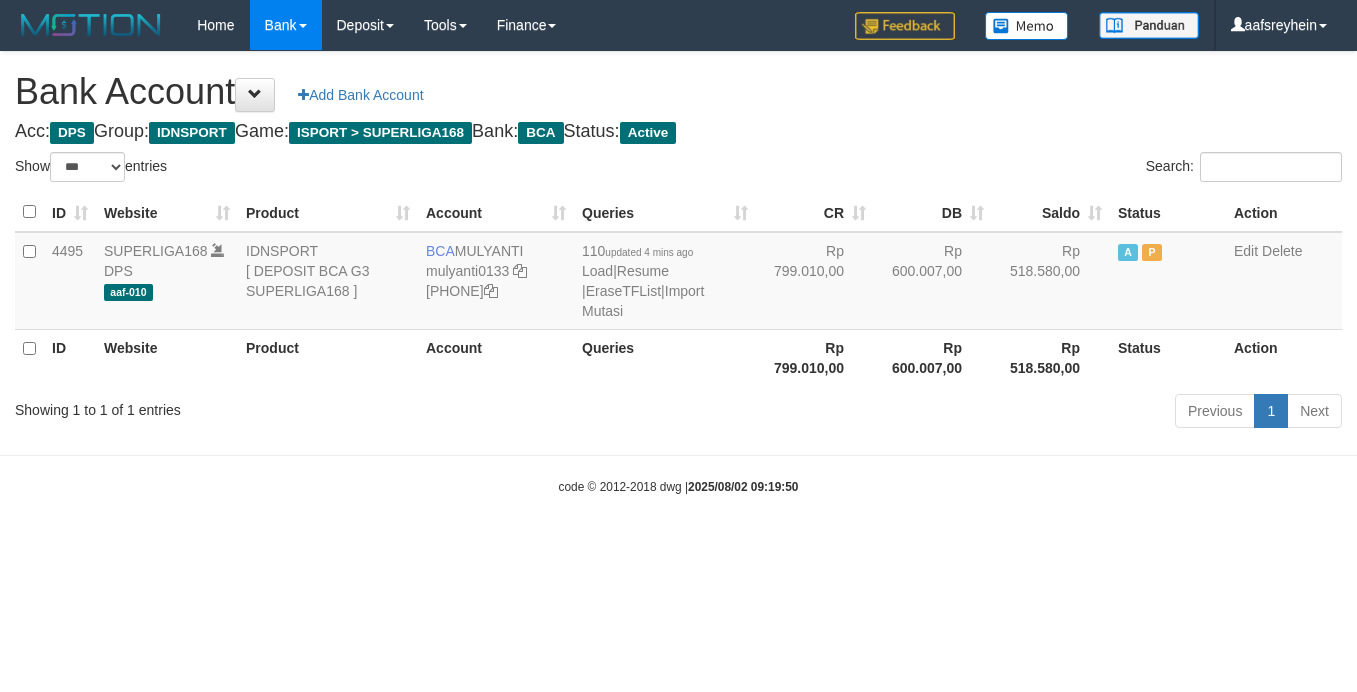 select on "***" 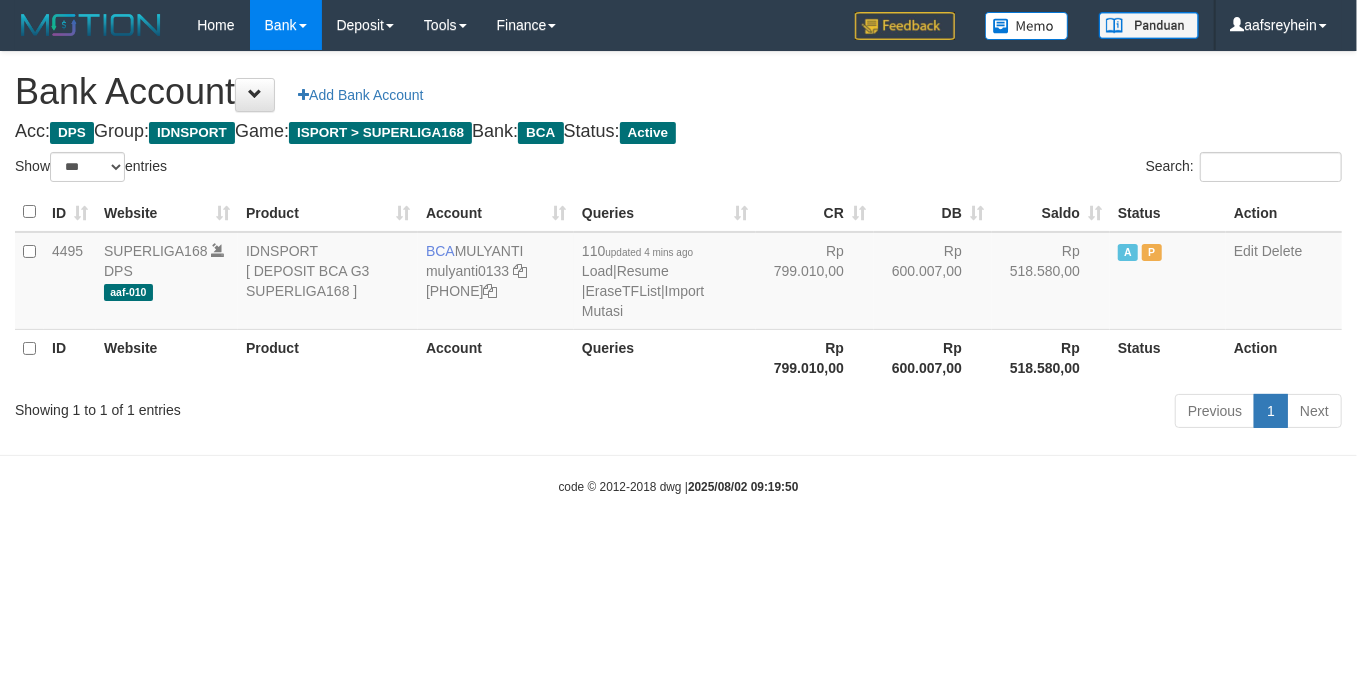 click on "Toggle navigation
Home
Bank
Account List
Load
By Website
Group
[ISPORT]													SUPERLIGA168
By Load Group (DPS)
-" at bounding box center (678, 273) 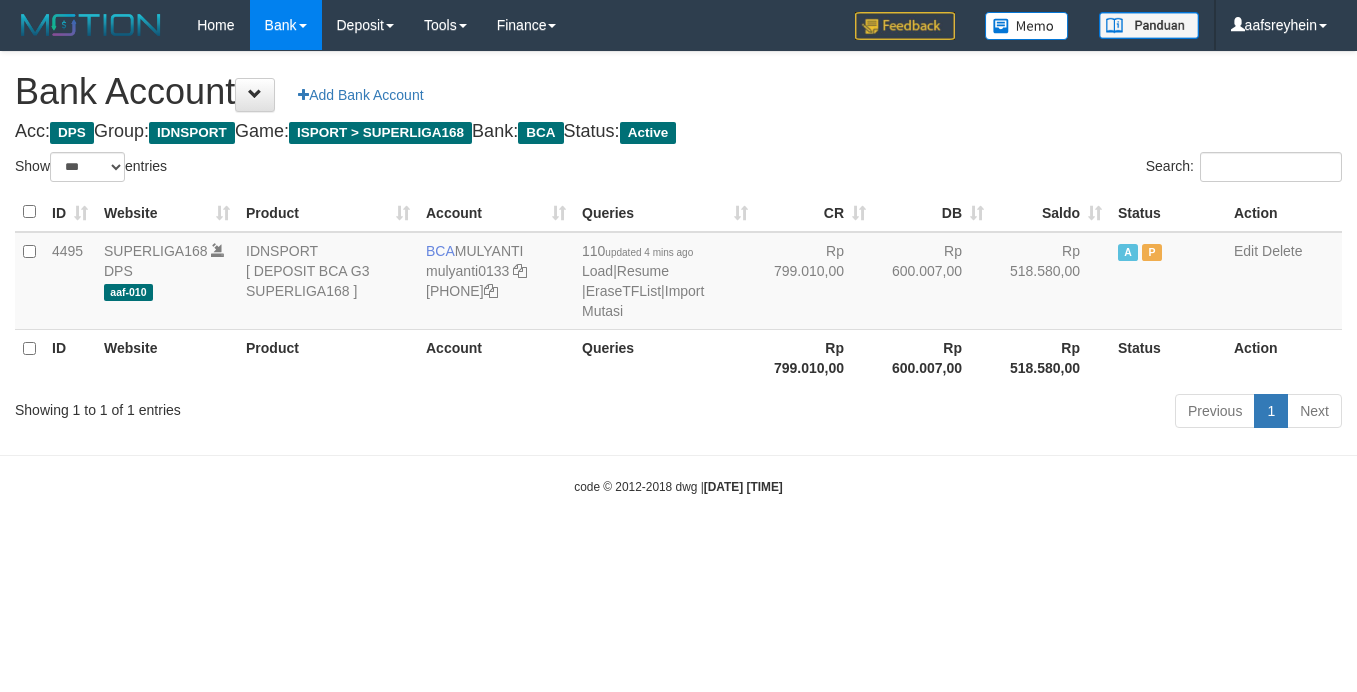 select on "***" 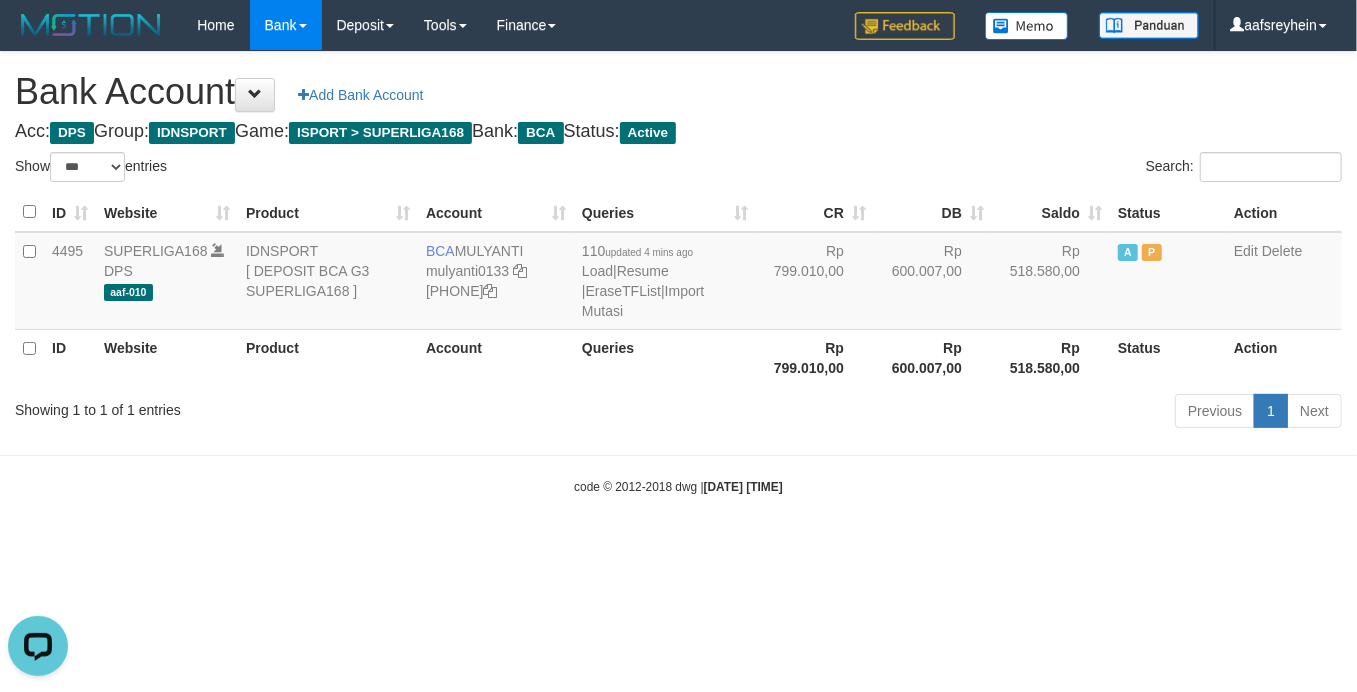 scroll, scrollTop: 0, scrollLeft: 0, axis: both 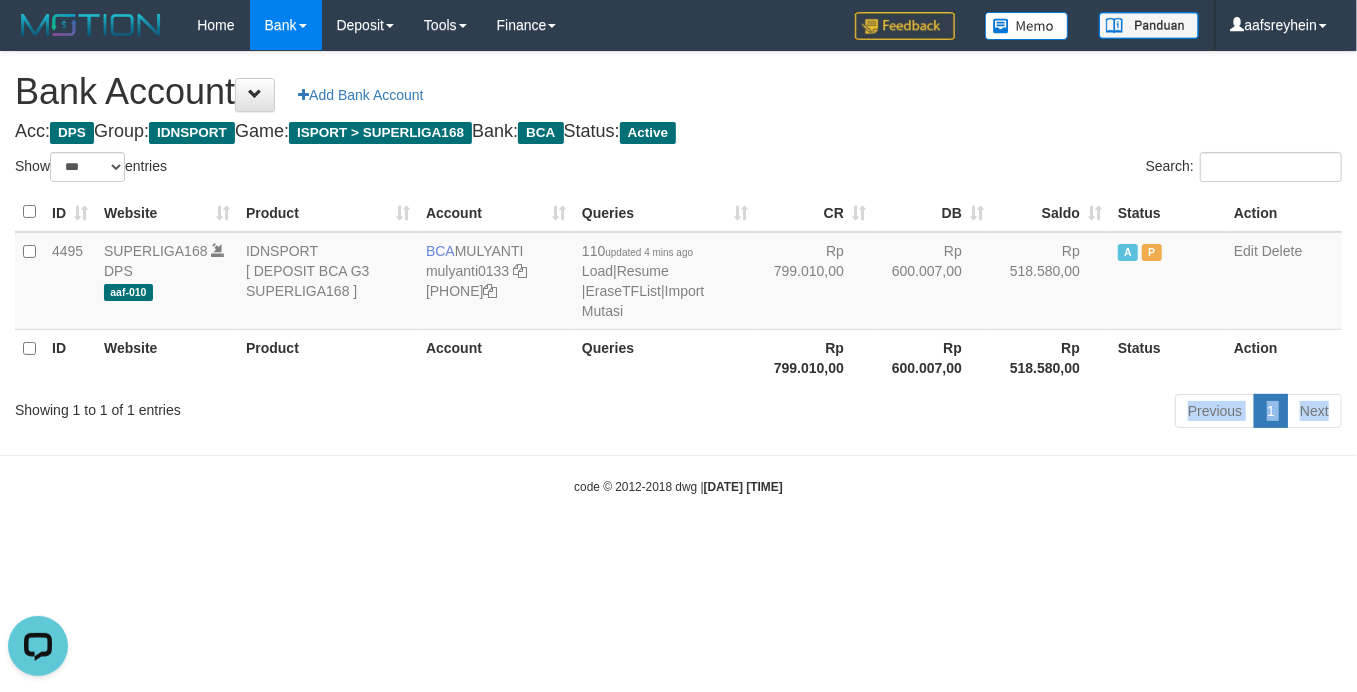 click on "Toggle navigation
Home
Bank
Account List
Load
By Website
Group
[ISPORT]													SUPERLIGA168
By Load Group (DPS)
-" at bounding box center [678, 273] 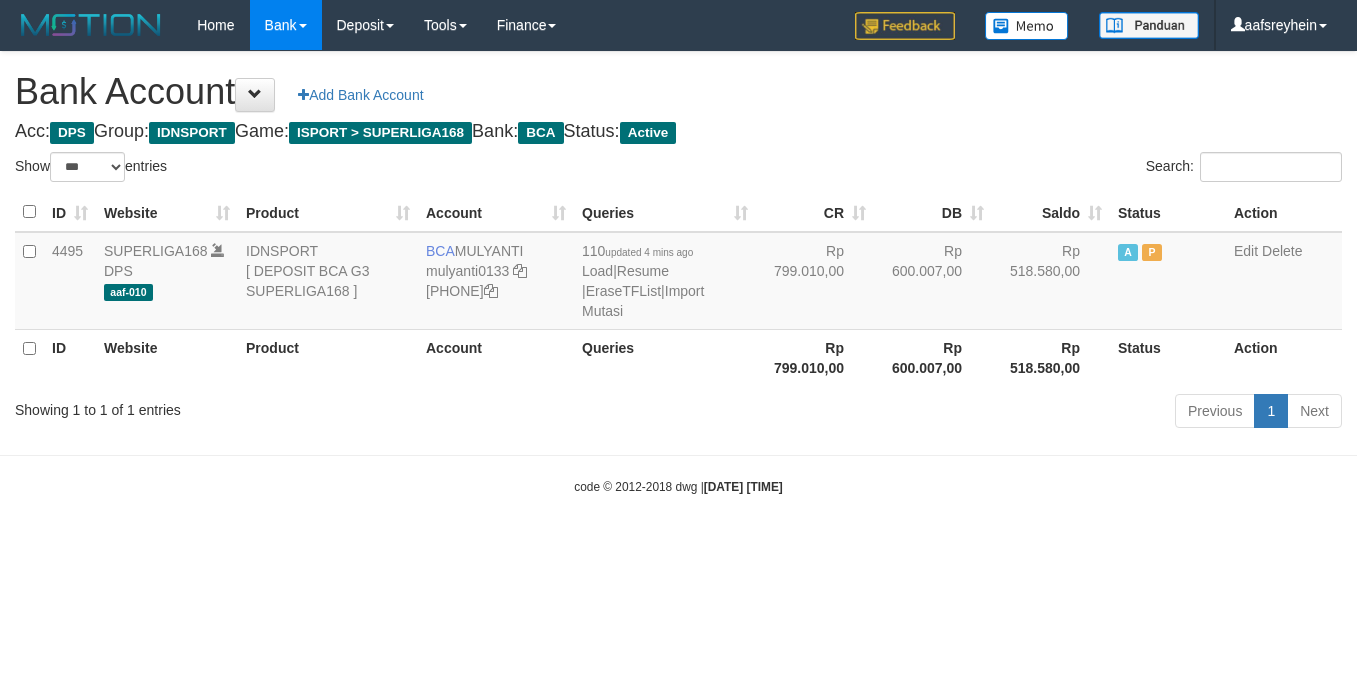 select on "***" 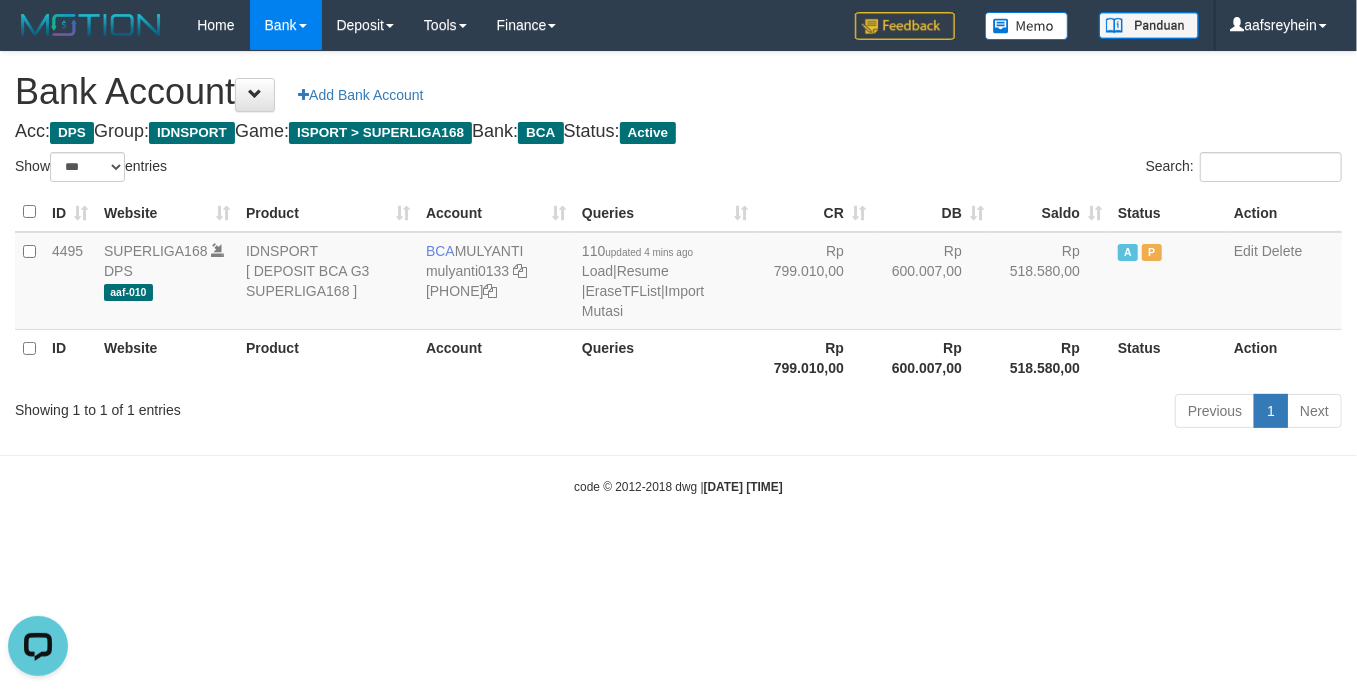 scroll, scrollTop: 0, scrollLeft: 0, axis: both 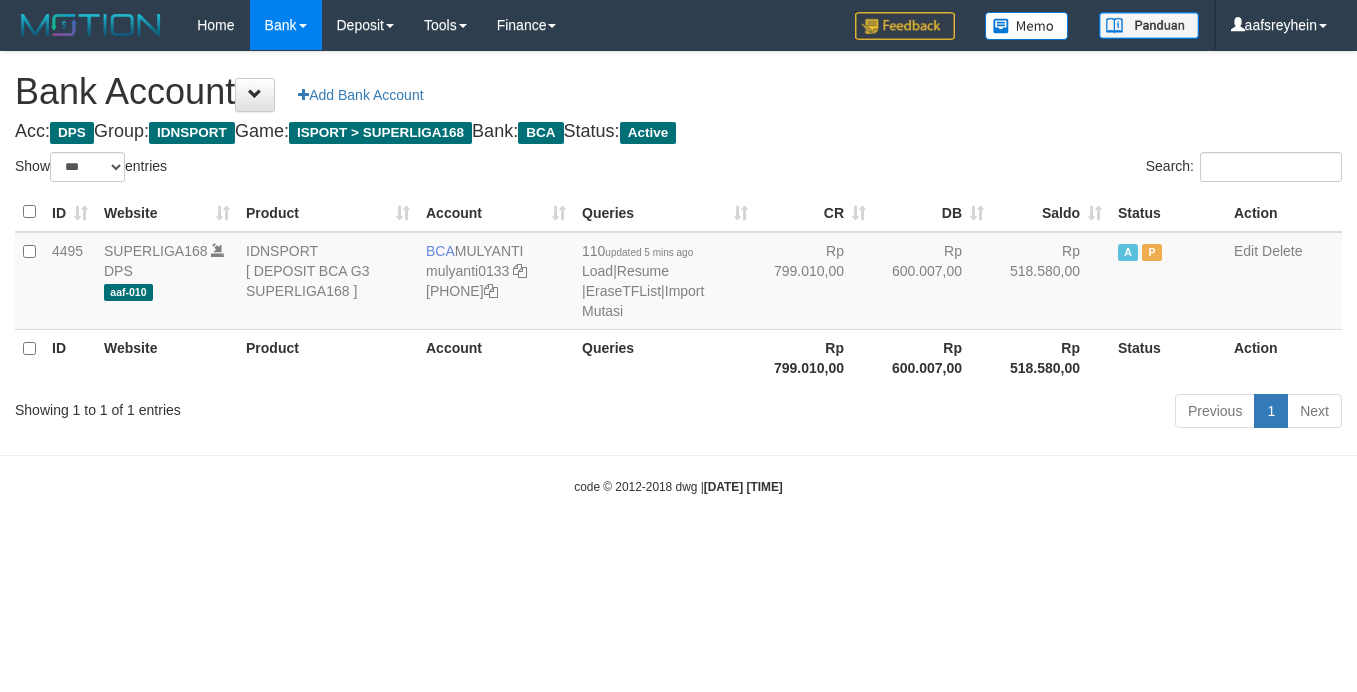 select on "***" 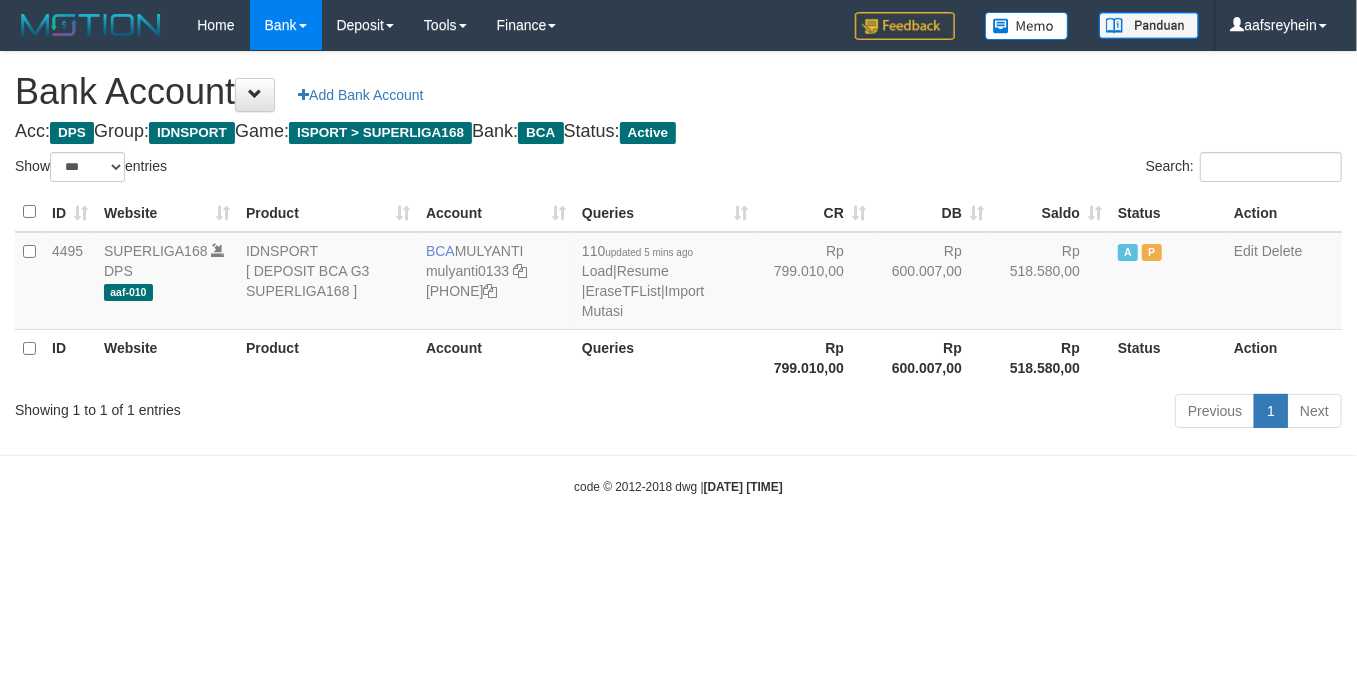 click on "Toggle navigation
Home
Bank
Account List
Load
By Website
Group
[ISPORT]													SUPERLIGA168
By Load Group (DPS)
-" at bounding box center [678, 273] 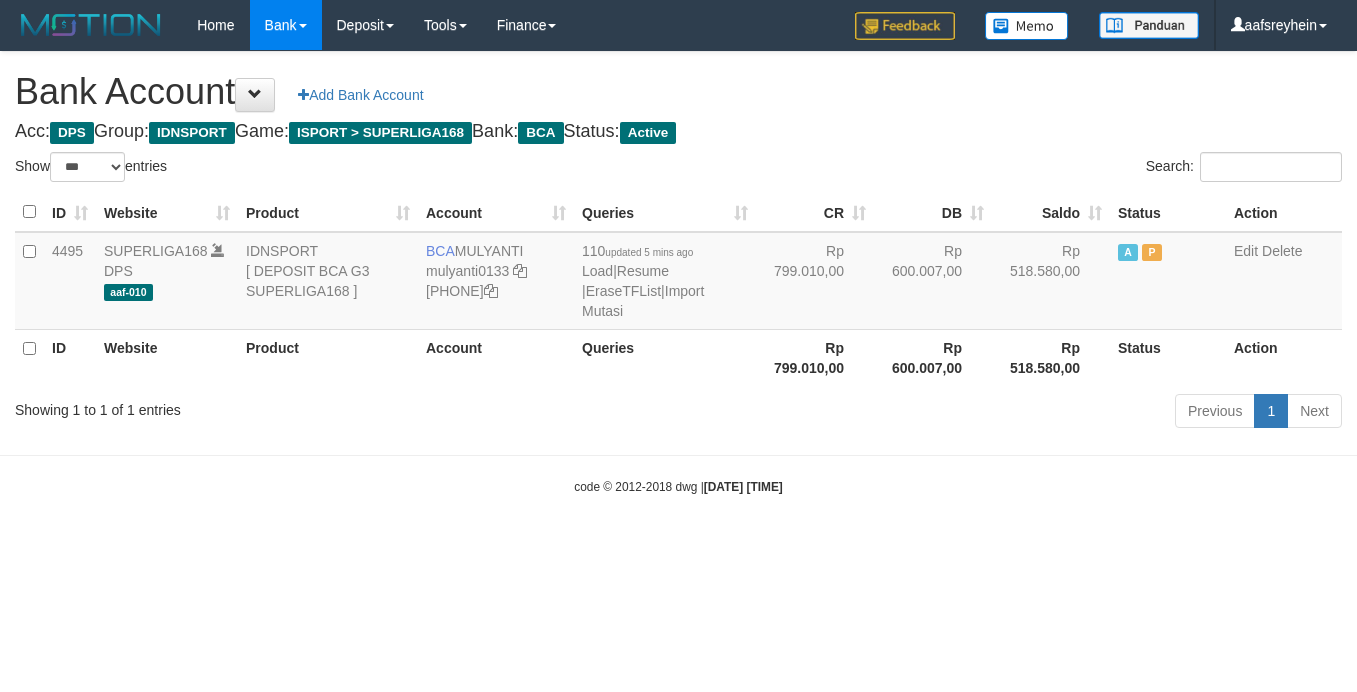 select on "***" 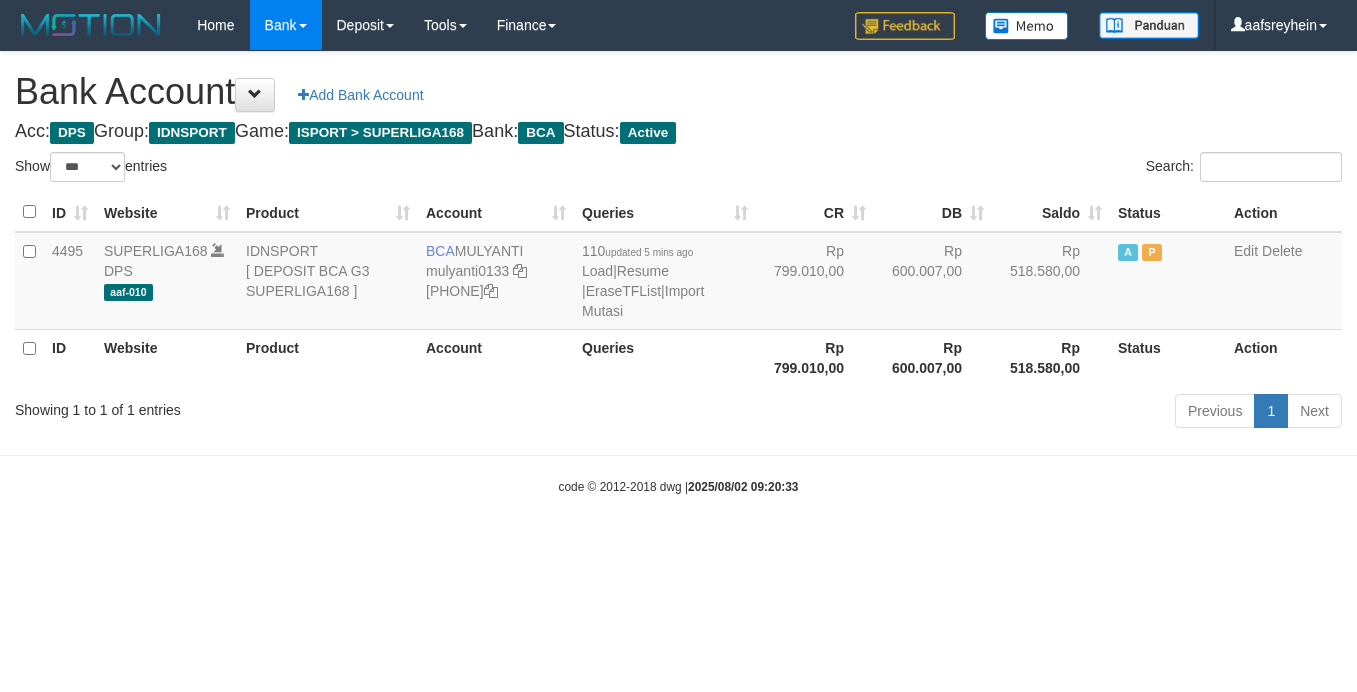 select on "***" 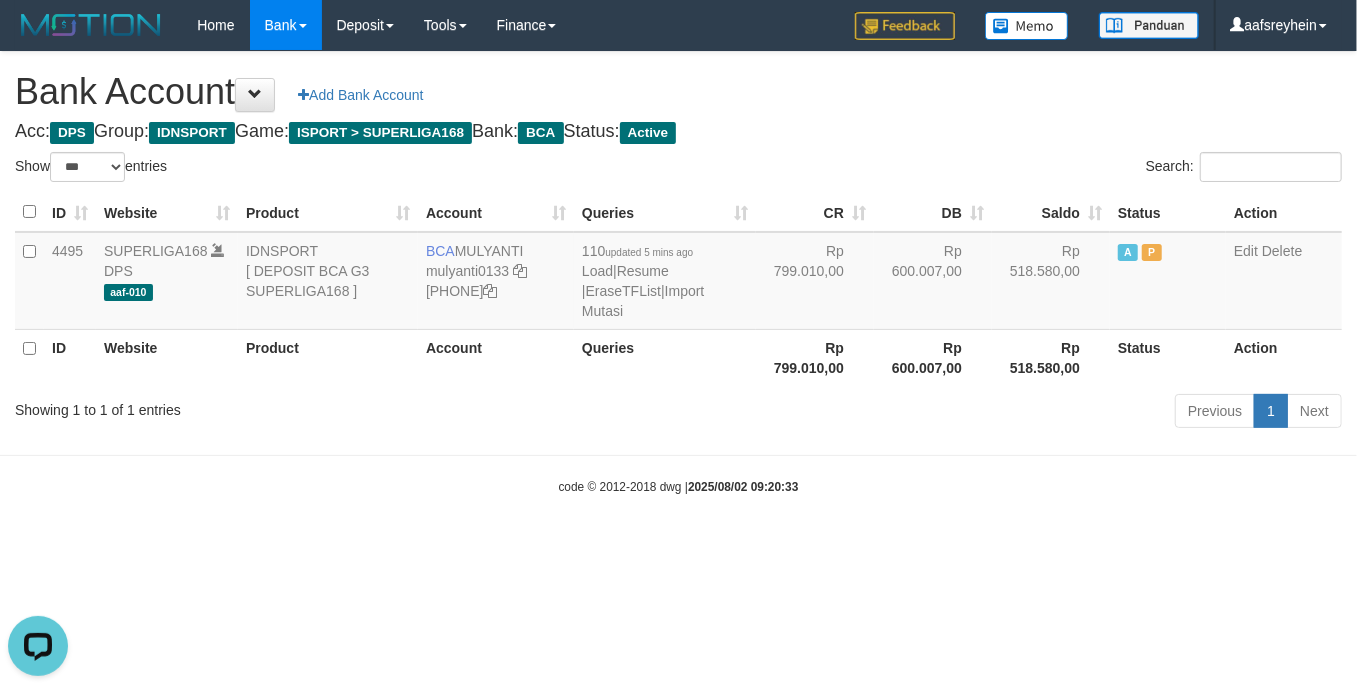 scroll, scrollTop: 0, scrollLeft: 0, axis: both 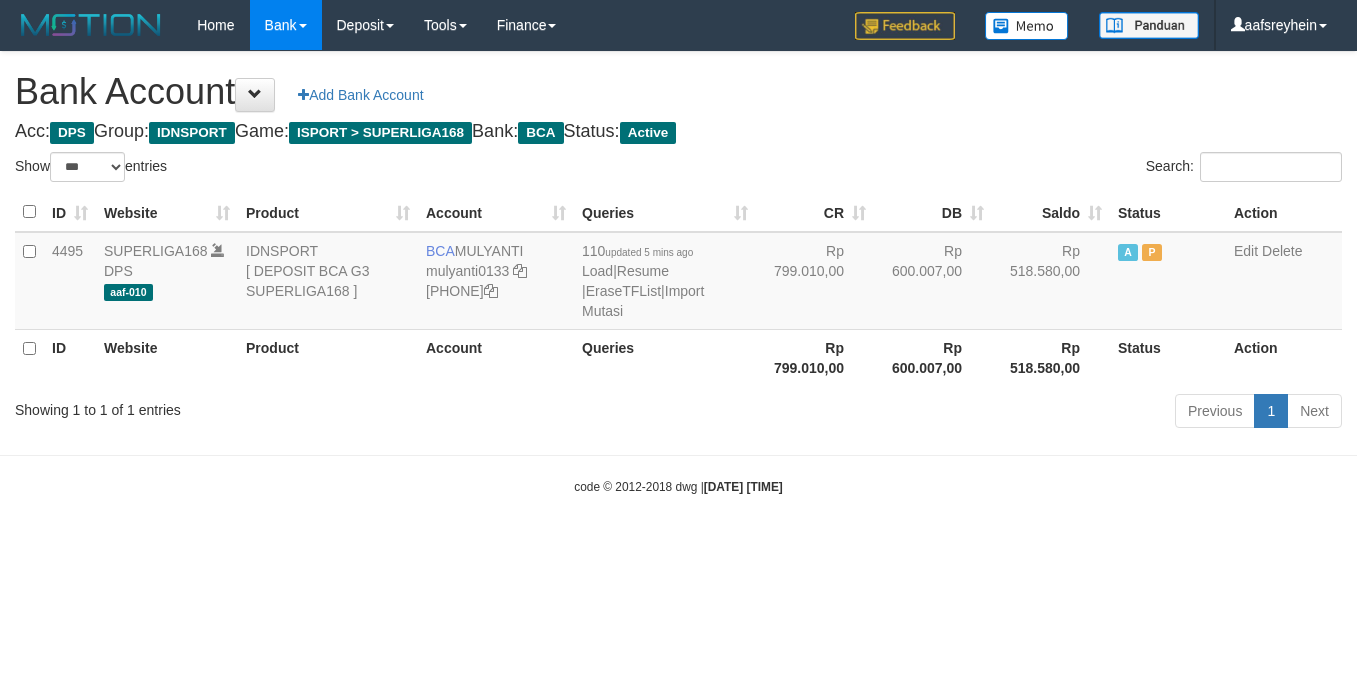 select on "***" 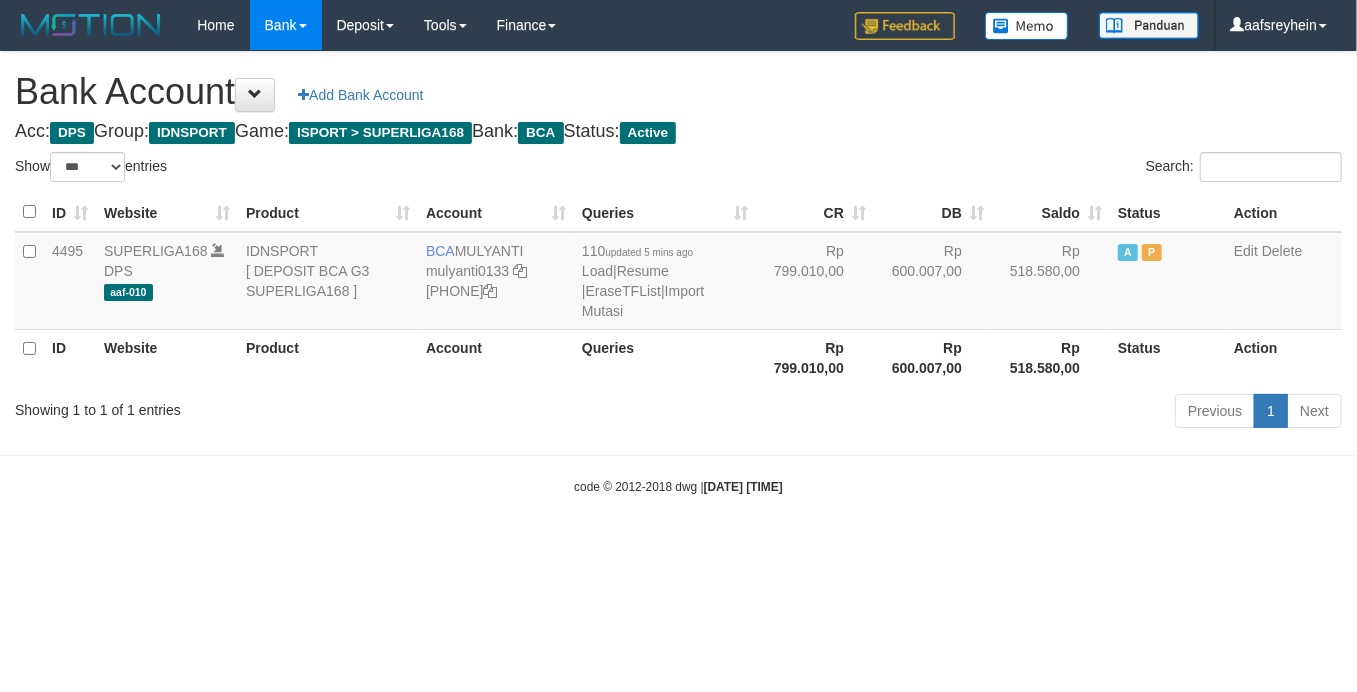 drag, startPoint x: 0, startPoint y: 0, endPoint x: 950, endPoint y: 465, distance: 1057.698 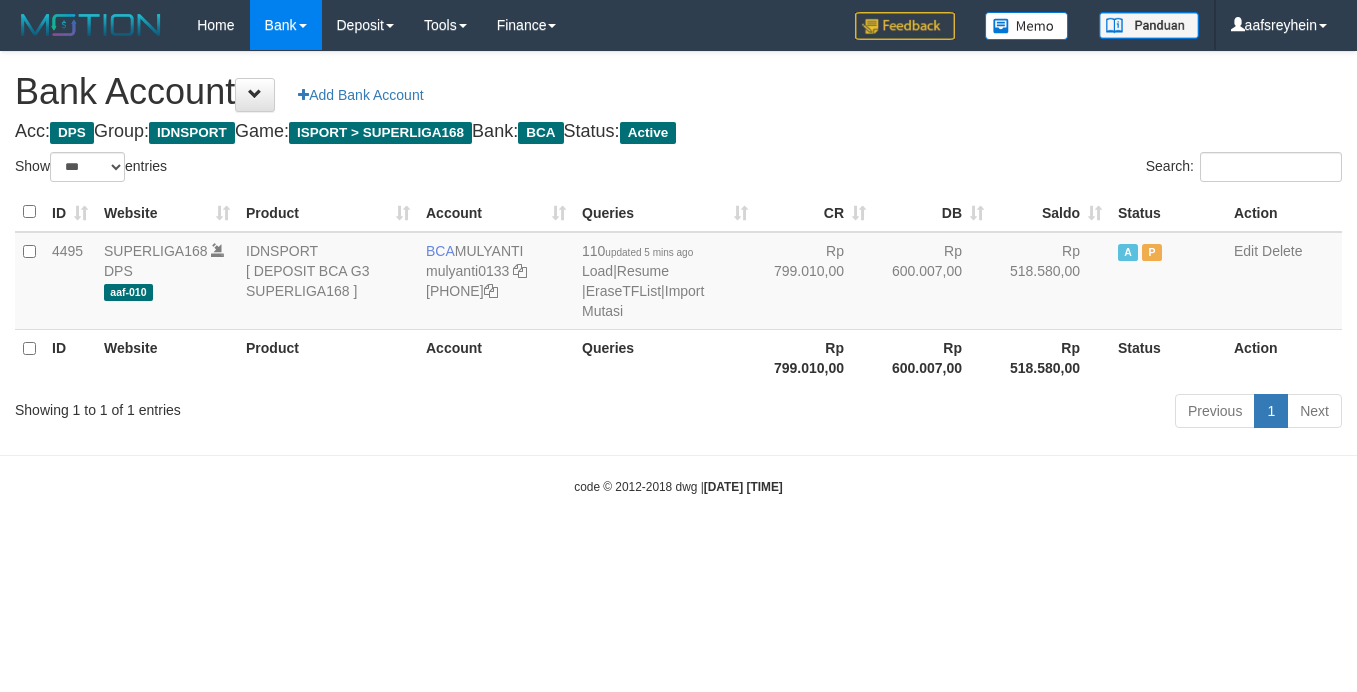 select on "***" 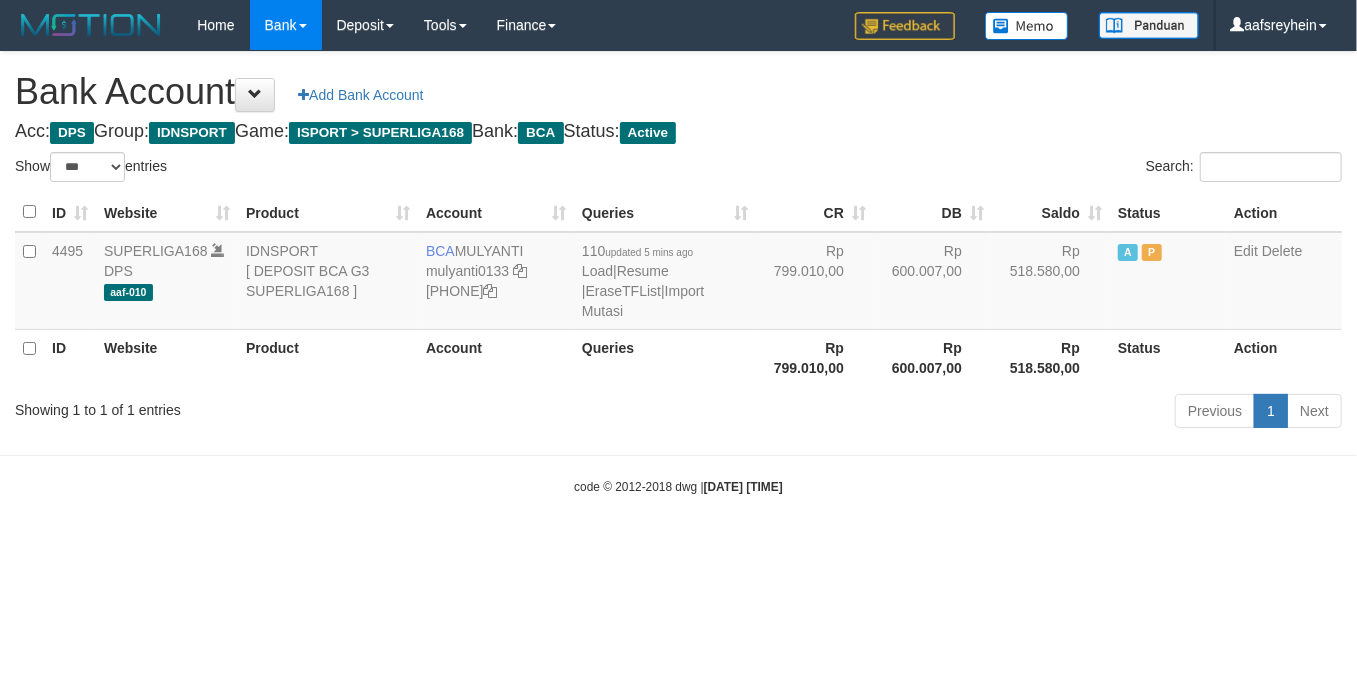 click on "Previous 1 Next" at bounding box center [961, 413] 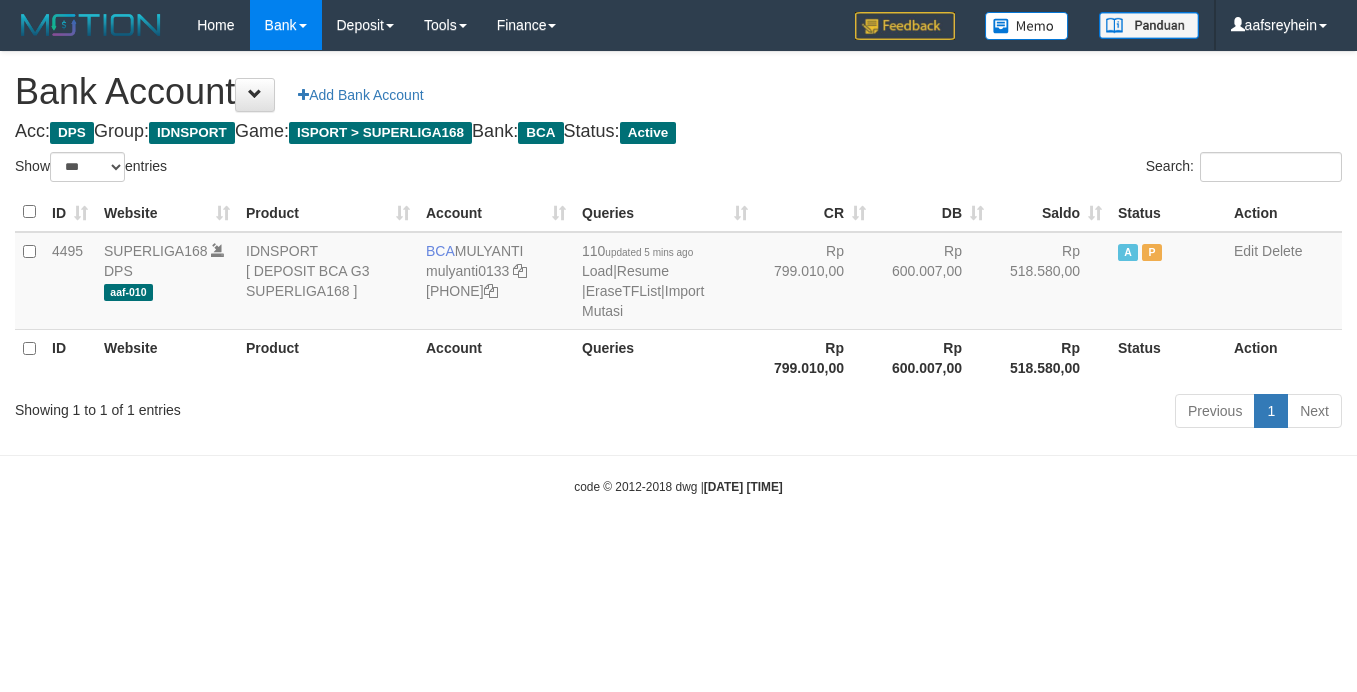 select on "***" 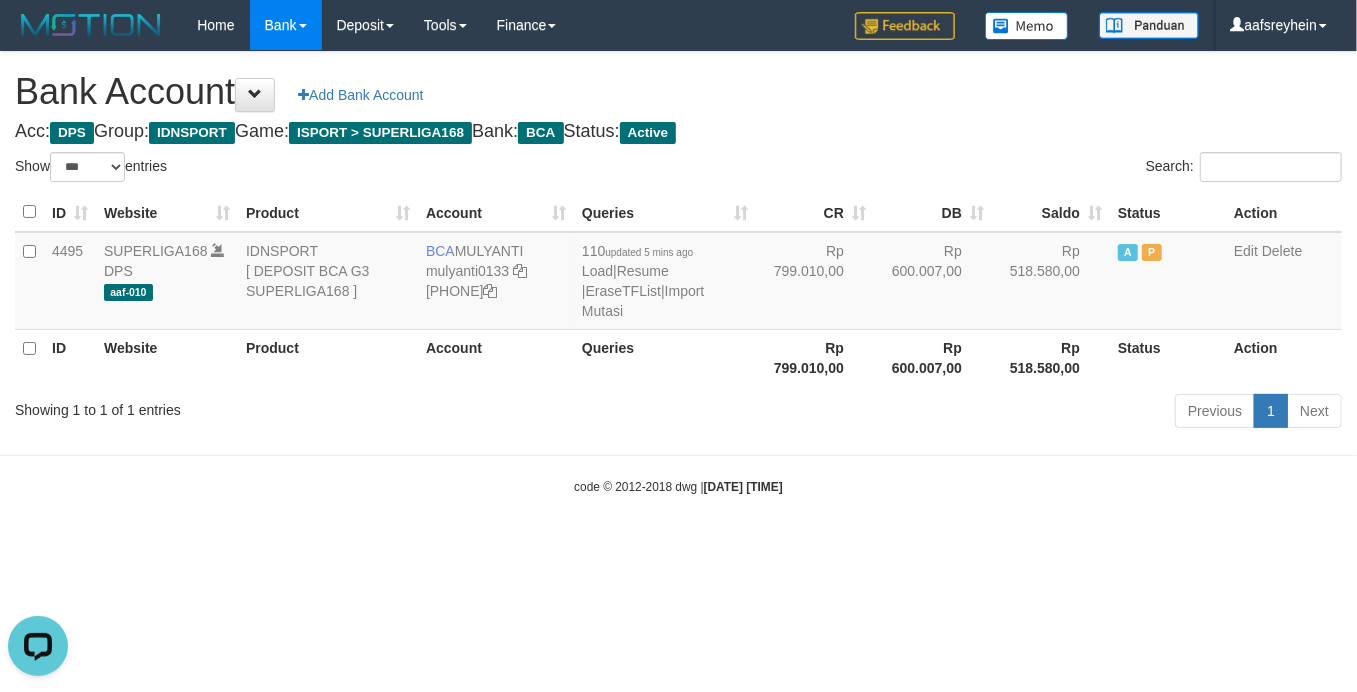 scroll, scrollTop: 0, scrollLeft: 0, axis: both 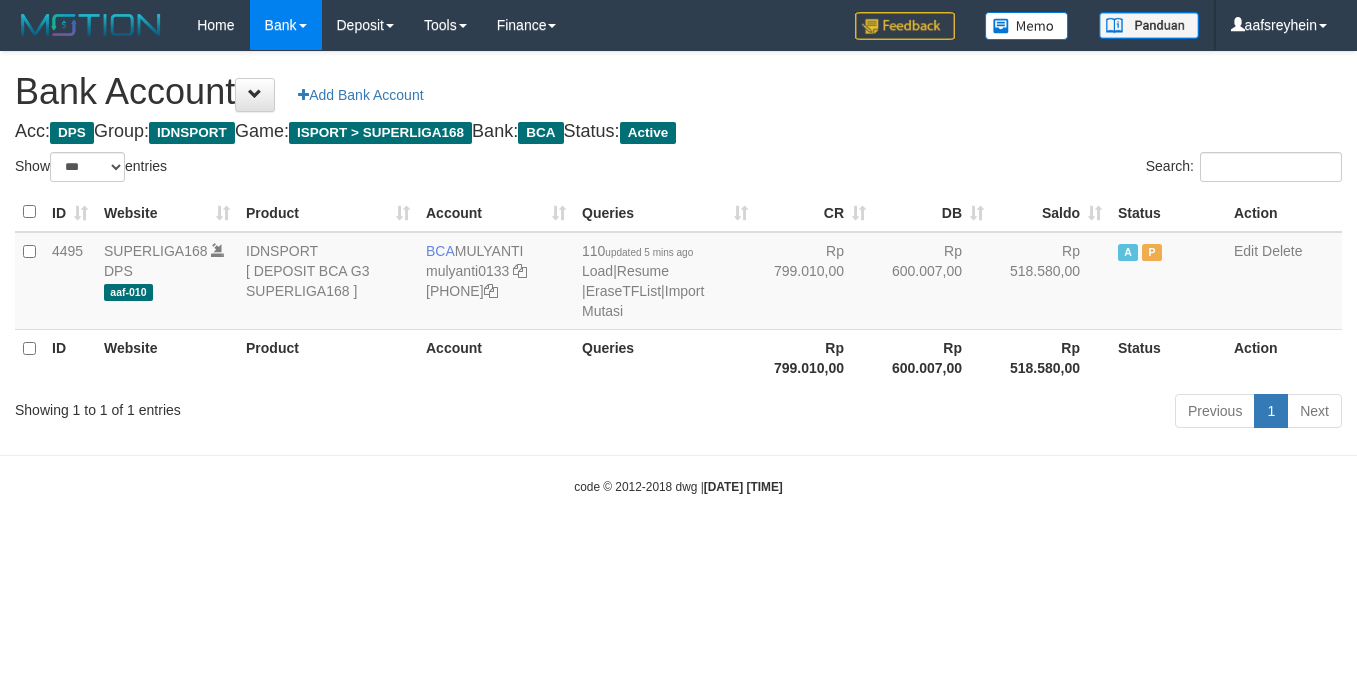 select on "***" 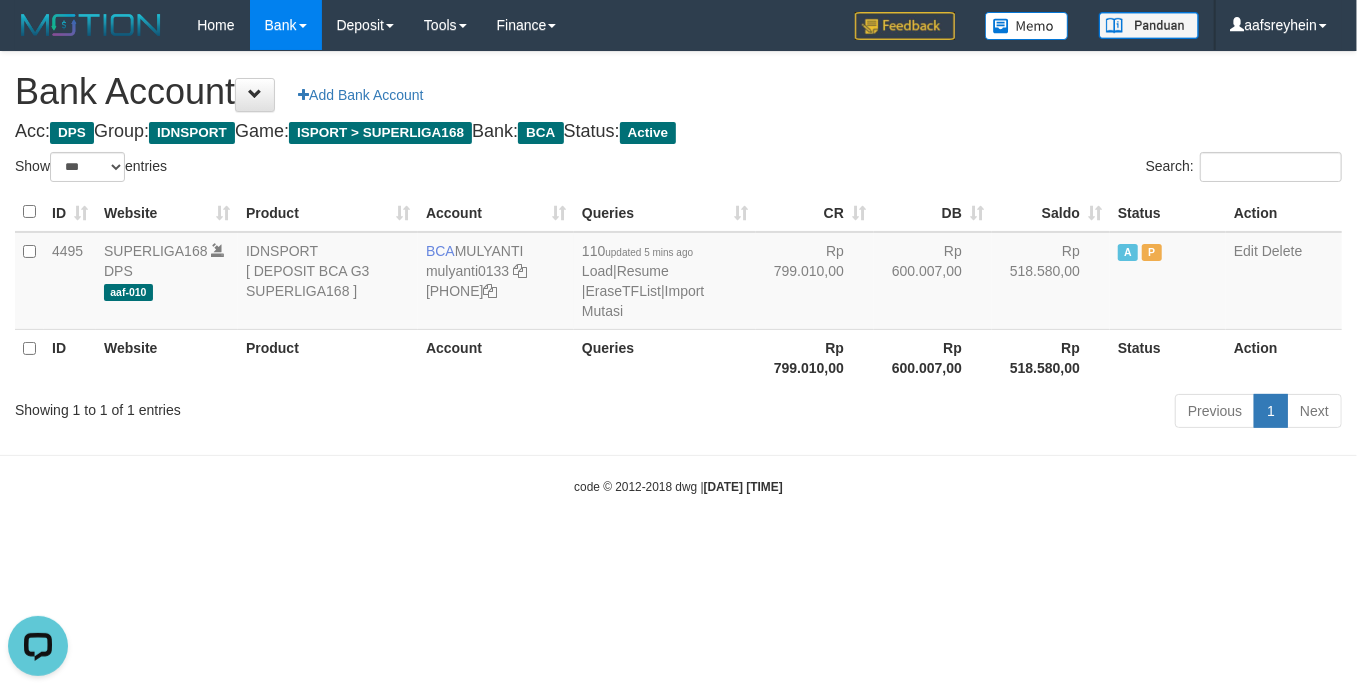 scroll, scrollTop: 0, scrollLeft: 0, axis: both 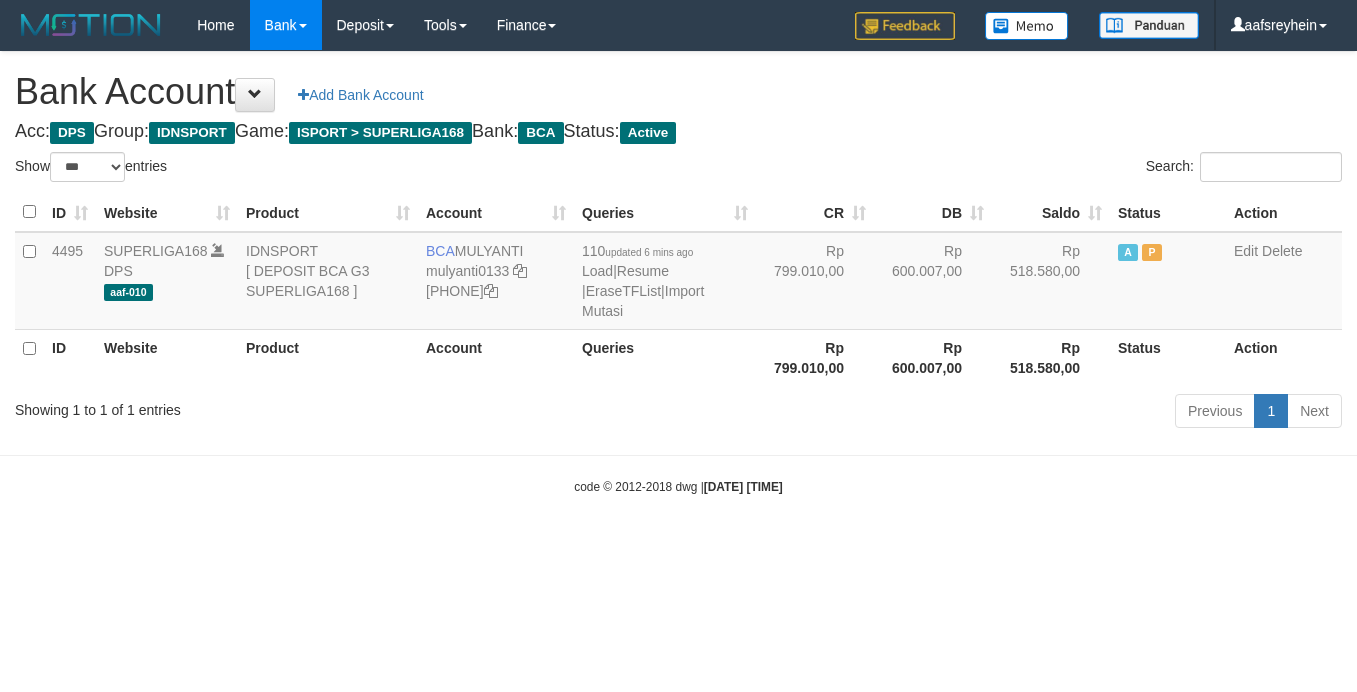 select on "***" 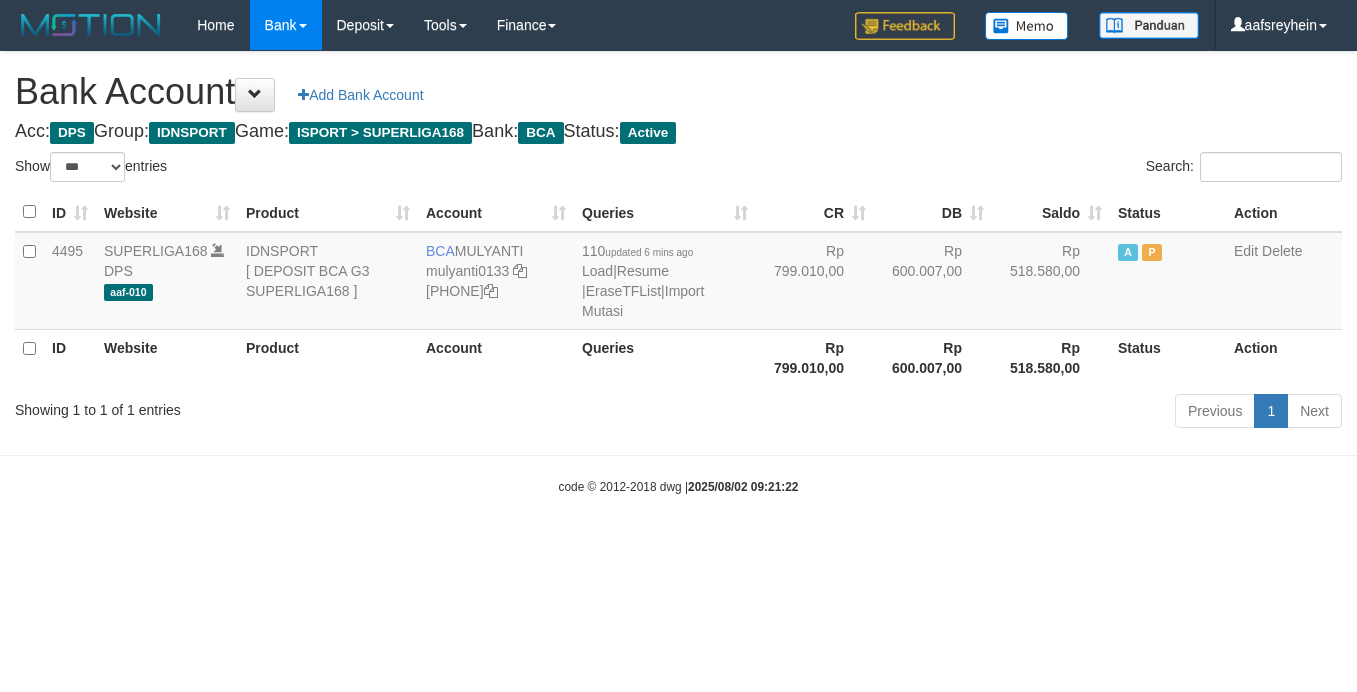 select on "***" 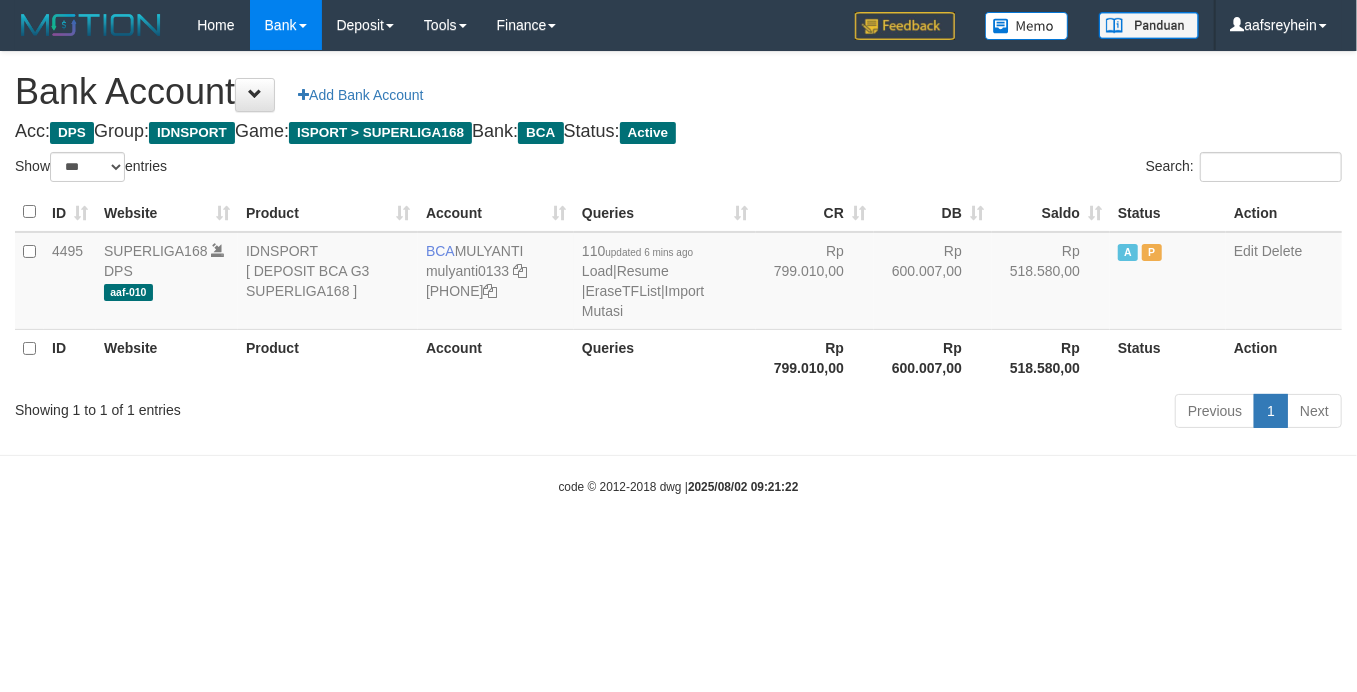 click on "Toggle navigation
Home
Bank
Account List
Load
By Website
Group
[ISPORT]													SUPERLIGA168
By Load Group (DPS)" at bounding box center (678, 273) 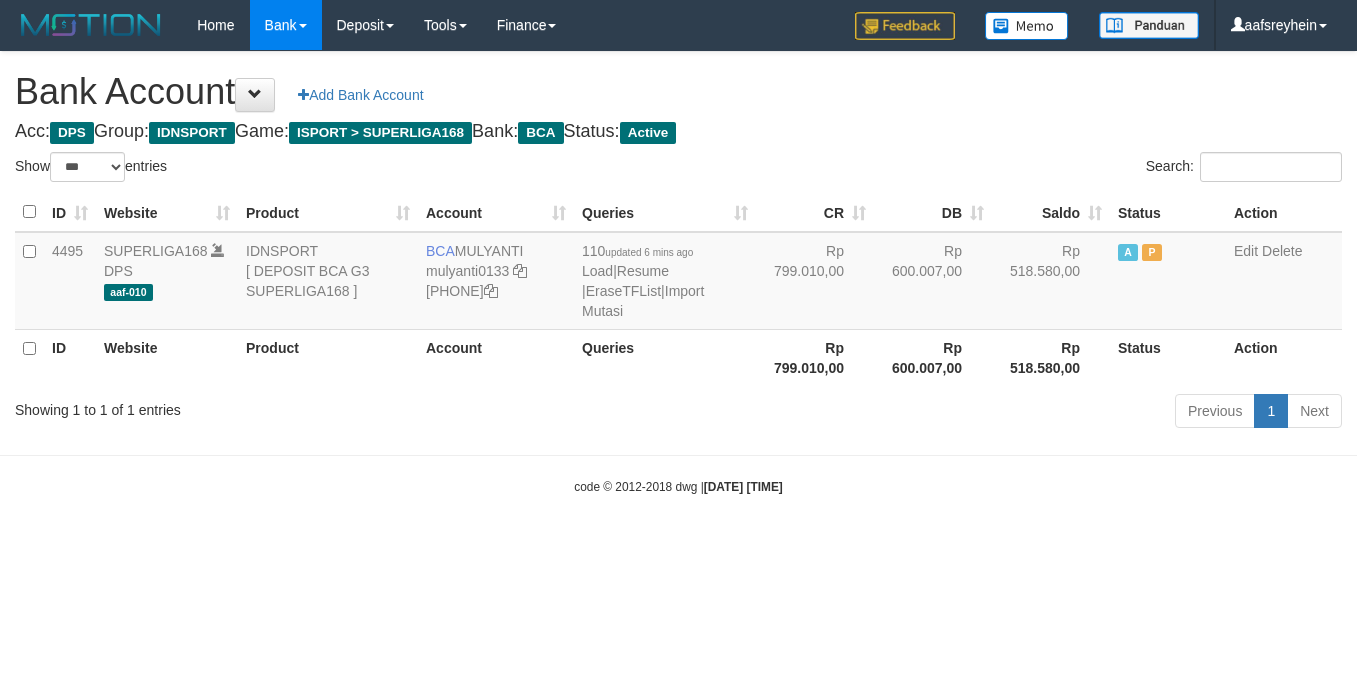 select on "***" 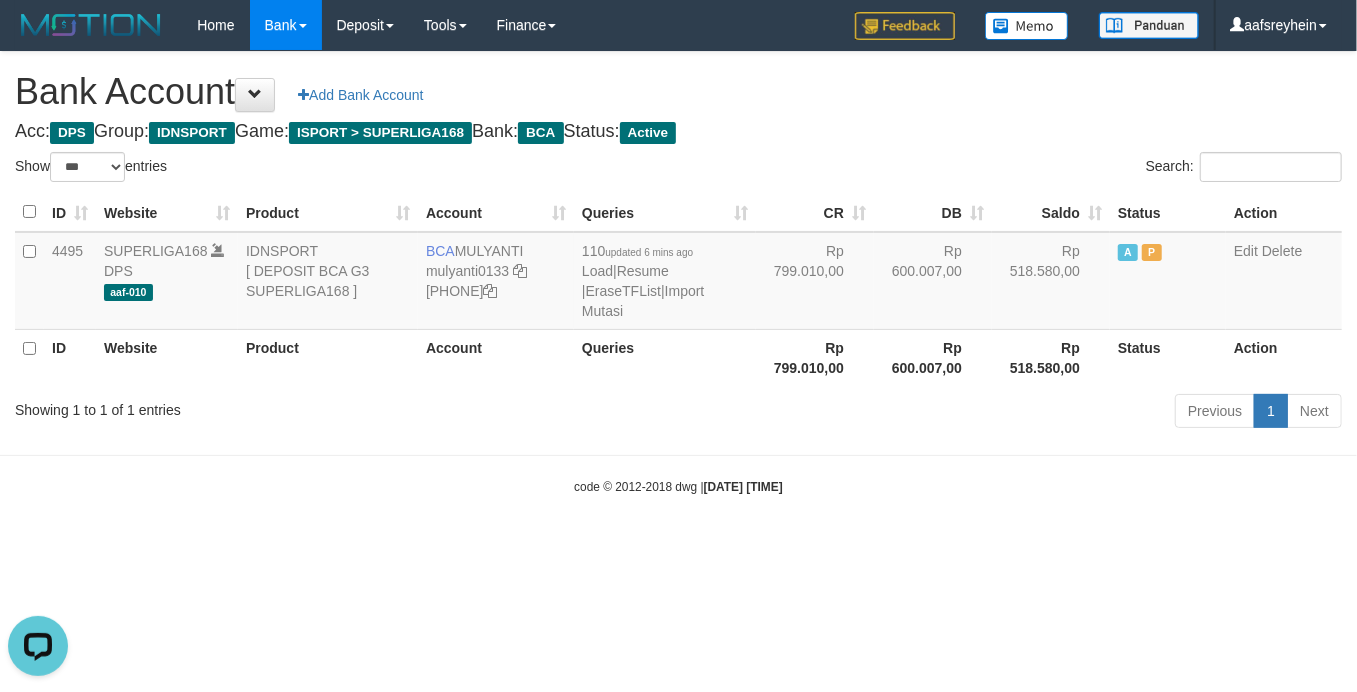 scroll, scrollTop: 0, scrollLeft: 0, axis: both 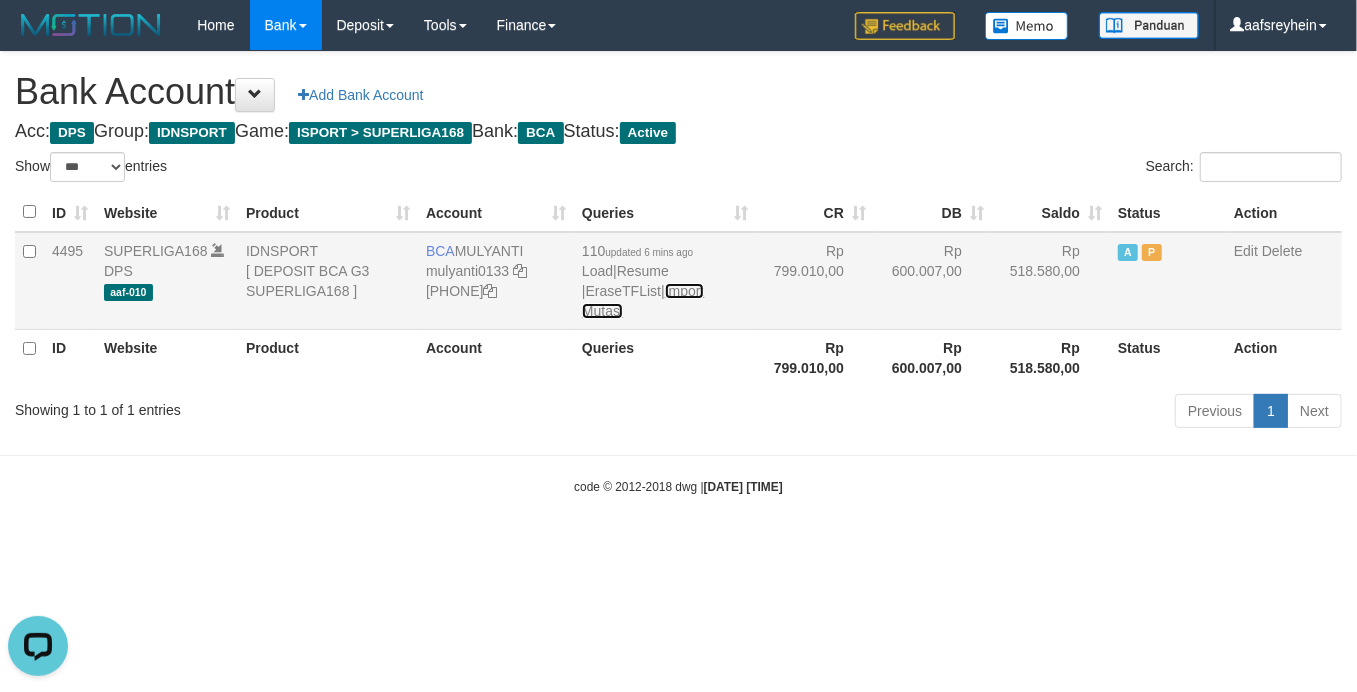 click on "Import Mutasi" at bounding box center (643, 301) 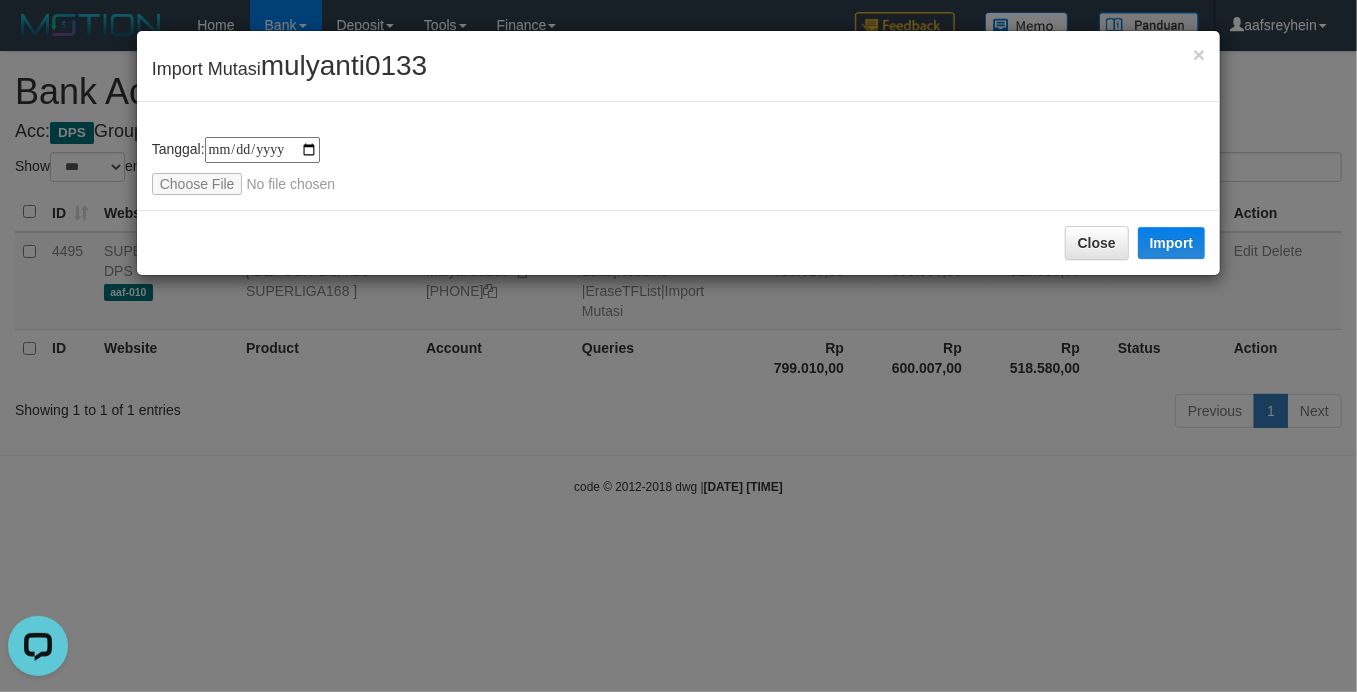 type on "**********" 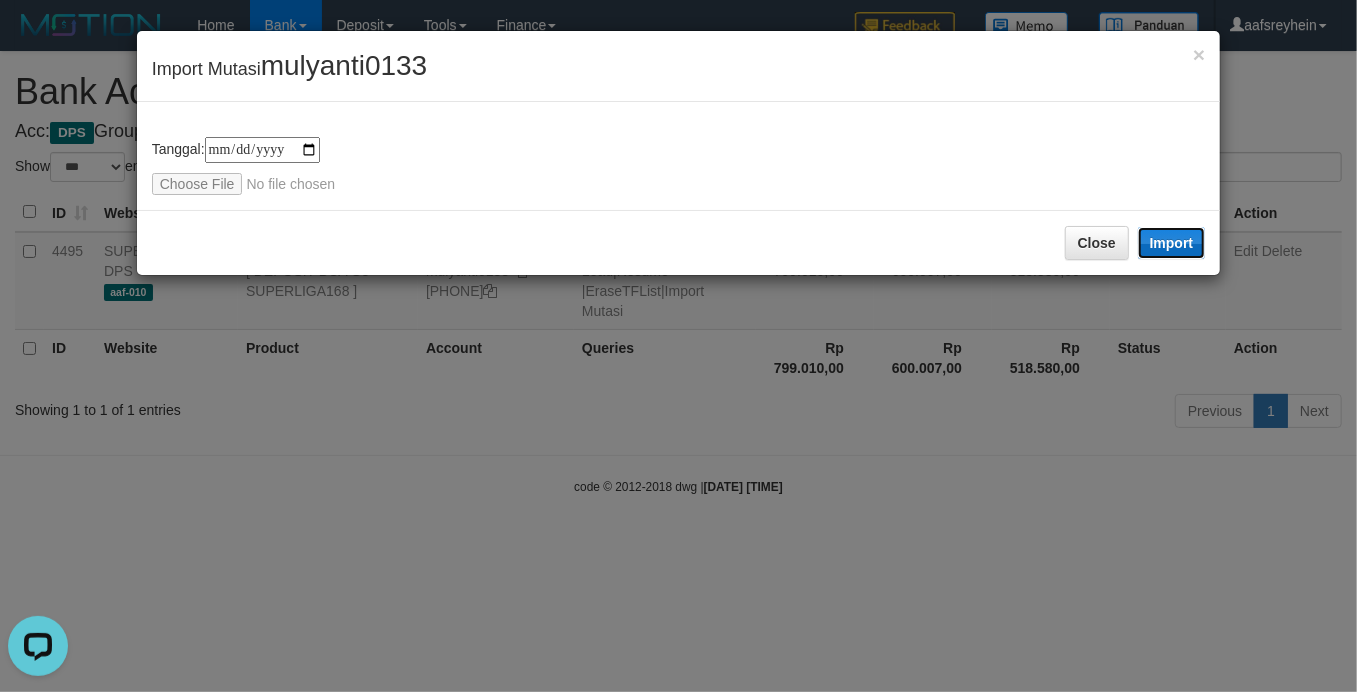 click on "Import" at bounding box center [1172, 243] 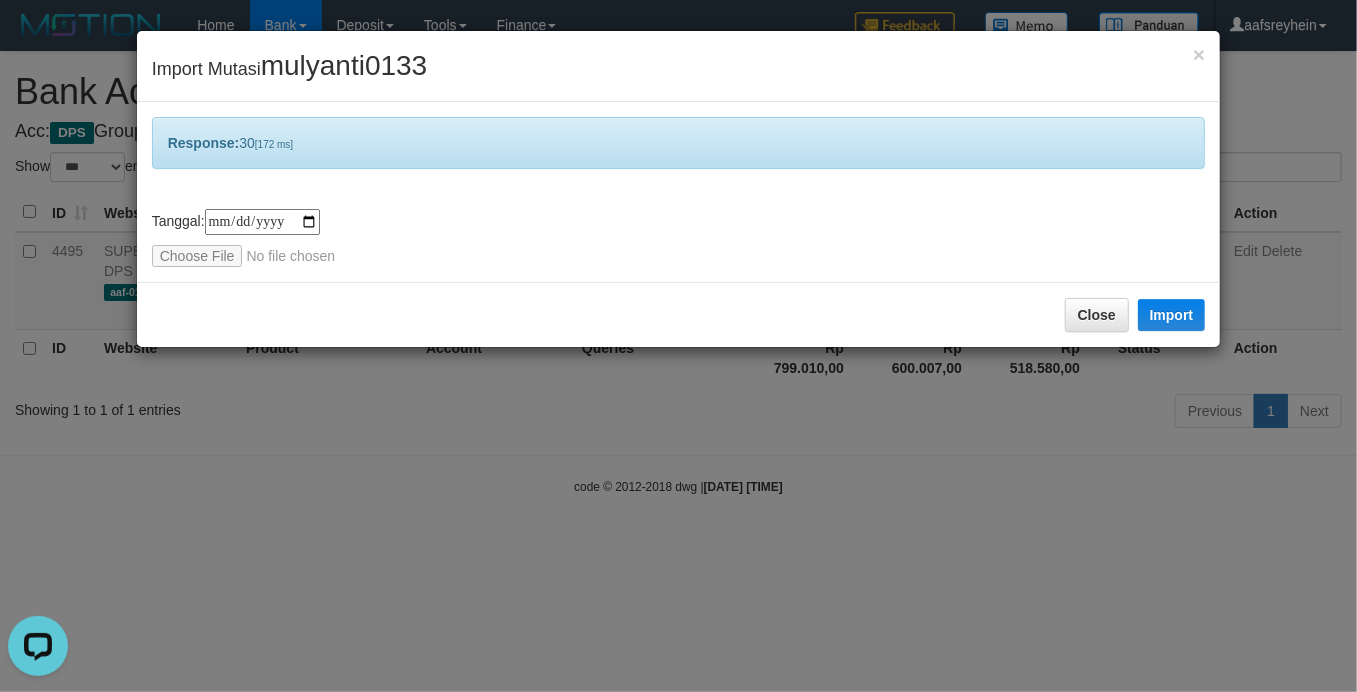 click on "**********" at bounding box center [678, 346] 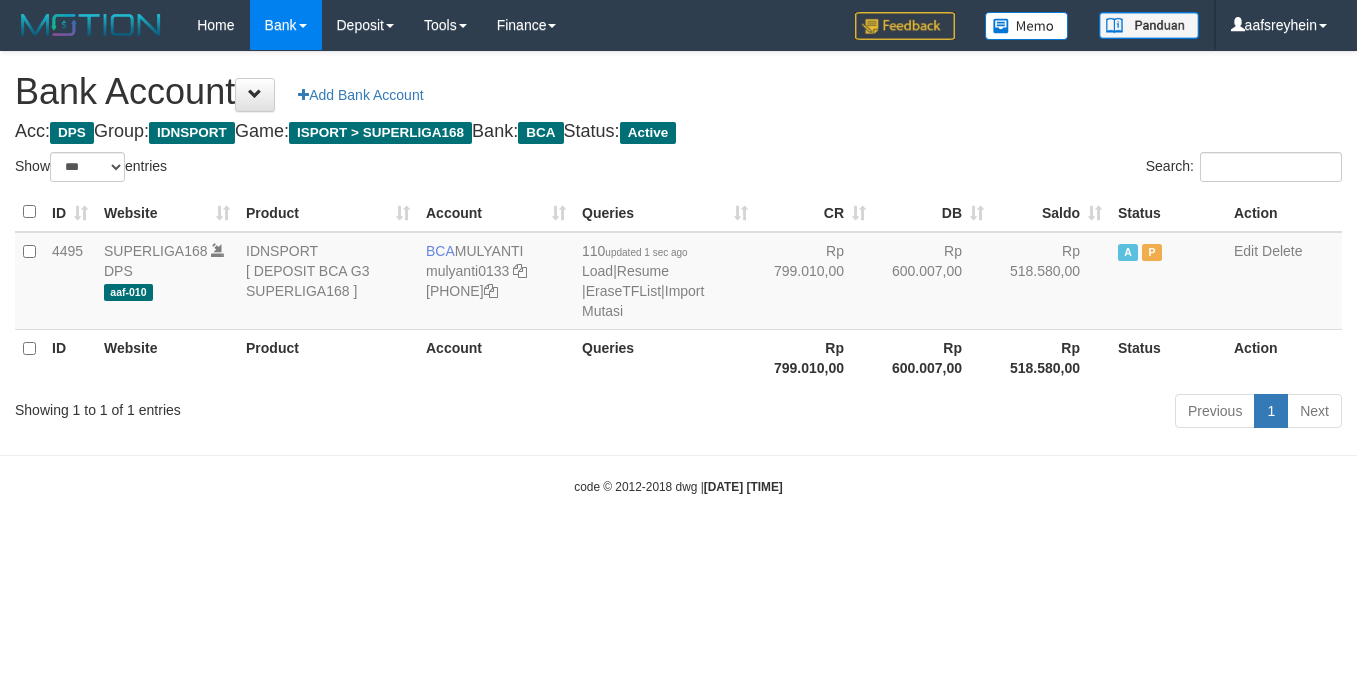 select on "***" 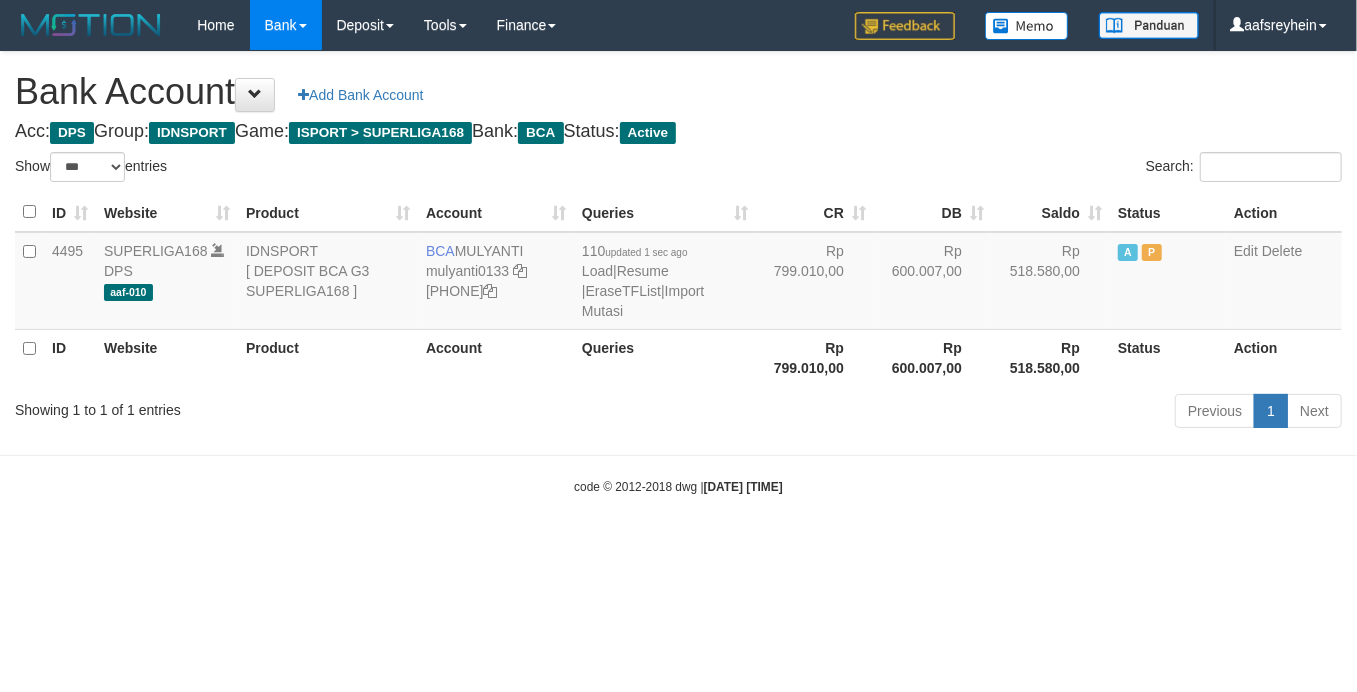 click on "Toggle navigation
Home
Bank
Account List
Load
By Website
Group
[ISPORT]													SUPERLIGA168
By Load Group (DPS)
-" at bounding box center [678, 273] 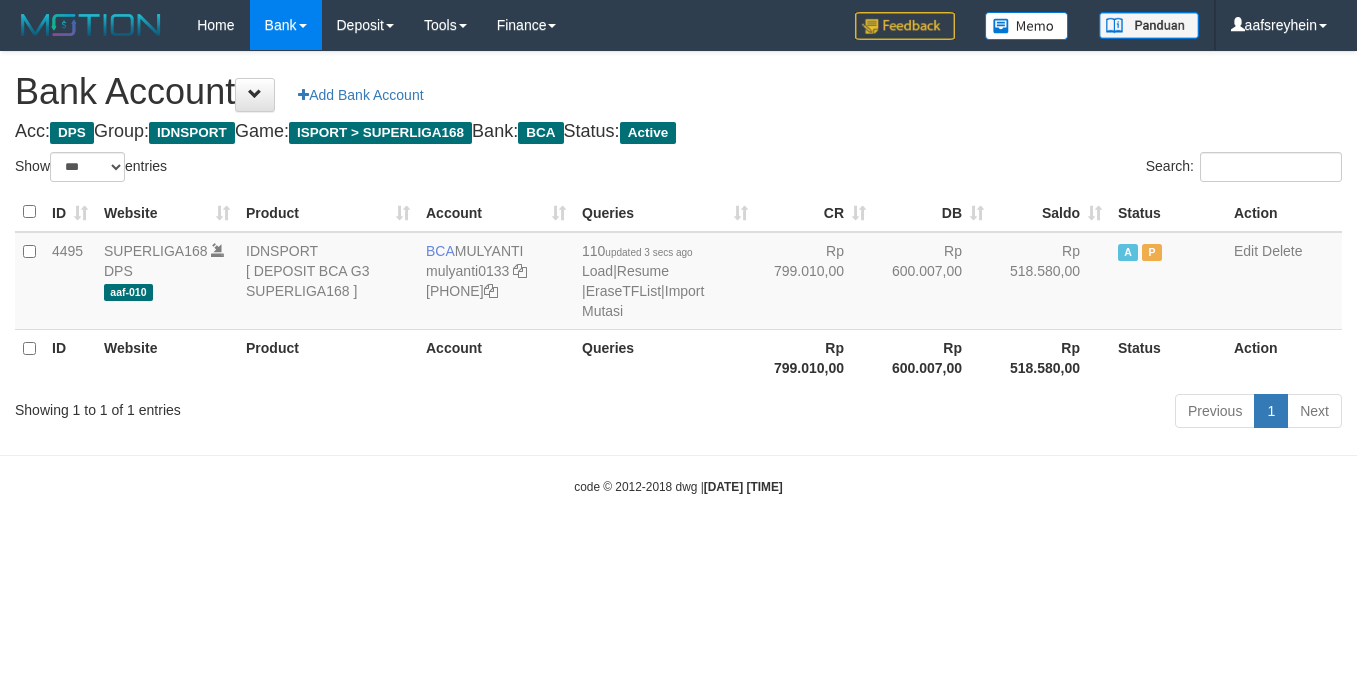 select on "***" 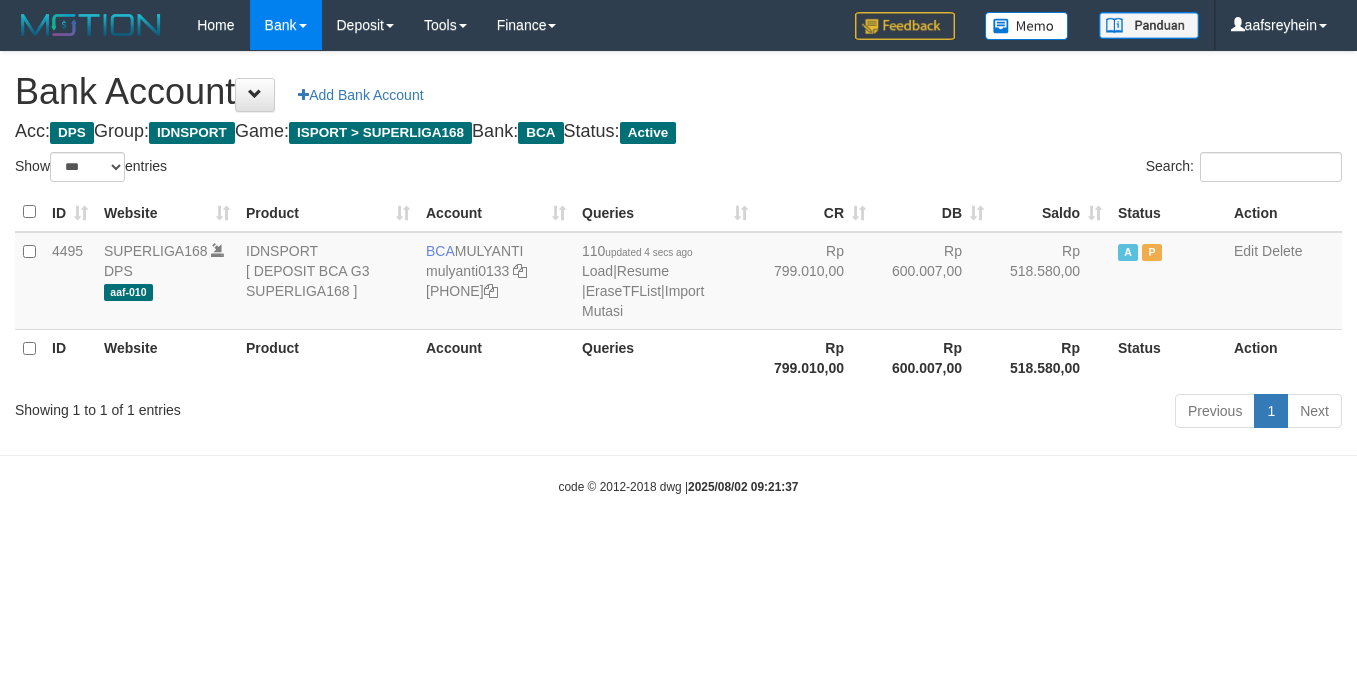 select on "***" 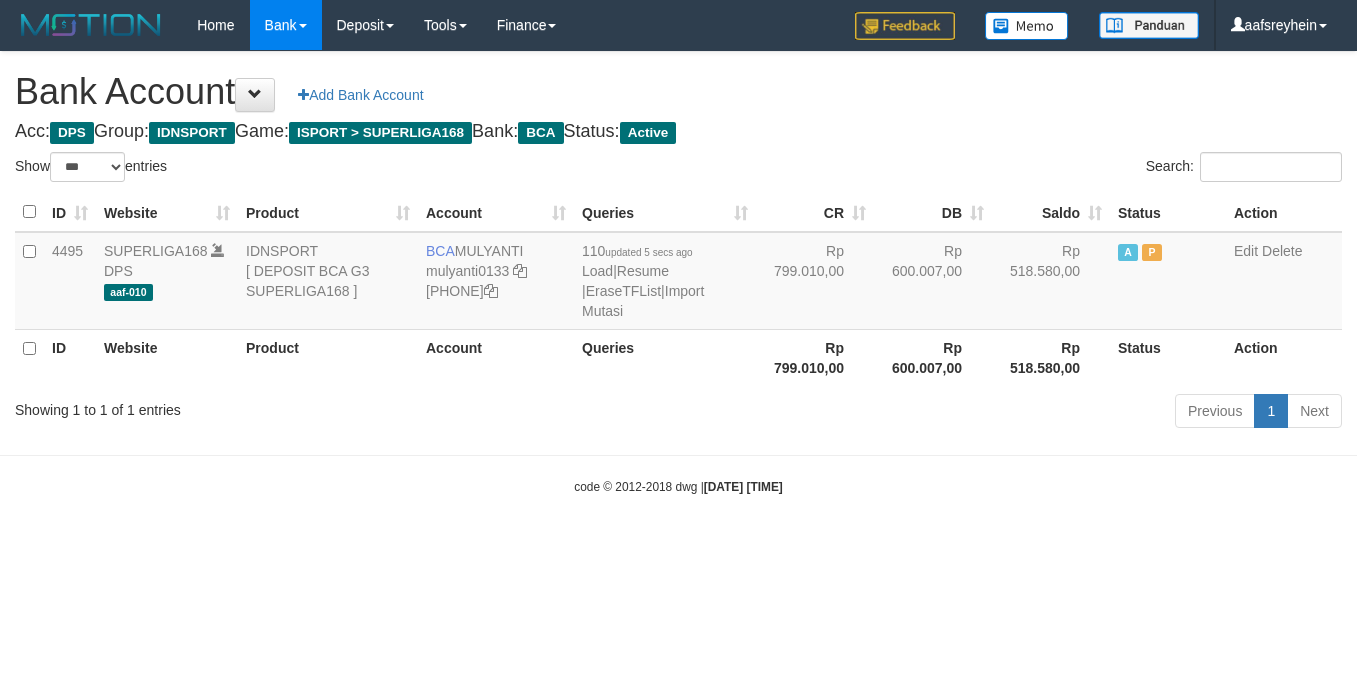 select on "***" 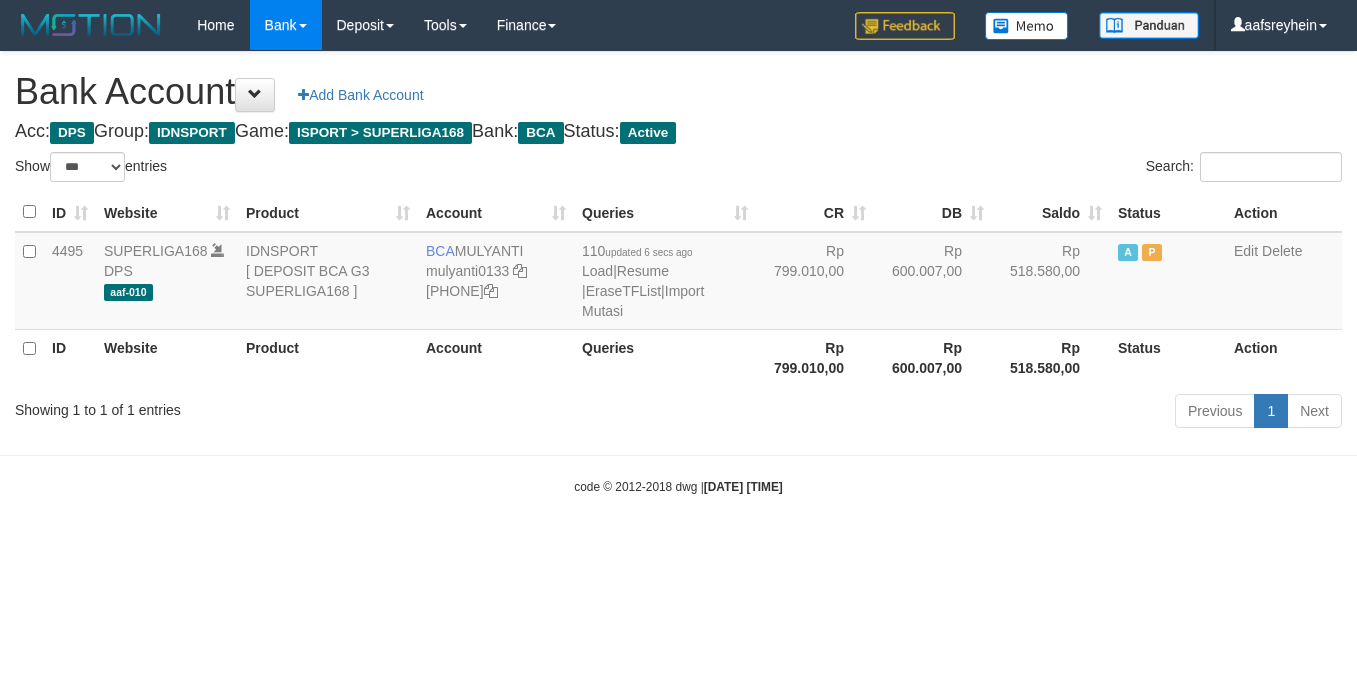 select on "***" 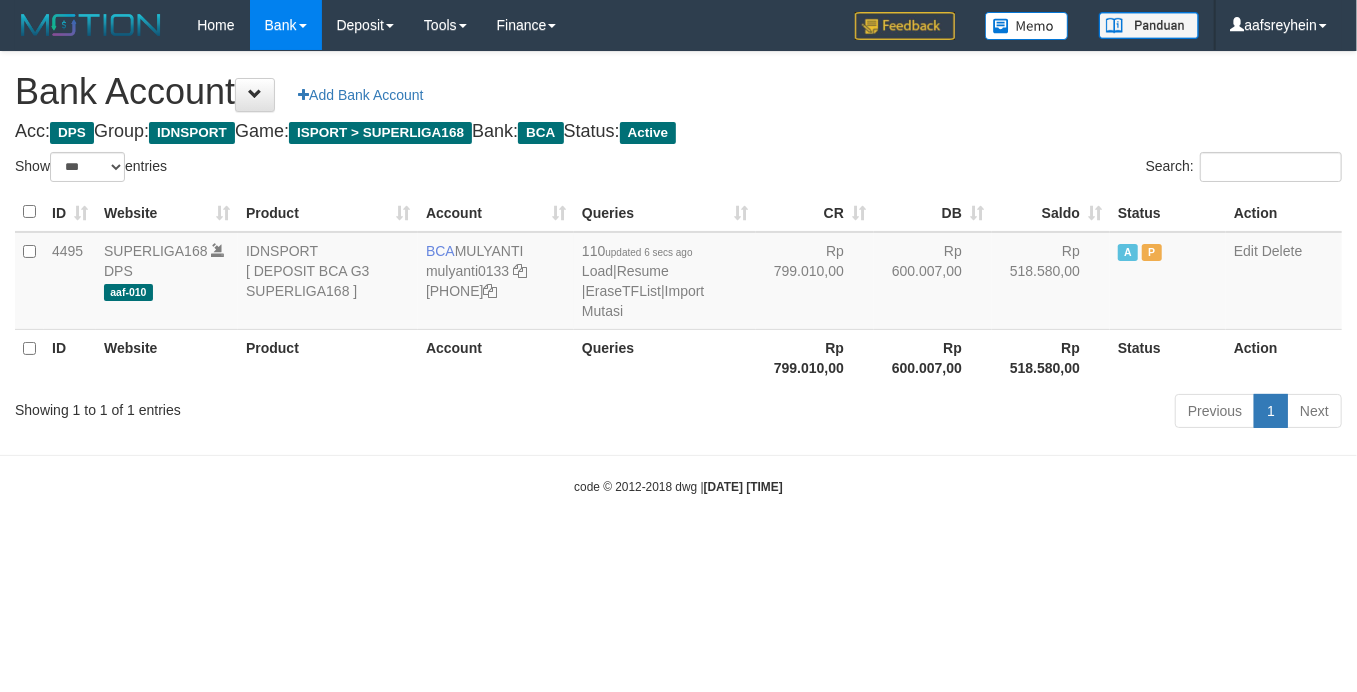 click on "code © 2012-2018 dwg |  2025/08/02 09:21:39" at bounding box center (678, 486) 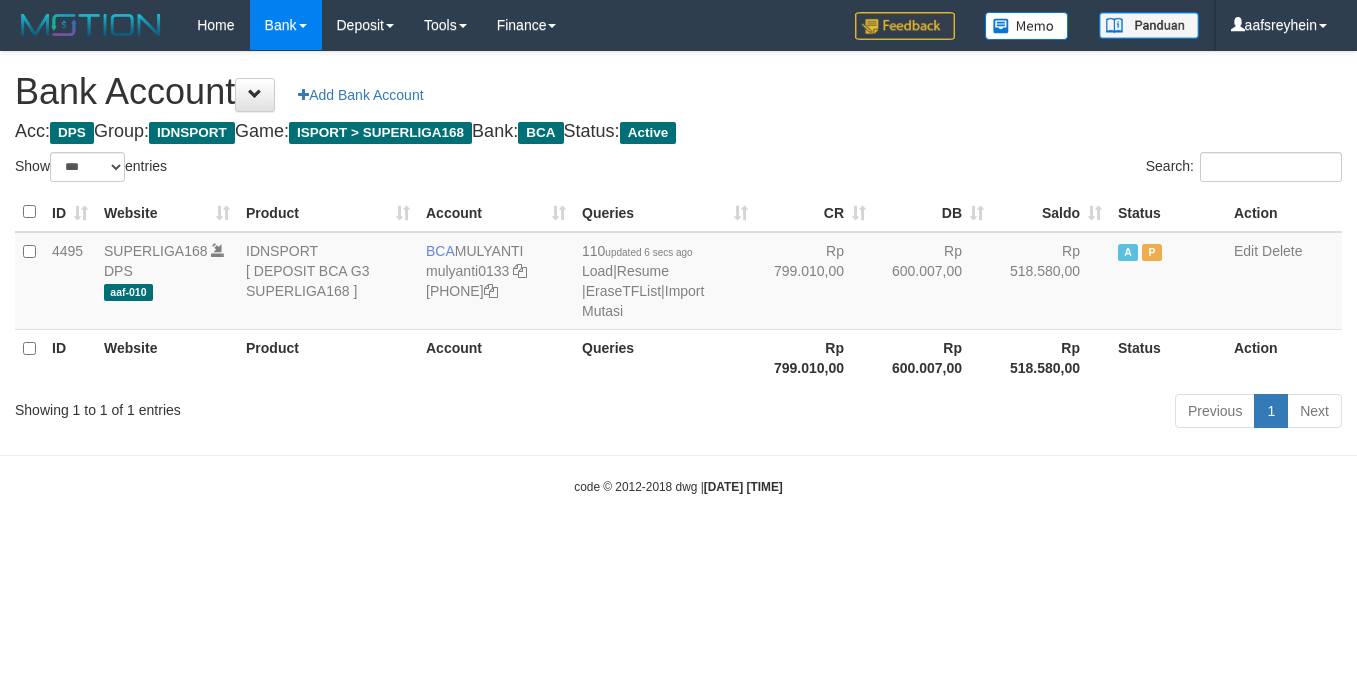 select on "***" 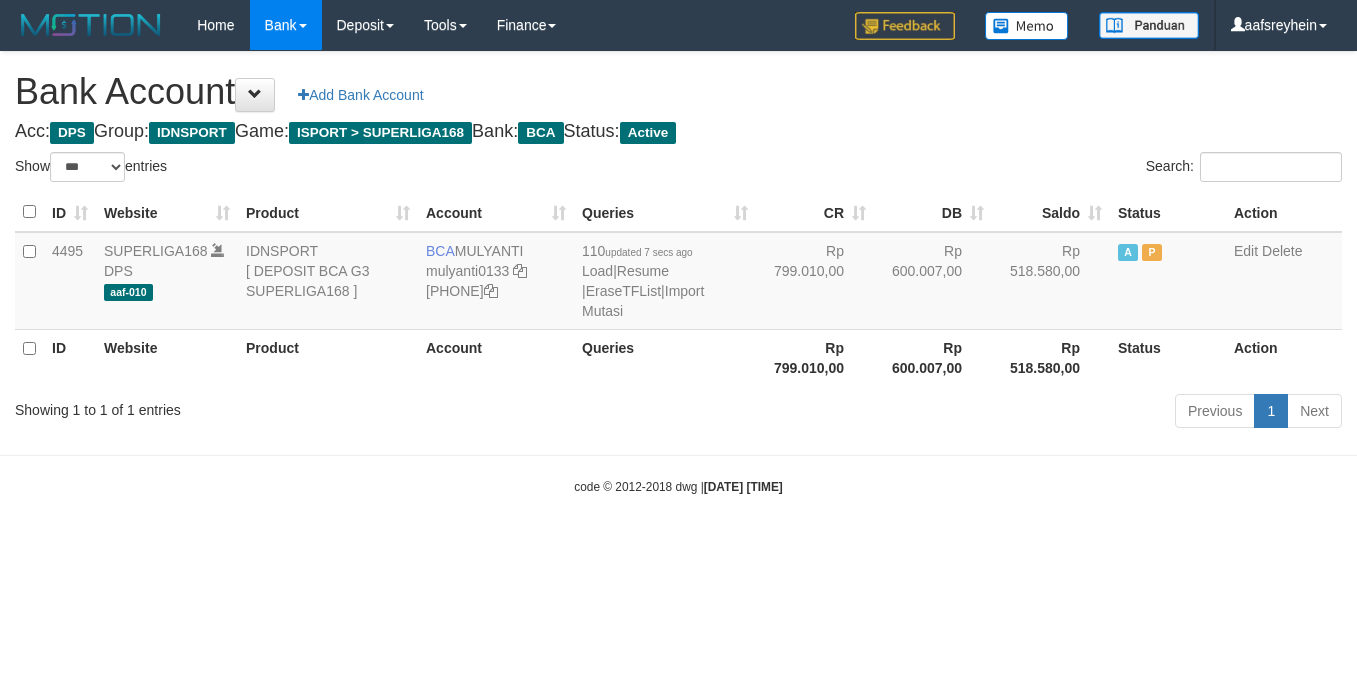select on "***" 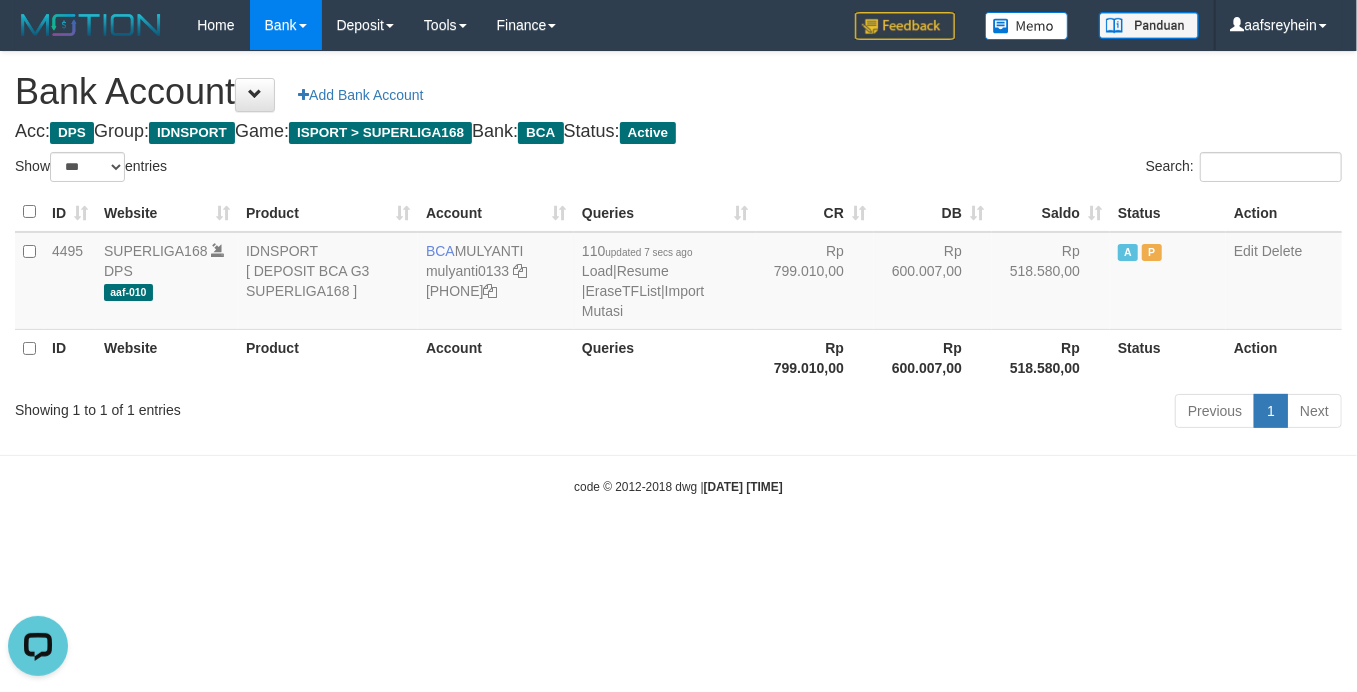 scroll, scrollTop: 0, scrollLeft: 0, axis: both 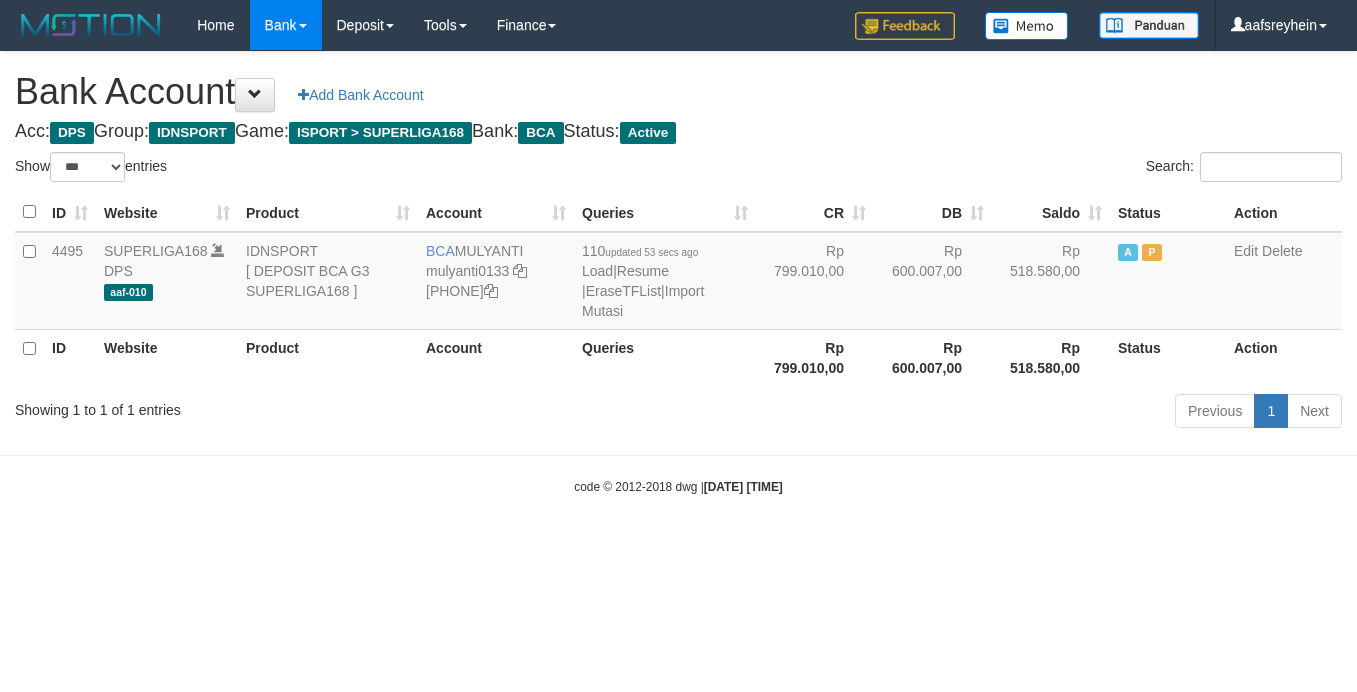select on "***" 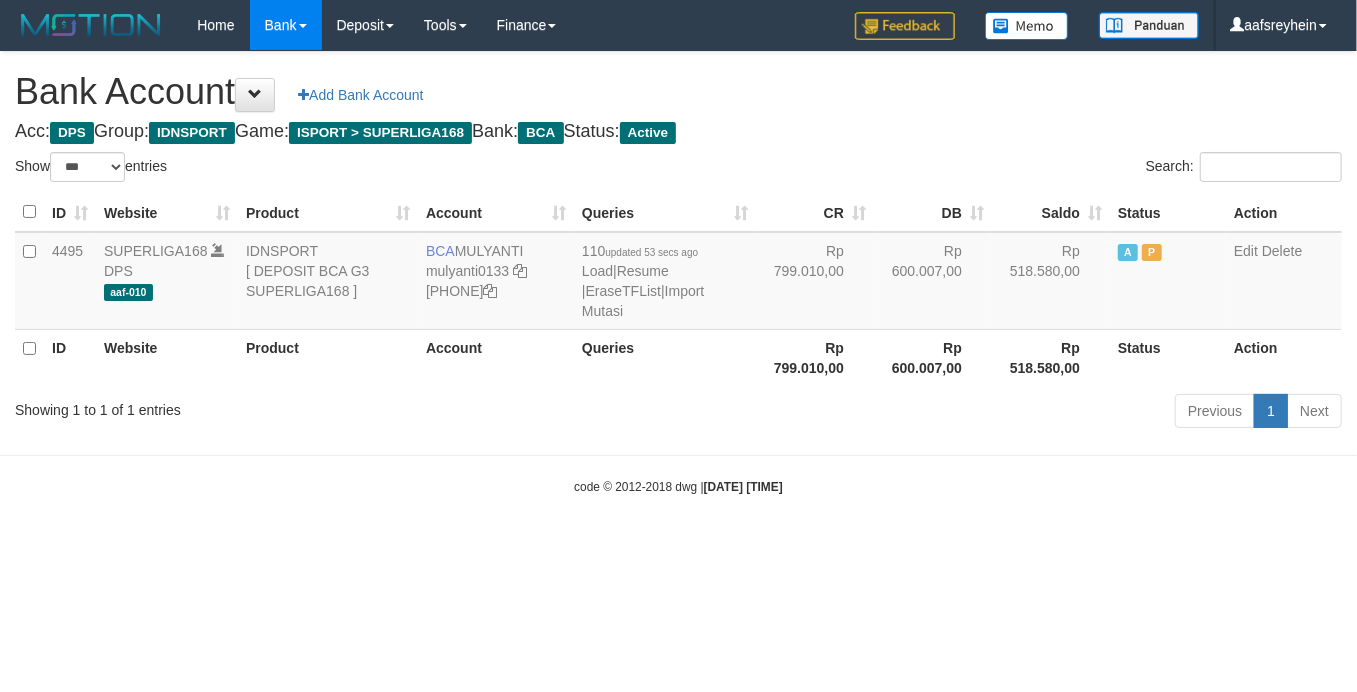click on "Toggle navigation
Home
Bank
Account List
Load
By Website
Group
[ISPORT]													SUPERLIGA168
By Load Group (DPS)
-" at bounding box center [678, 273] 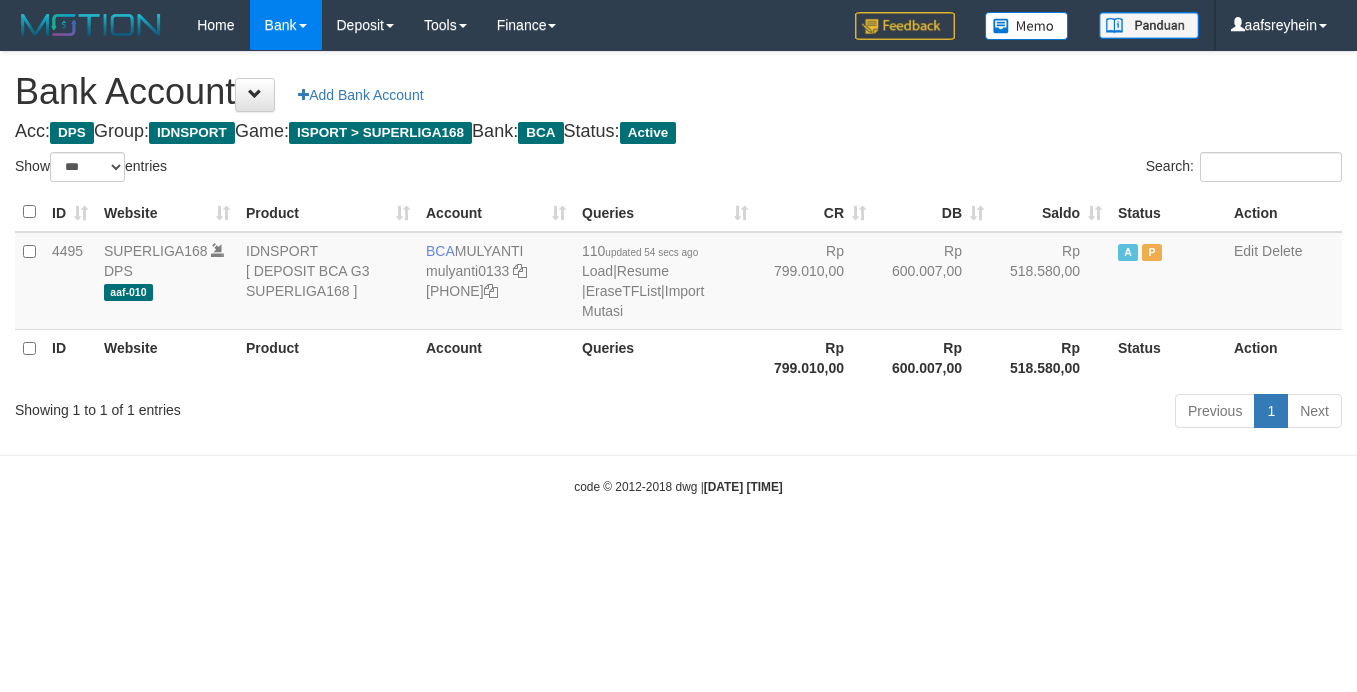 select on "***" 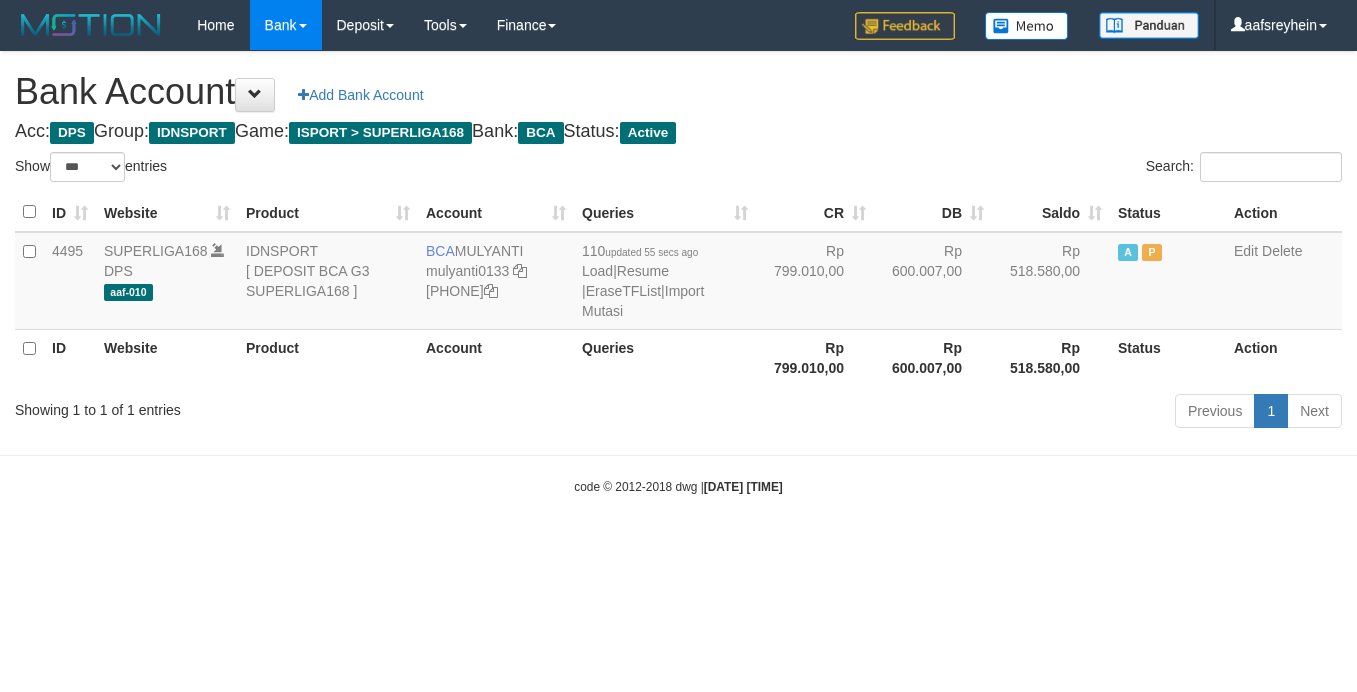 select on "***" 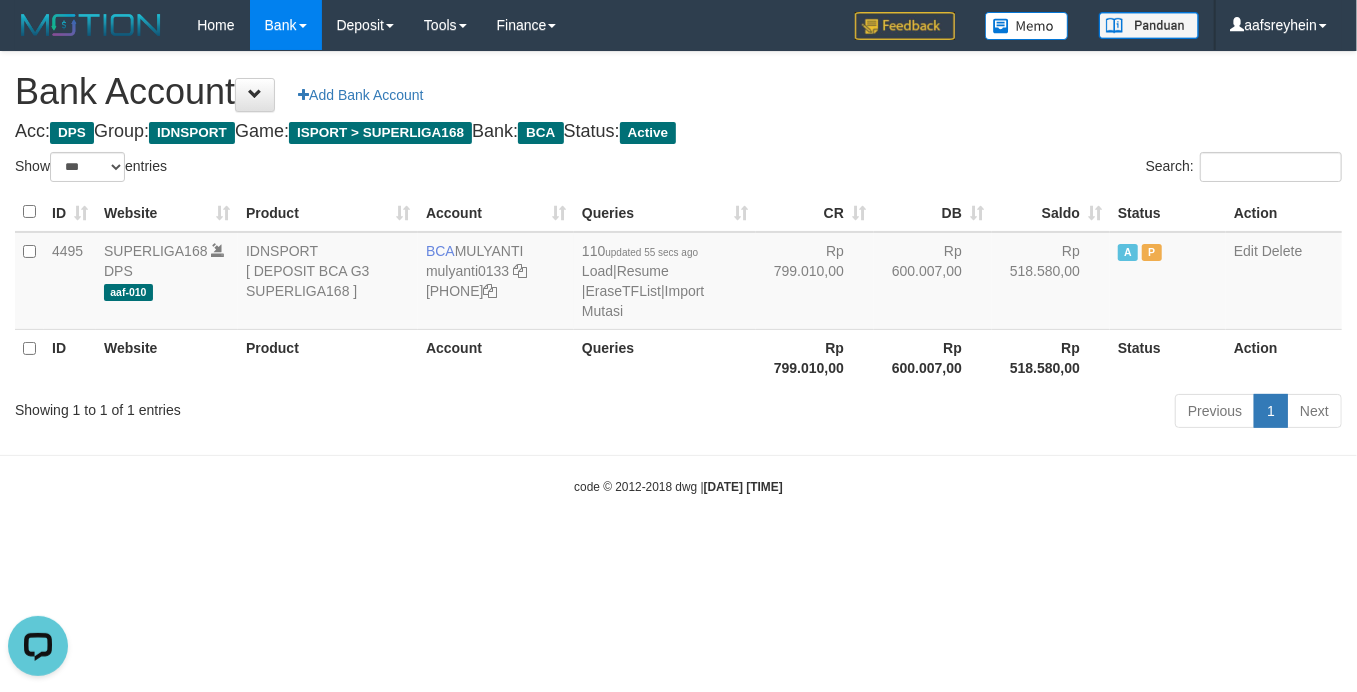scroll, scrollTop: 0, scrollLeft: 0, axis: both 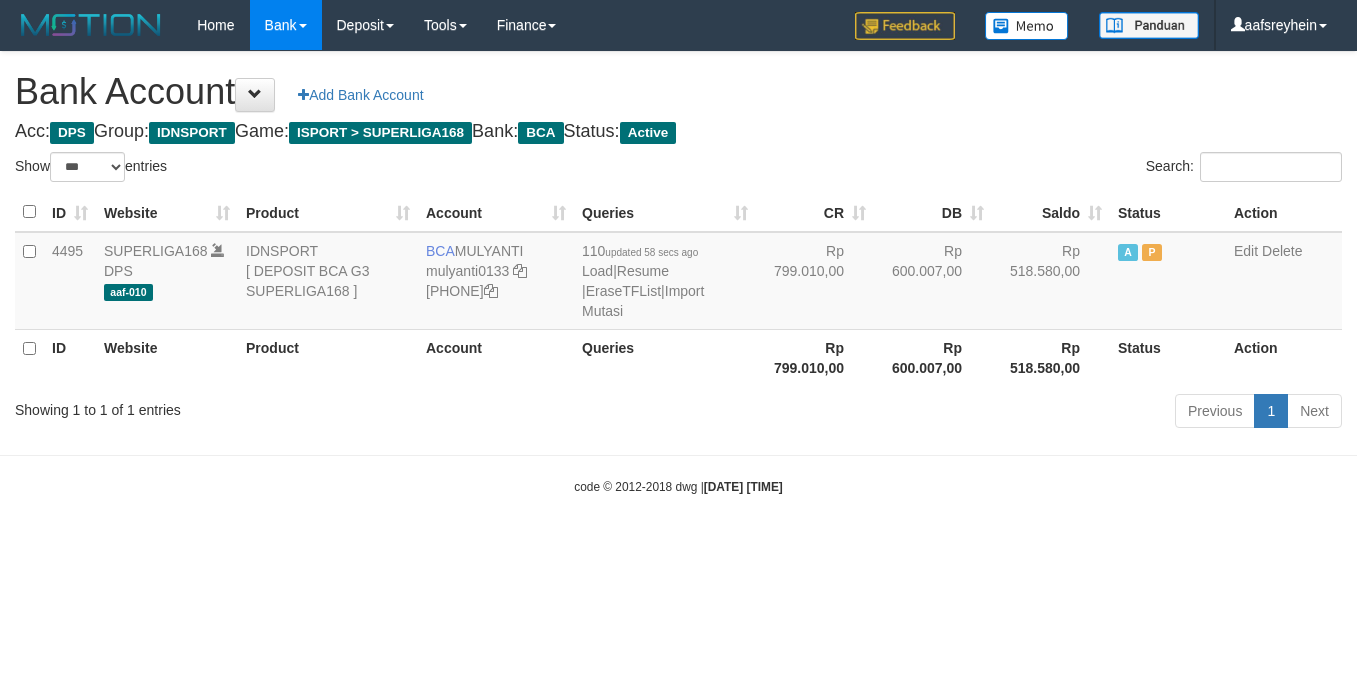 select on "***" 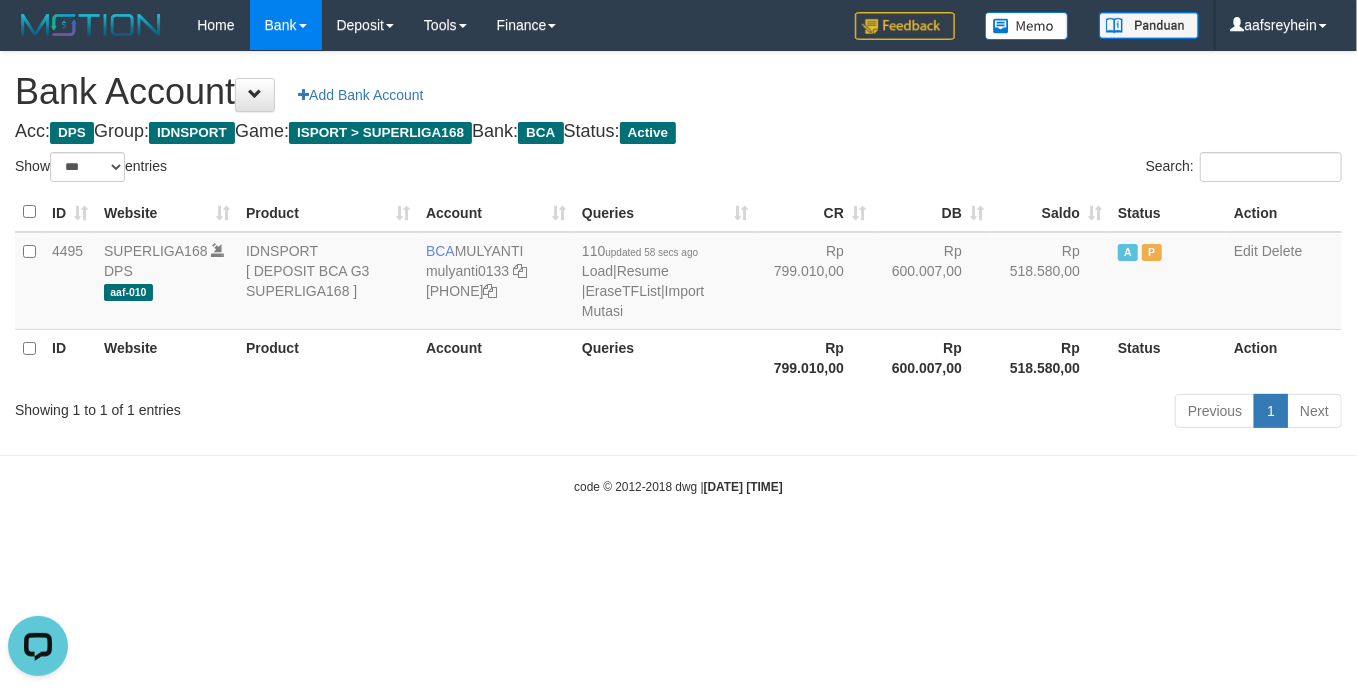 scroll, scrollTop: 0, scrollLeft: 0, axis: both 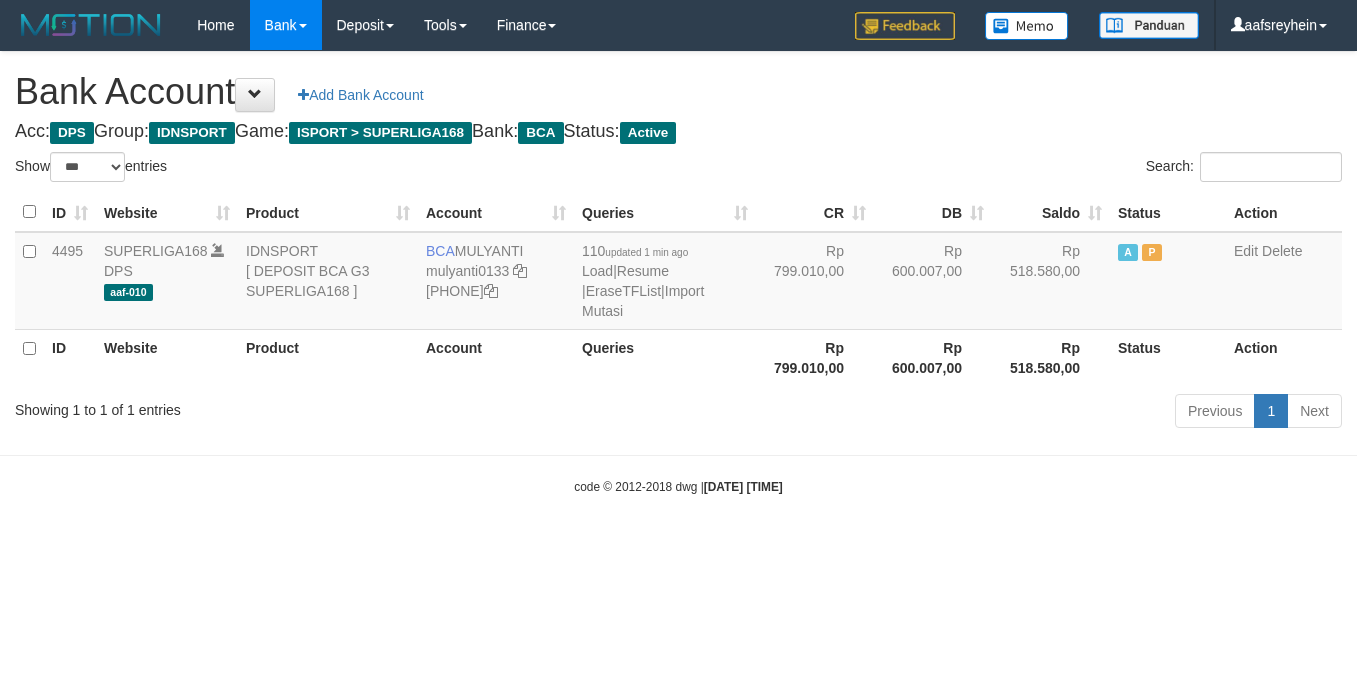 select on "***" 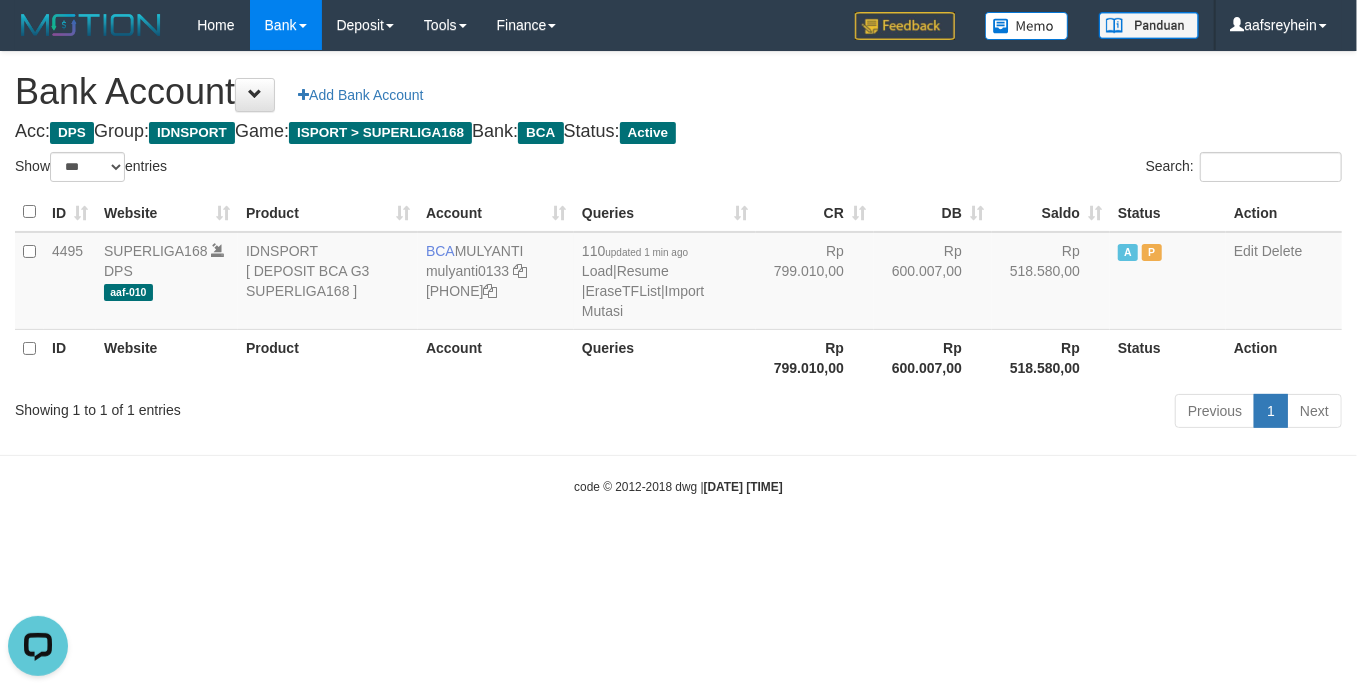 scroll, scrollTop: 0, scrollLeft: 0, axis: both 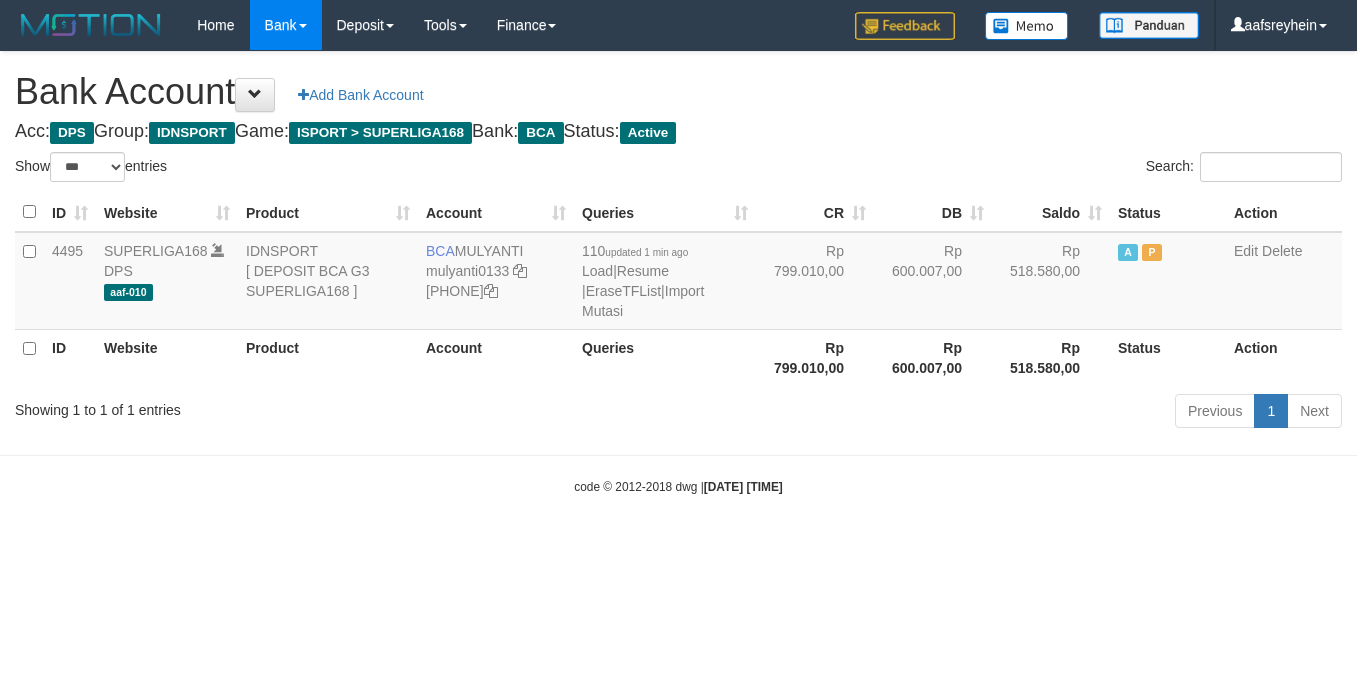 select on "***" 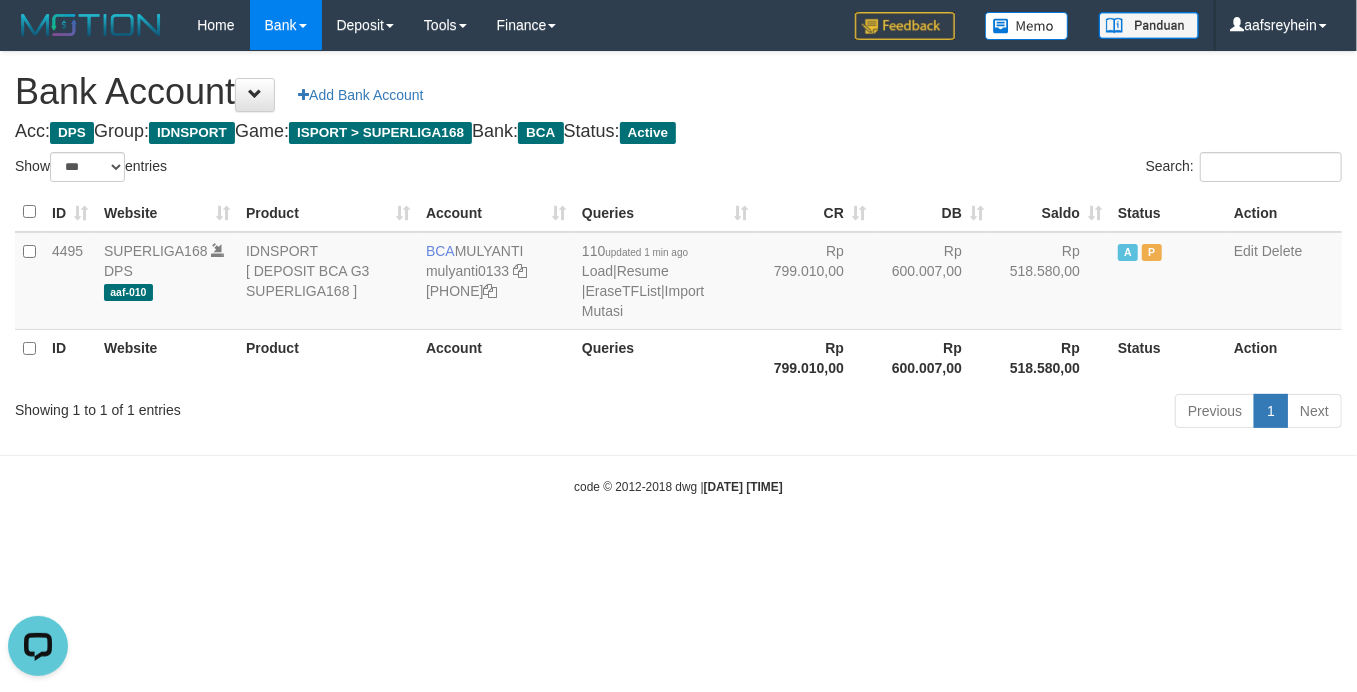 scroll, scrollTop: 0, scrollLeft: 0, axis: both 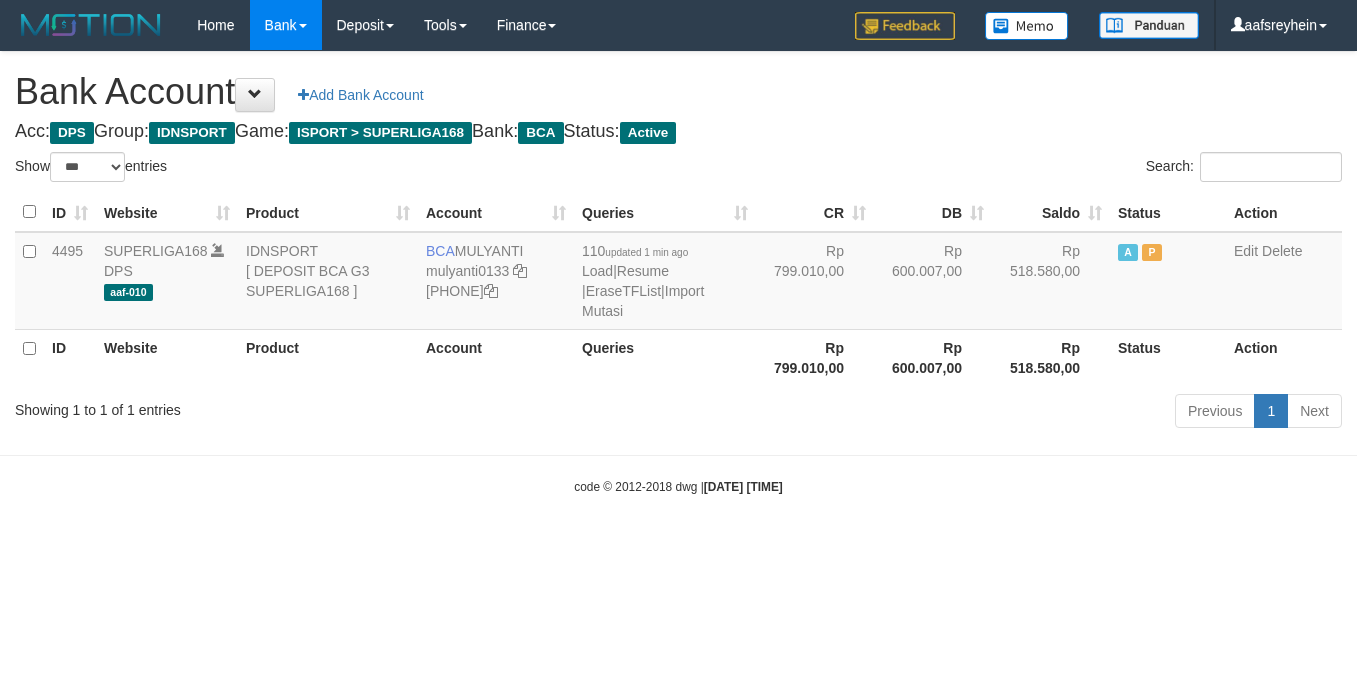 select on "***" 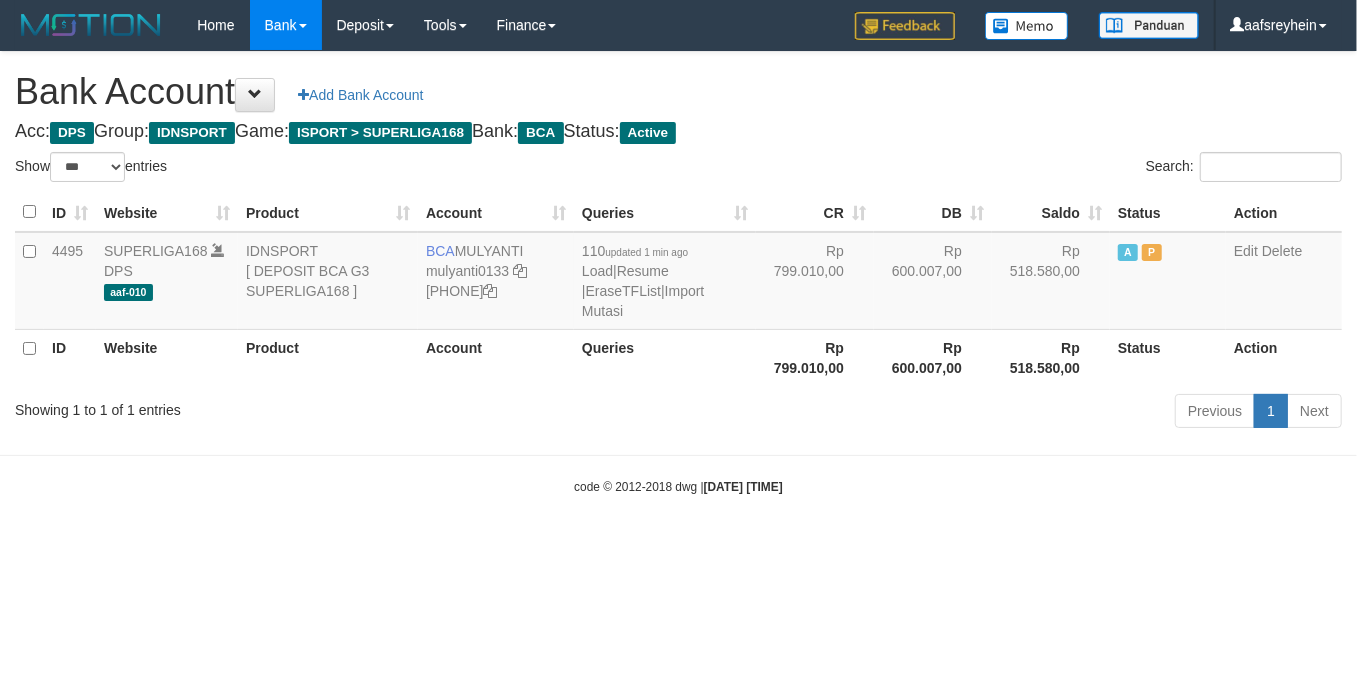 click on "Toggle navigation
Home
Bank
Account List
Load
By Website
Group
[ISPORT]													SUPERLIGA168
By Load Group (DPS)" at bounding box center (678, 273) 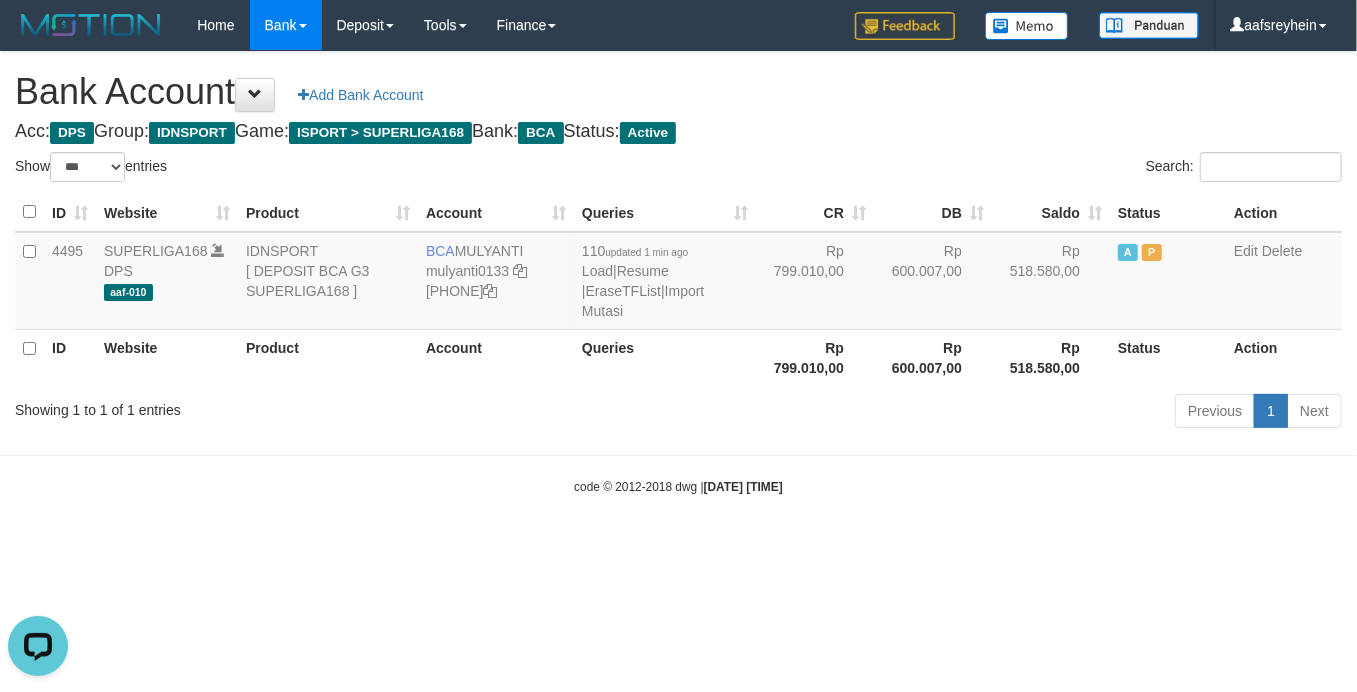 scroll, scrollTop: 0, scrollLeft: 0, axis: both 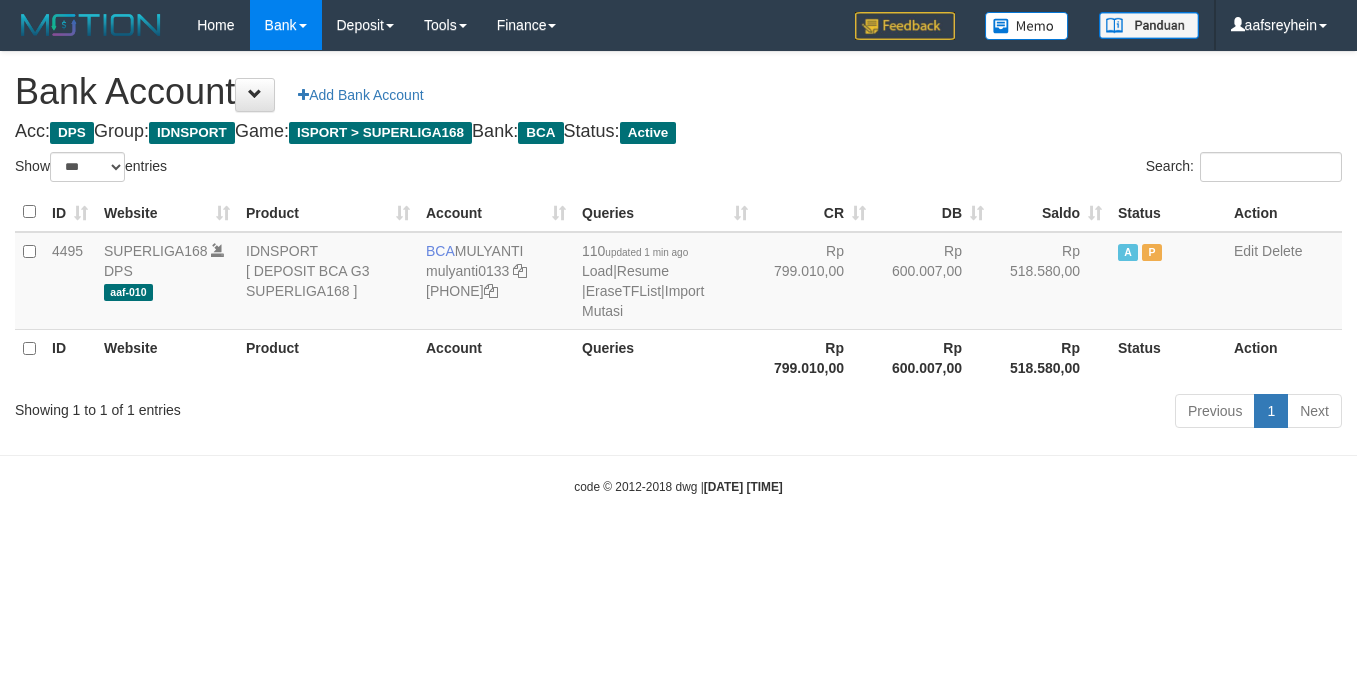 select on "***" 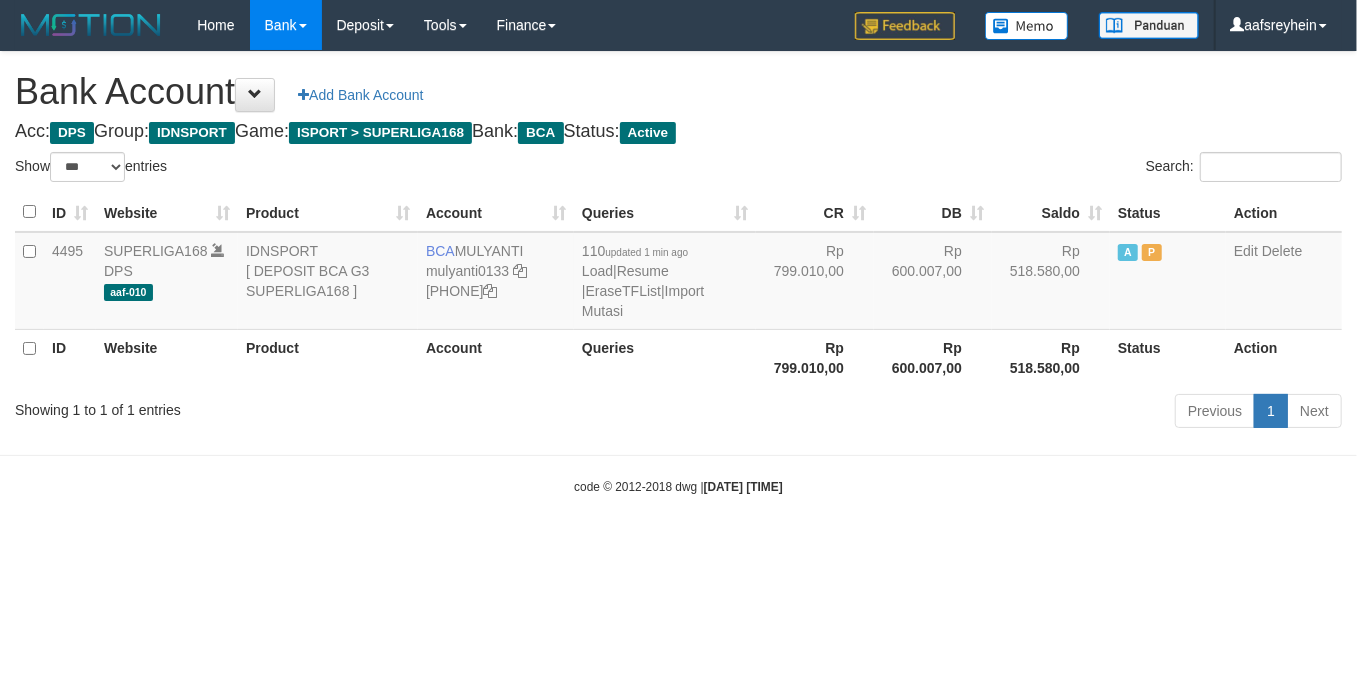 drag, startPoint x: 986, startPoint y: 673, endPoint x: 998, endPoint y: 652, distance: 24.186773 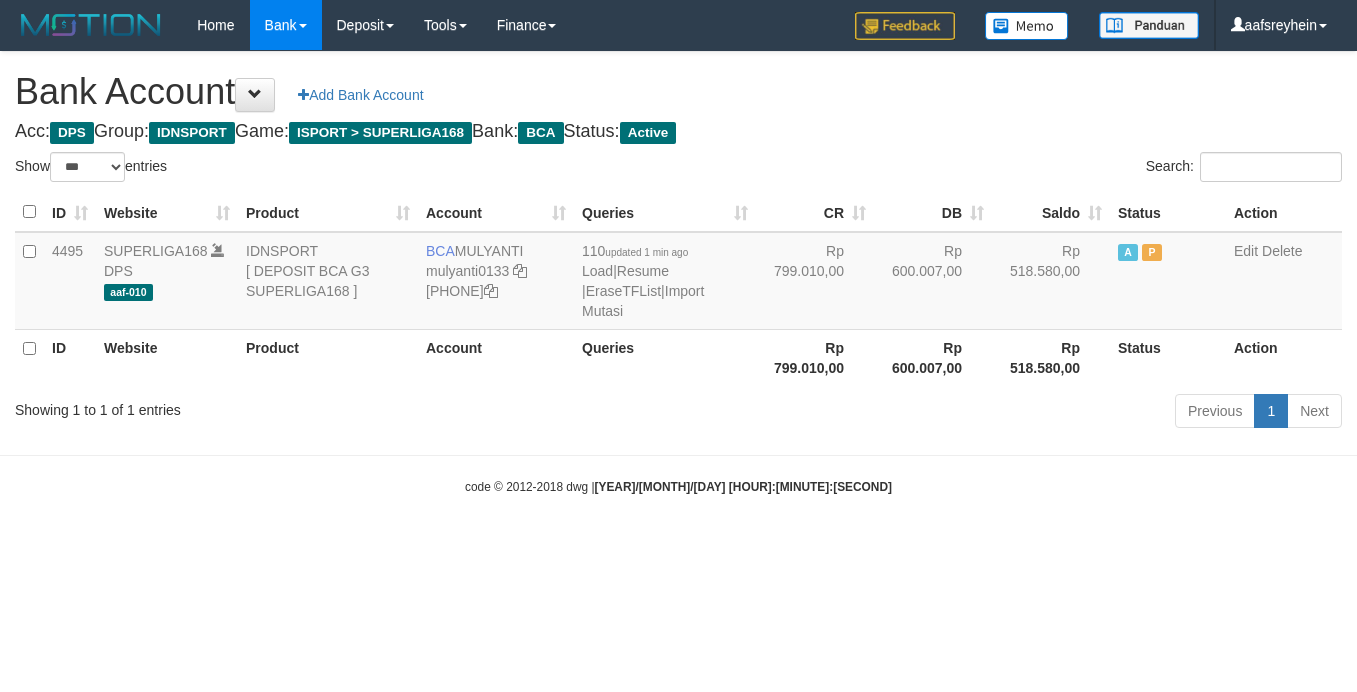 select on "***" 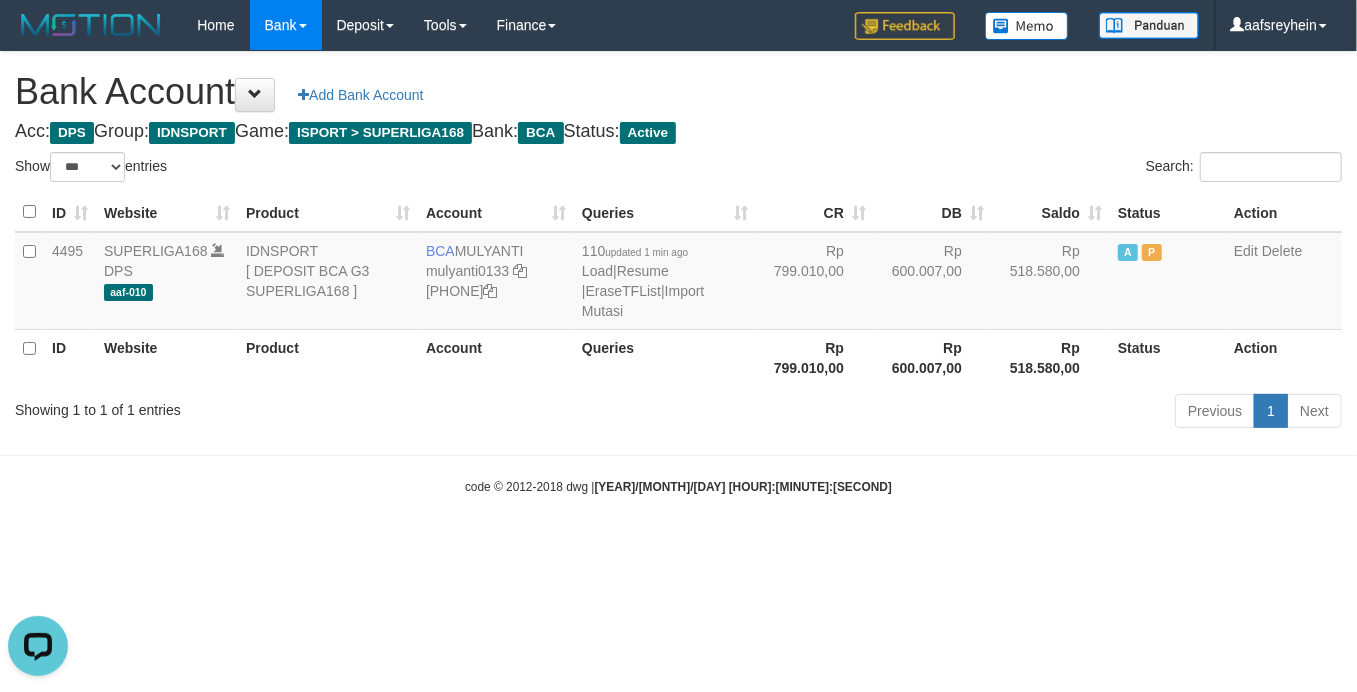 scroll, scrollTop: 0, scrollLeft: 0, axis: both 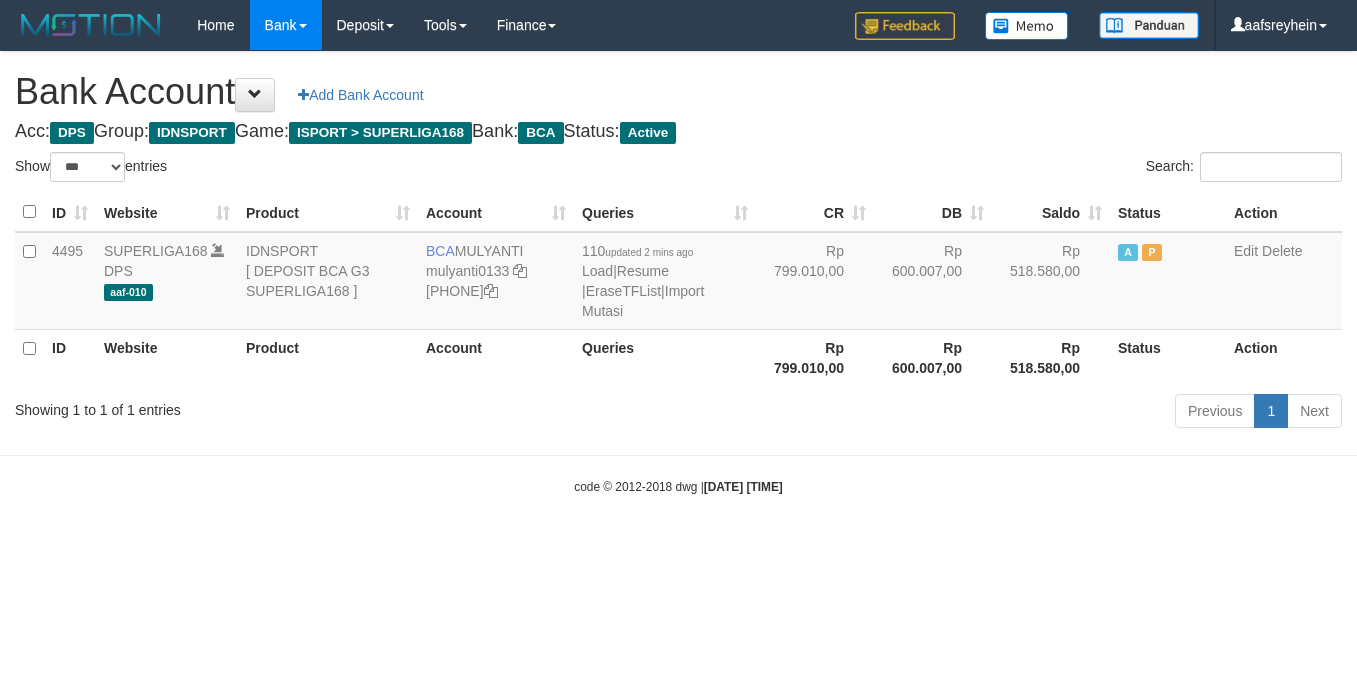 select on "***" 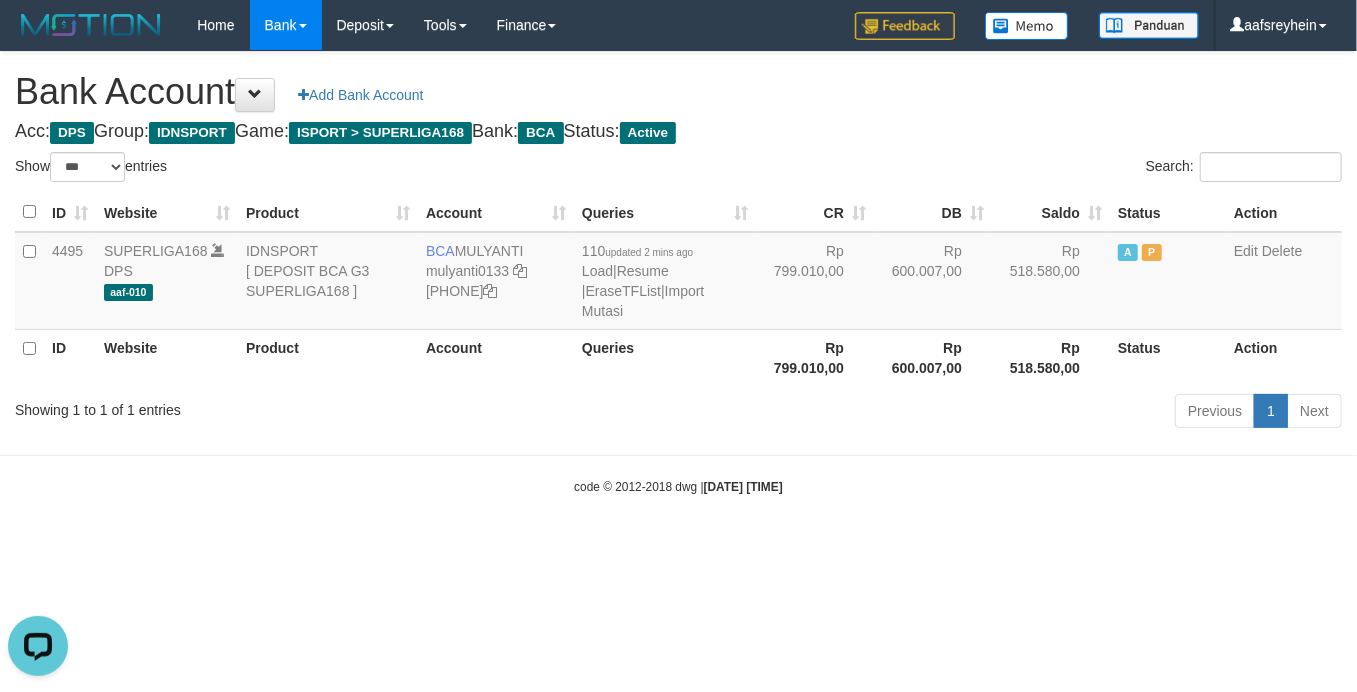scroll, scrollTop: 0, scrollLeft: 0, axis: both 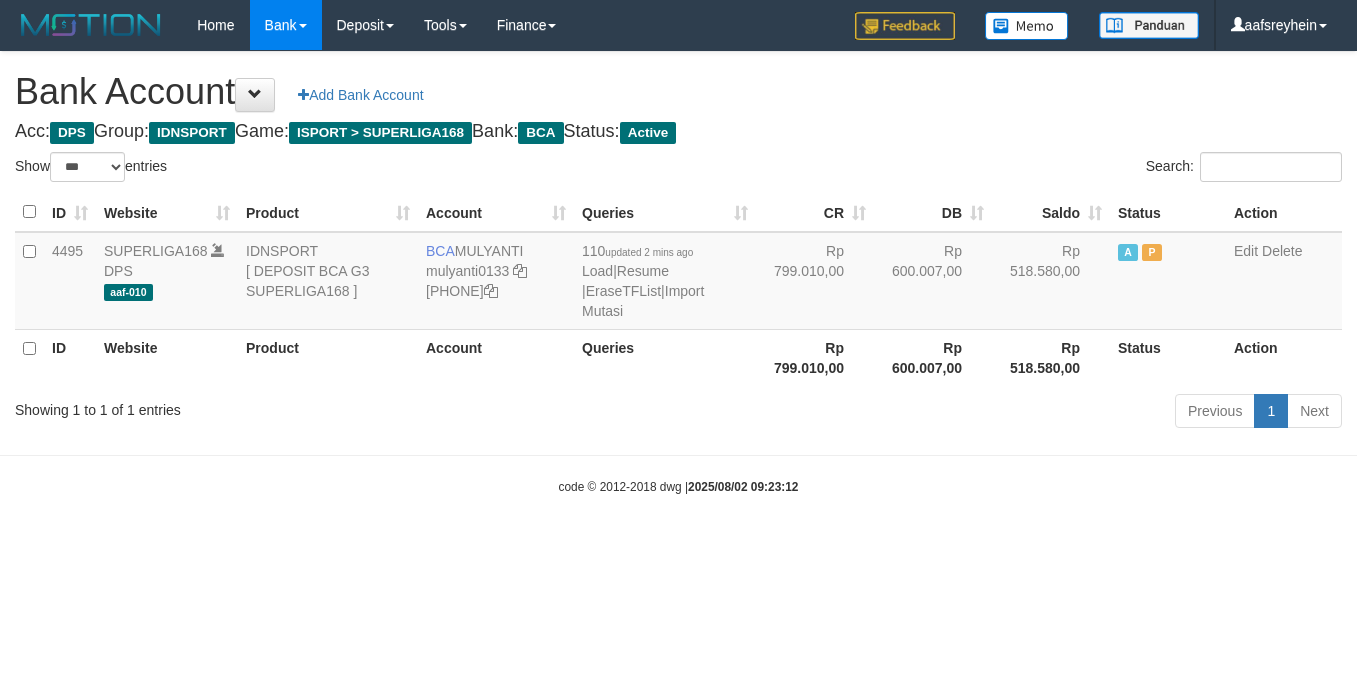 select on "***" 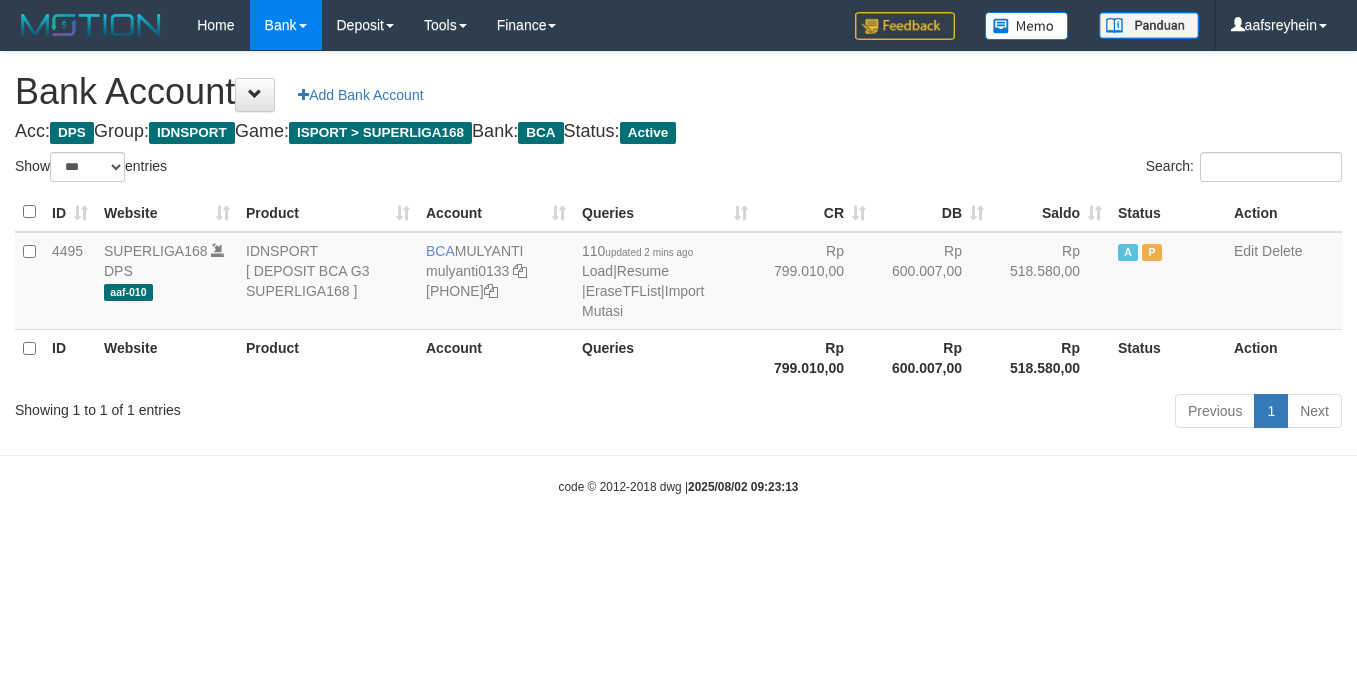 select on "***" 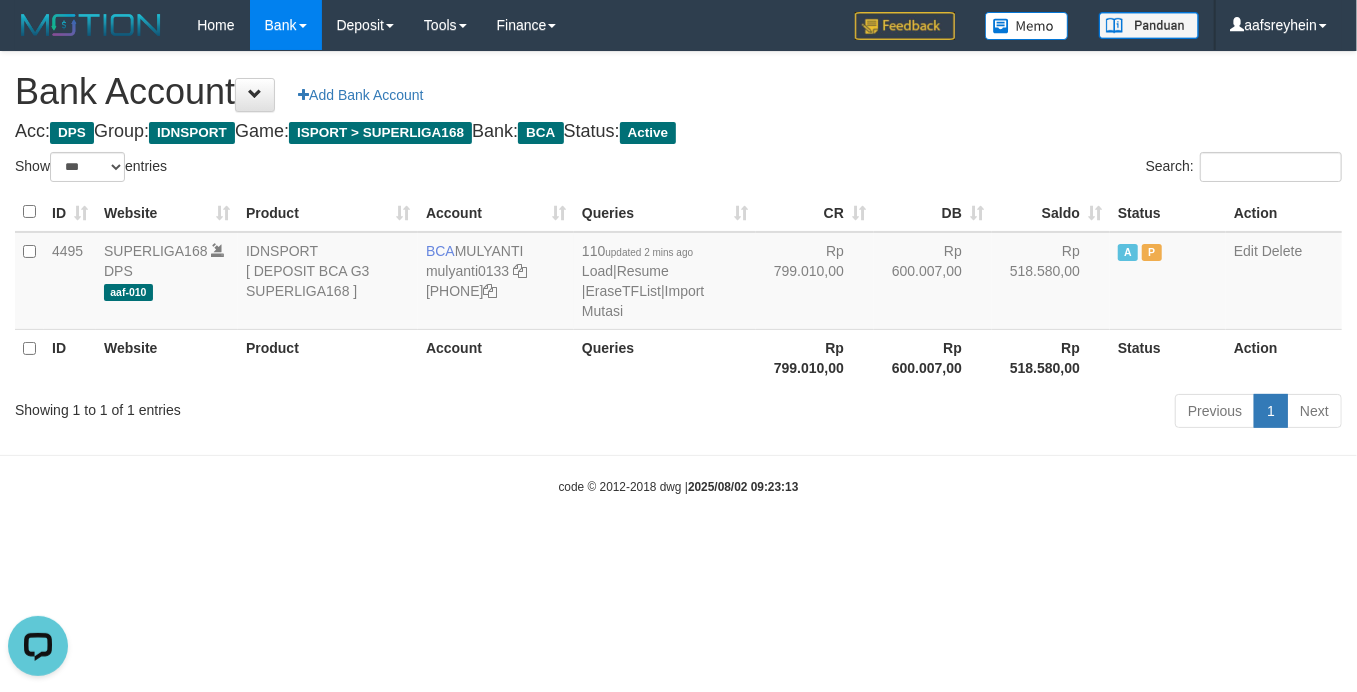 scroll, scrollTop: 0, scrollLeft: 0, axis: both 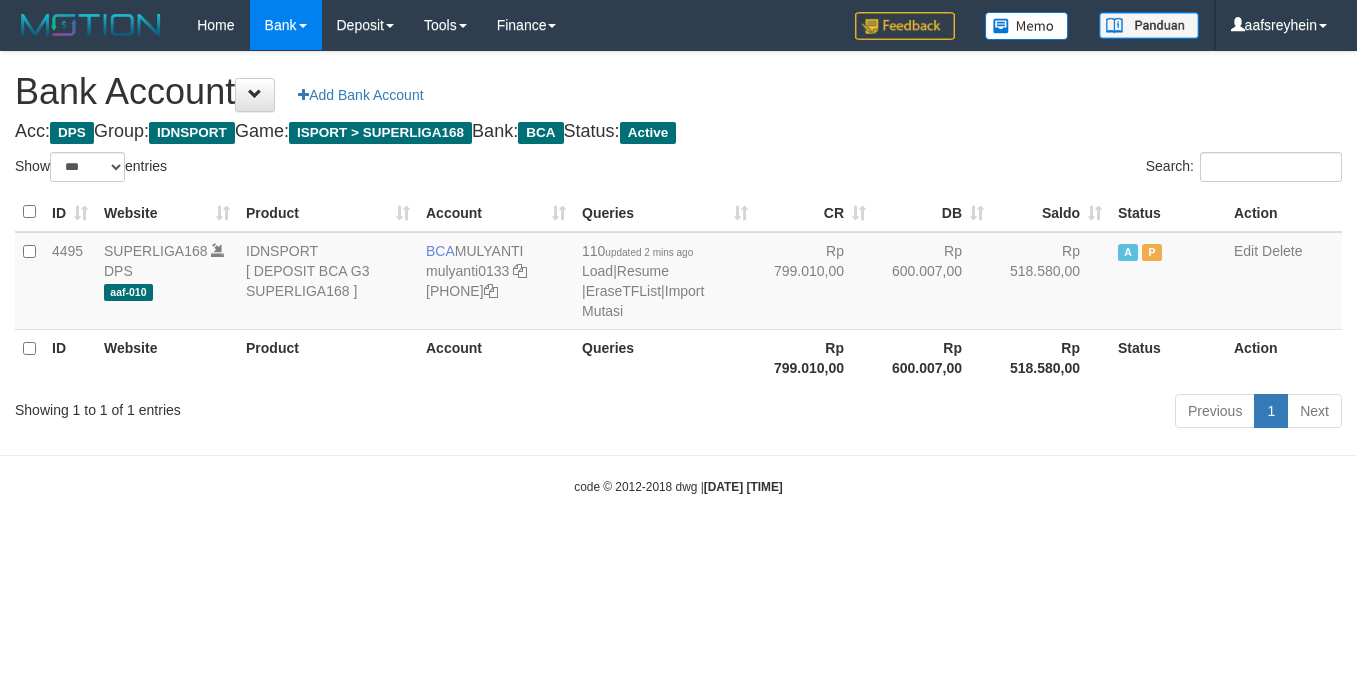 select on "***" 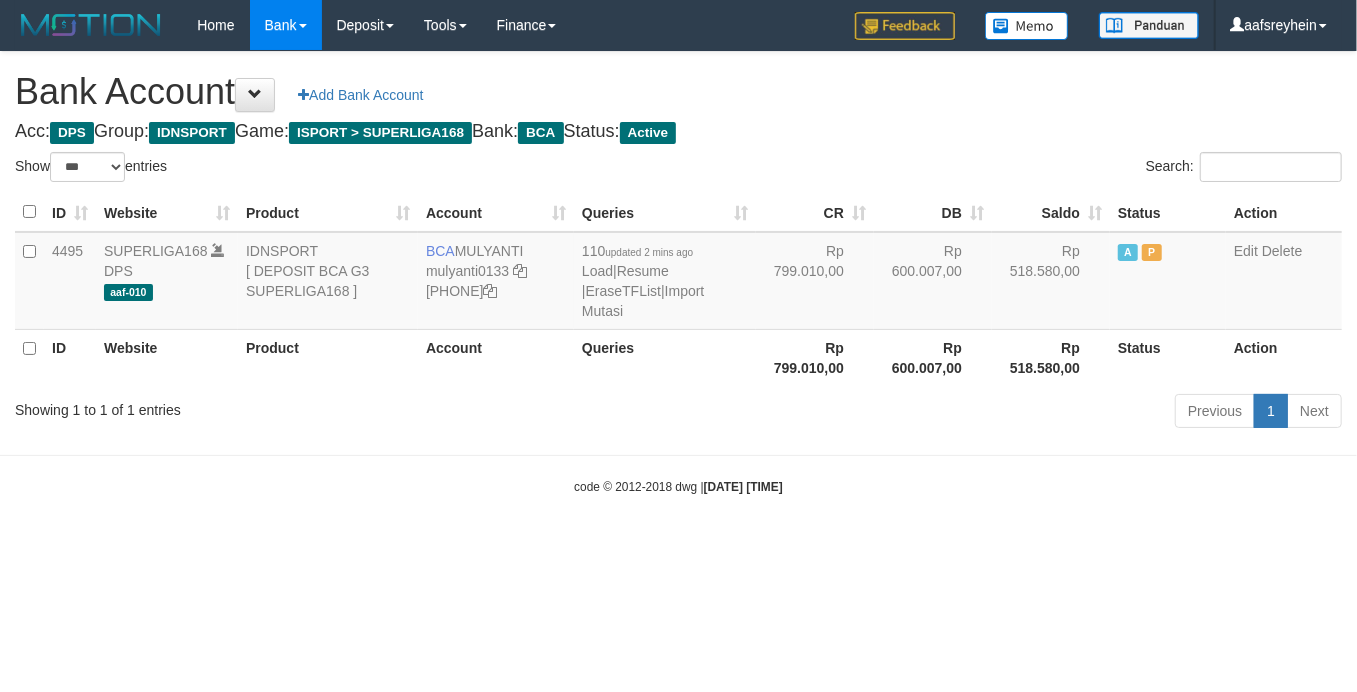 click on "code © [YEAR]-[YEAR] dwg |  [DATE] [TIME]" at bounding box center (678, 486) 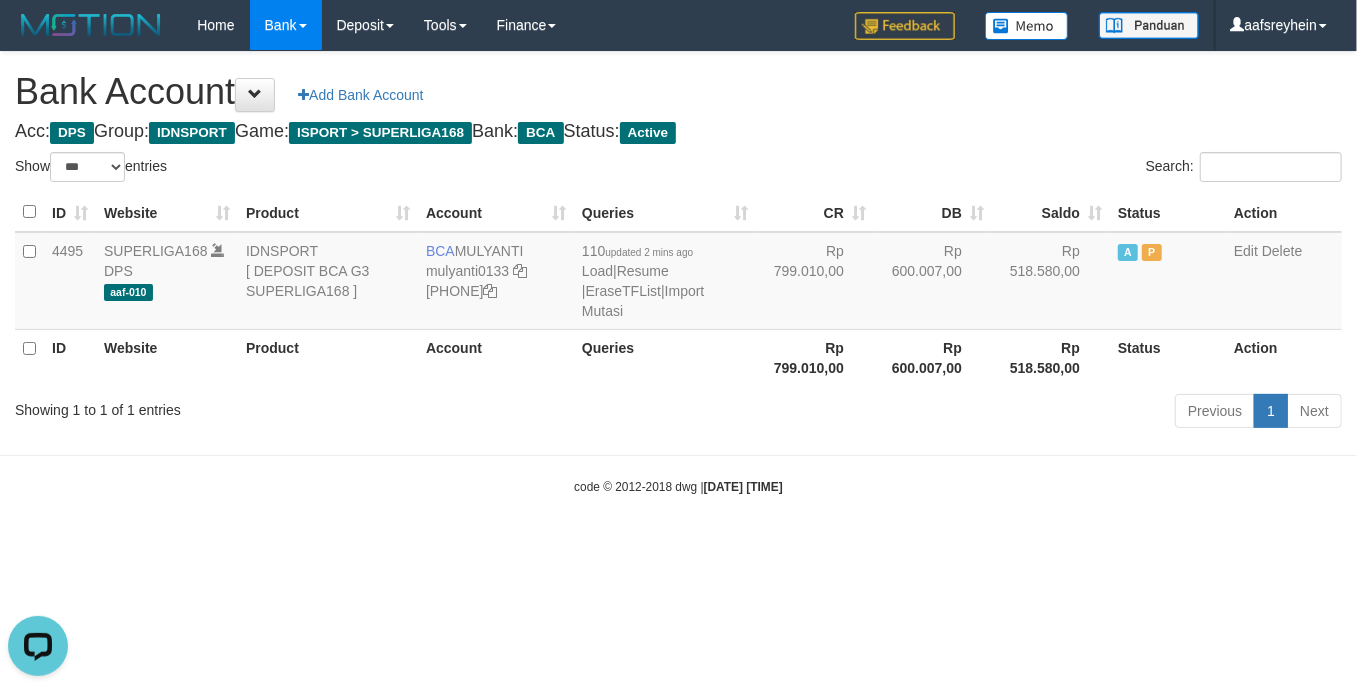 scroll, scrollTop: 0, scrollLeft: 0, axis: both 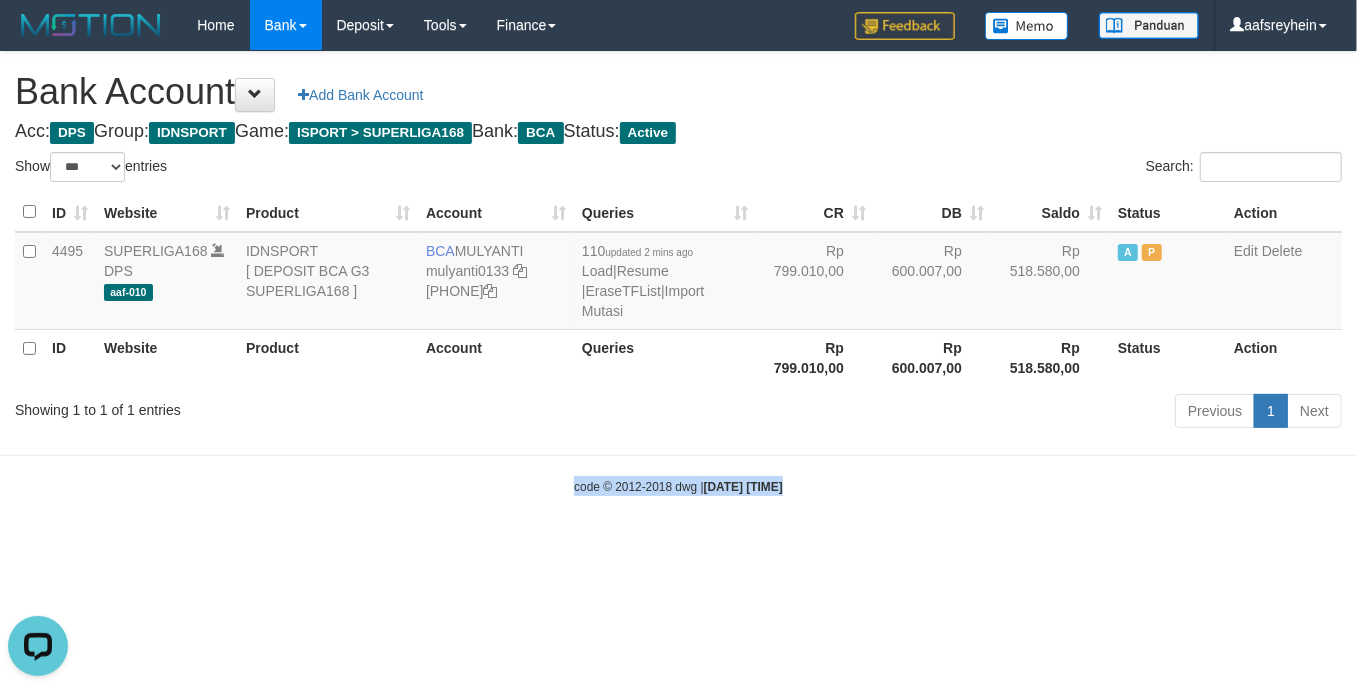 click on "code © [YEAR]-[YEAR] dwg |  [DATE] [TIME]" at bounding box center [678, 486] 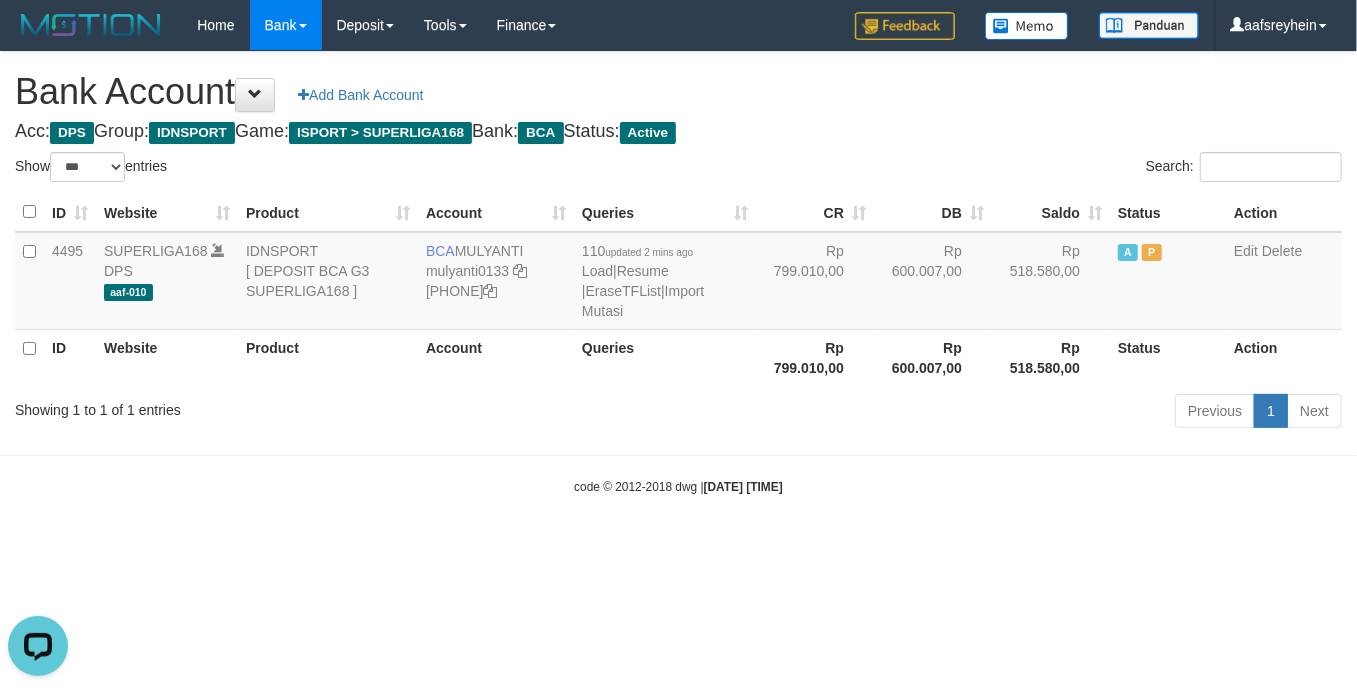 click on "Toggle navigation
Home
Bank
Account List
Load
By Website
Group
[ISPORT]													SUPERLIGA168
By Load Group (DPS)" at bounding box center (678, 273) 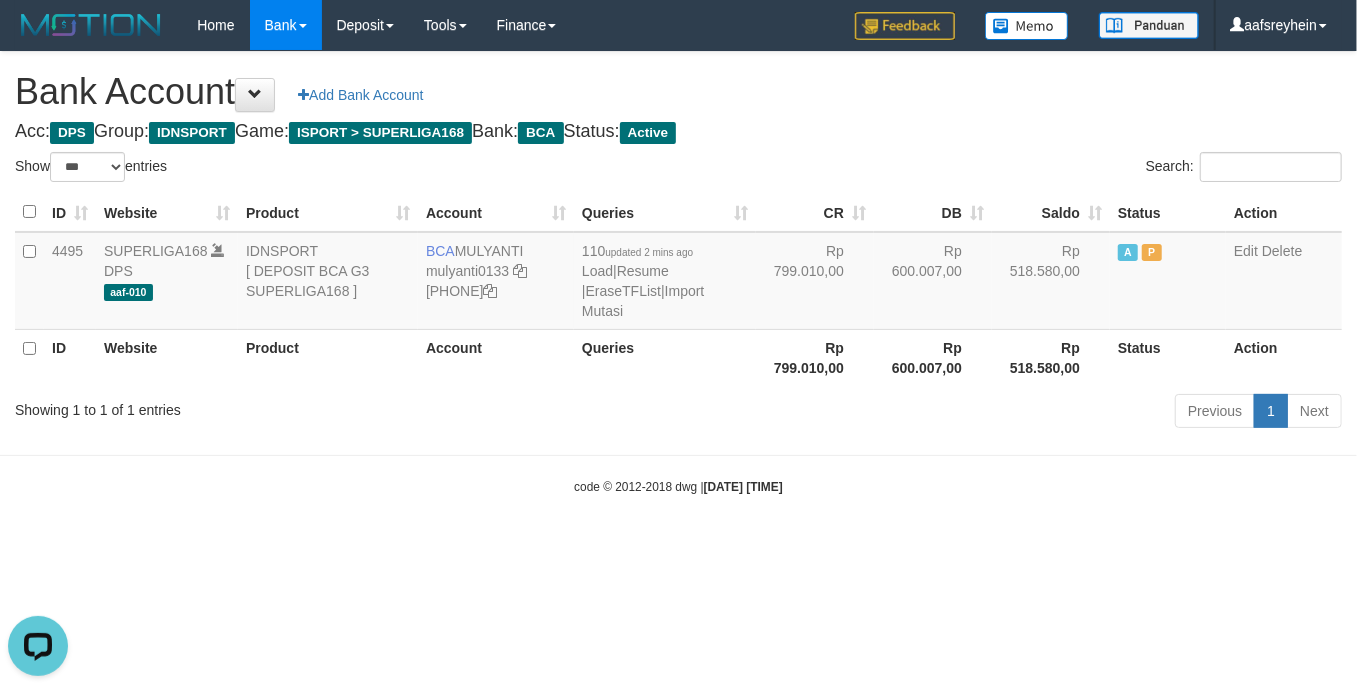 click on "Toggle navigation
Home
Bank
Account List
Load
By Website
Group
[ISPORT]													SUPERLIGA168
By Load Group (DPS)
-" at bounding box center (678, 273) 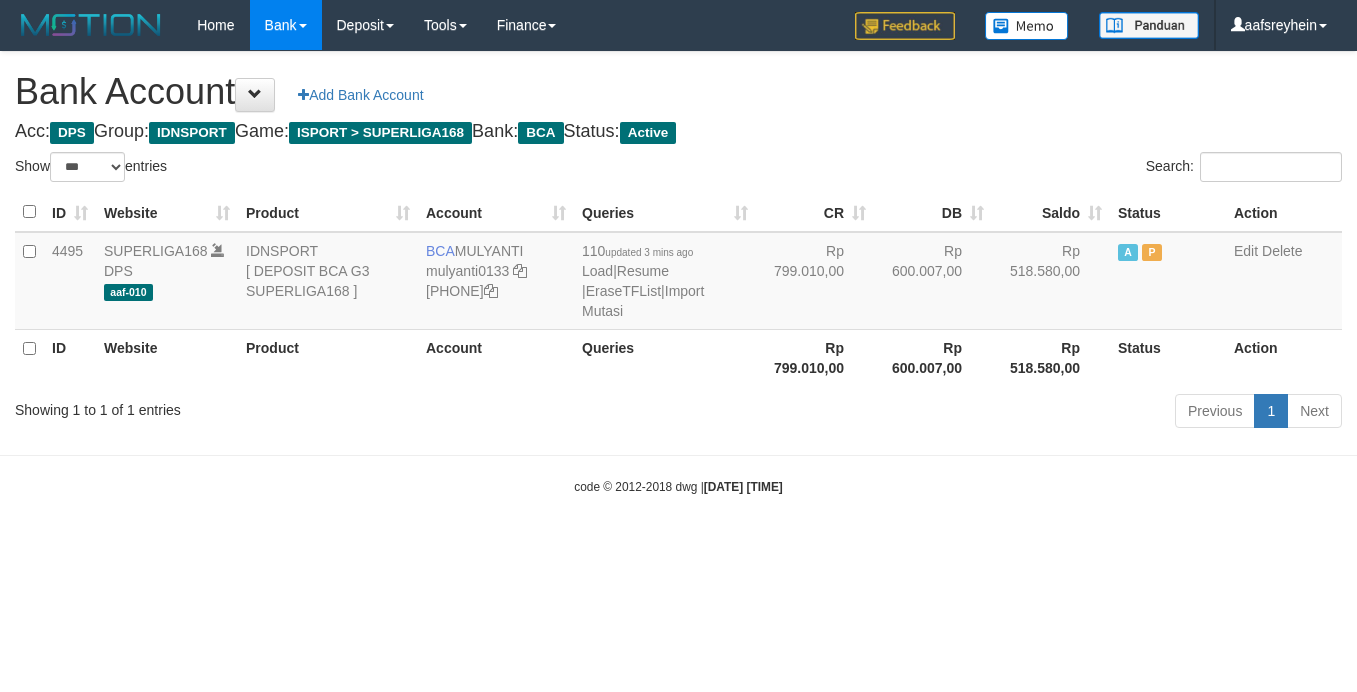 select on "***" 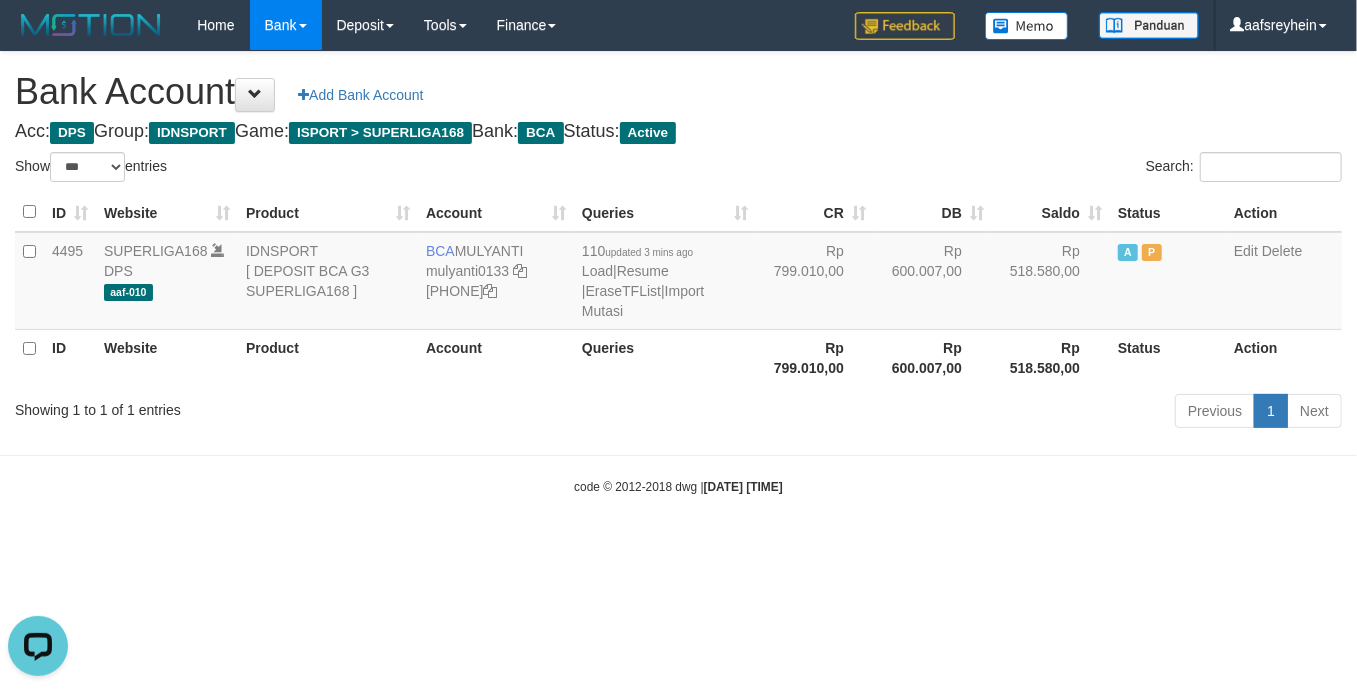 scroll, scrollTop: 0, scrollLeft: 0, axis: both 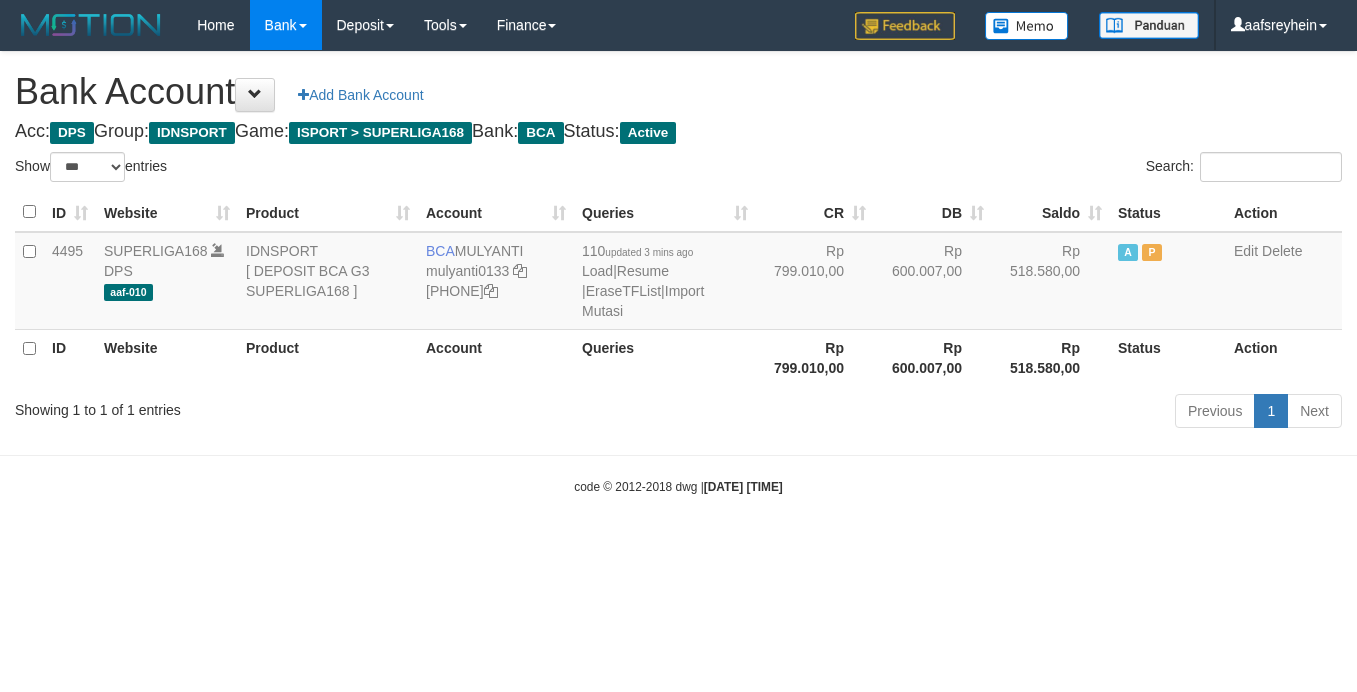 select on "***" 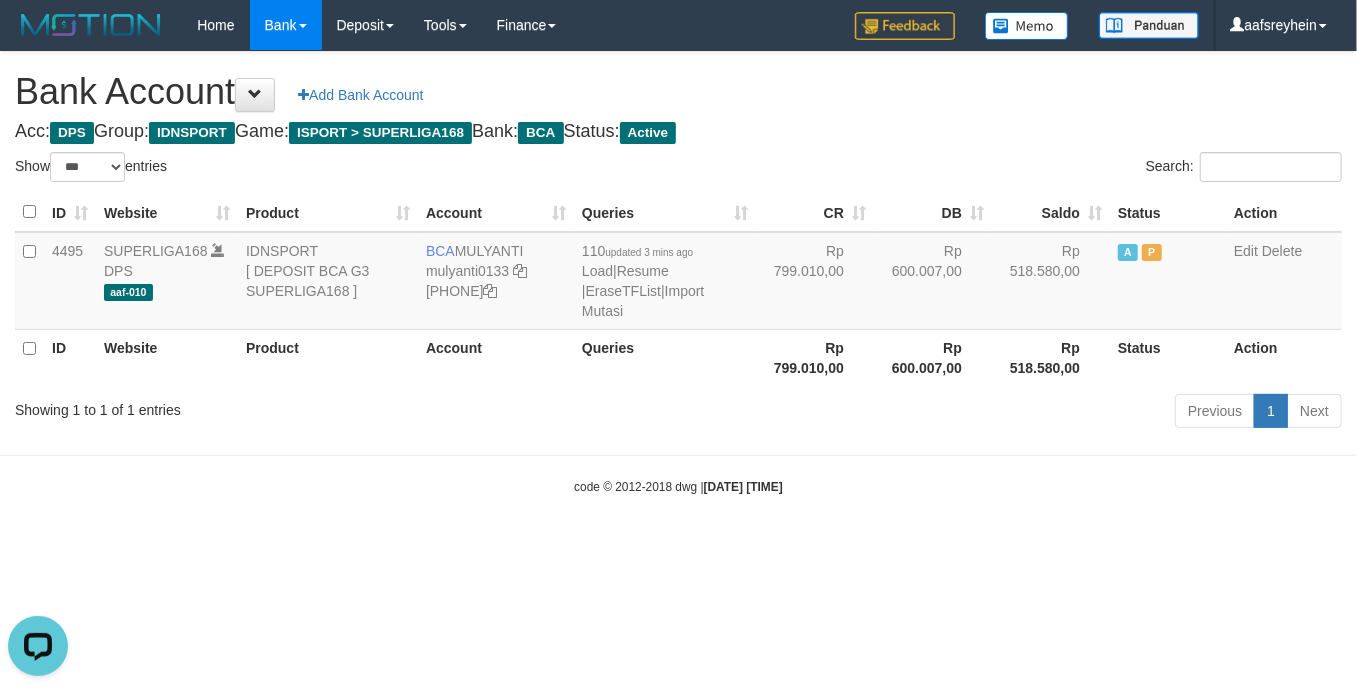 scroll, scrollTop: 0, scrollLeft: 0, axis: both 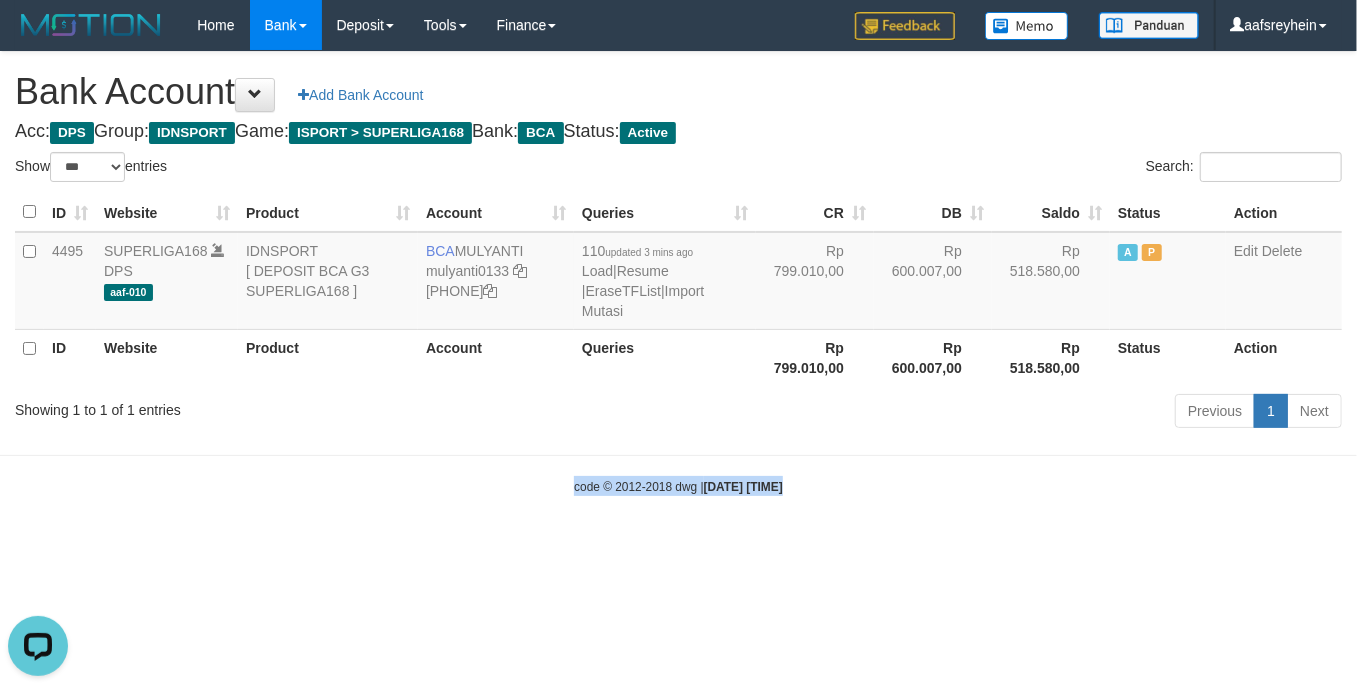 click on "Toggle navigation
Home
Bank
Account List
Load
By Website
Group
[ISPORT]													SUPERLIGA168
By Load Group (DPS)" at bounding box center [678, 273] 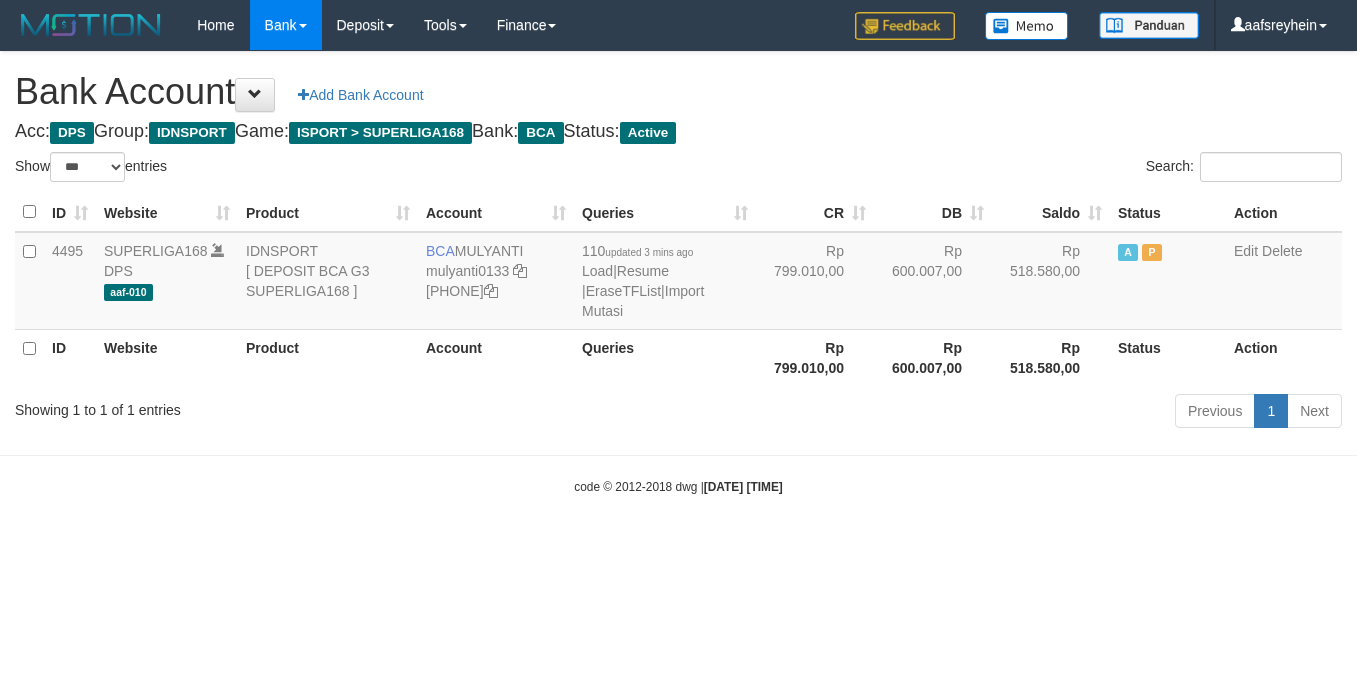 select on "***" 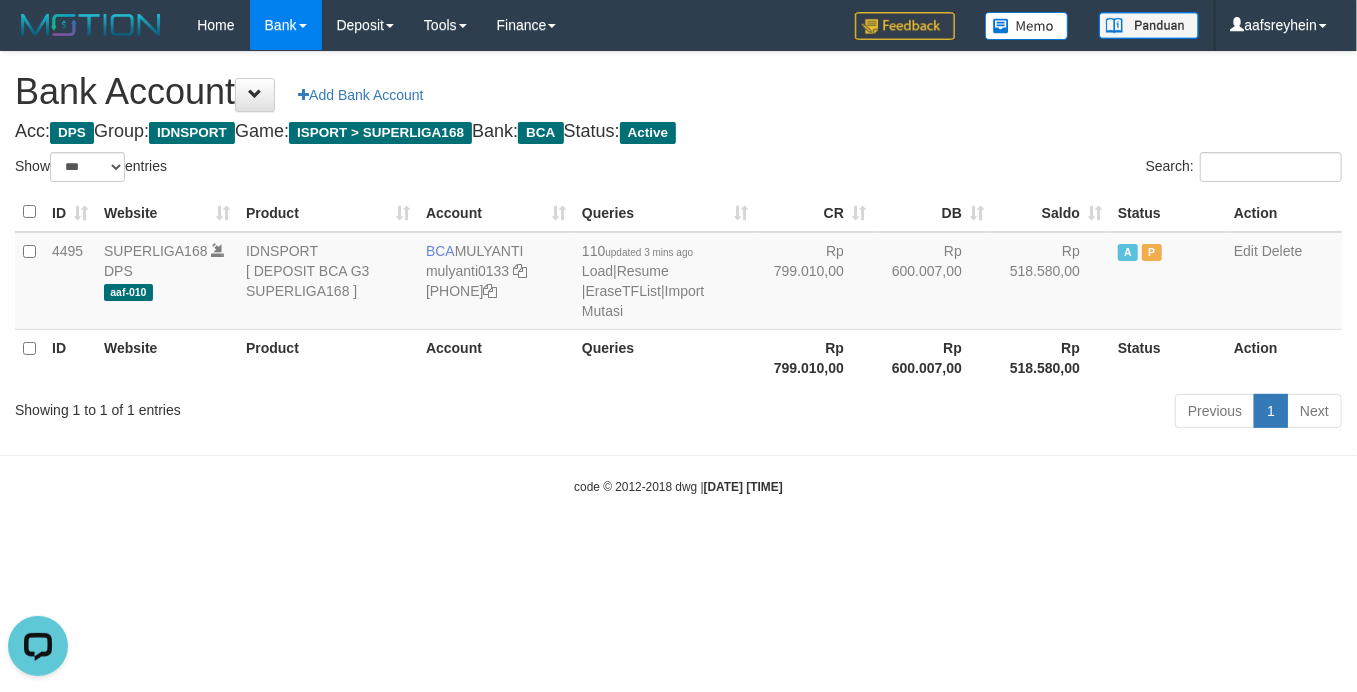 scroll, scrollTop: 0, scrollLeft: 0, axis: both 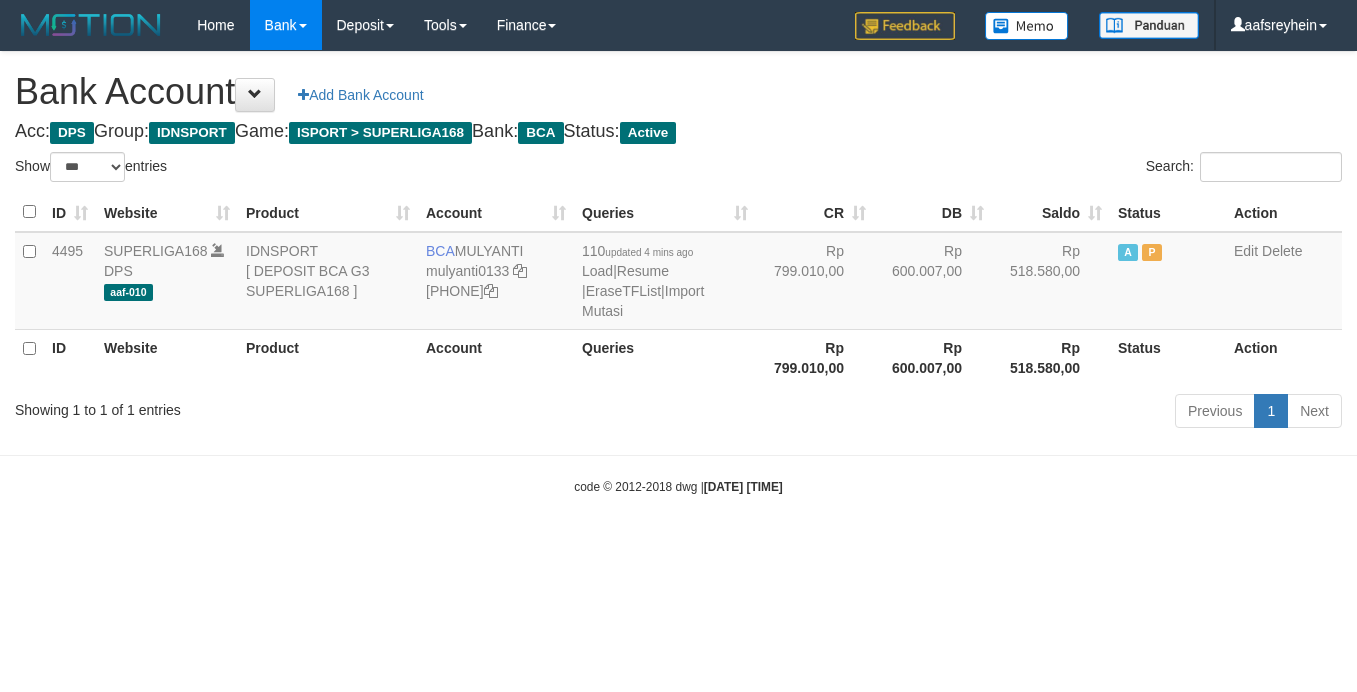 select on "***" 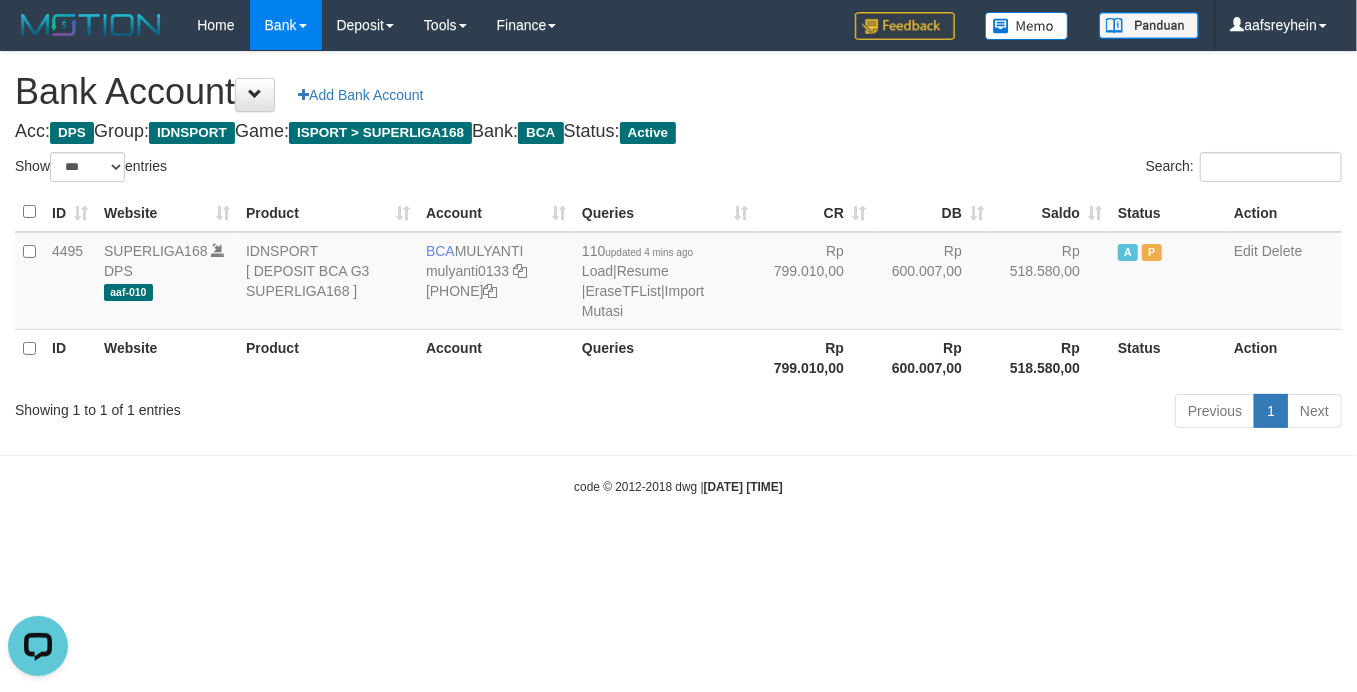 scroll, scrollTop: 0, scrollLeft: 0, axis: both 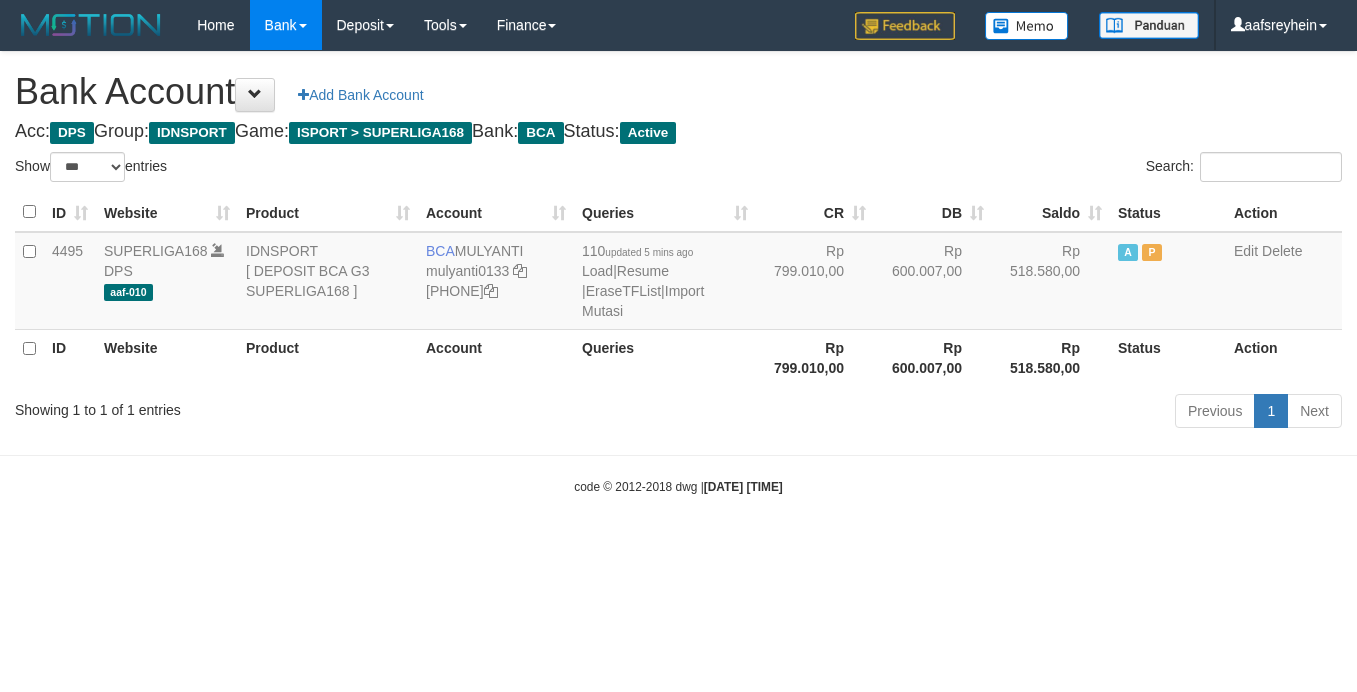 select on "***" 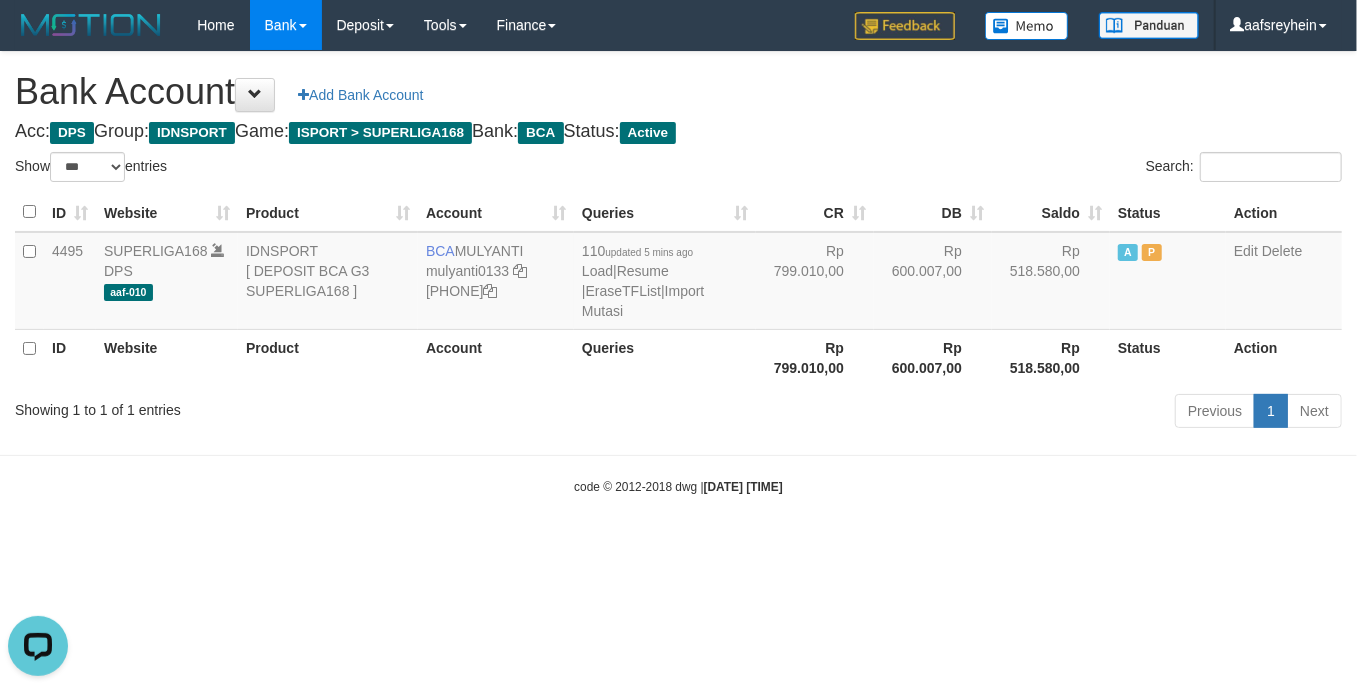 scroll, scrollTop: 0, scrollLeft: 0, axis: both 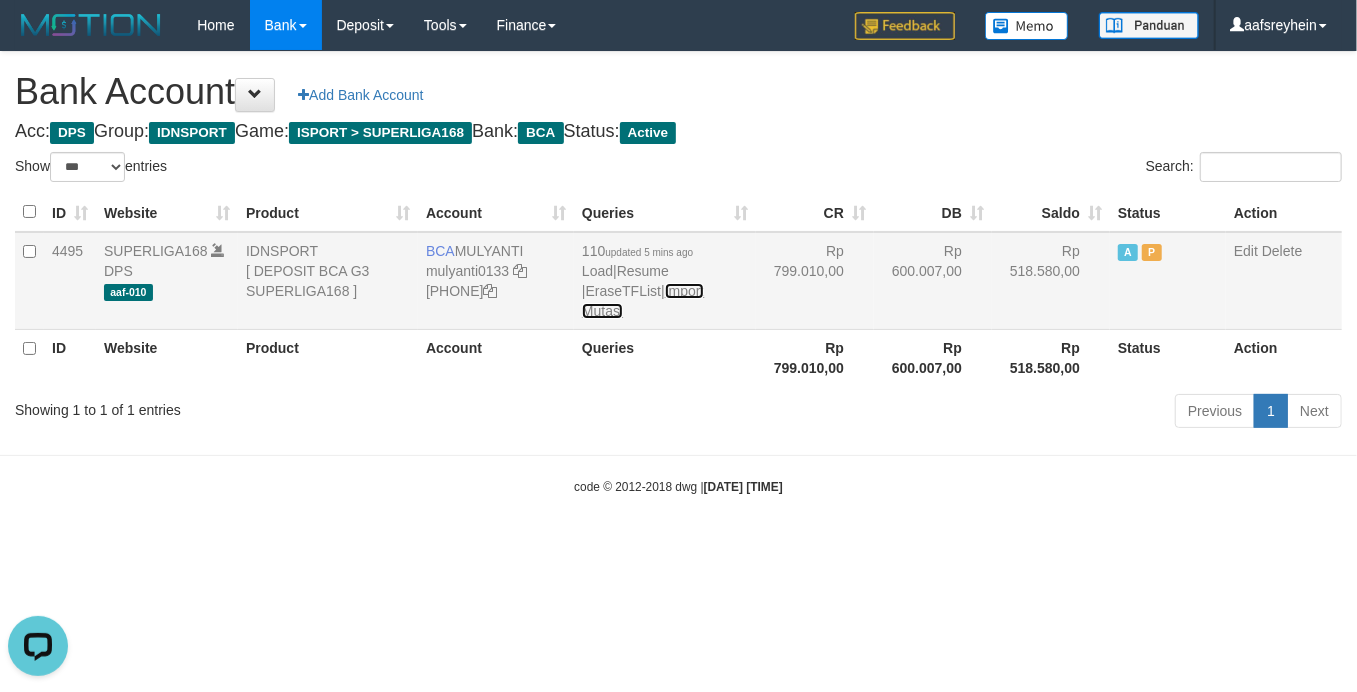 click on "Import Mutasi" at bounding box center (643, 301) 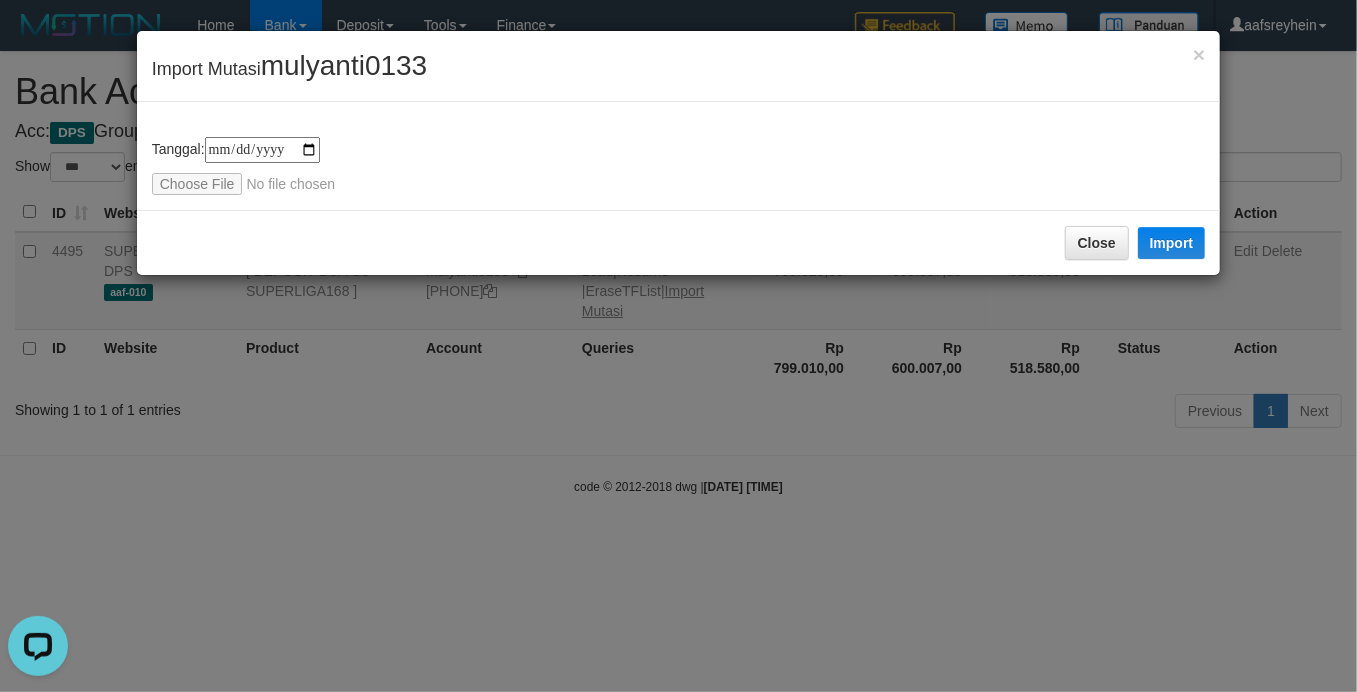 type on "**********" 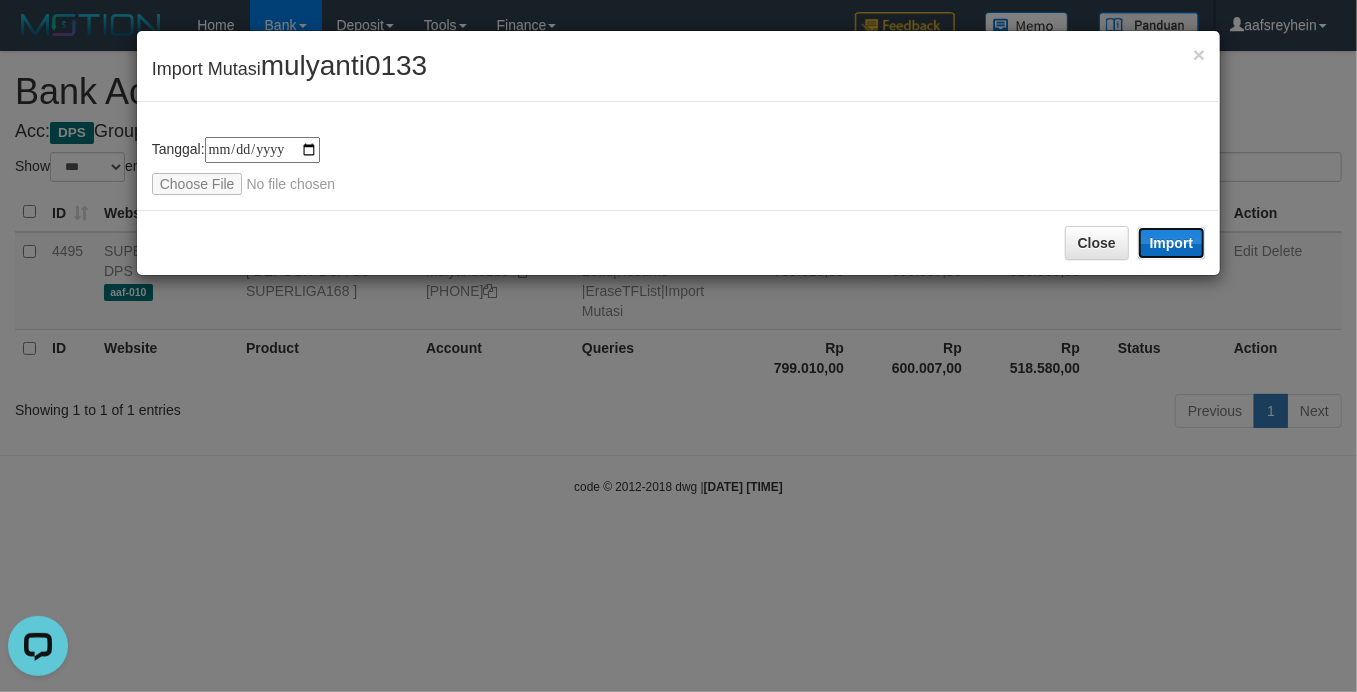 click on "Import" at bounding box center (1172, 243) 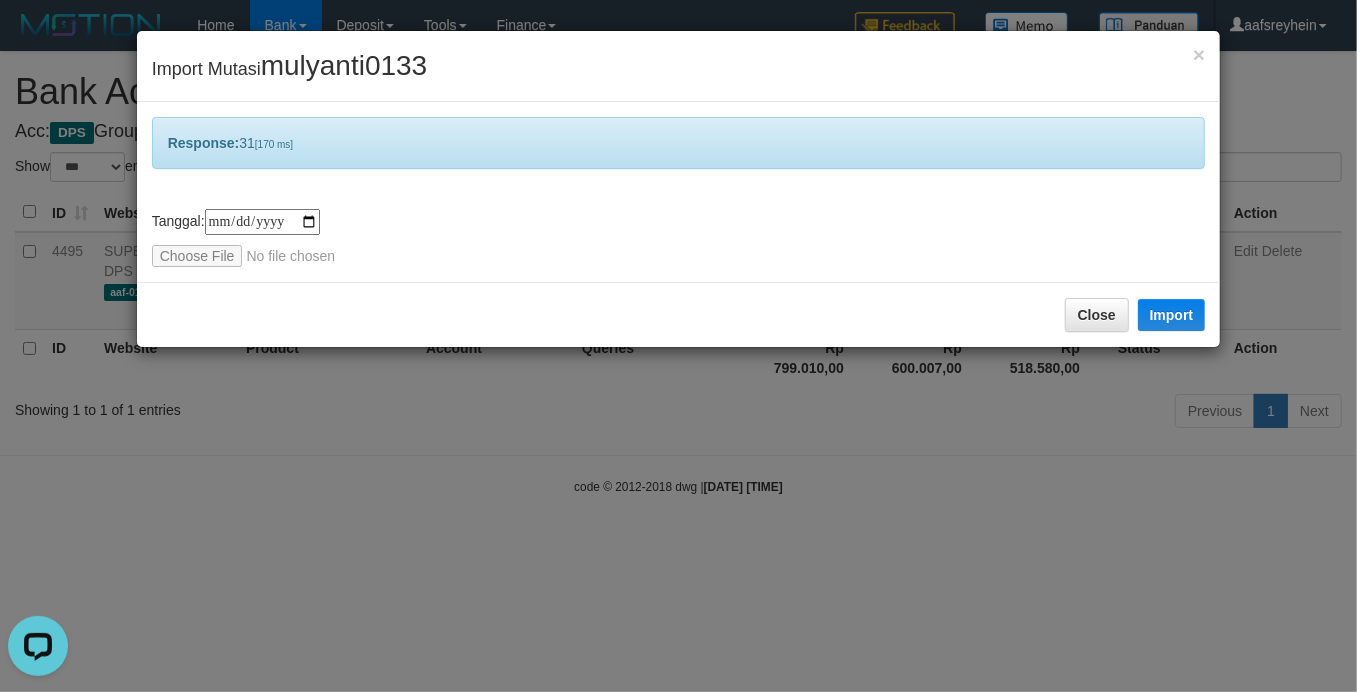 click on "**********" at bounding box center [678, 346] 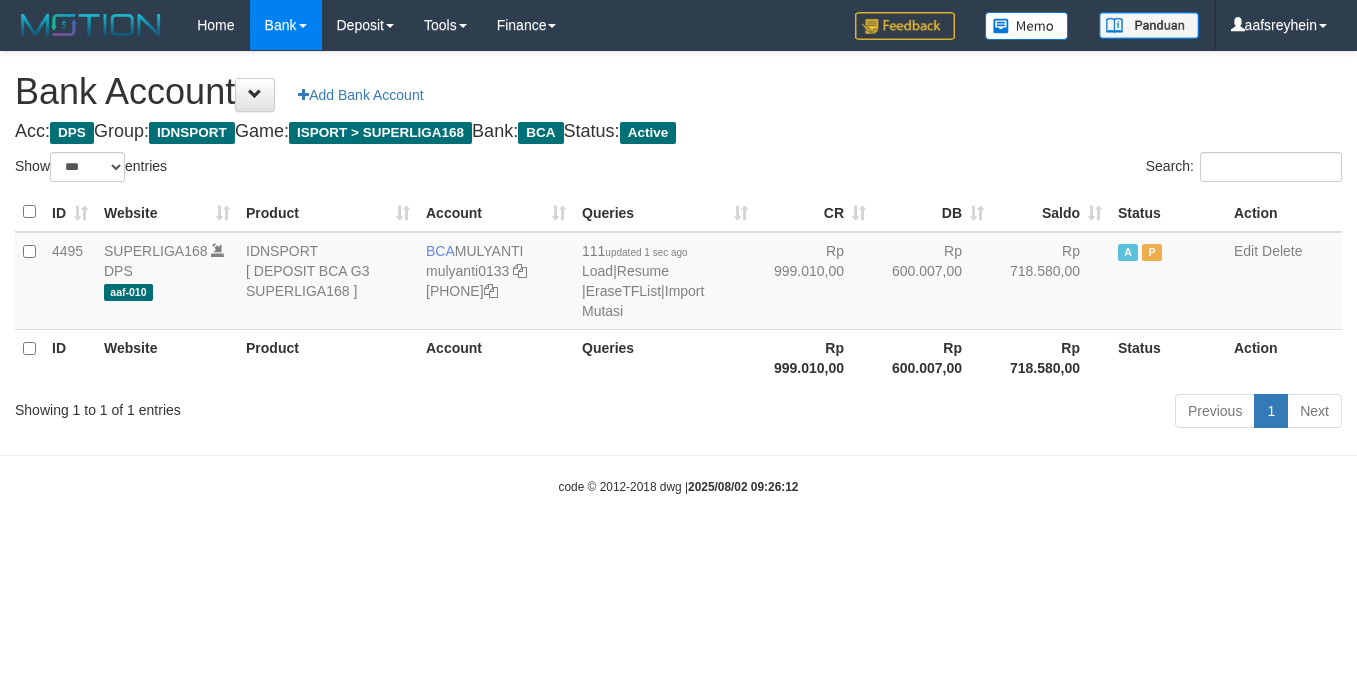 select on "***" 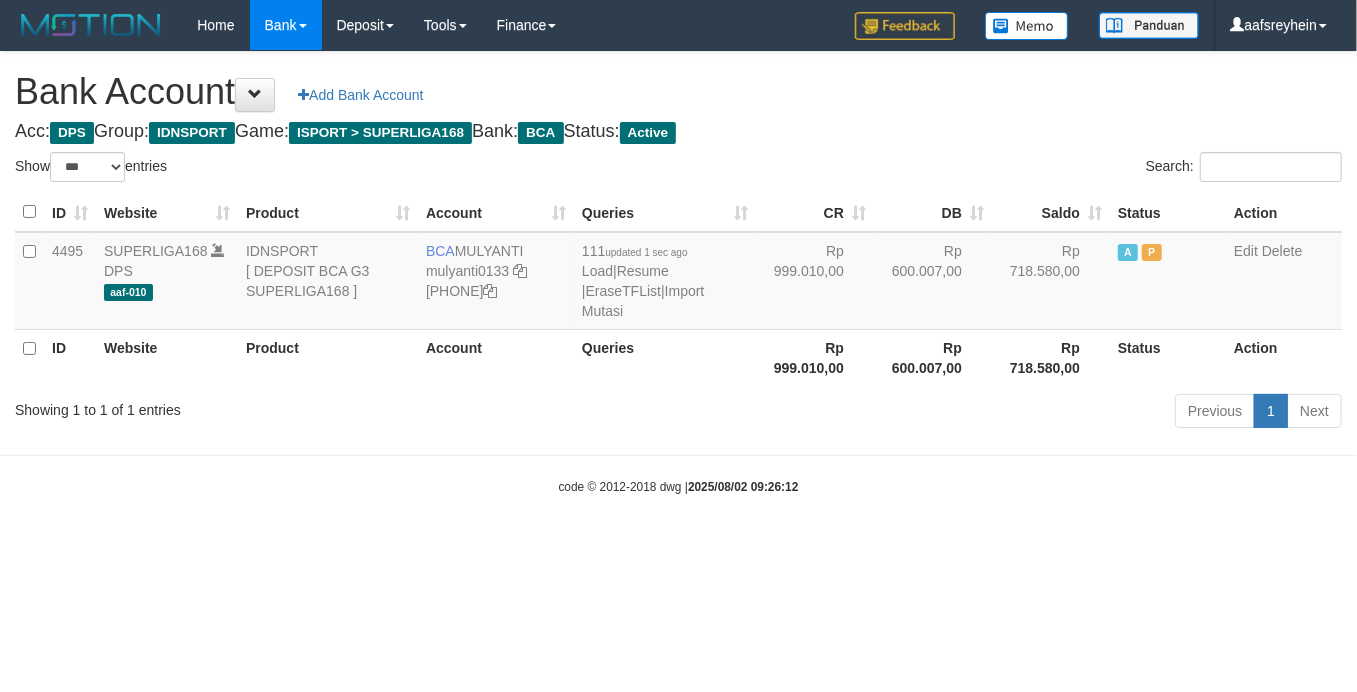 drag, startPoint x: 880, startPoint y: 569, endPoint x: 922, endPoint y: 562, distance: 42.579338 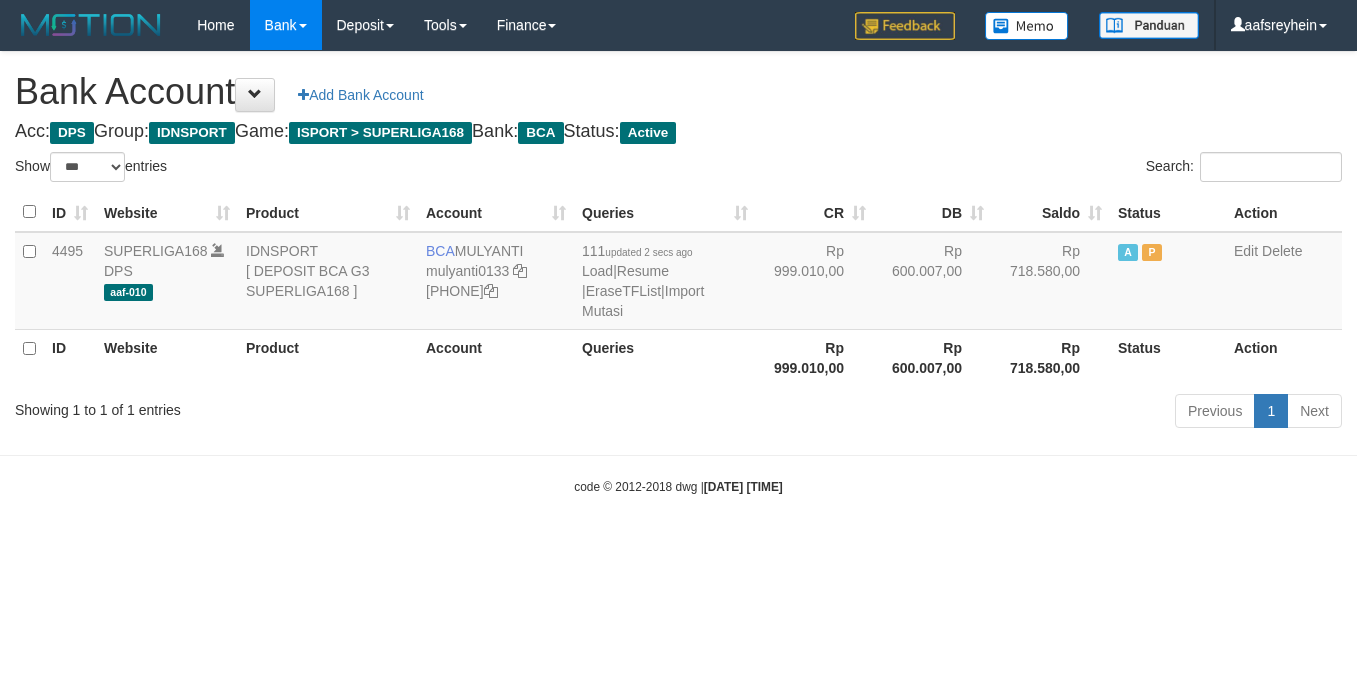 select on "***" 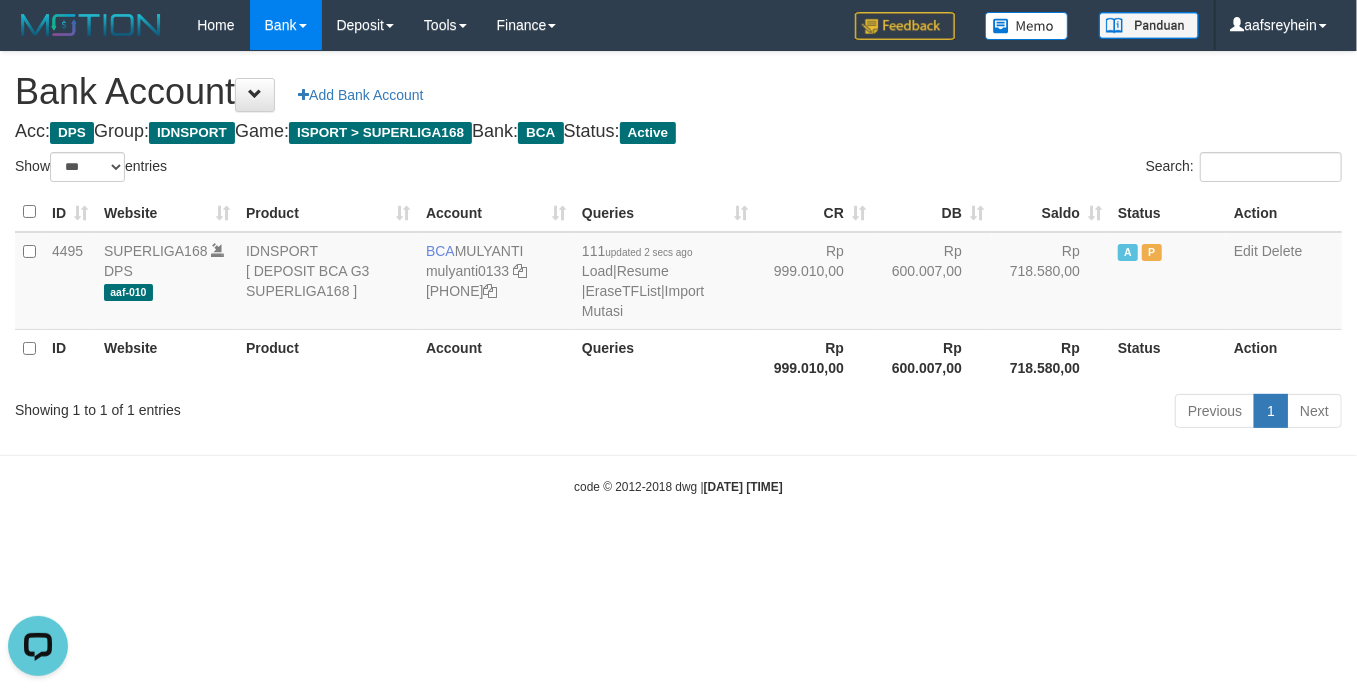 scroll, scrollTop: 0, scrollLeft: 0, axis: both 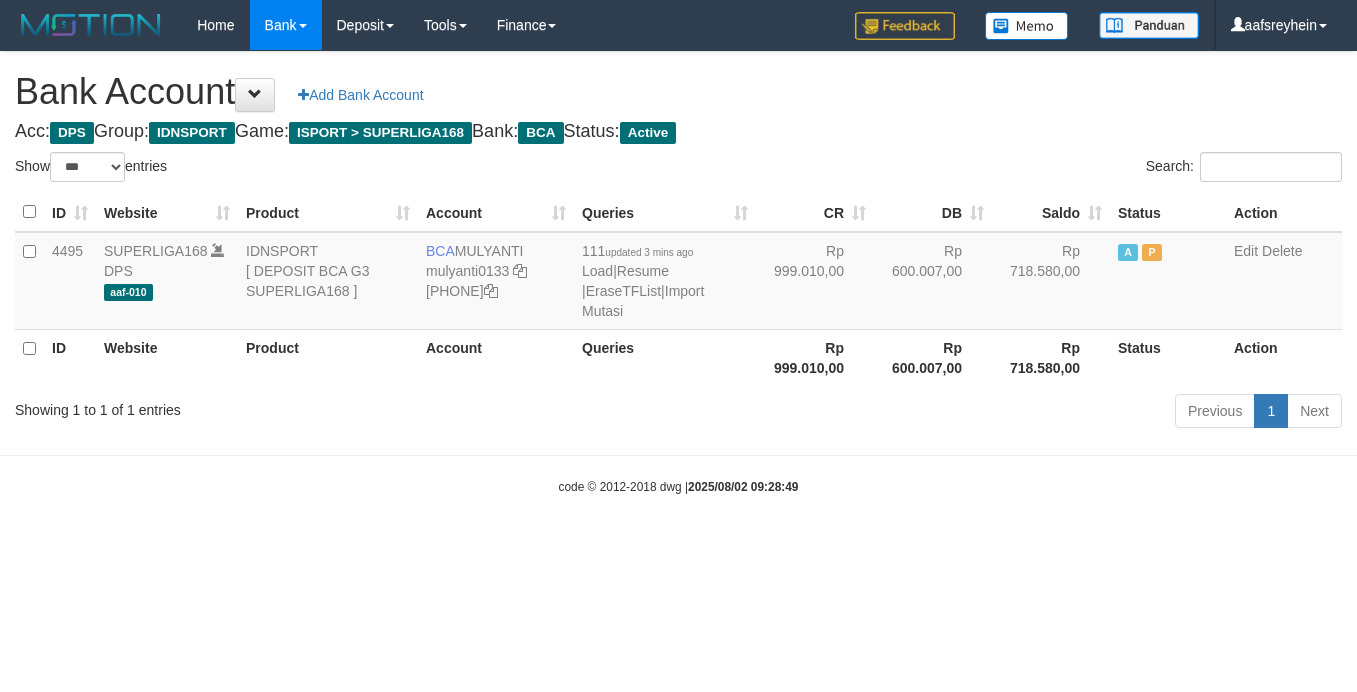 select on "***" 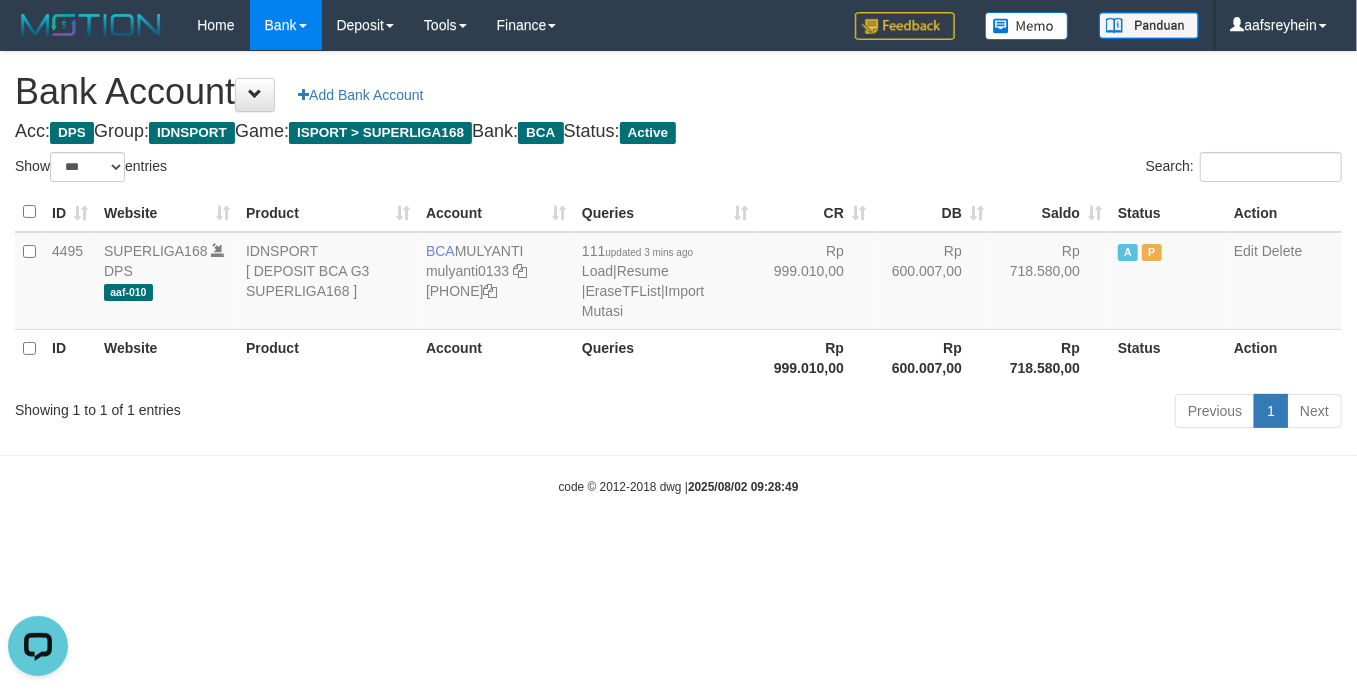 scroll, scrollTop: 0, scrollLeft: 0, axis: both 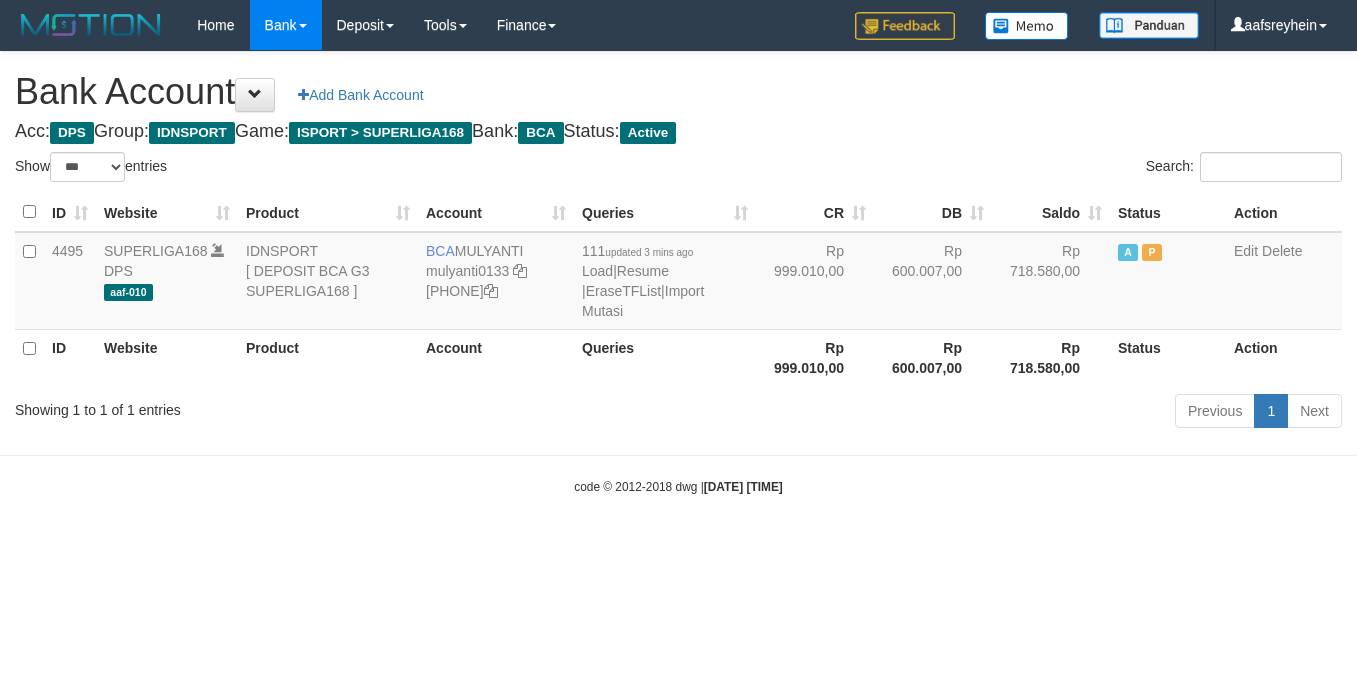 select on "***" 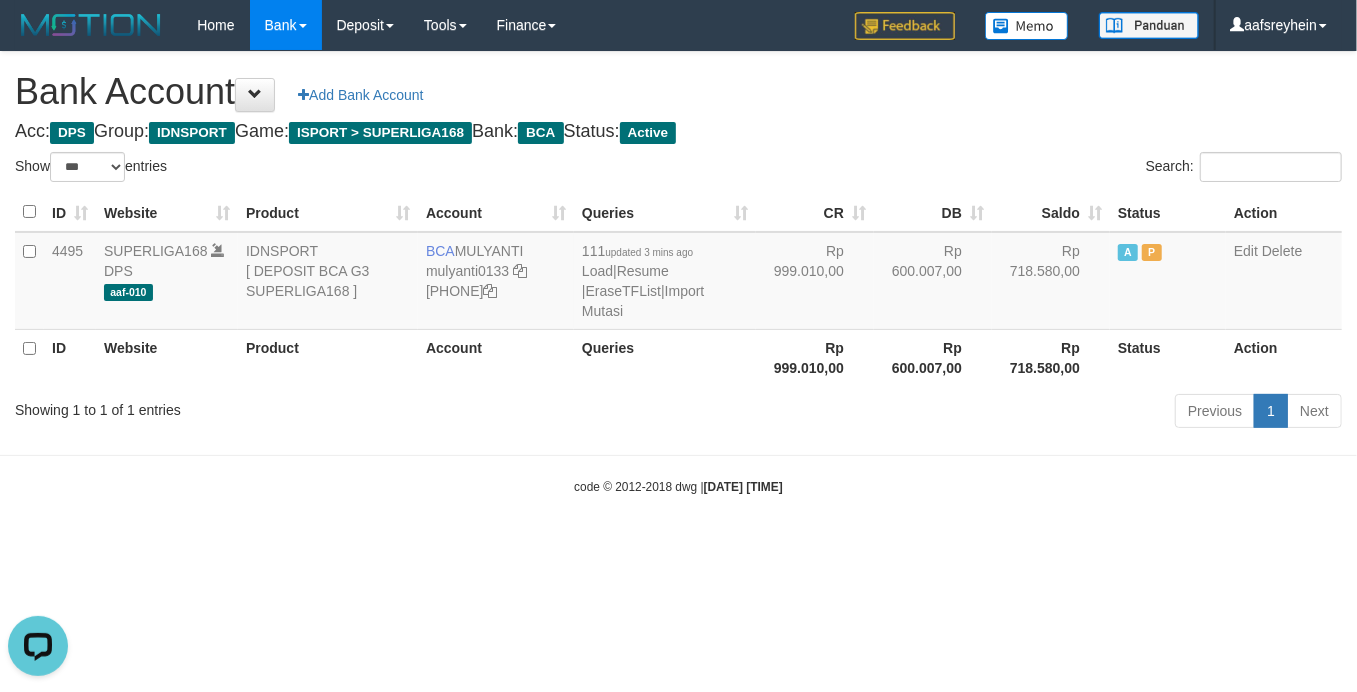 scroll, scrollTop: 0, scrollLeft: 0, axis: both 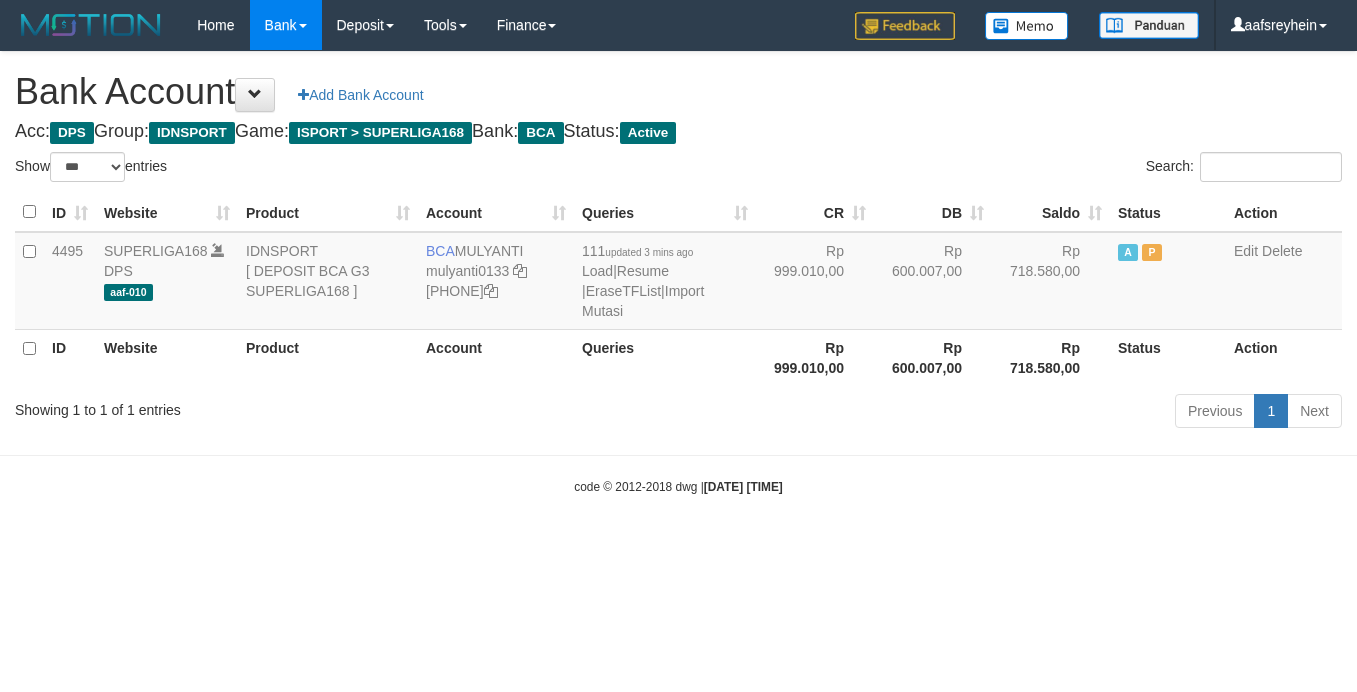 select on "***" 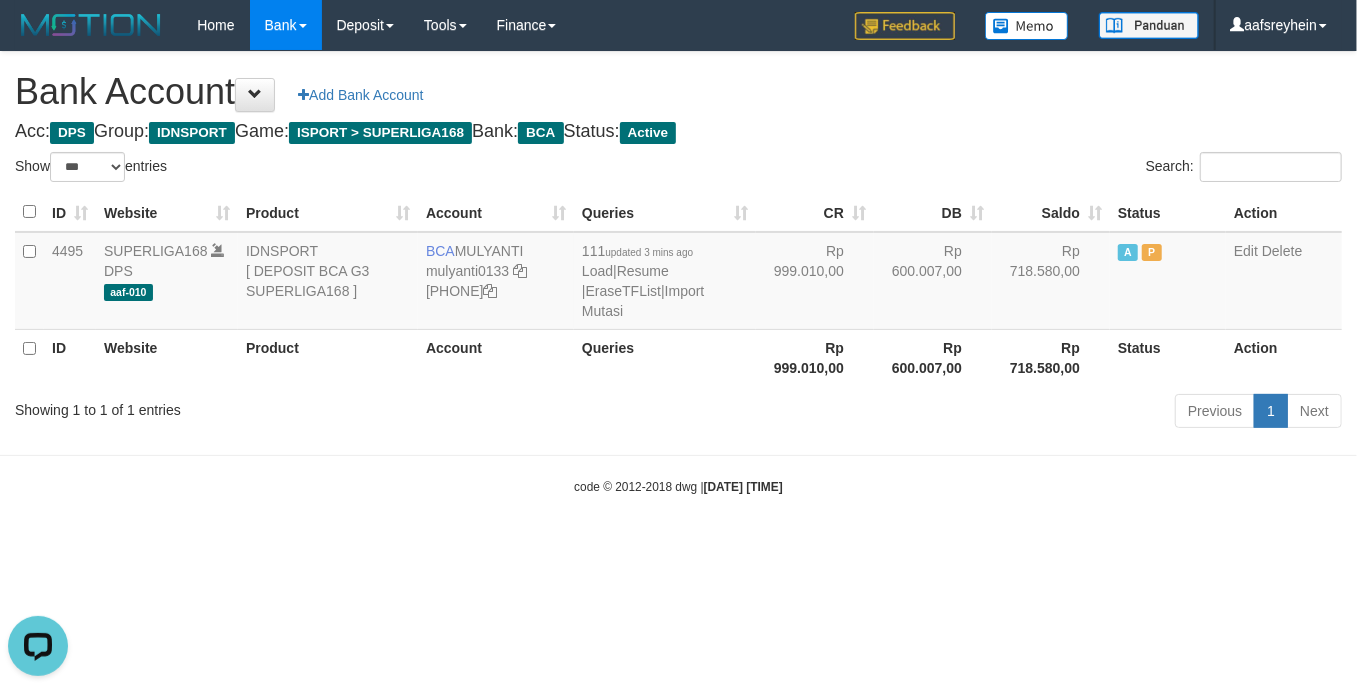 scroll, scrollTop: 0, scrollLeft: 0, axis: both 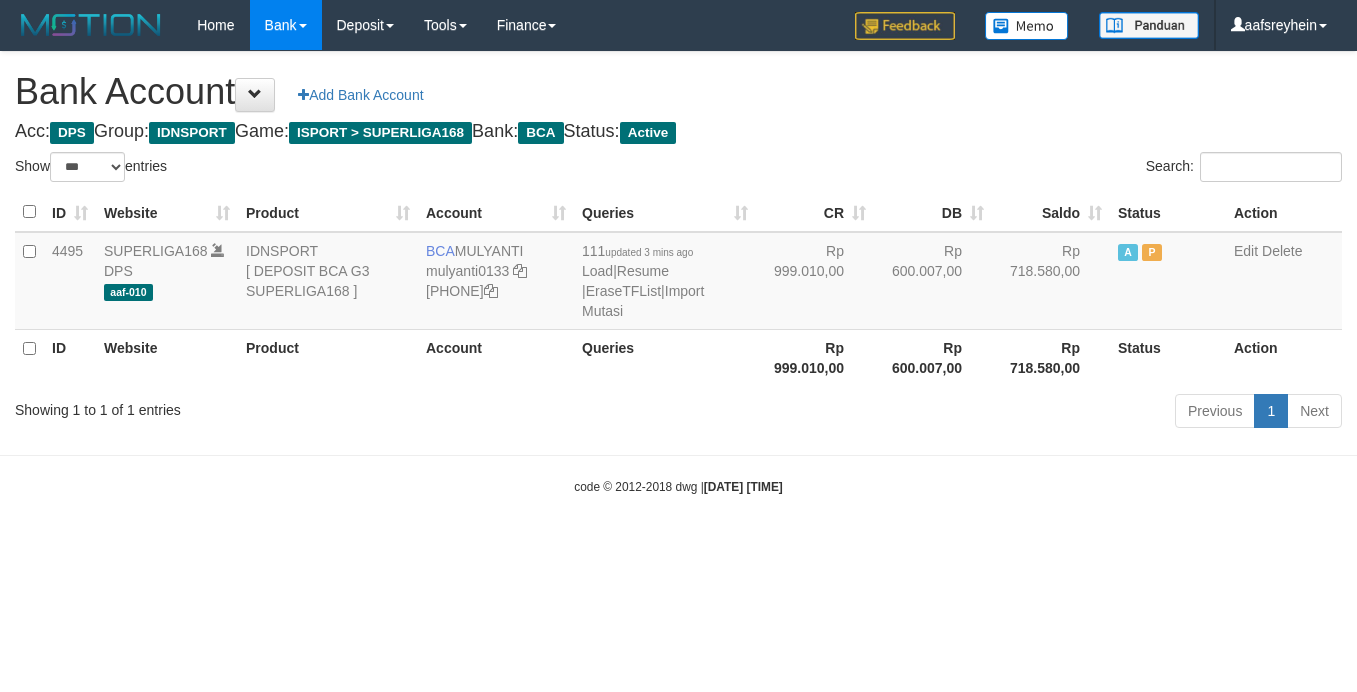 select on "***" 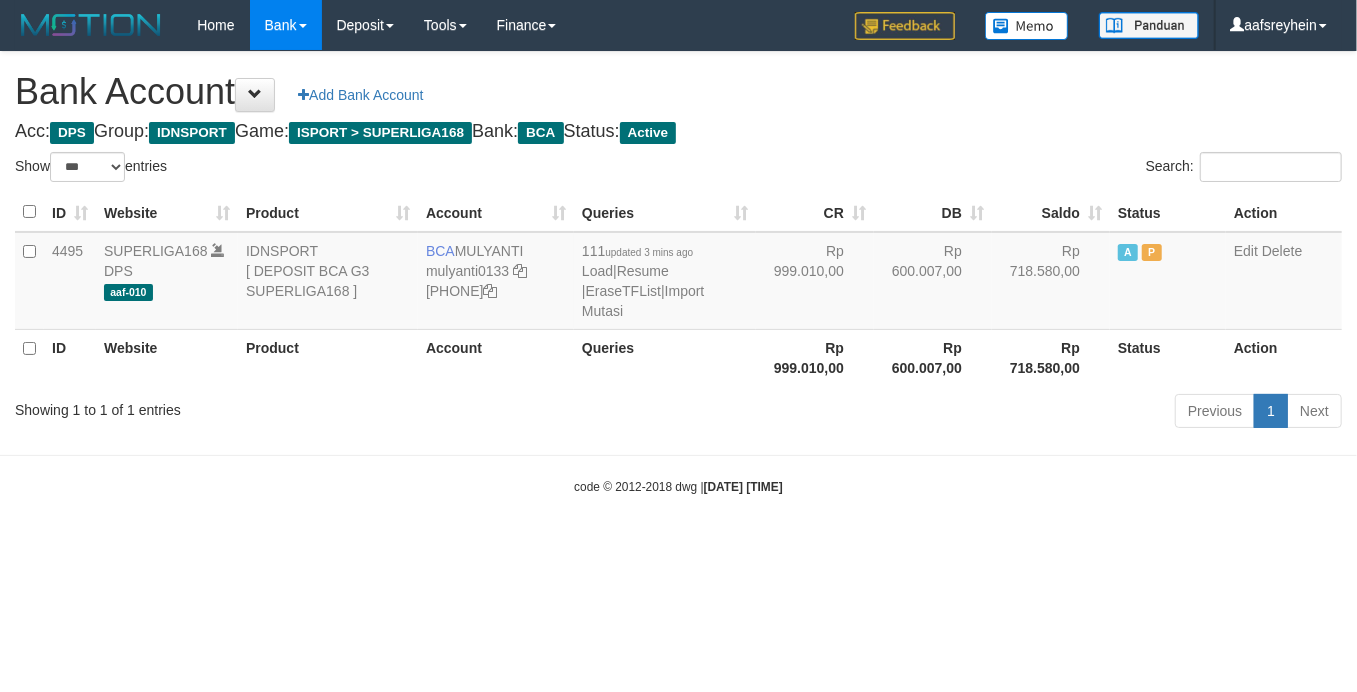 click on "Rp 600.007,00" at bounding box center [933, 357] 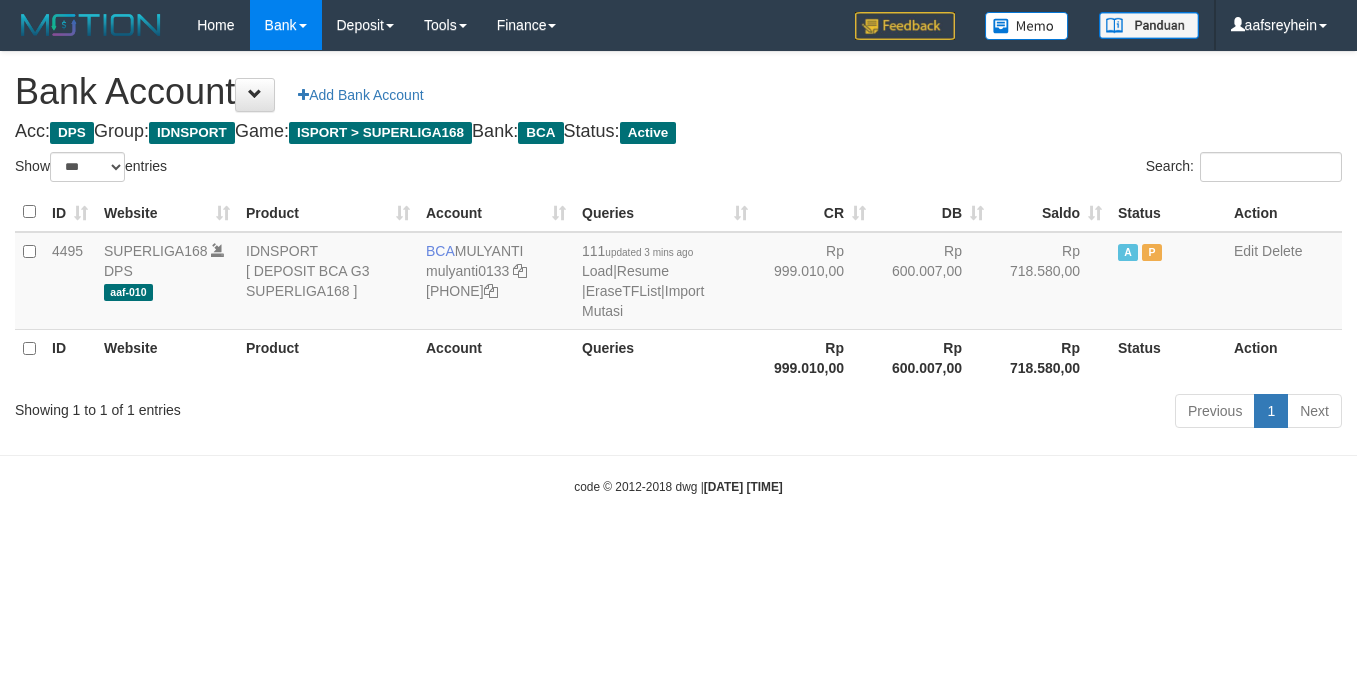 select on "***" 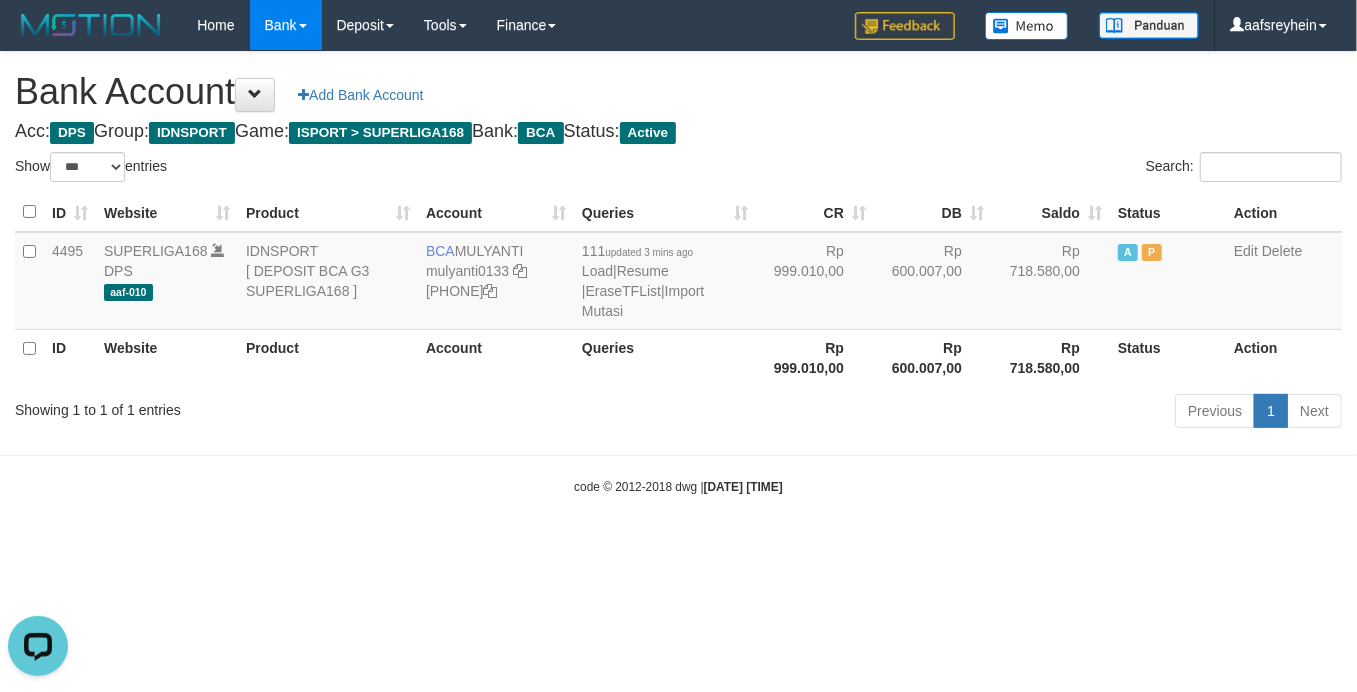 scroll, scrollTop: 0, scrollLeft: 0, axis: both 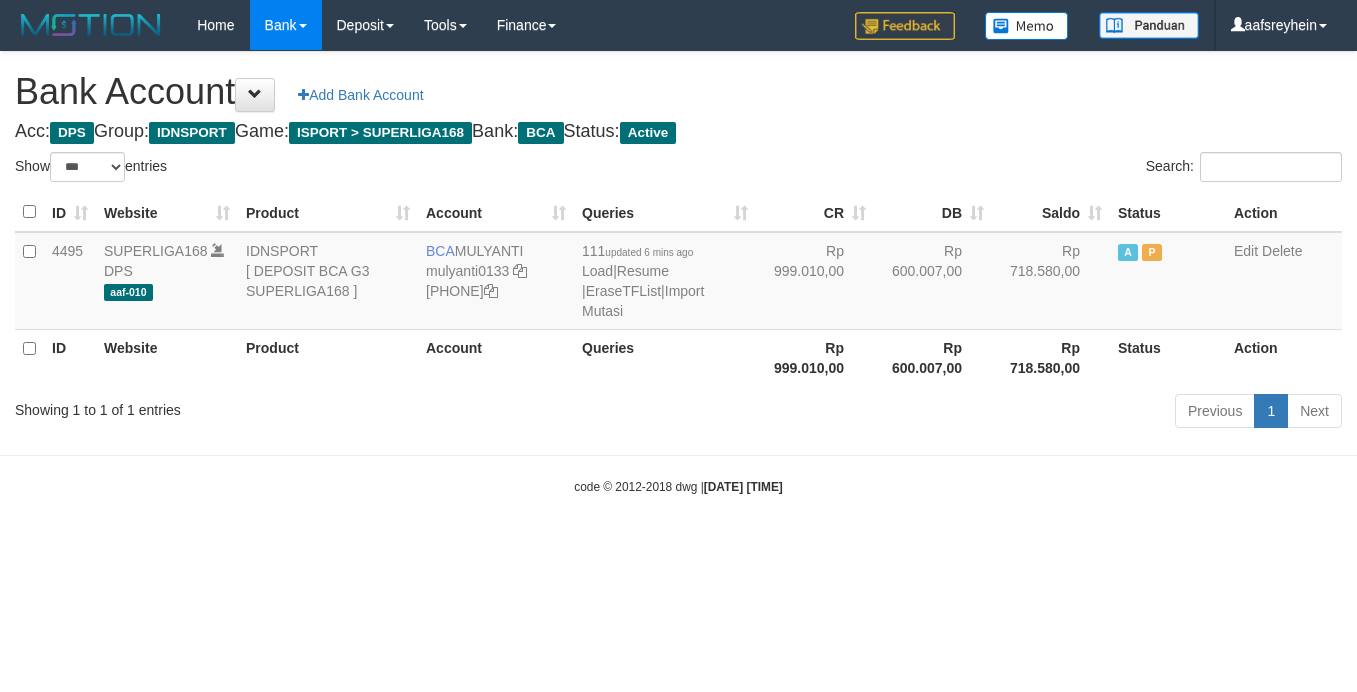 select on "***" 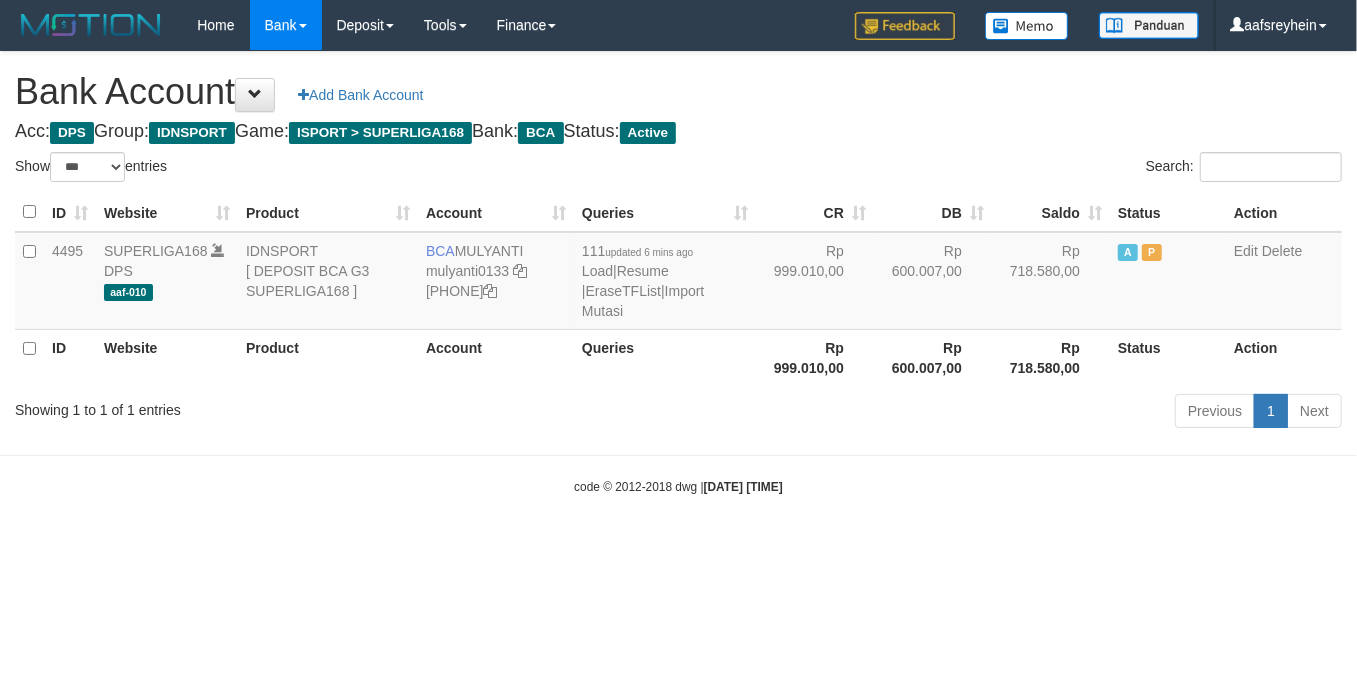 click on "Toggle navigation
Home
Bank
Account List
Load
By Website
Group
[ISPORT]													SUPERLIGA168
By Load Group (DPS)
-" at bounding box center (678, 273) 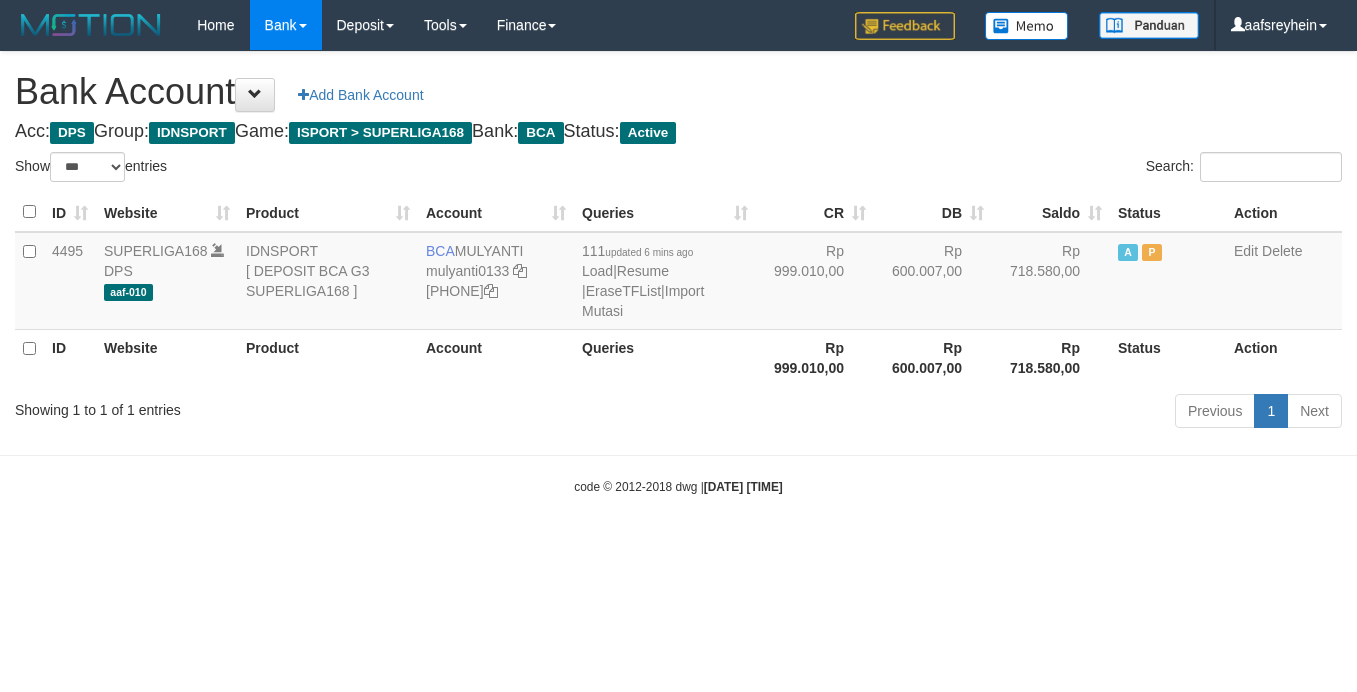 select on "***" 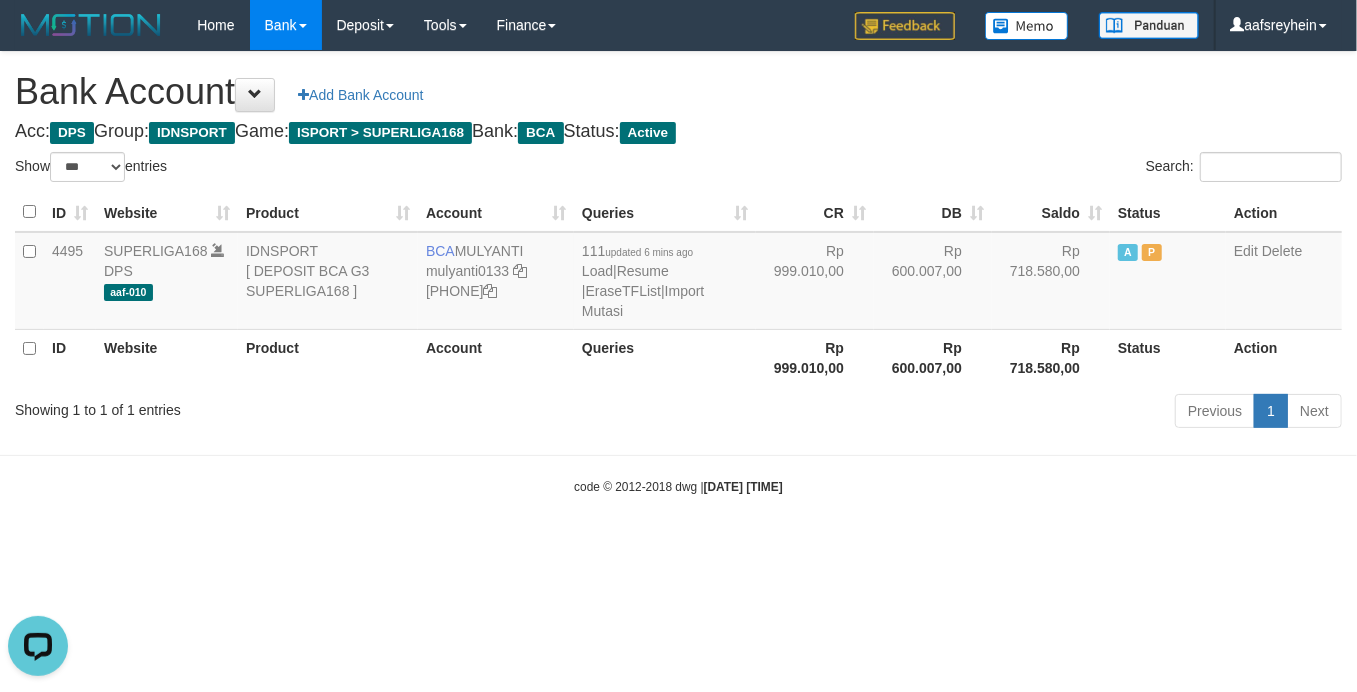scroll, scrollTop: 0, scrollLeft: 0, axis: both 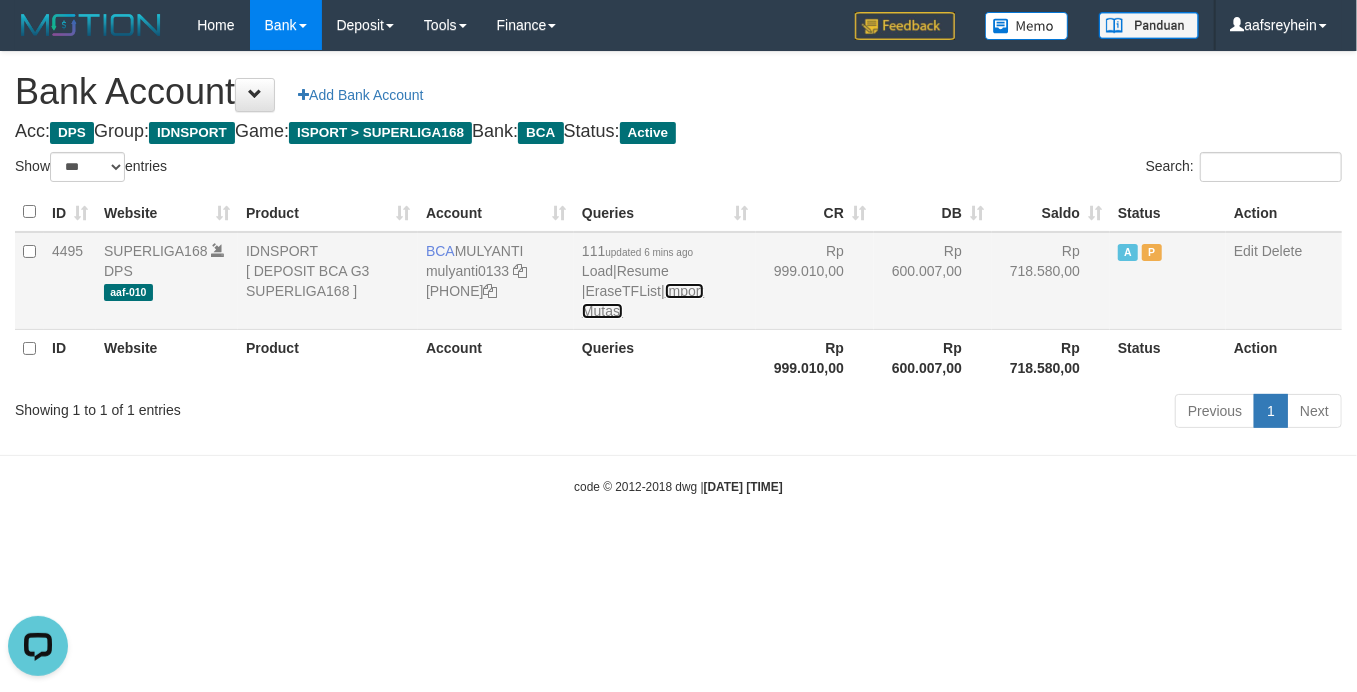 click on "Import Mutasi" at bounding box center [643, 301] 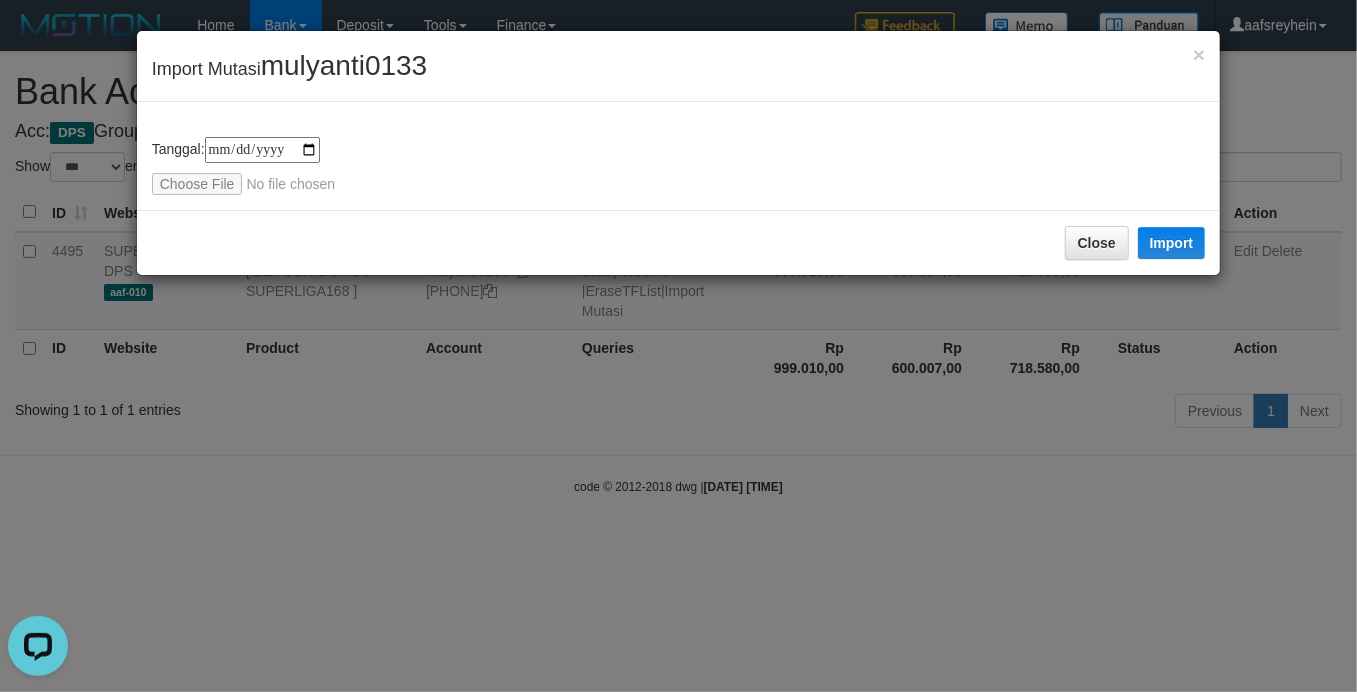 type on "**********" 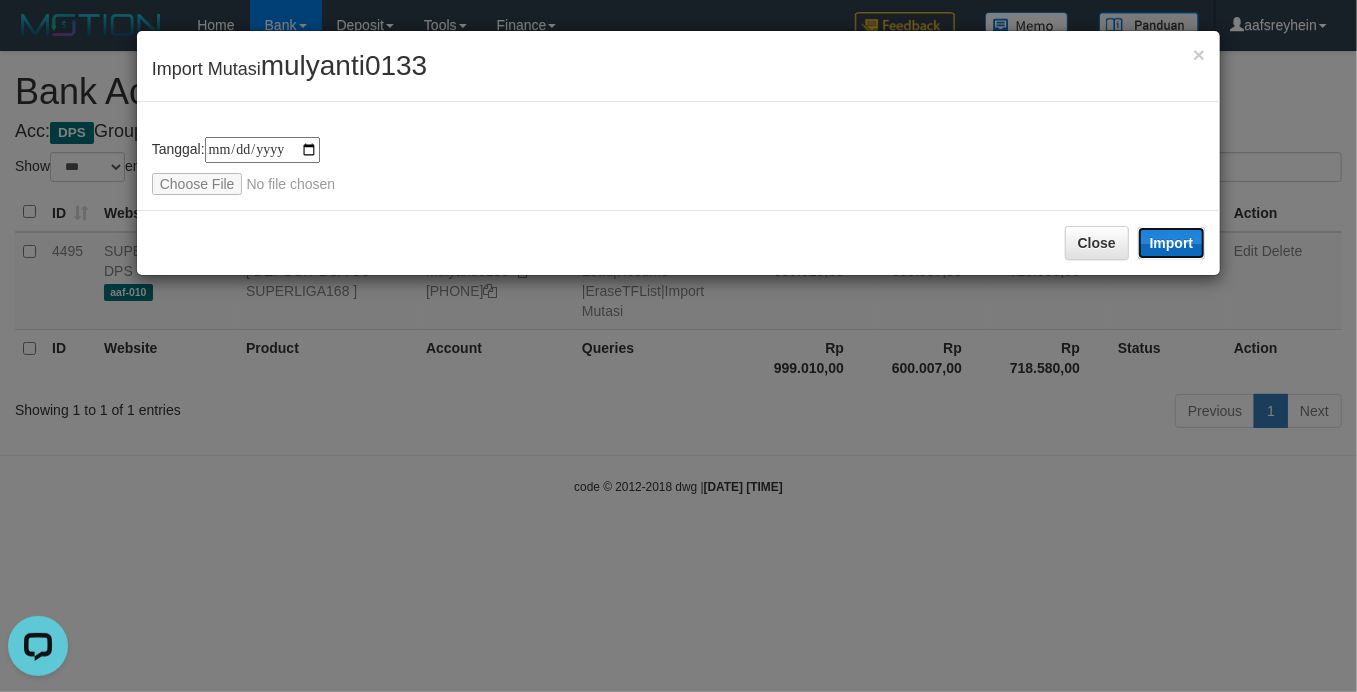 click on "Import" at bounding box center [1172, 243] 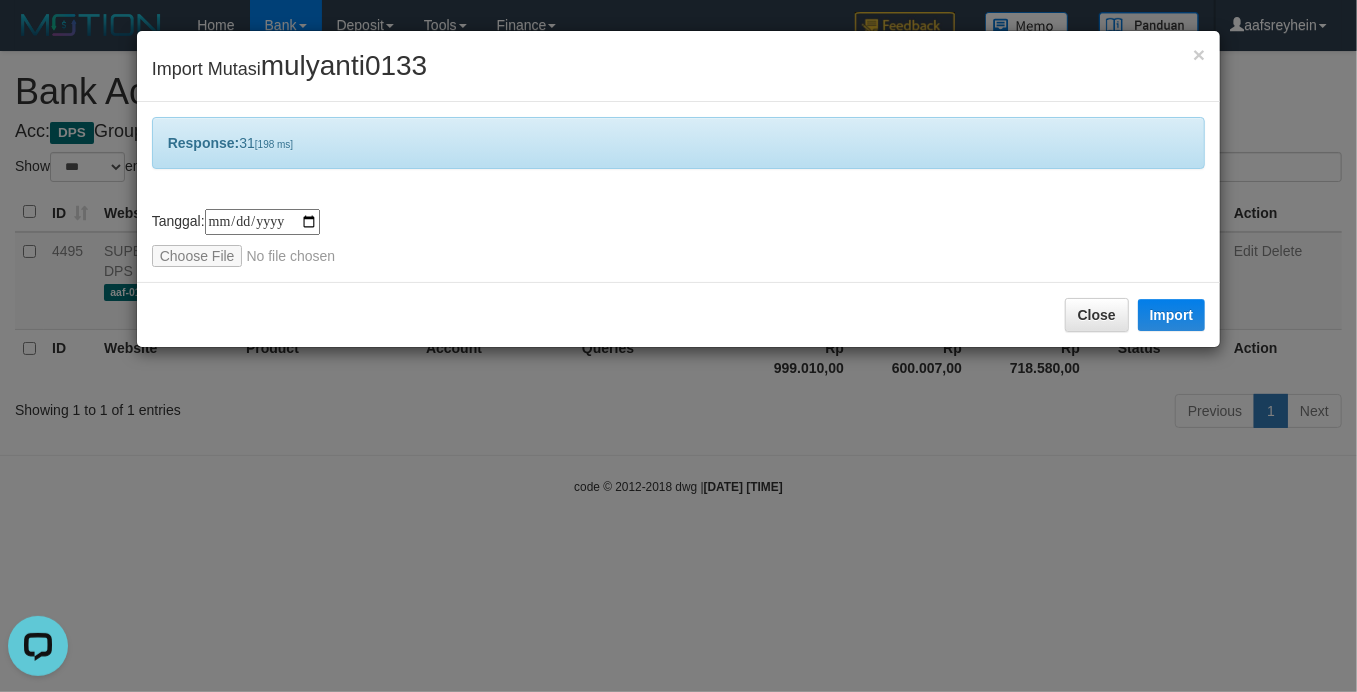click on "×
Import Mutasi  [USERNAME]
Response:  31  [198 ms]
tanggal transaksi debet kredit saldo 1 2 3 4 5 6 7 8 9 10 11 12 13 14 15 16 17 18 19 20 21   tanggal transaksi debet kredit saldo   1 2 3 4 5 6 7 8 9 10 11 12 13 14 15 16 17 18 19 20 21
Tanggal:  [DATE]
Close
Import" at bounding box center [678, 346] 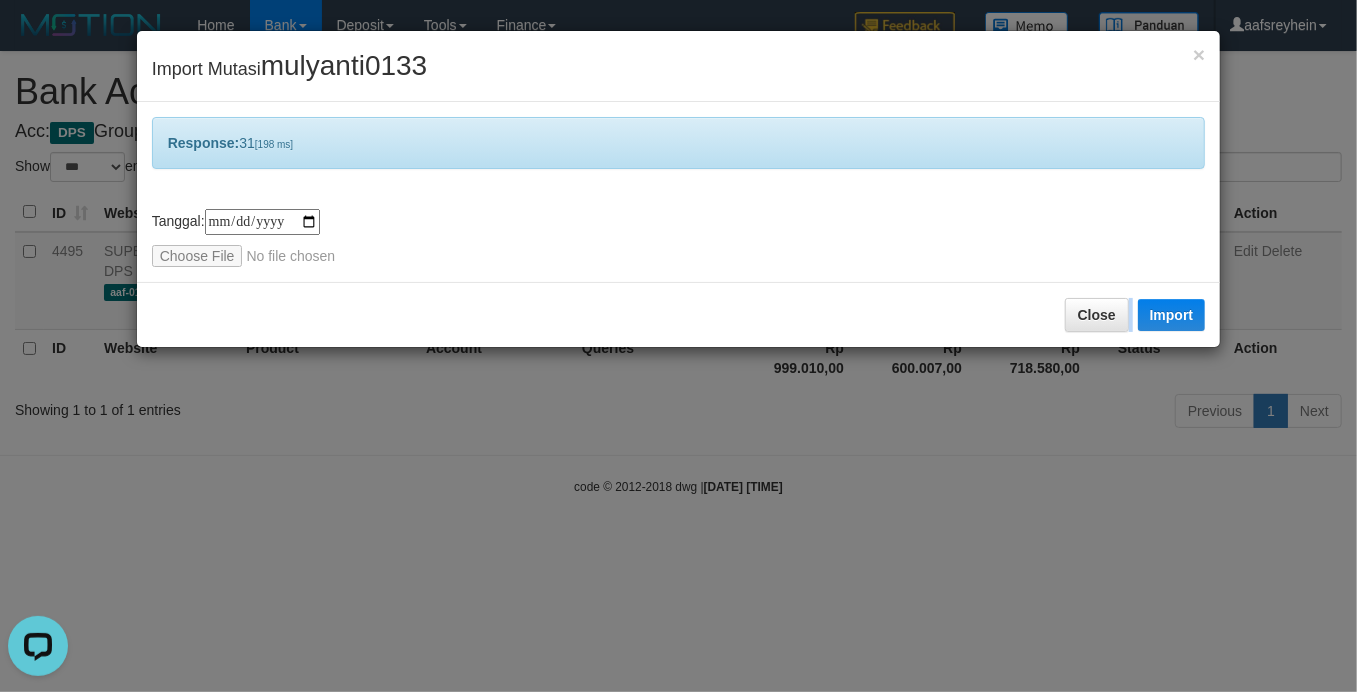 drag, startPoint x: 726, startPoint y: 514, endPoint x: 789, endPoint y: 492, distance: 66.730804 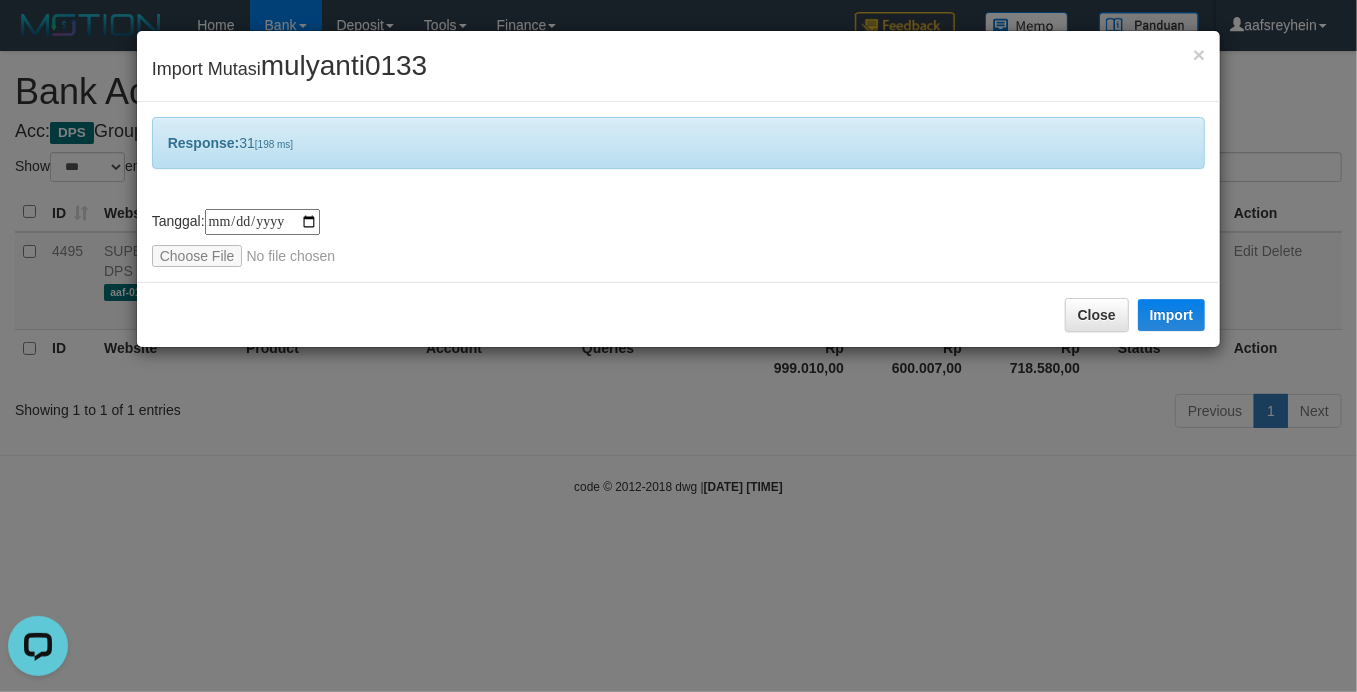 click on "**********" at bounding box center [678, 346] 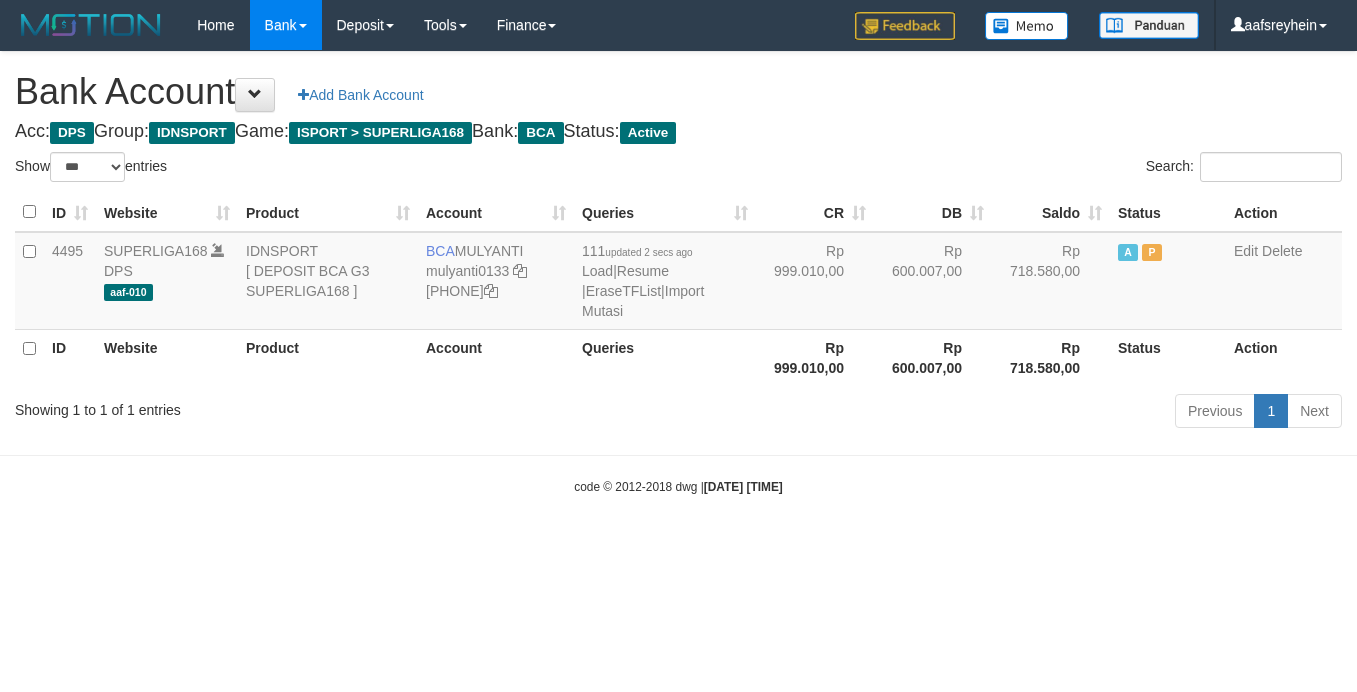 select on "***" 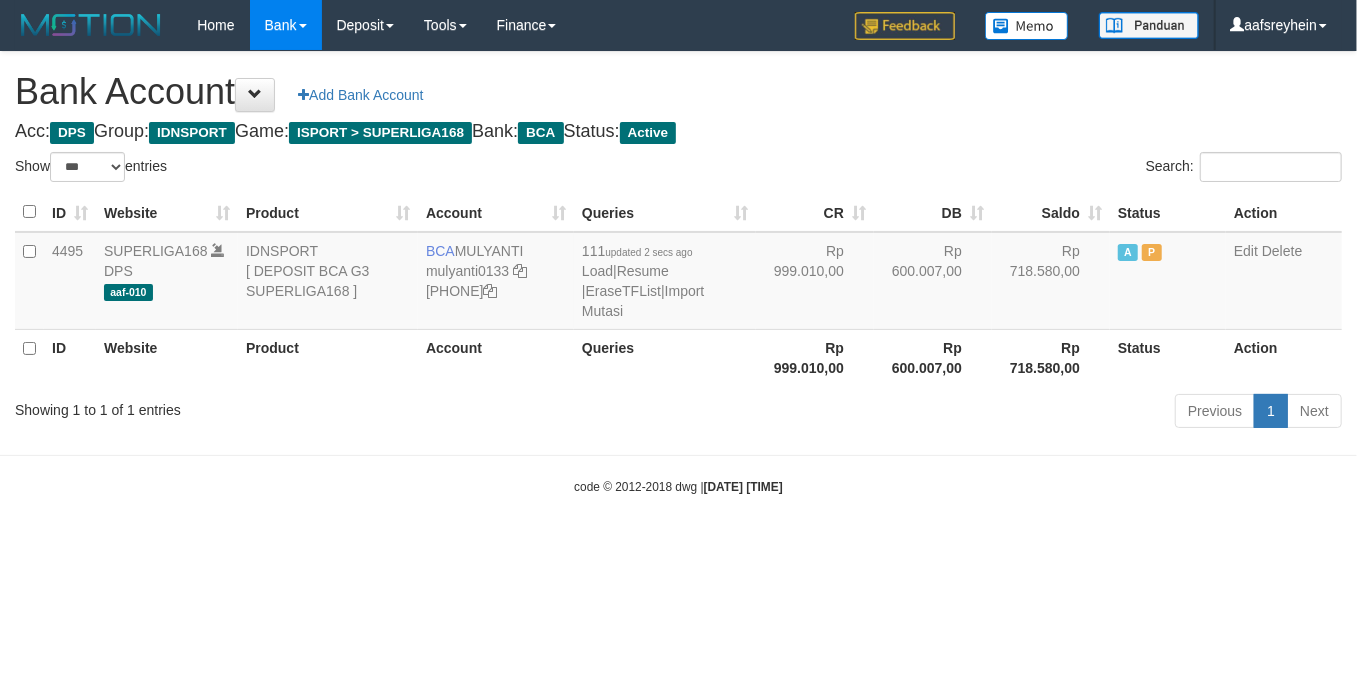 drag, startPoint x: 1077, startPoint y: 530, endPoint x: 1064, endPoint y: 525, distance: 13.928389 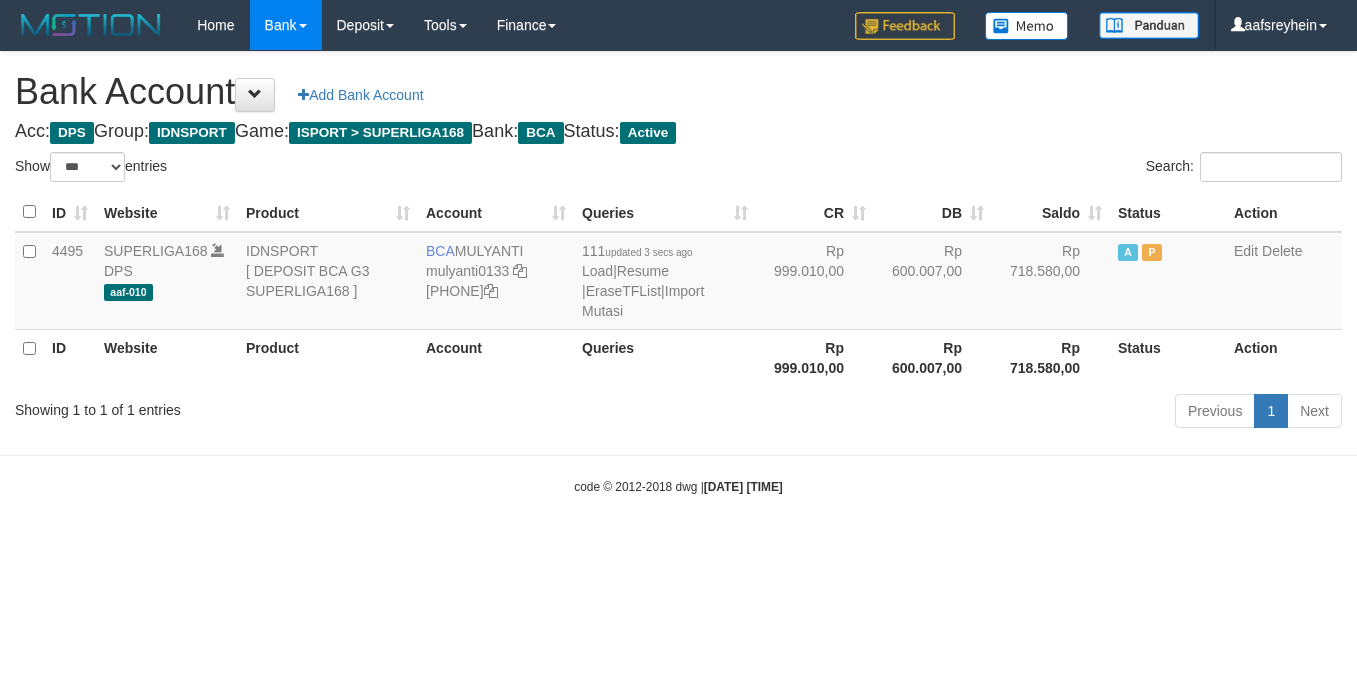select on "***" 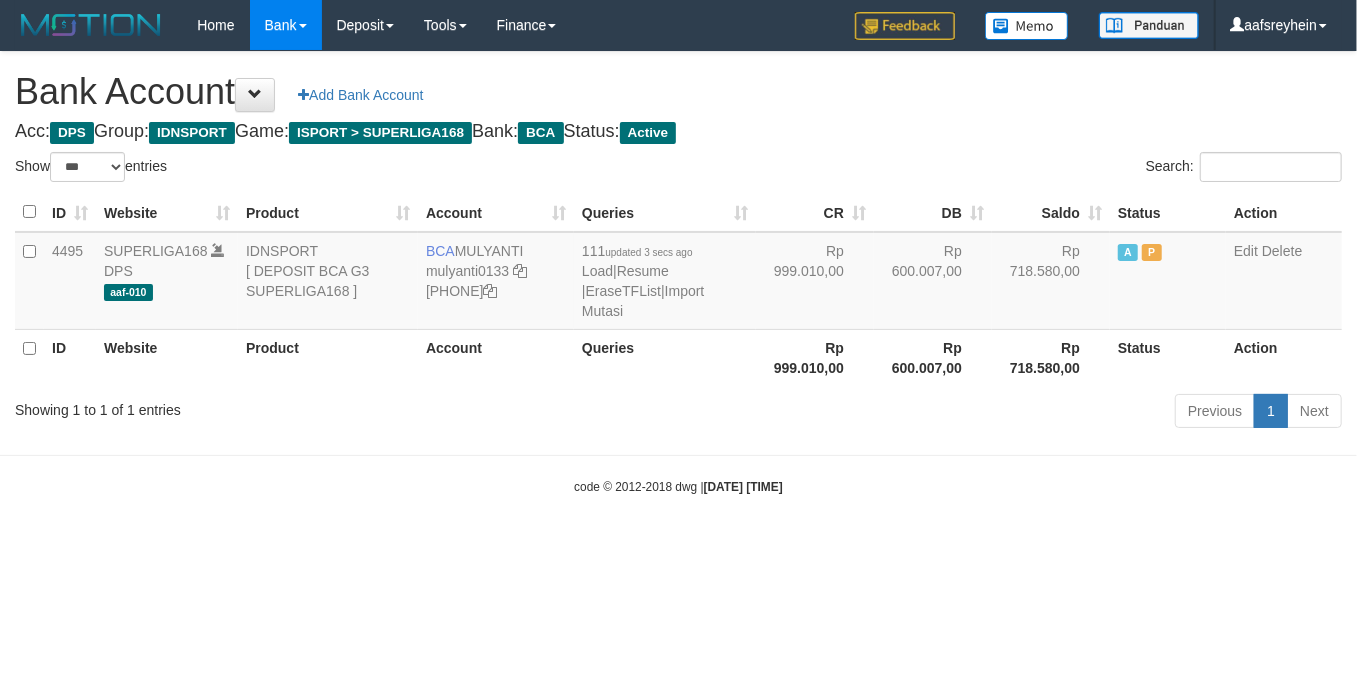click on "code © 2012-2018 dwg |  2025/08/02 09:32:05" at bounding box center [678, 486] 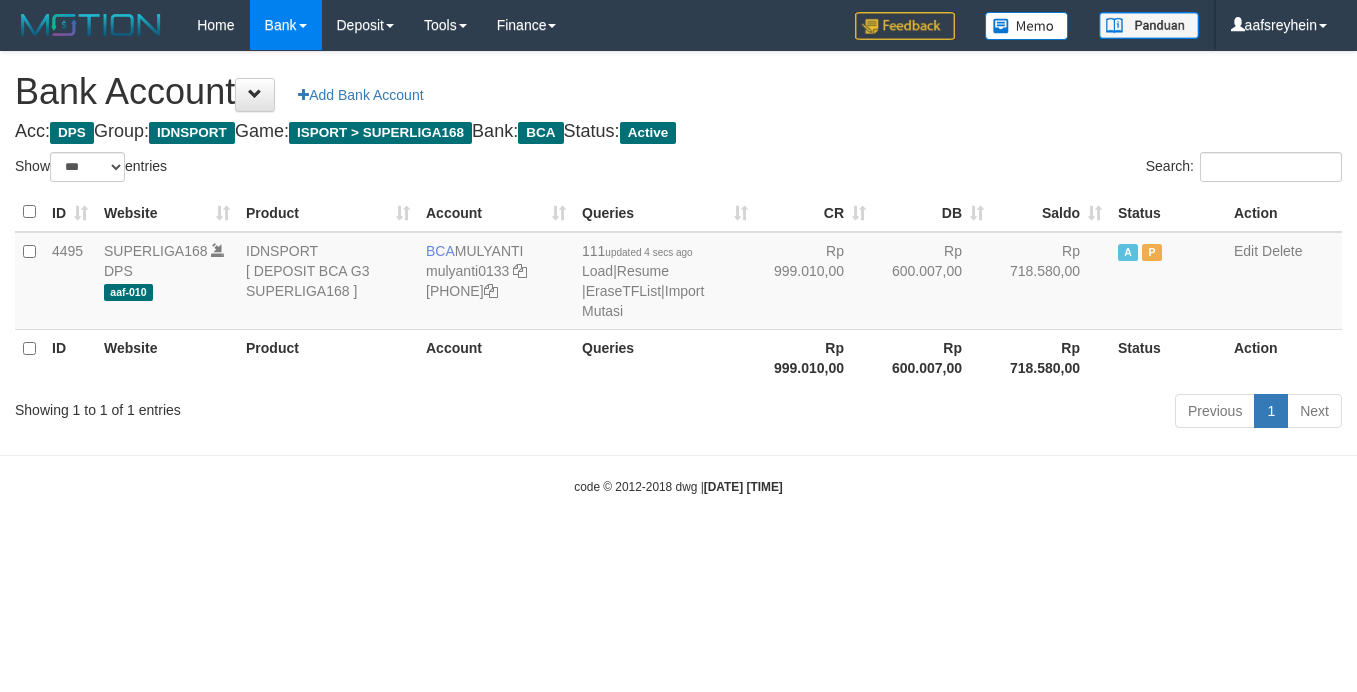 select on "***" 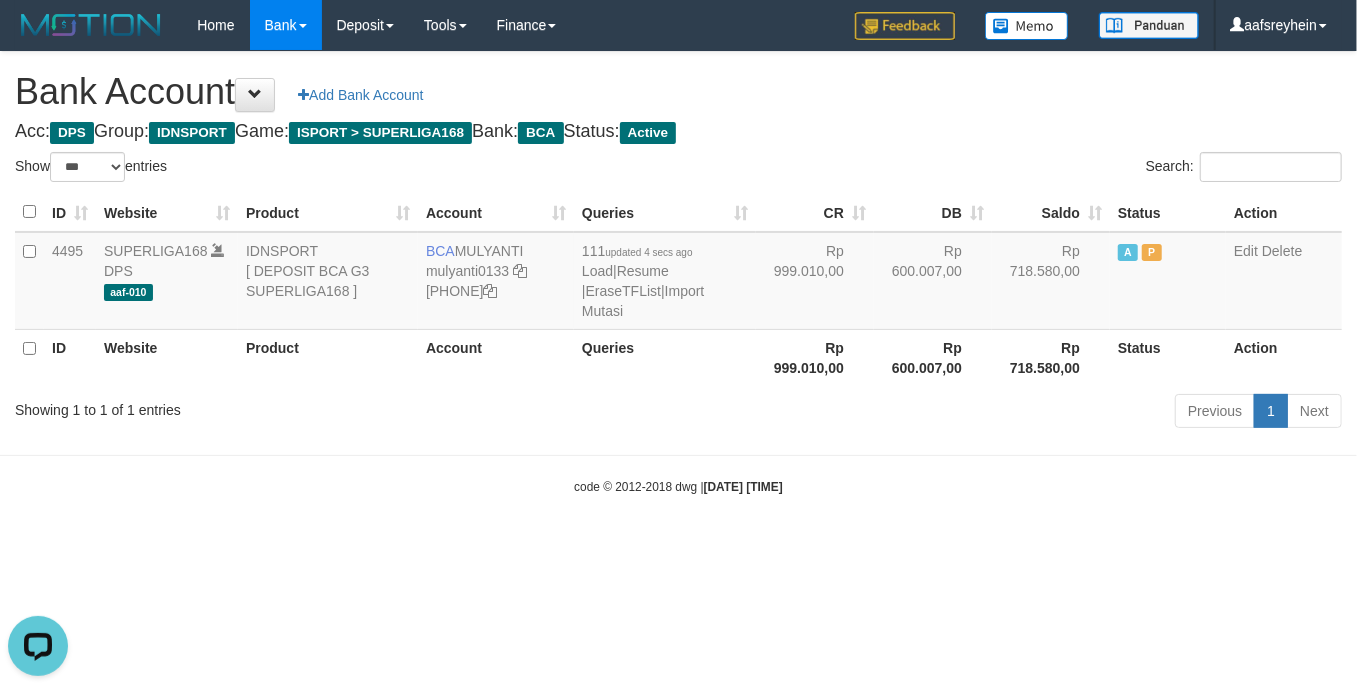 scroll, scrollTop: 0, scrollLeft: 0, axis: both 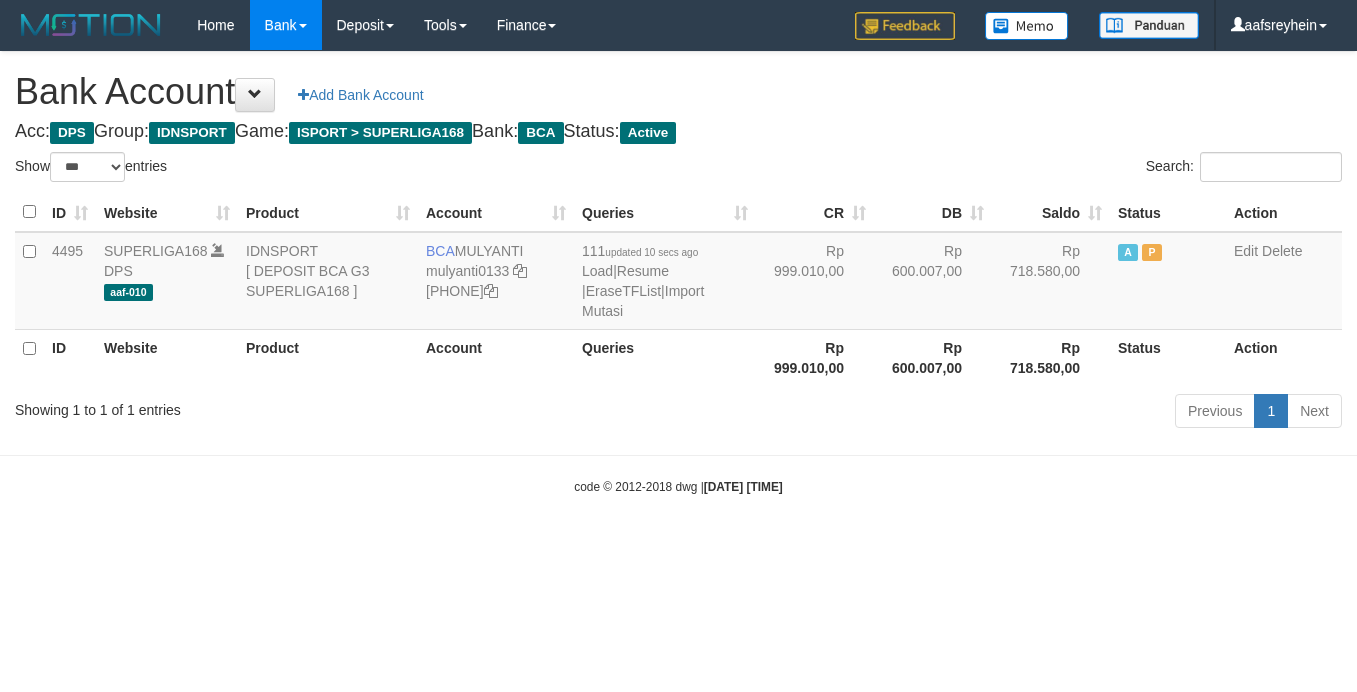 select on "***" 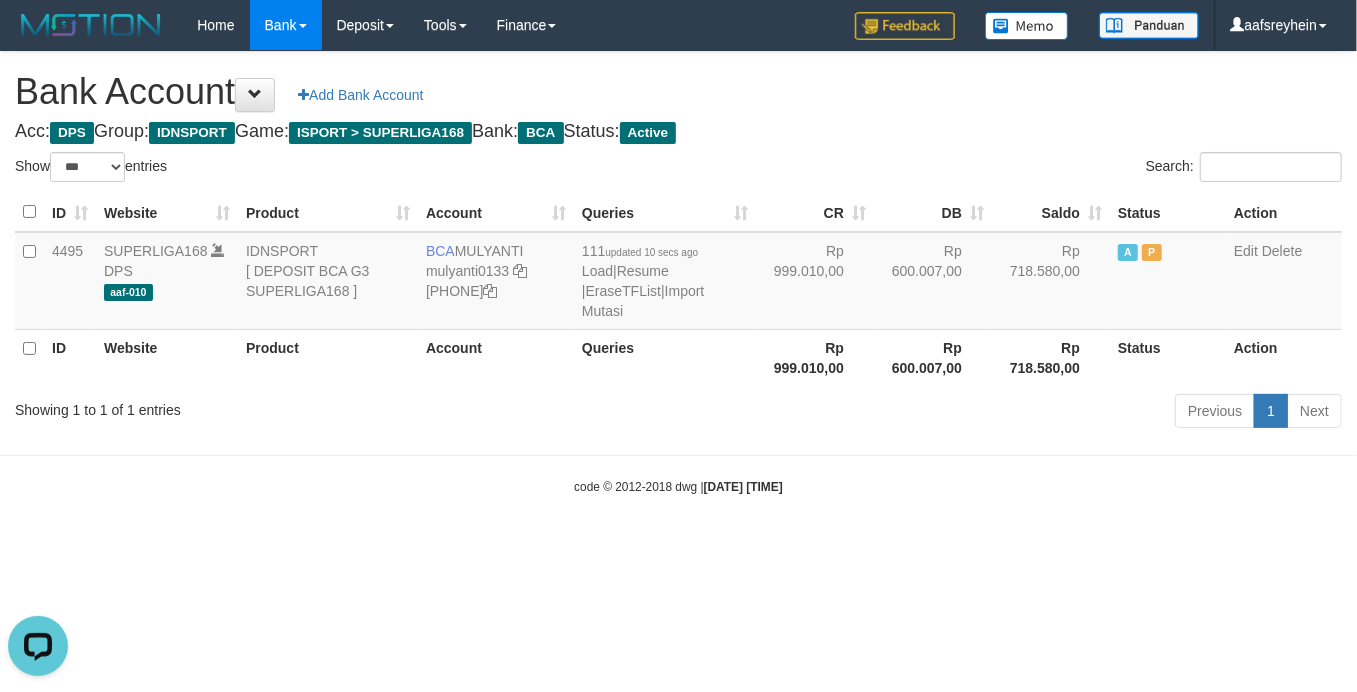 scroll, scrollTop: 0, scrollLeft: 0, axis: both 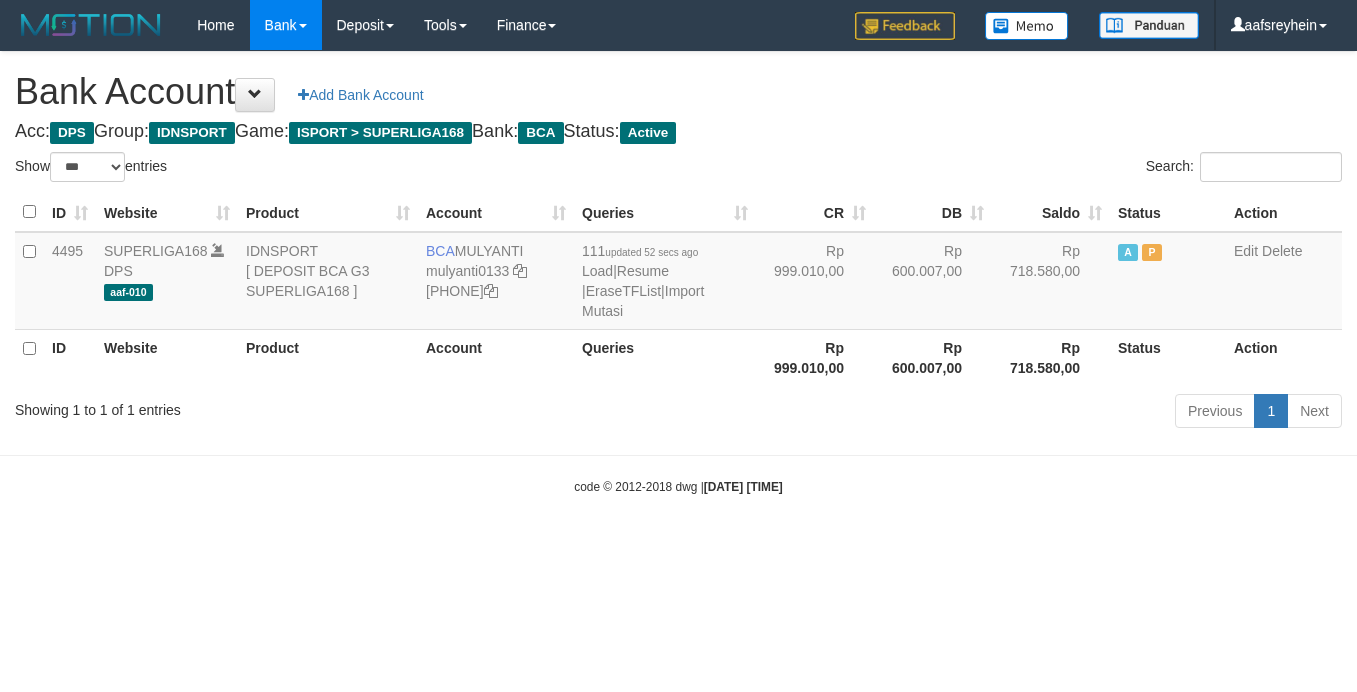 select on "***" 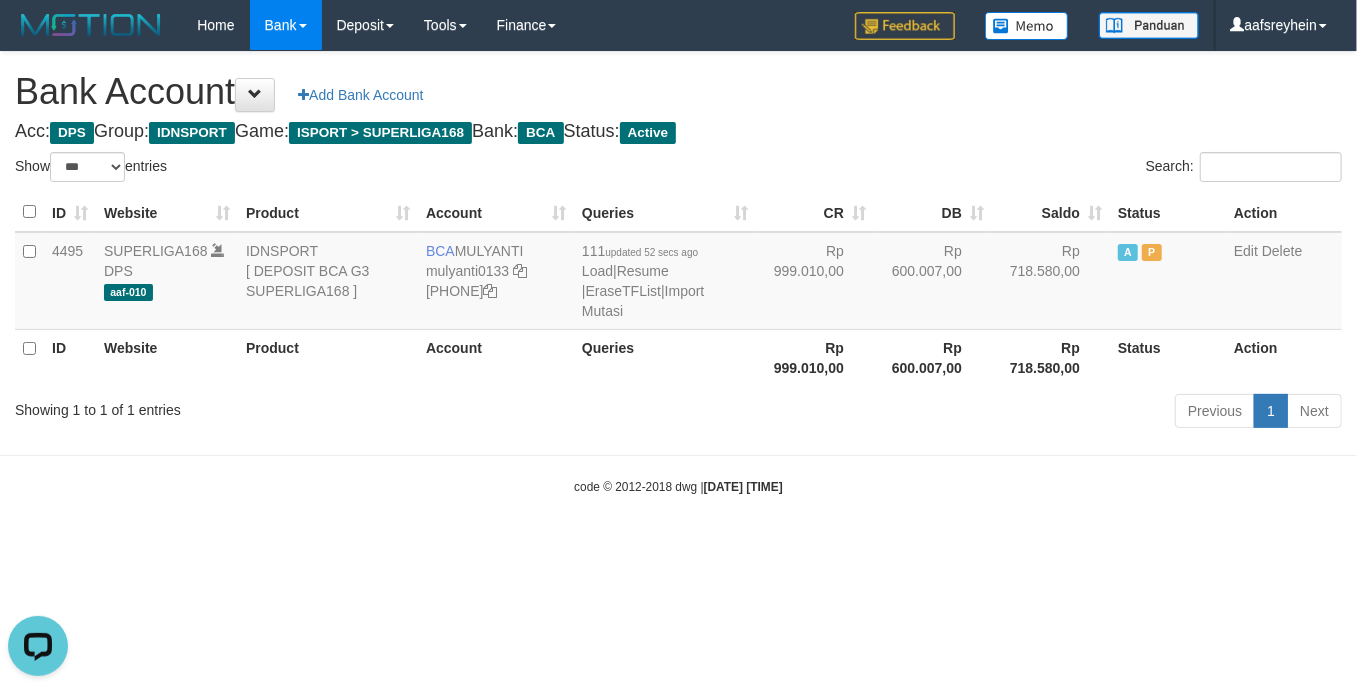 scroll, scrollTop: 0, scrollLeft: 0, axis: both 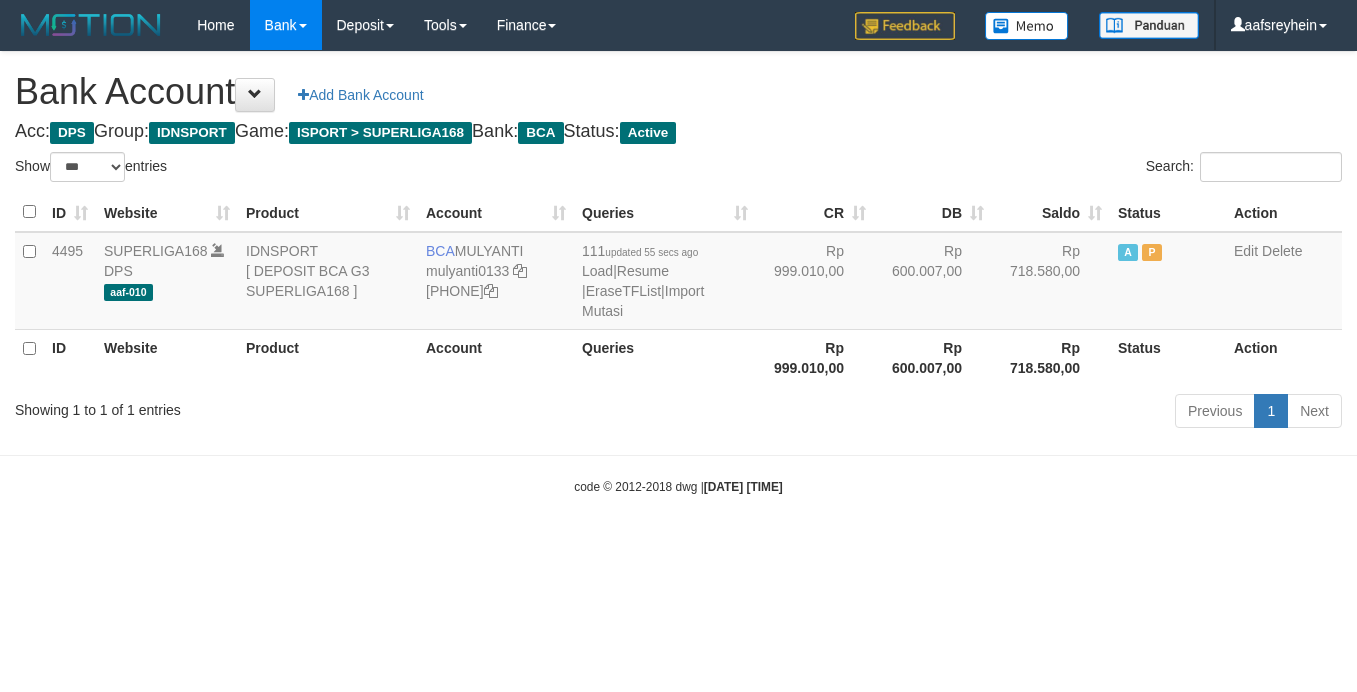 select on "***" 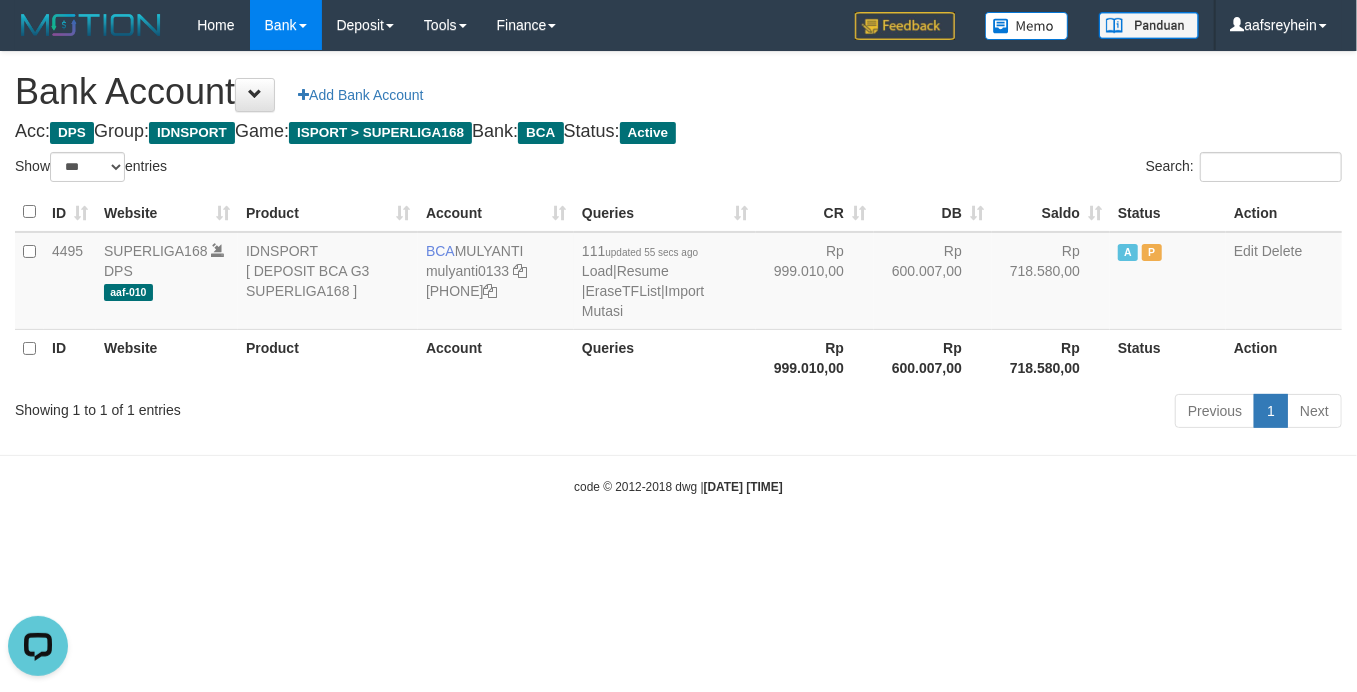 scroll, scrollTop: 0, scrollLeft: 0, axis: both 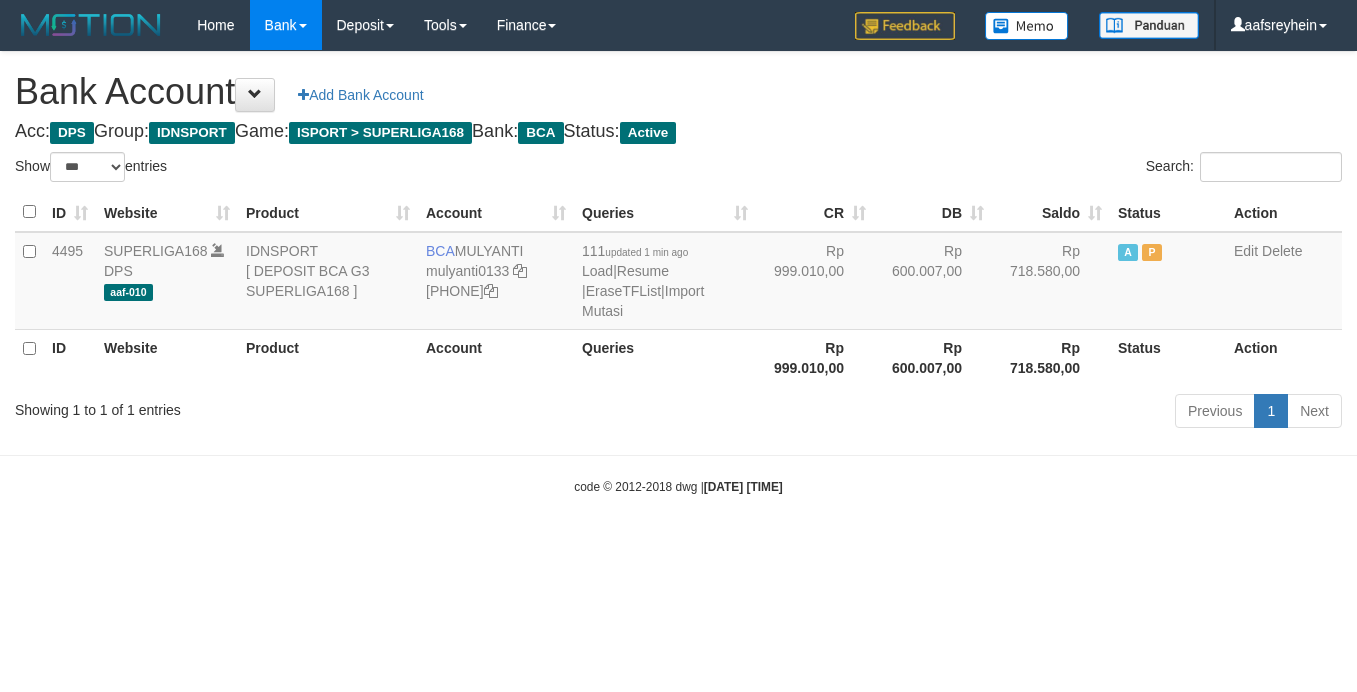 select on "***" 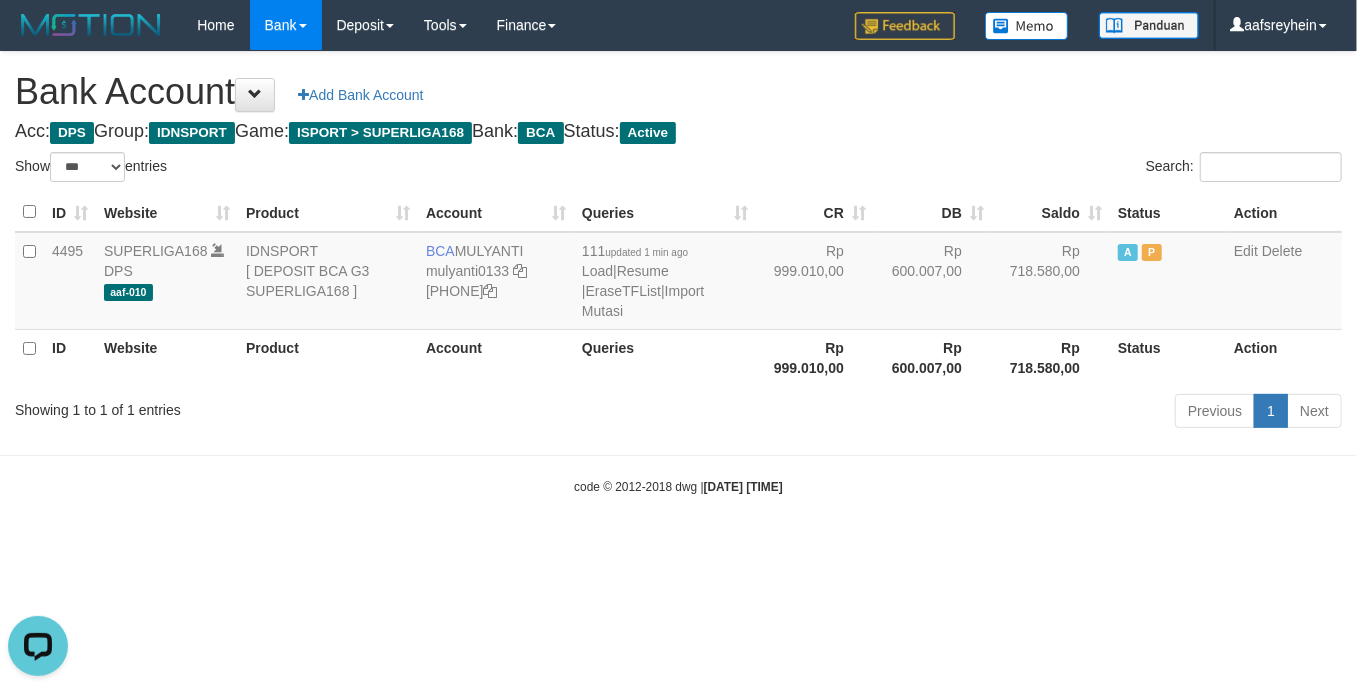 scroll, scrollTop: 0, scrollLeft: 0, axis: both 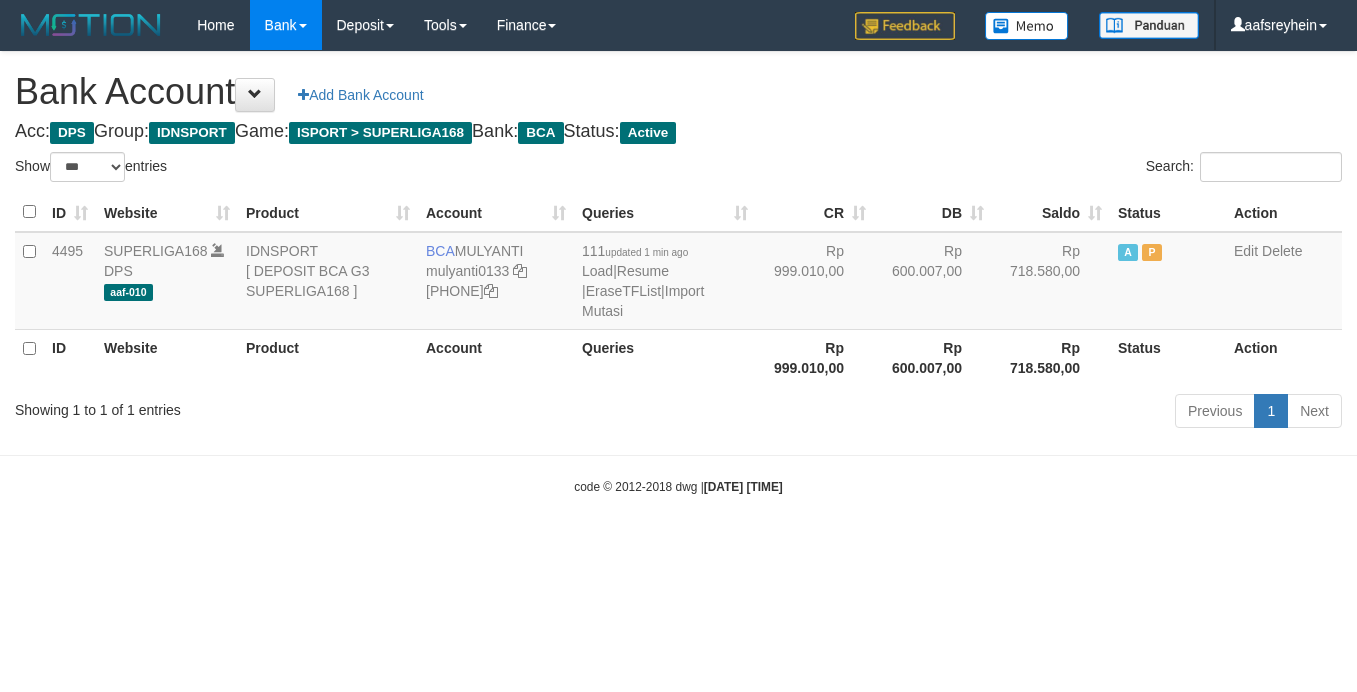 select on "***" 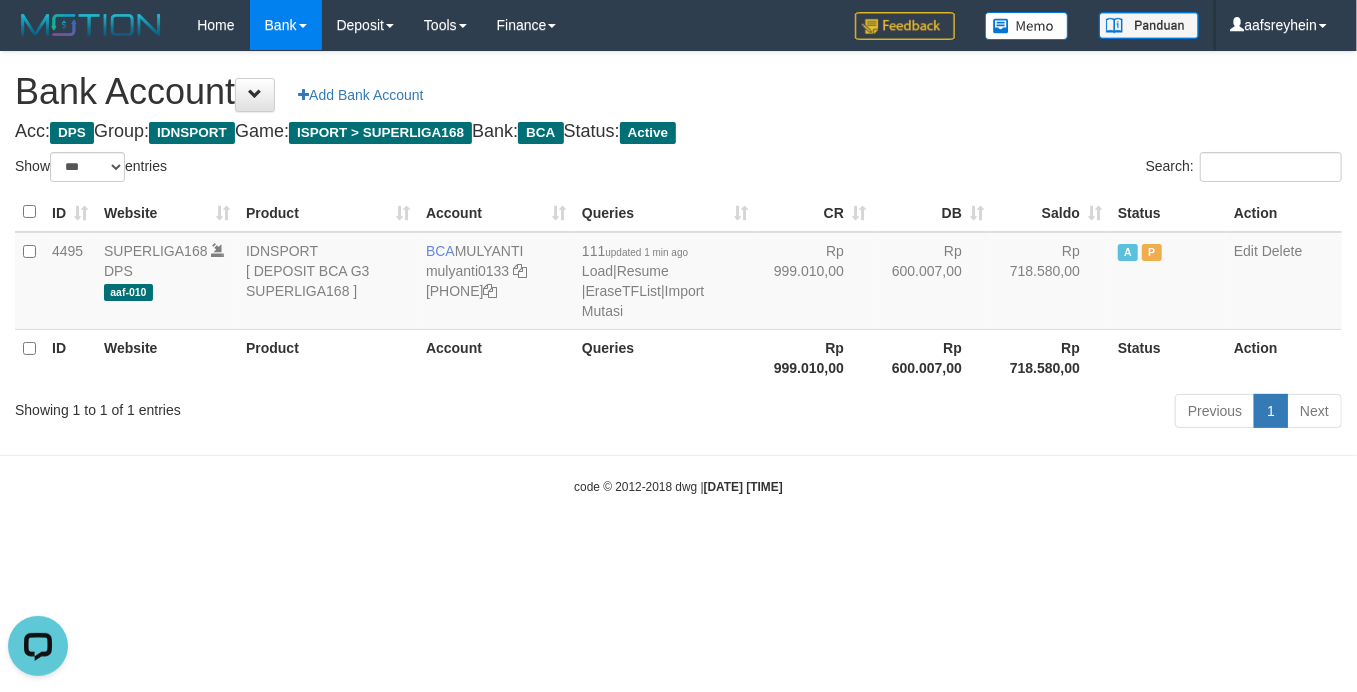 scroll, scrollTop: 0, scrollLeft: 0, axis: both 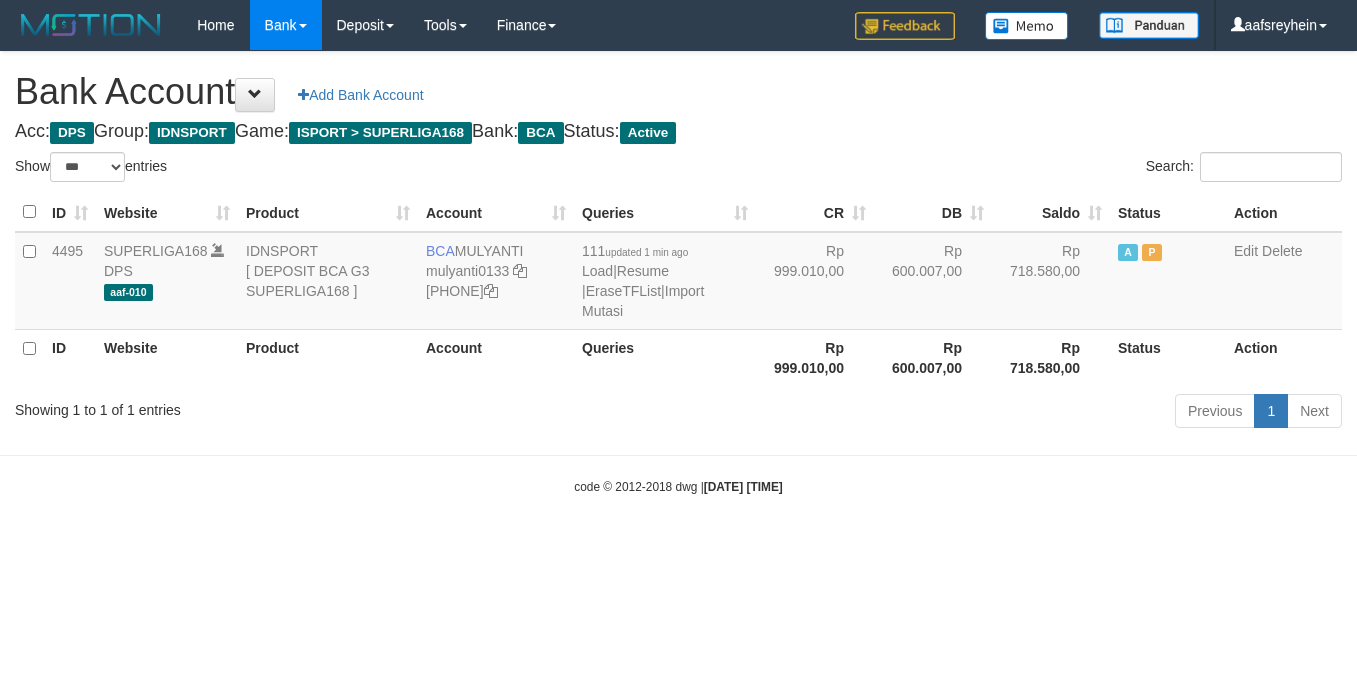 select on "***" 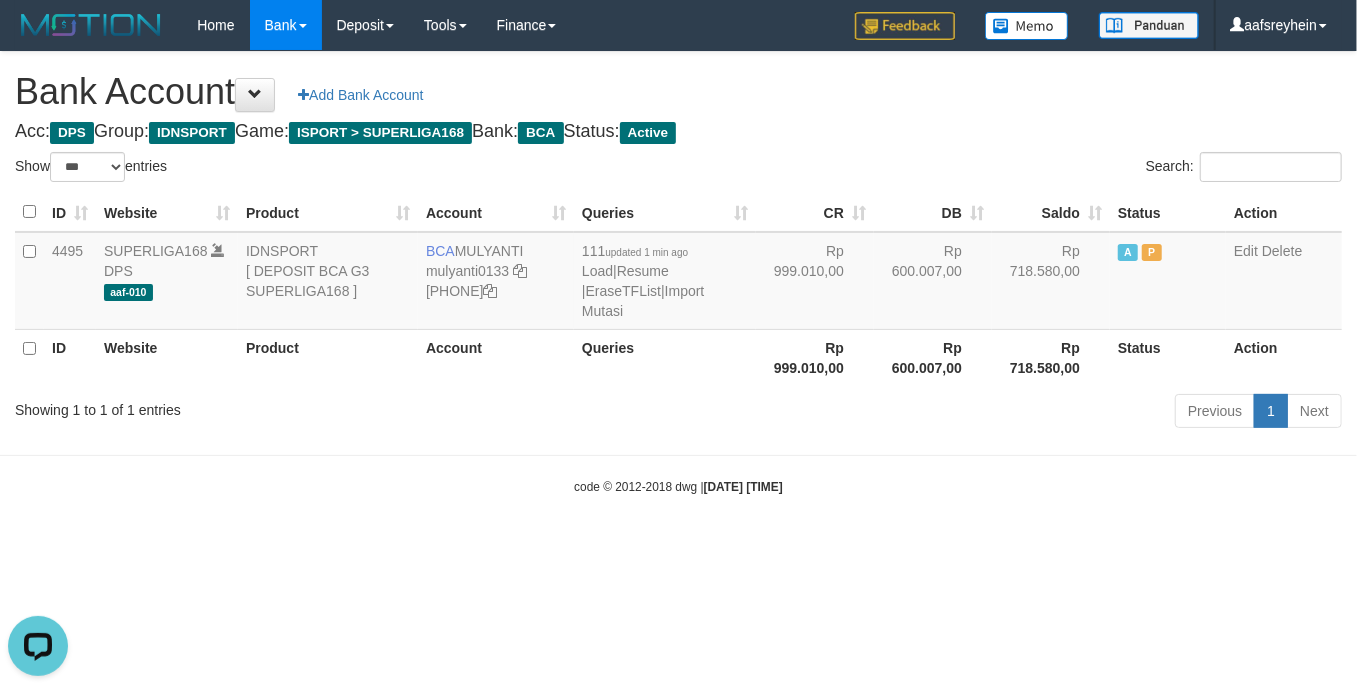 scroll, scrollTop: 0, scrollLeft: 0, axis: both 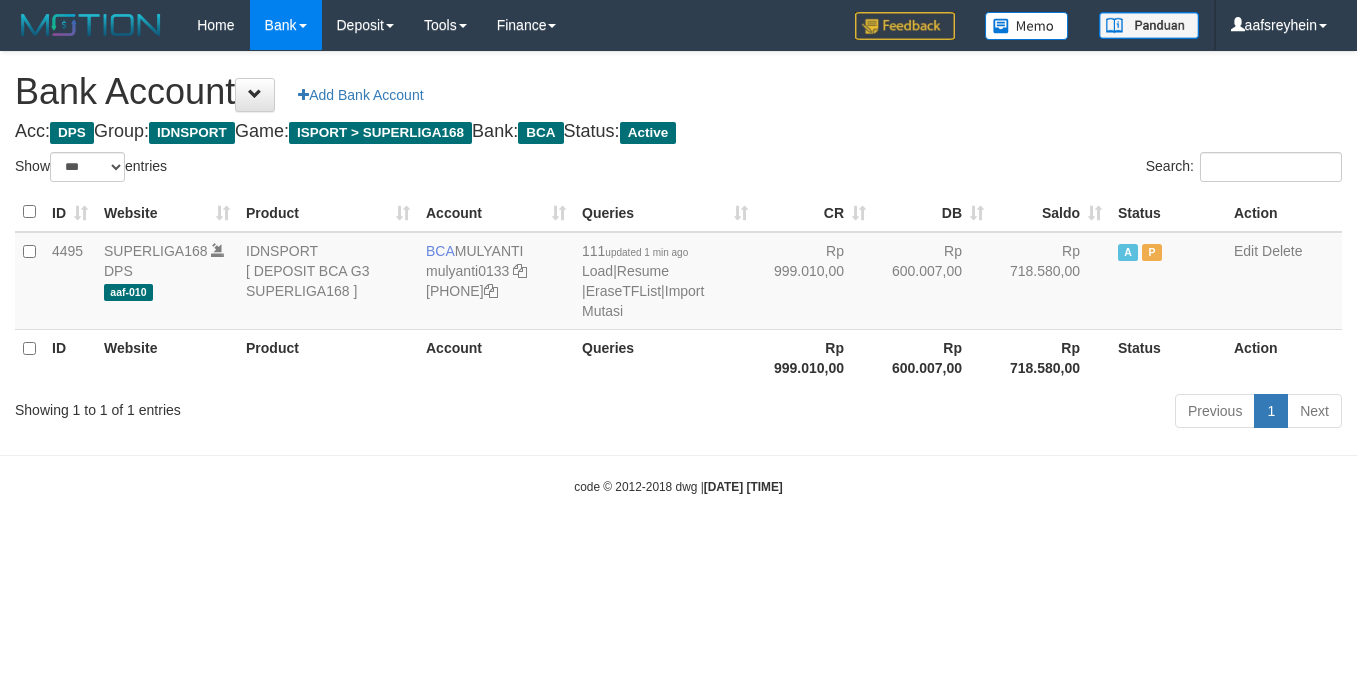 select on "***" 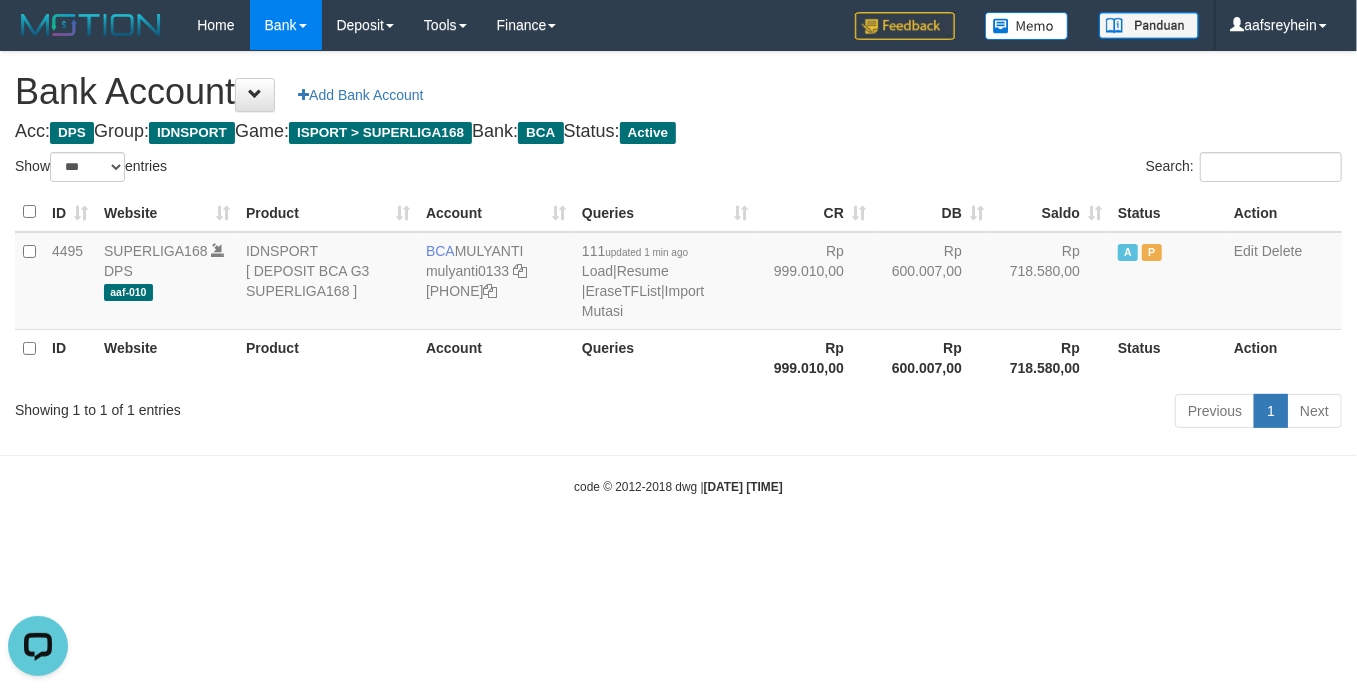 scroll, scrollTop: 0, scrollLeft: 0, axis: both 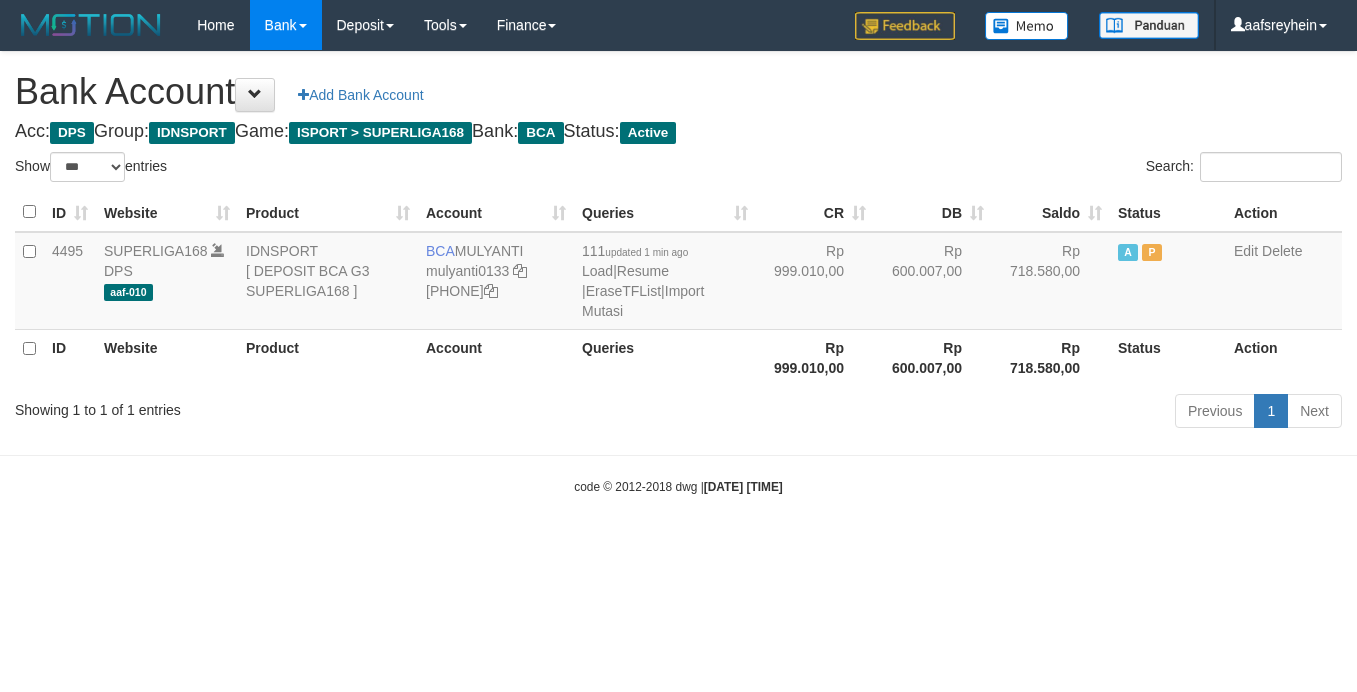 select on "***" 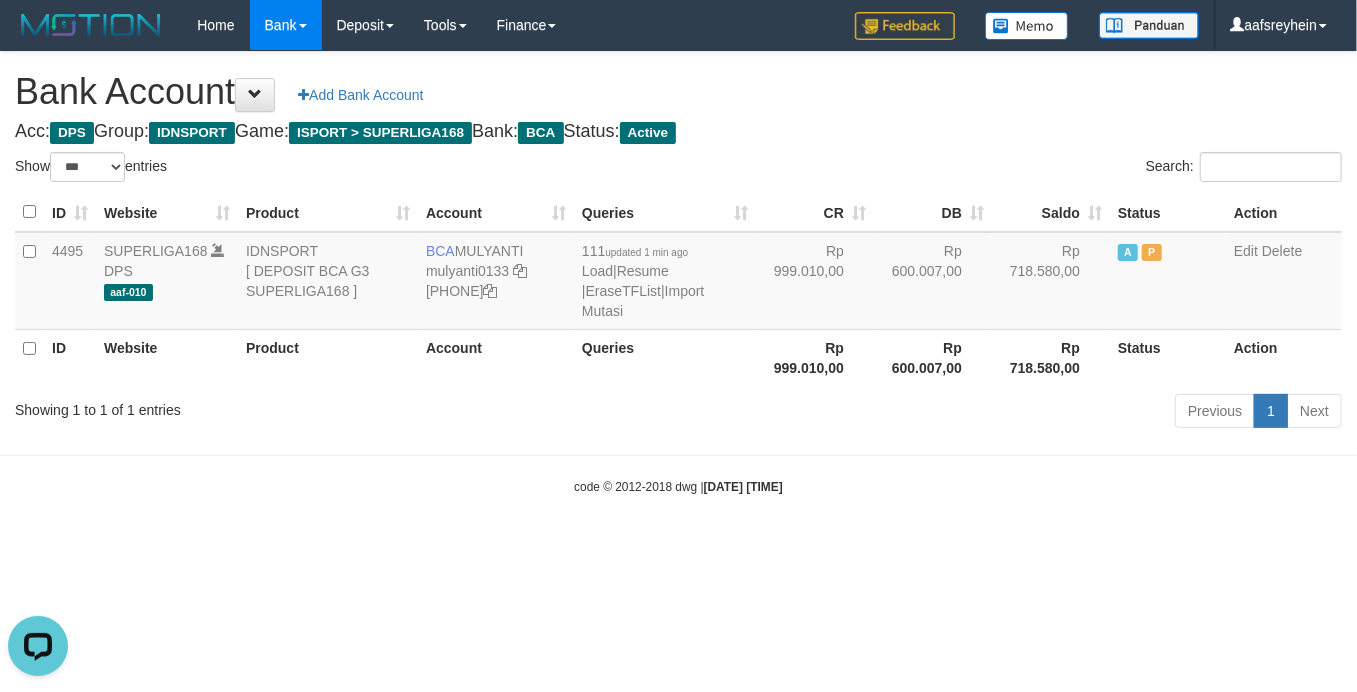 scroll, scrollTop: 0, scrollLeft: 0, axis: both 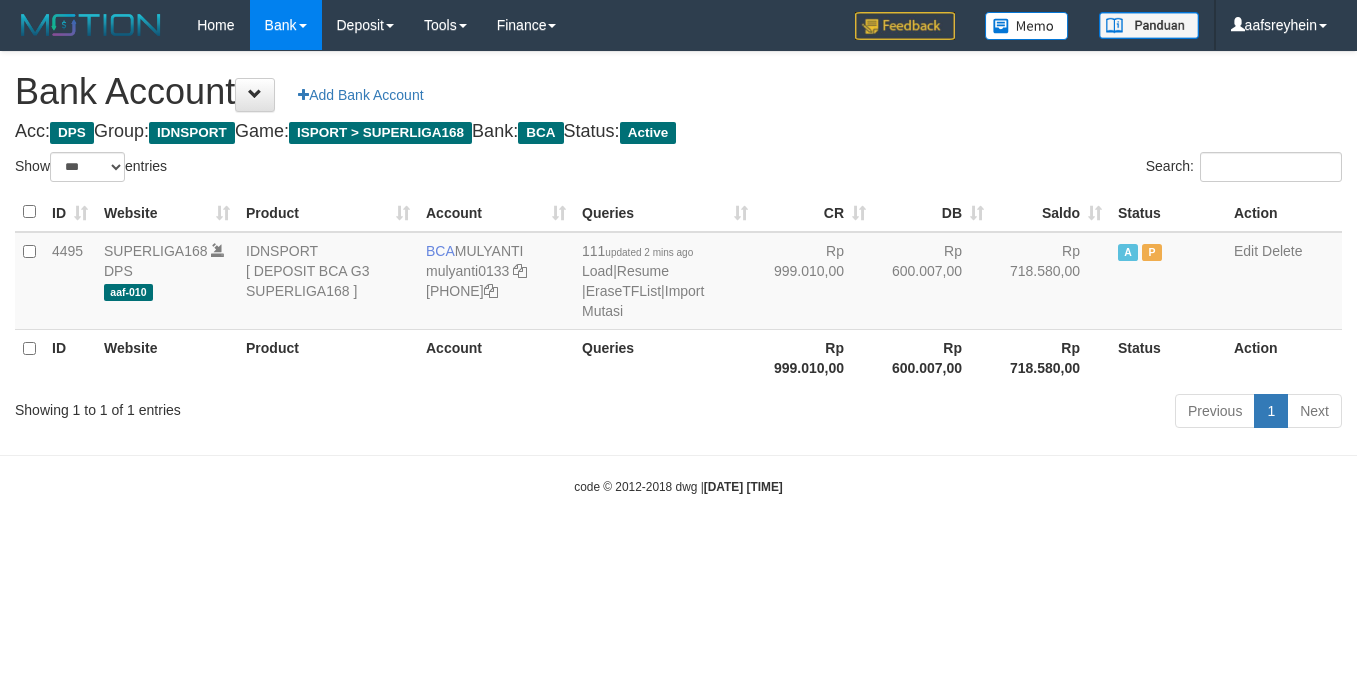select on "***" 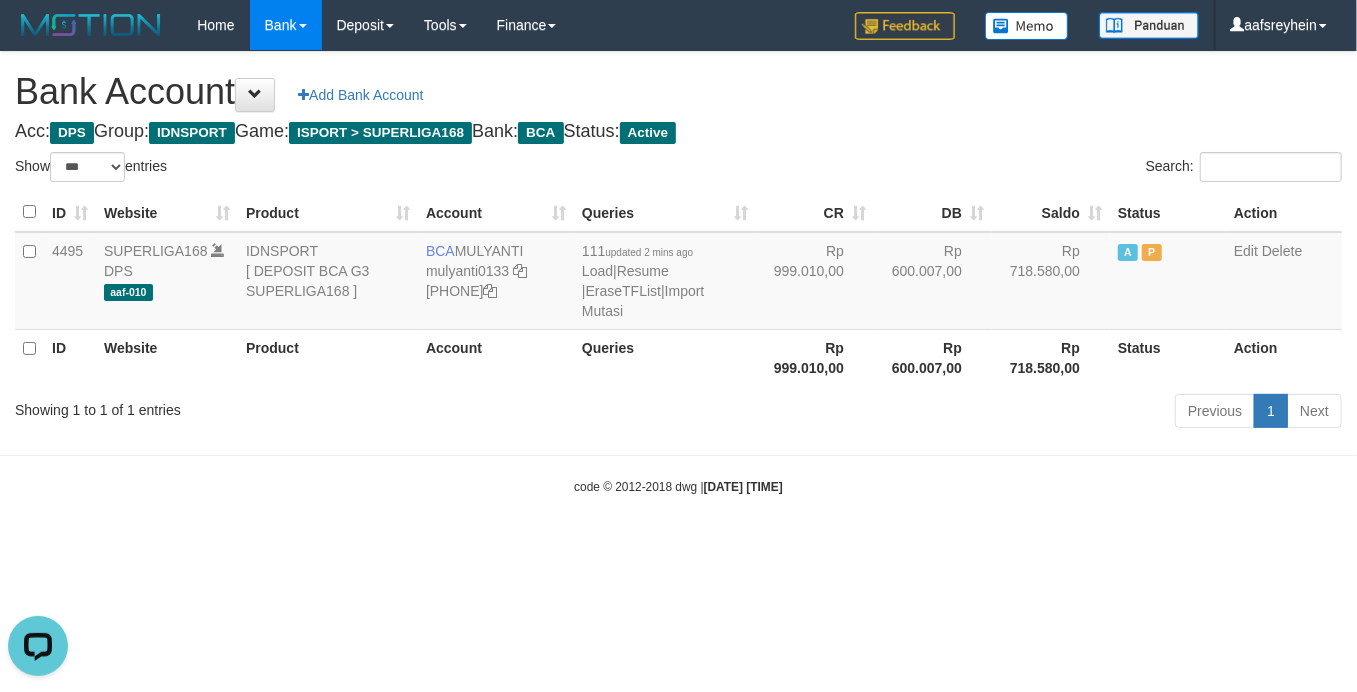 scroll, scrollTop: 0, scrollLeft: 0, axis: both 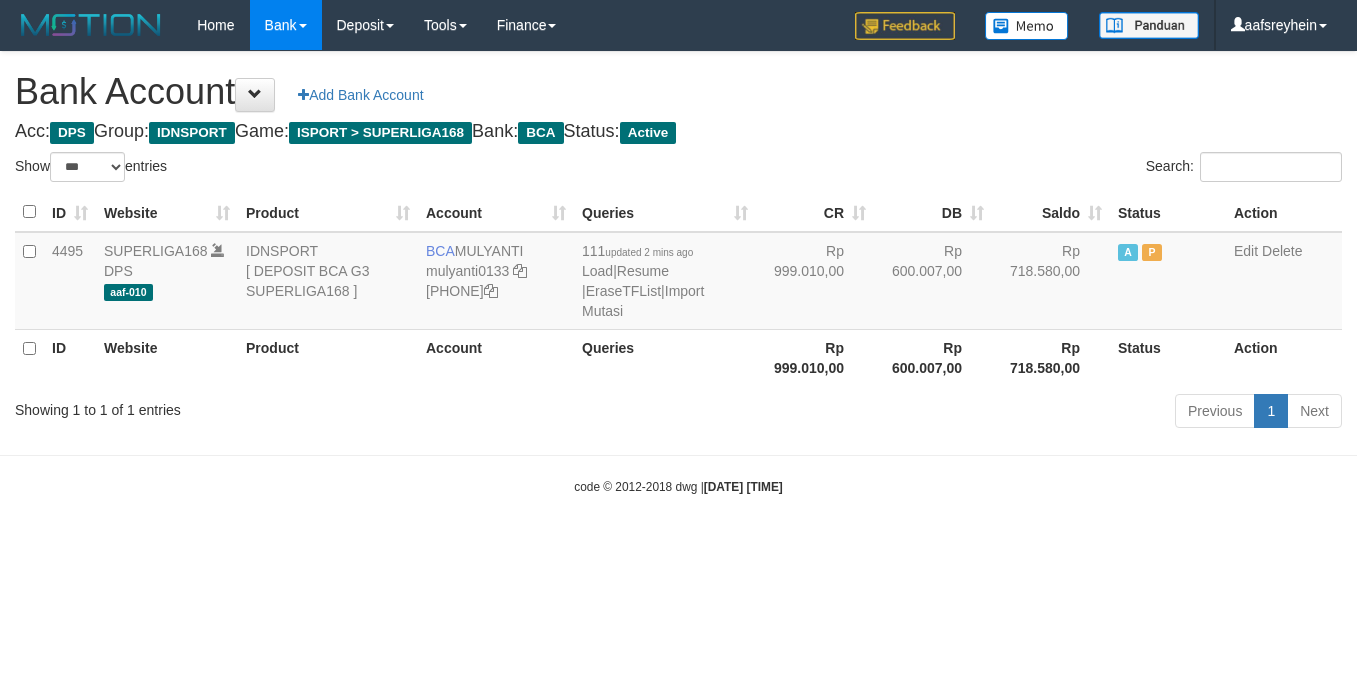 select on "***" 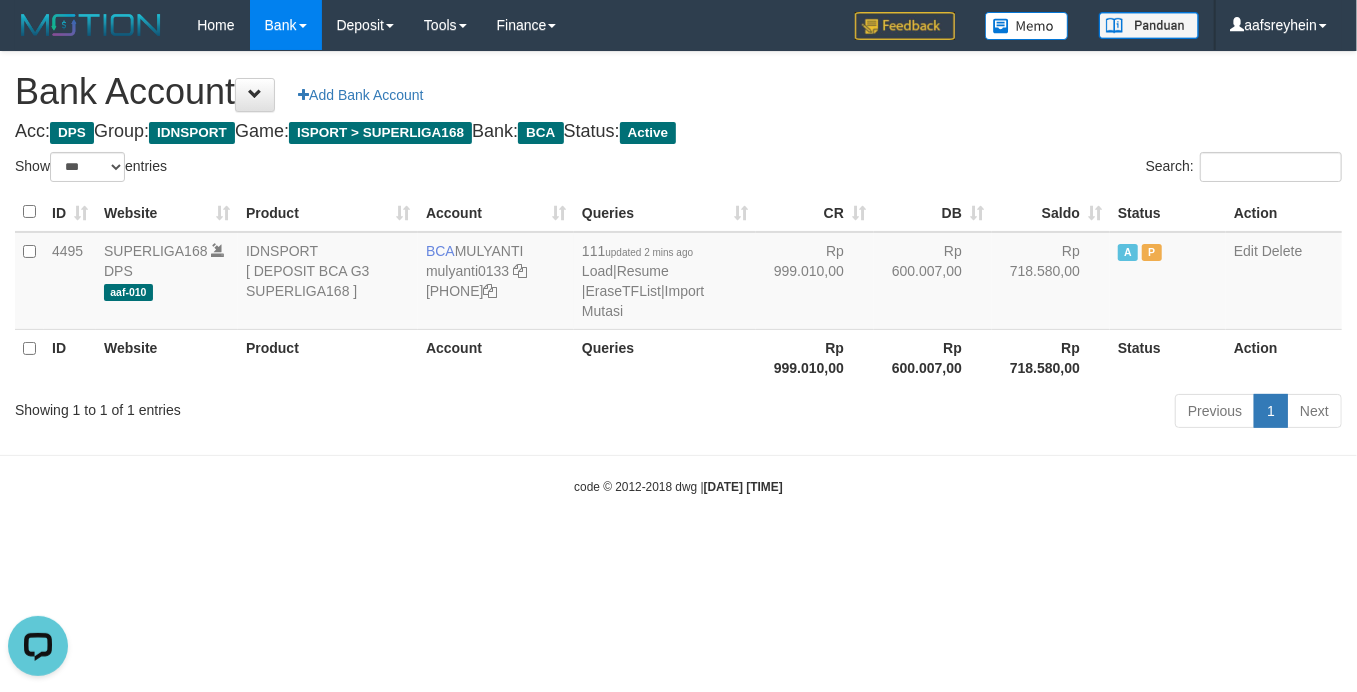 scroll, scrollTop: 0, scrollLeft: 0, axis: both 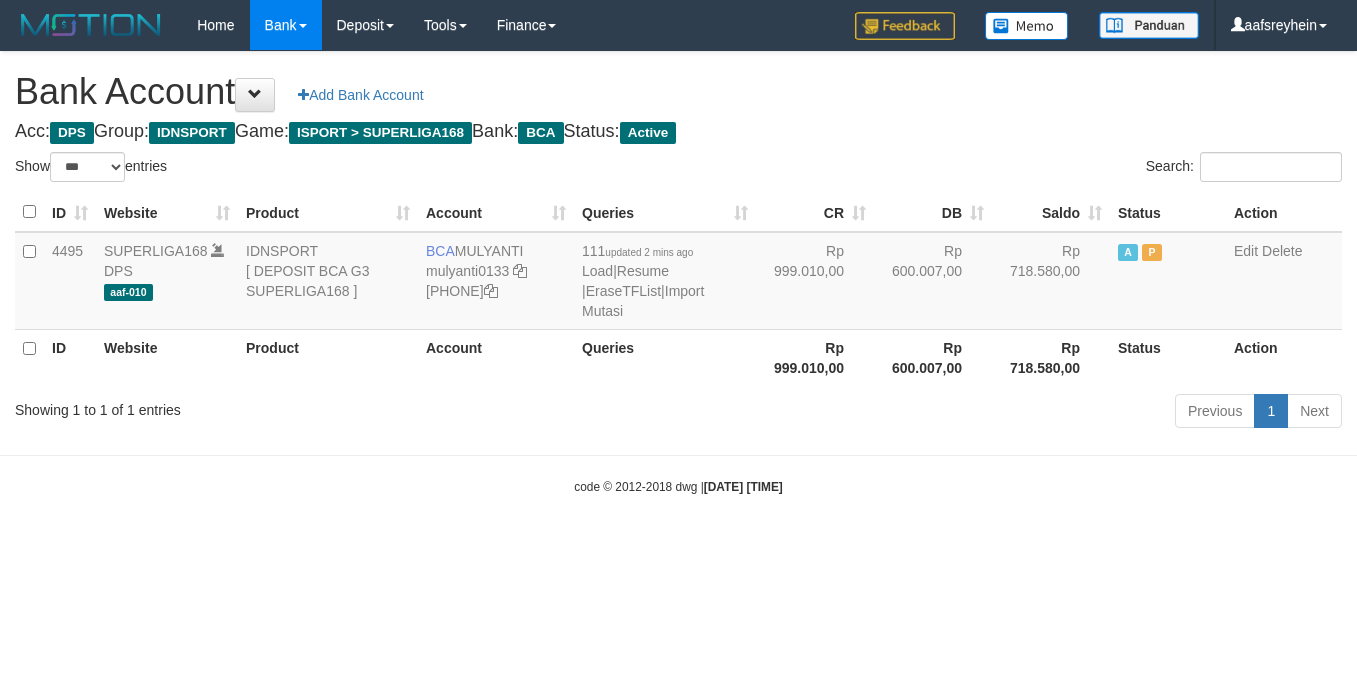 select on "***" 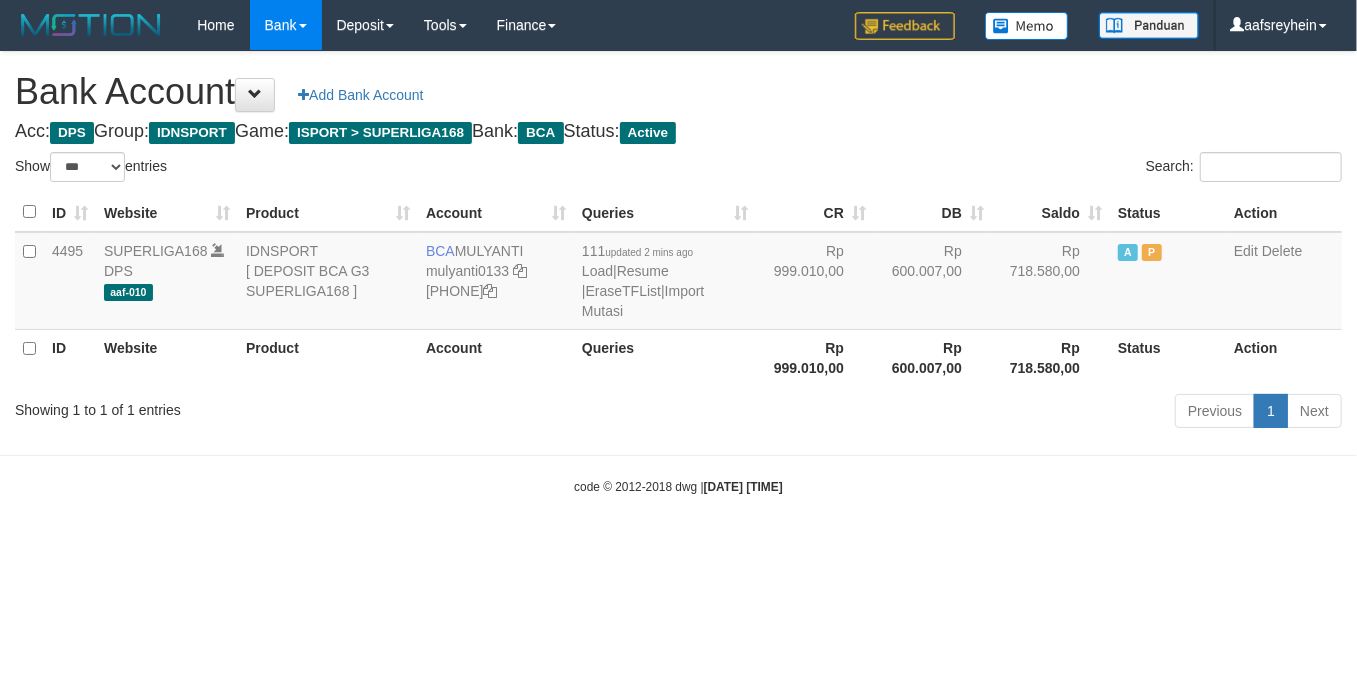 click on "Toggle navigation
Home
Bank
Account List
Load
By Website
Group
[ISPORT]													SUPERLIGA168
By Load Group (DPS)" at bounding box center (678, 273) 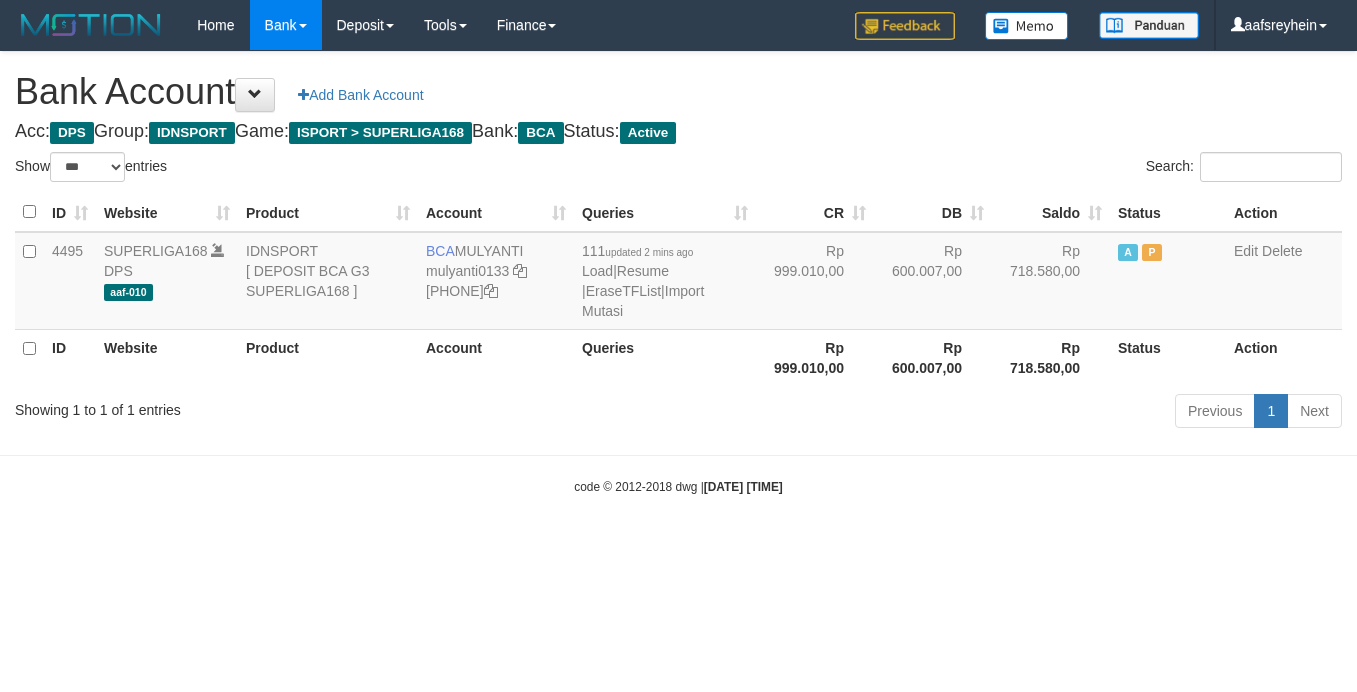select on "***" 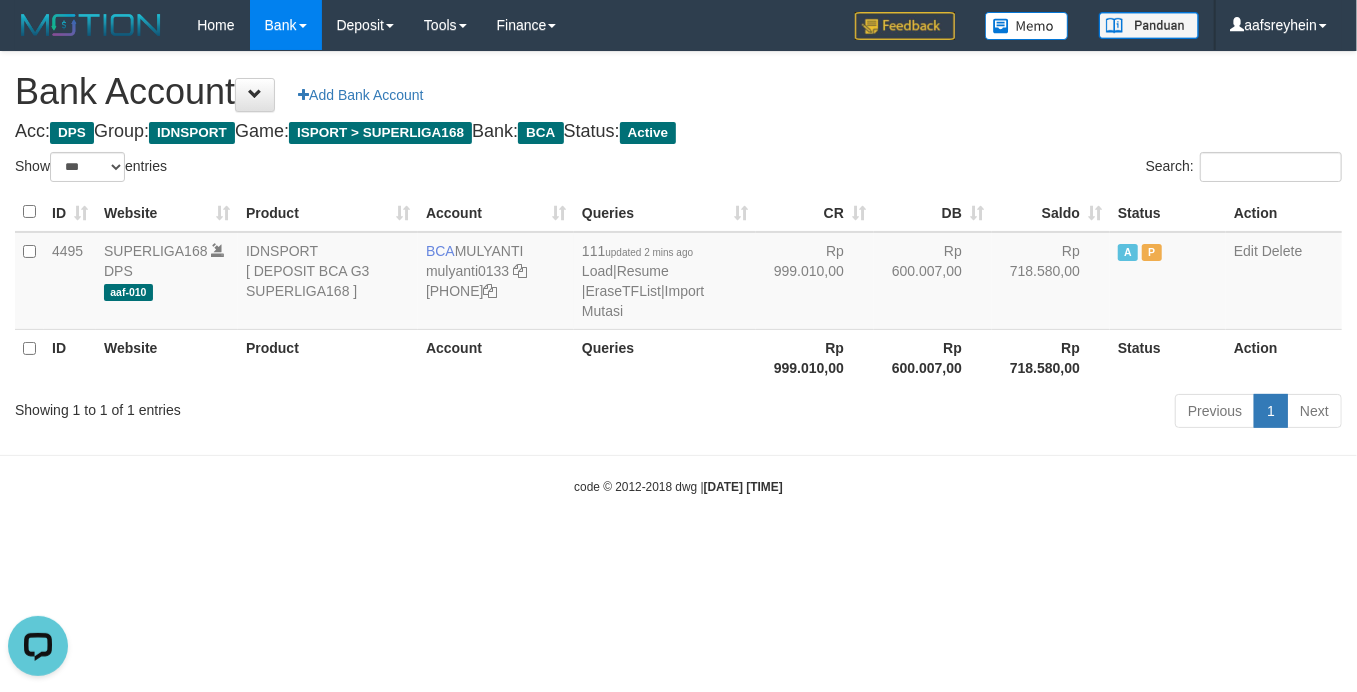 scroll, scrollTop: 0, scrollLeft: 0, axis: both 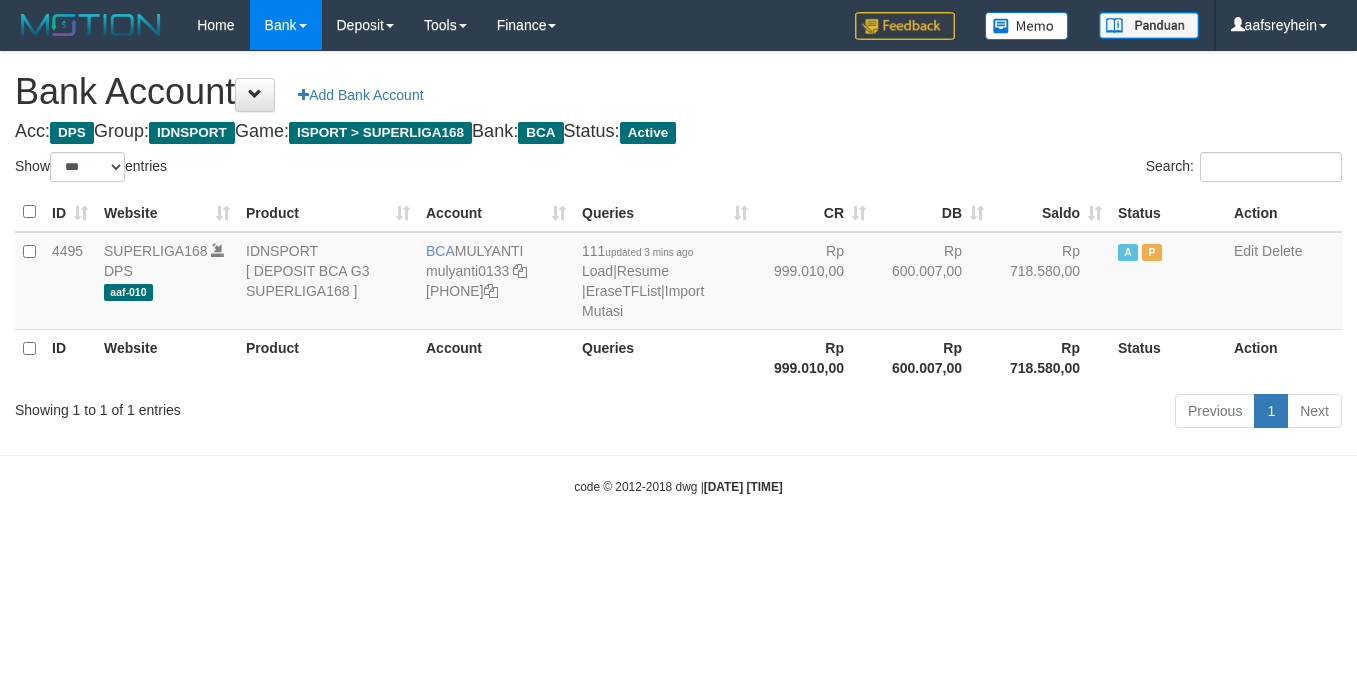 select on "***" 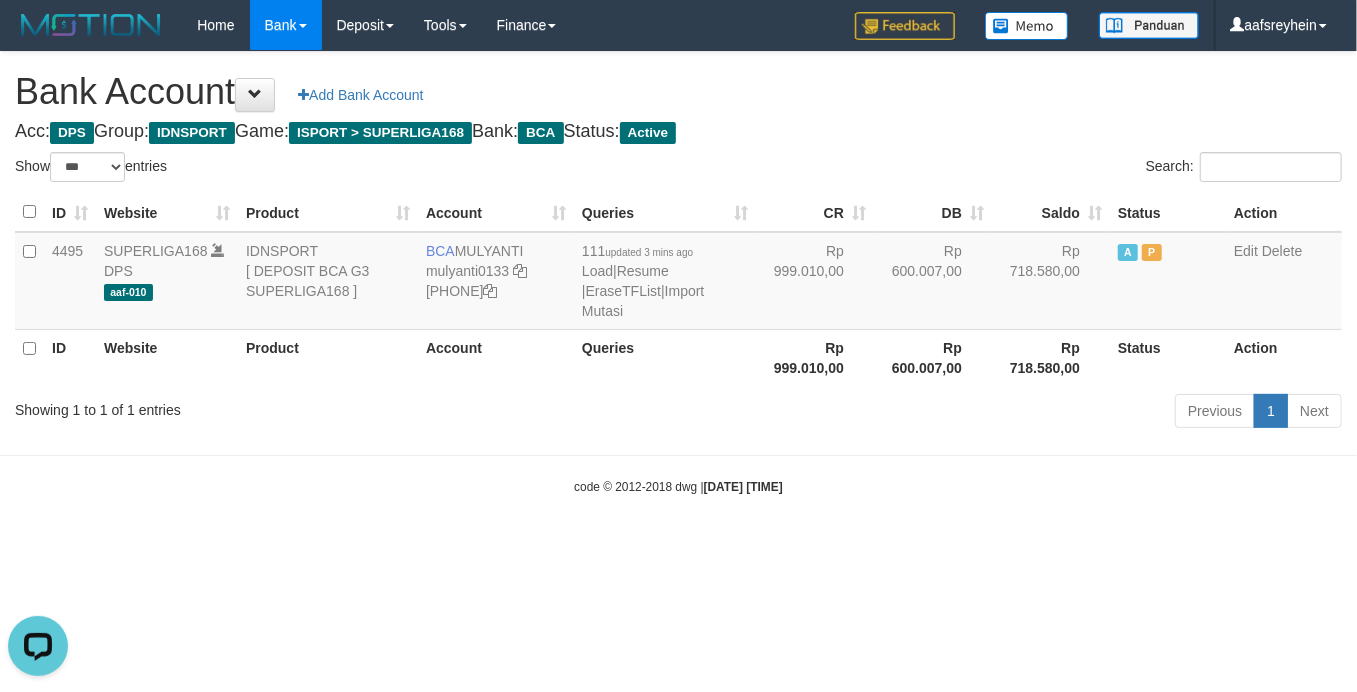 scroll, scrollTop: 0, scrollLeft: 0, axis: both 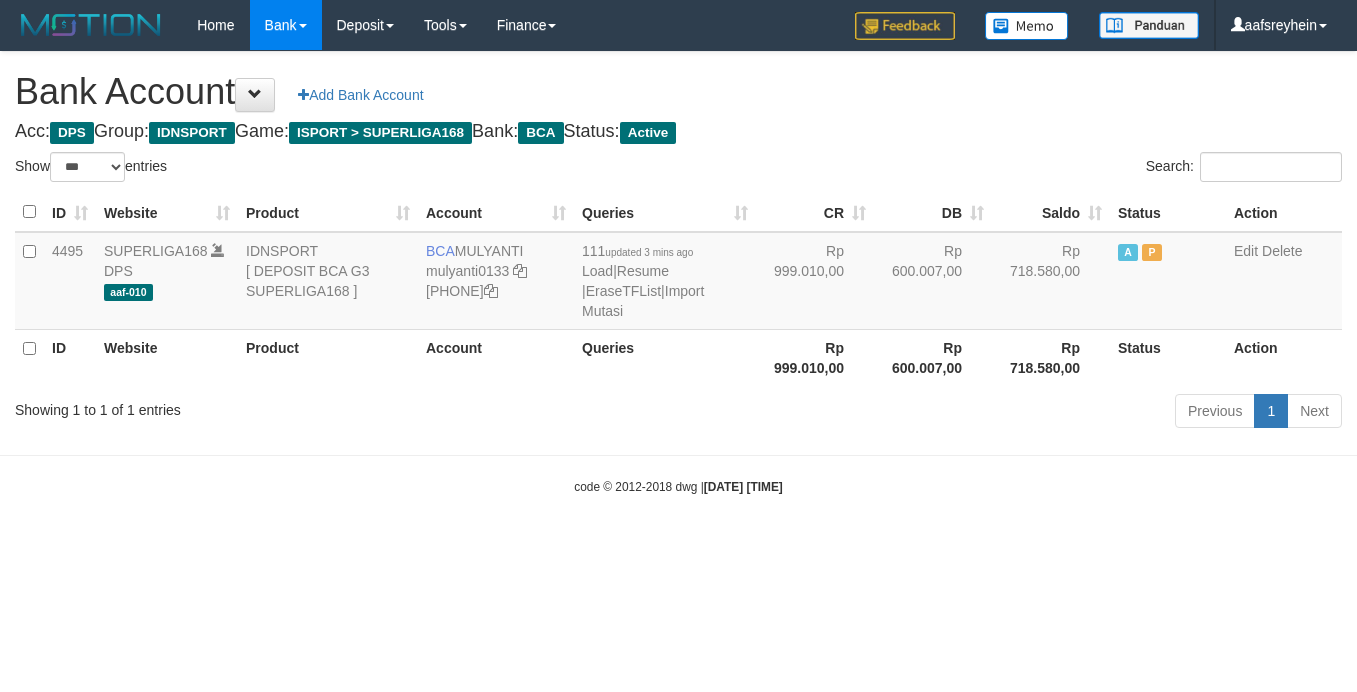 select on "***" 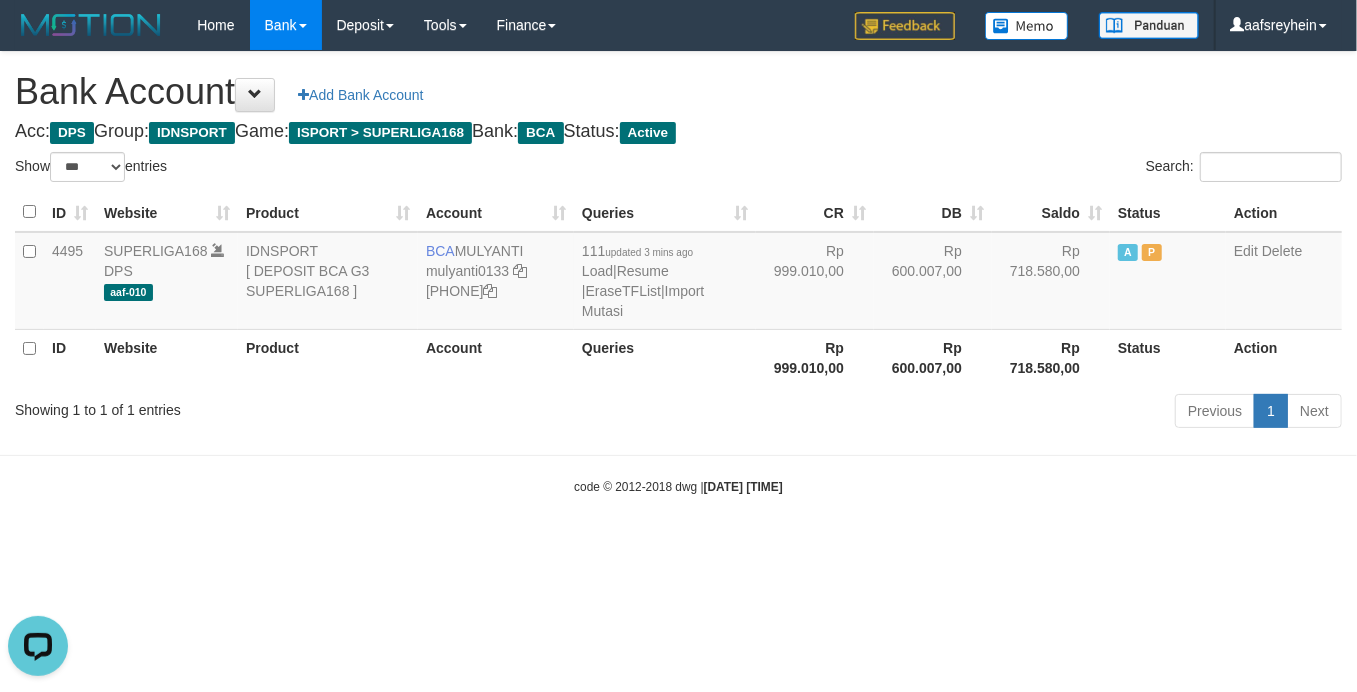 scroll, scrollTop: 0, scrollLeft: 0, axis: both 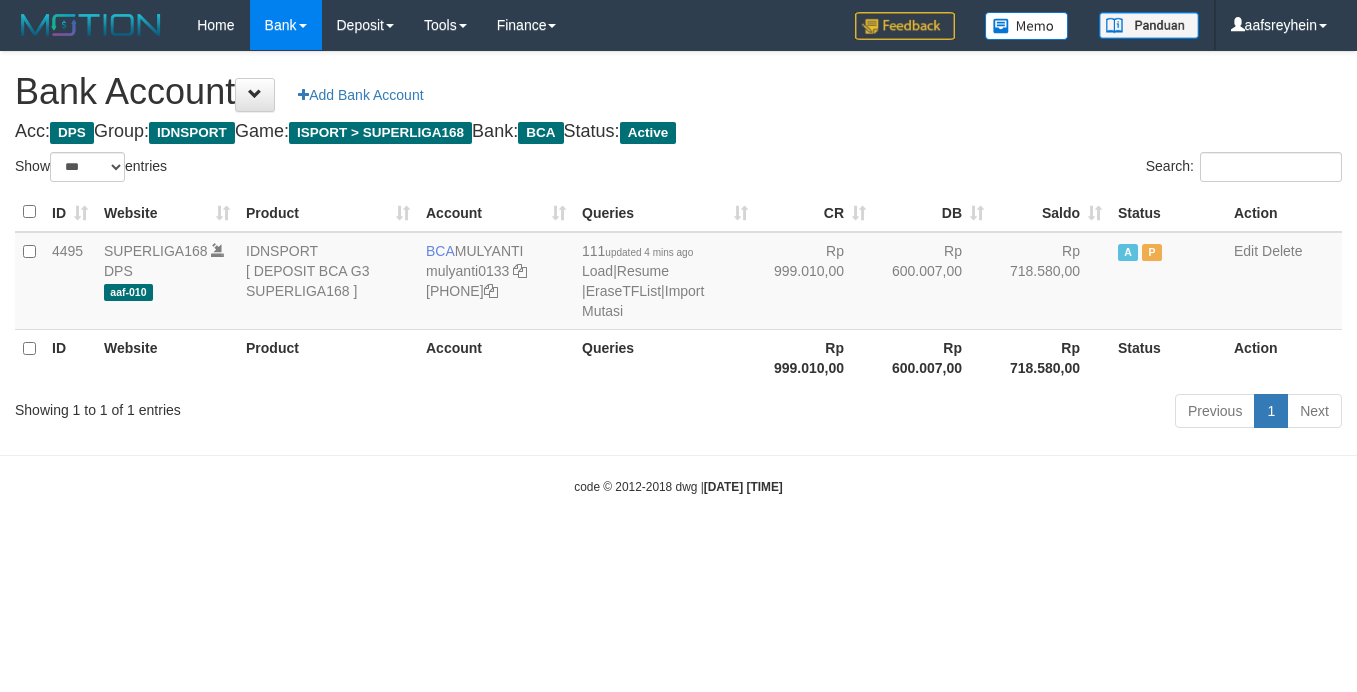 select on "***" 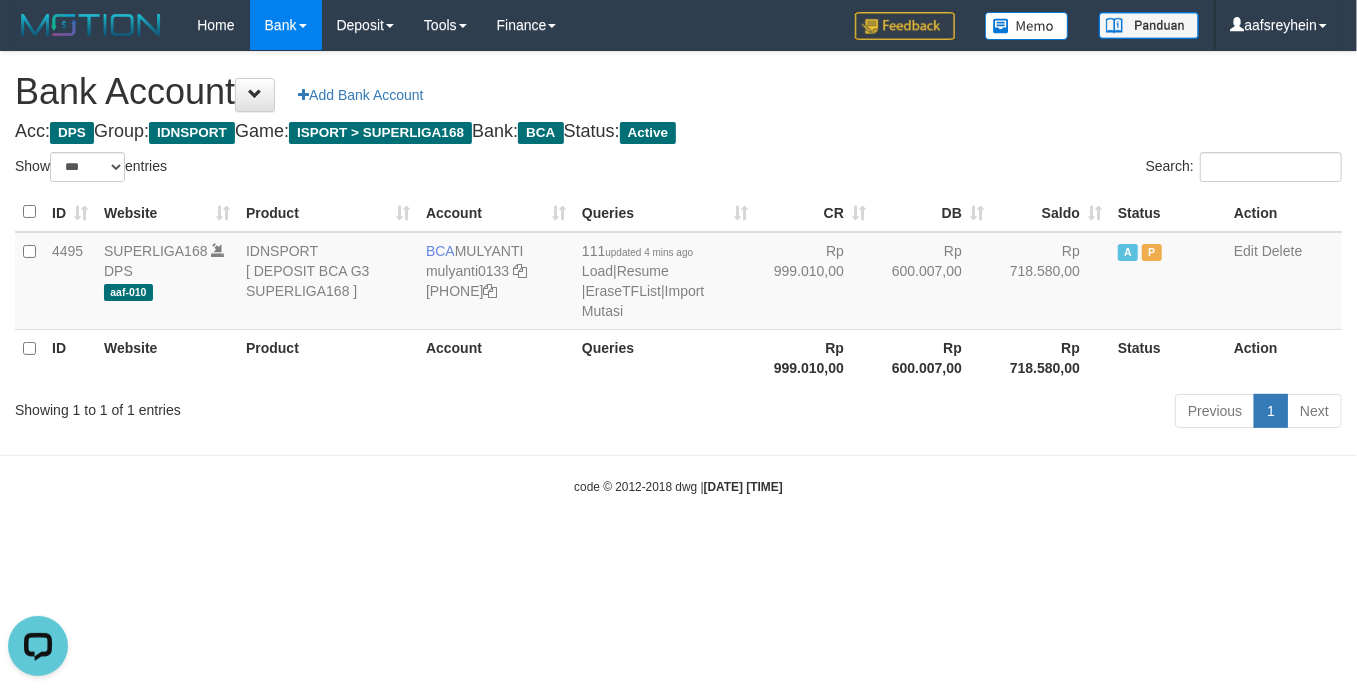 scroll, scrollTop: 0, scrollLeft: 0, axis: both 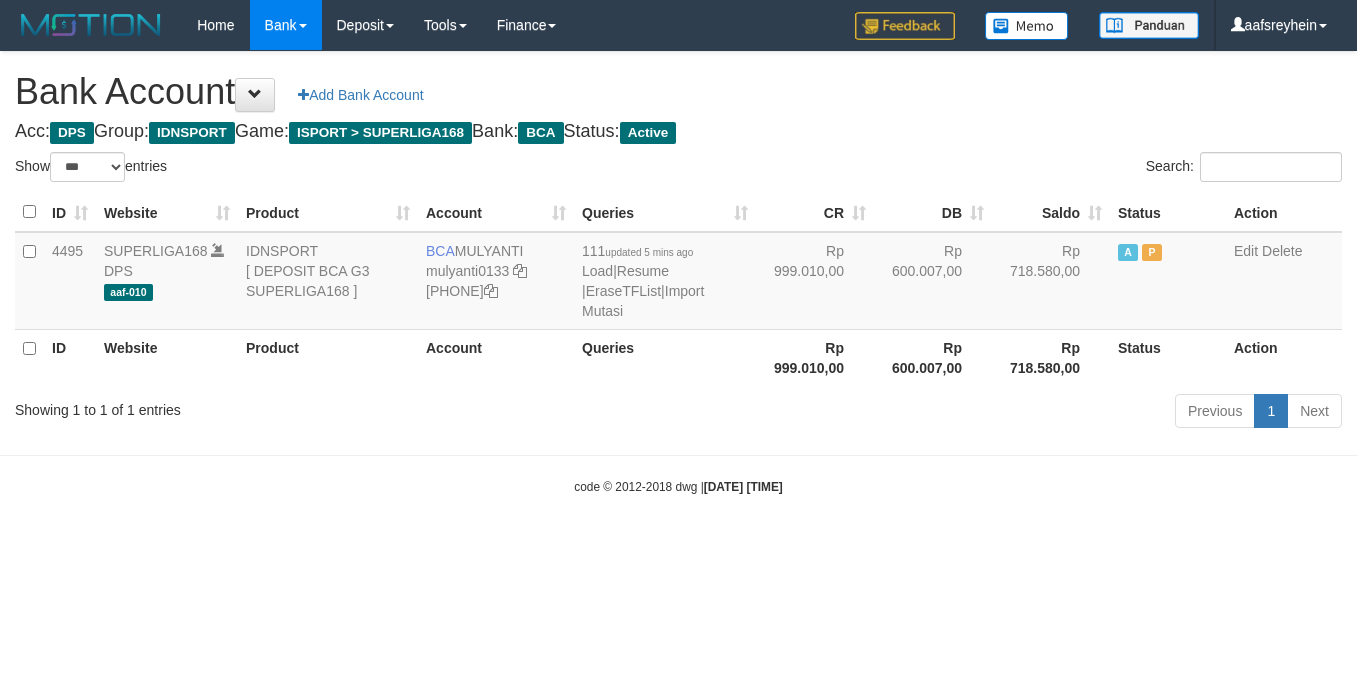select on "***" 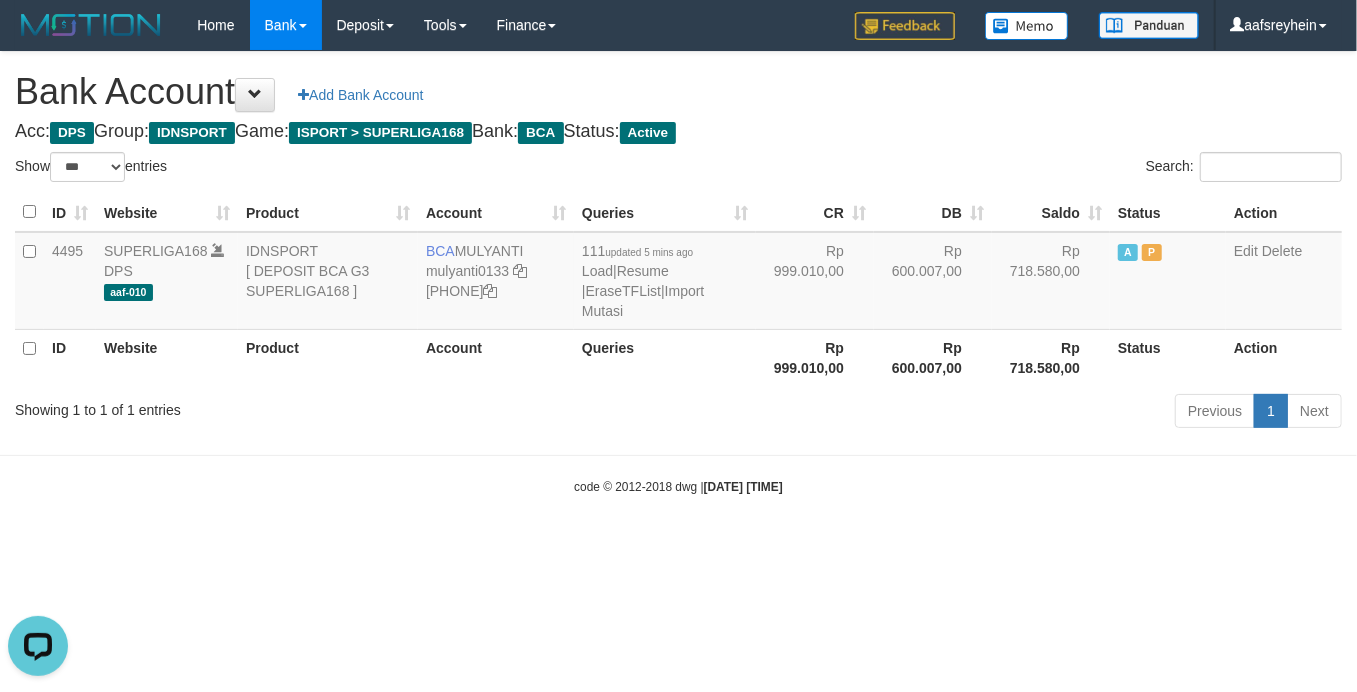scroll, scrollTop: 0, scrollLeft: 0, axis: both 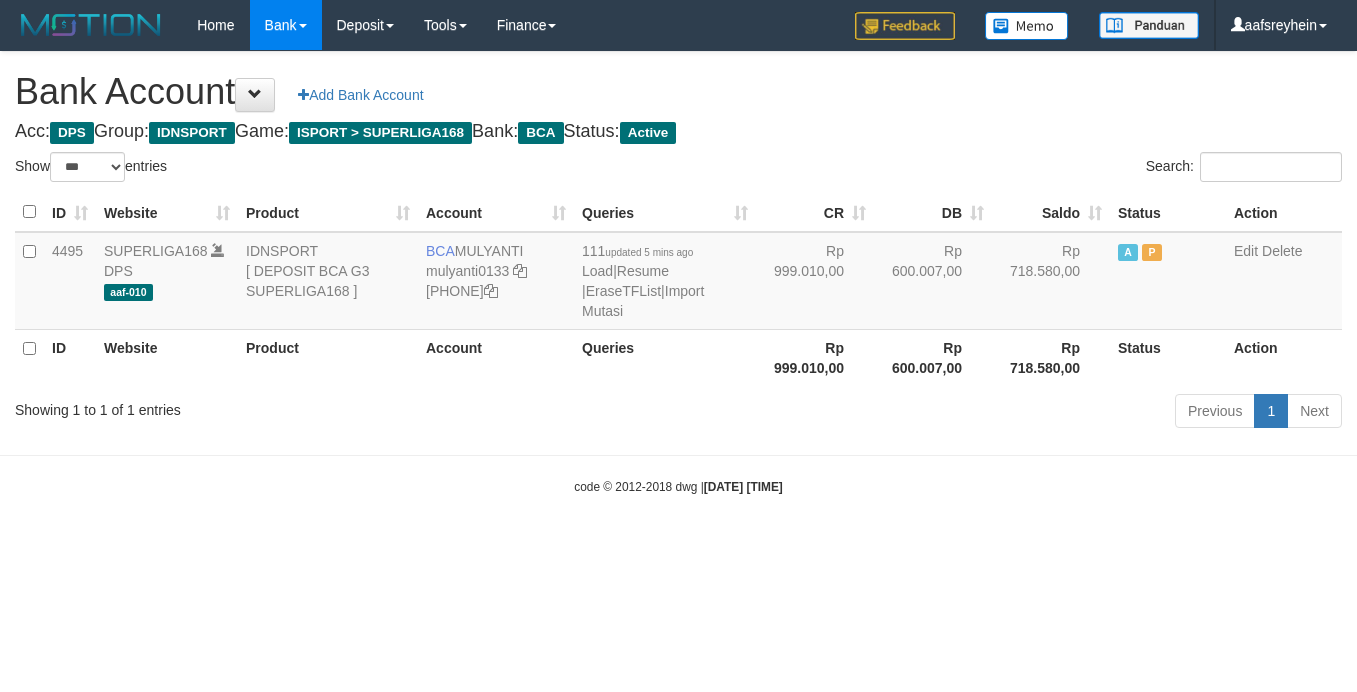 select on "***" 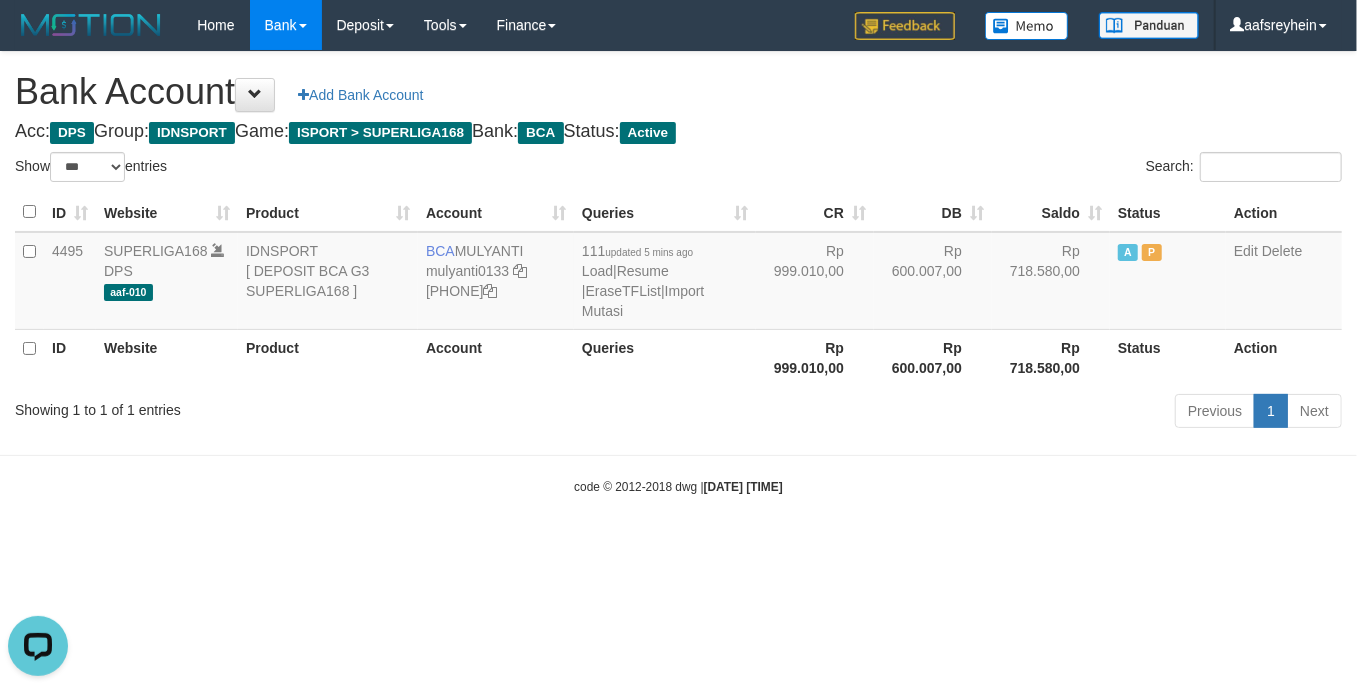 scroll, scrollTop: 0, scrollLeft: 0, axis: both 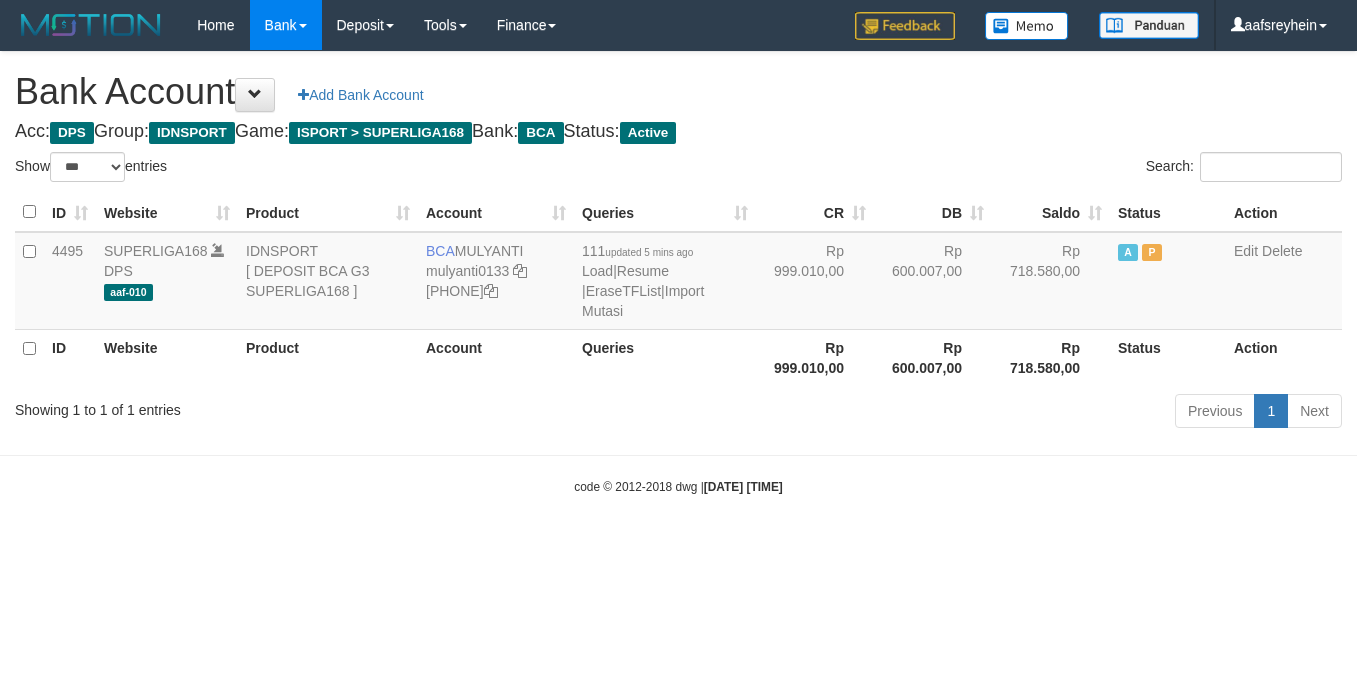 select on "***" 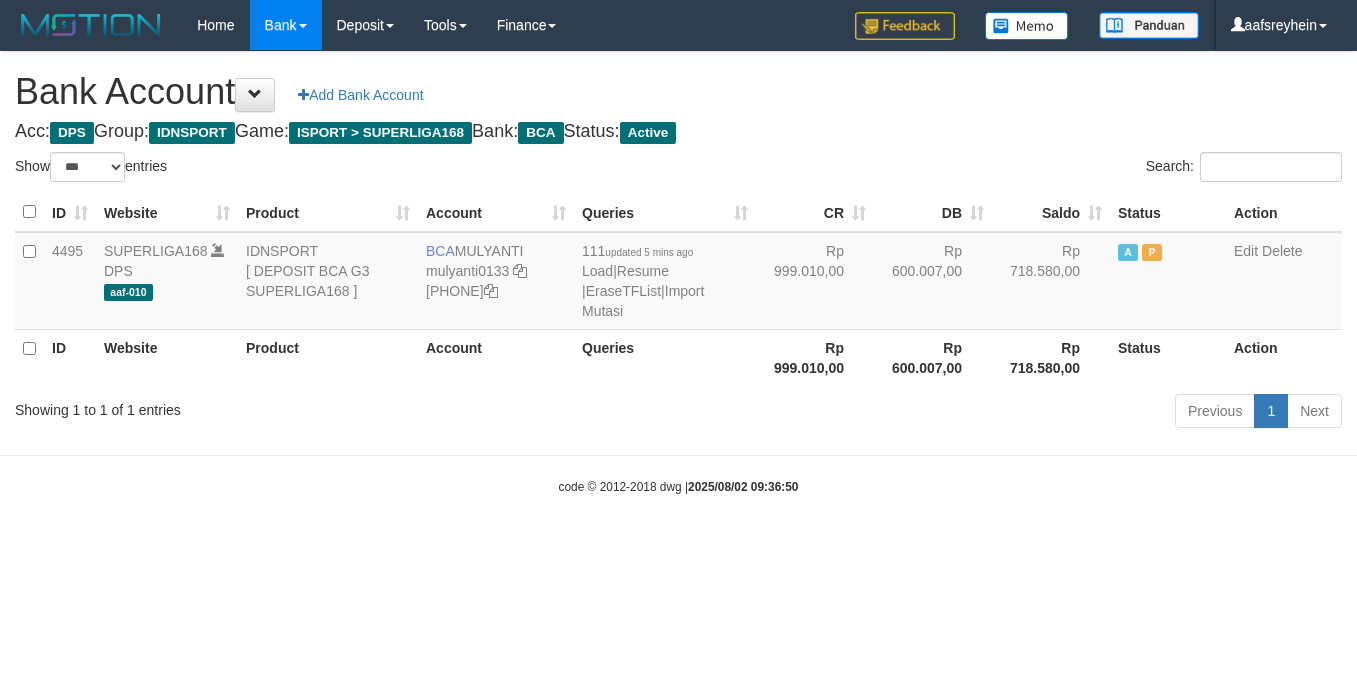 select on "***" 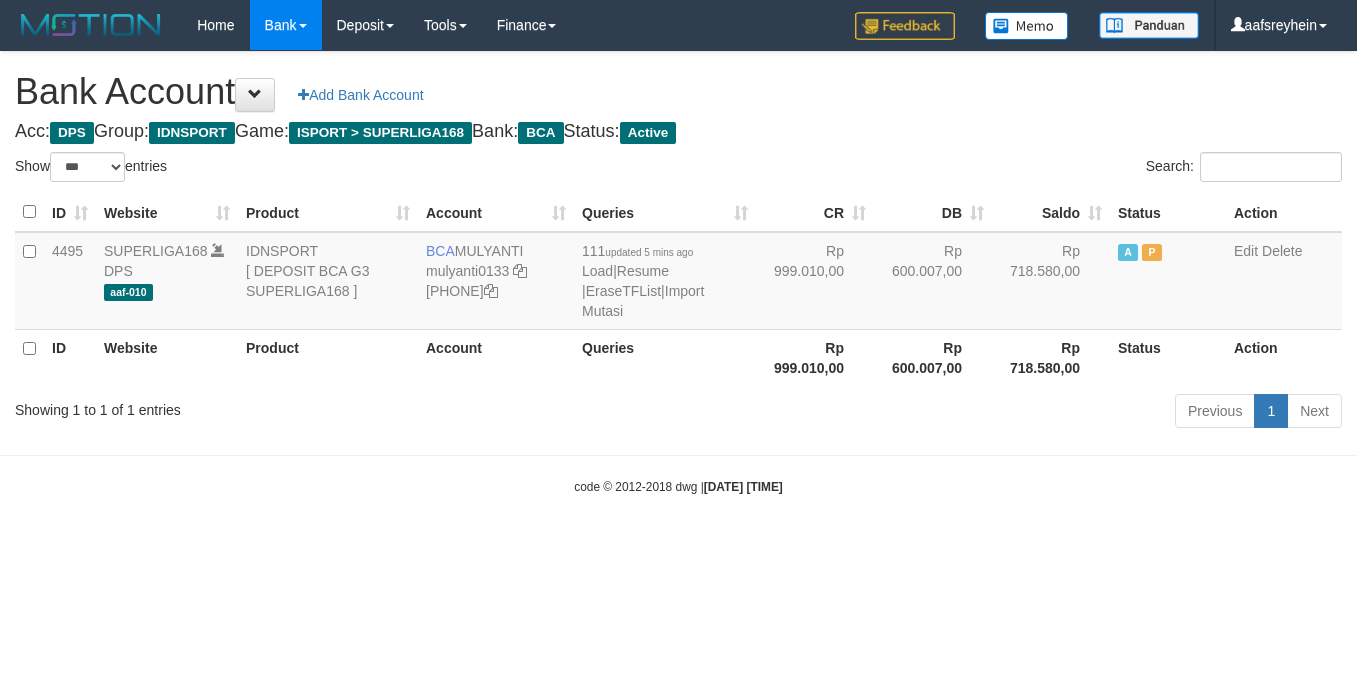 select on "***" 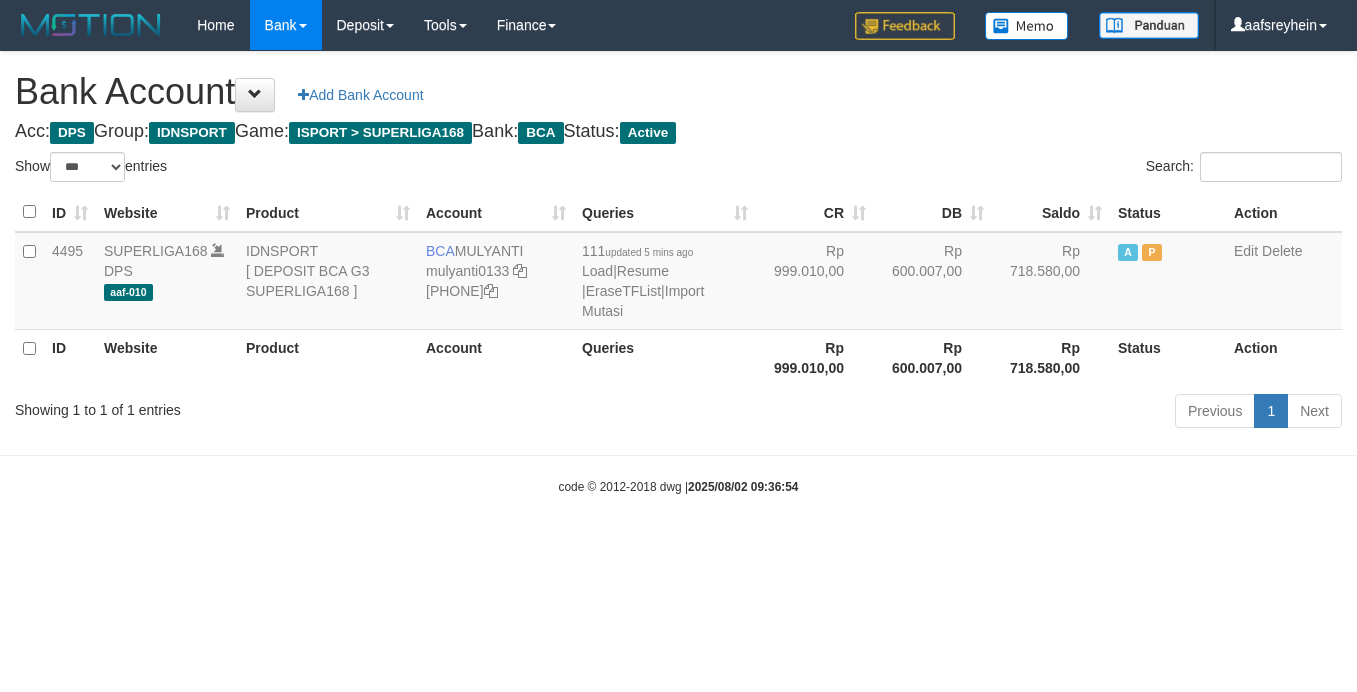 select on "***" 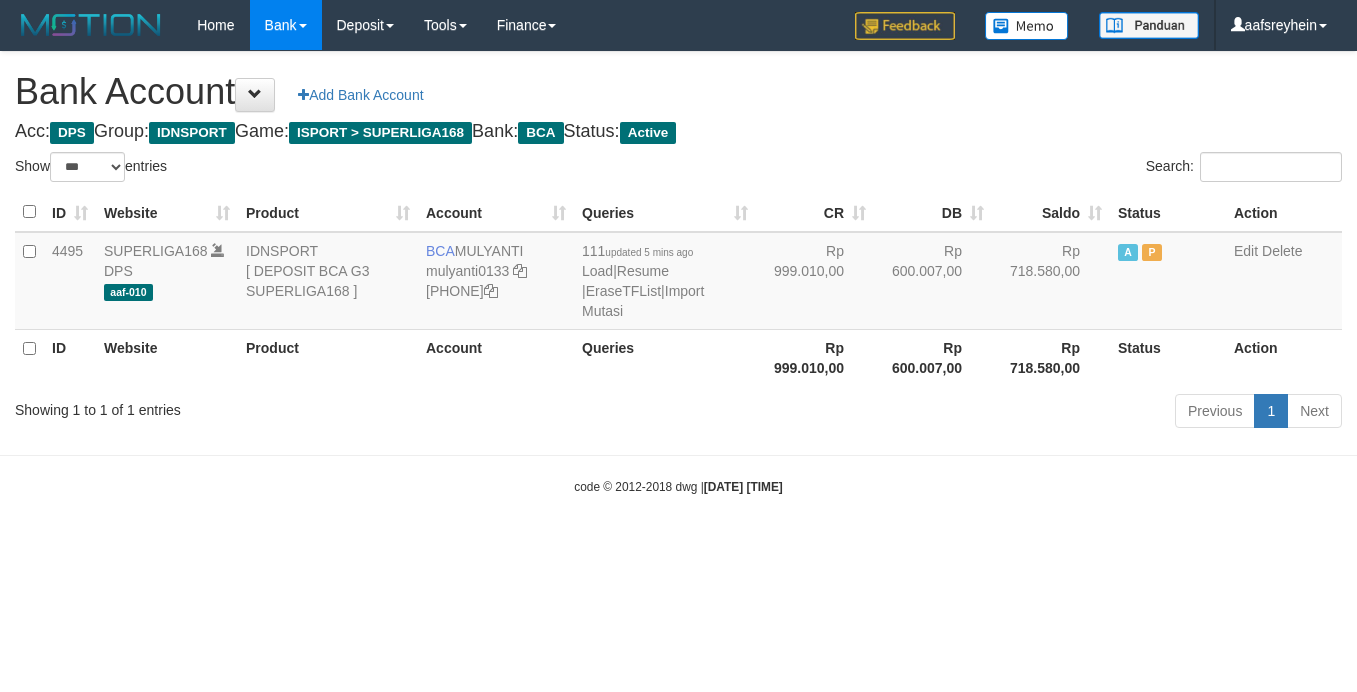 select on "***" 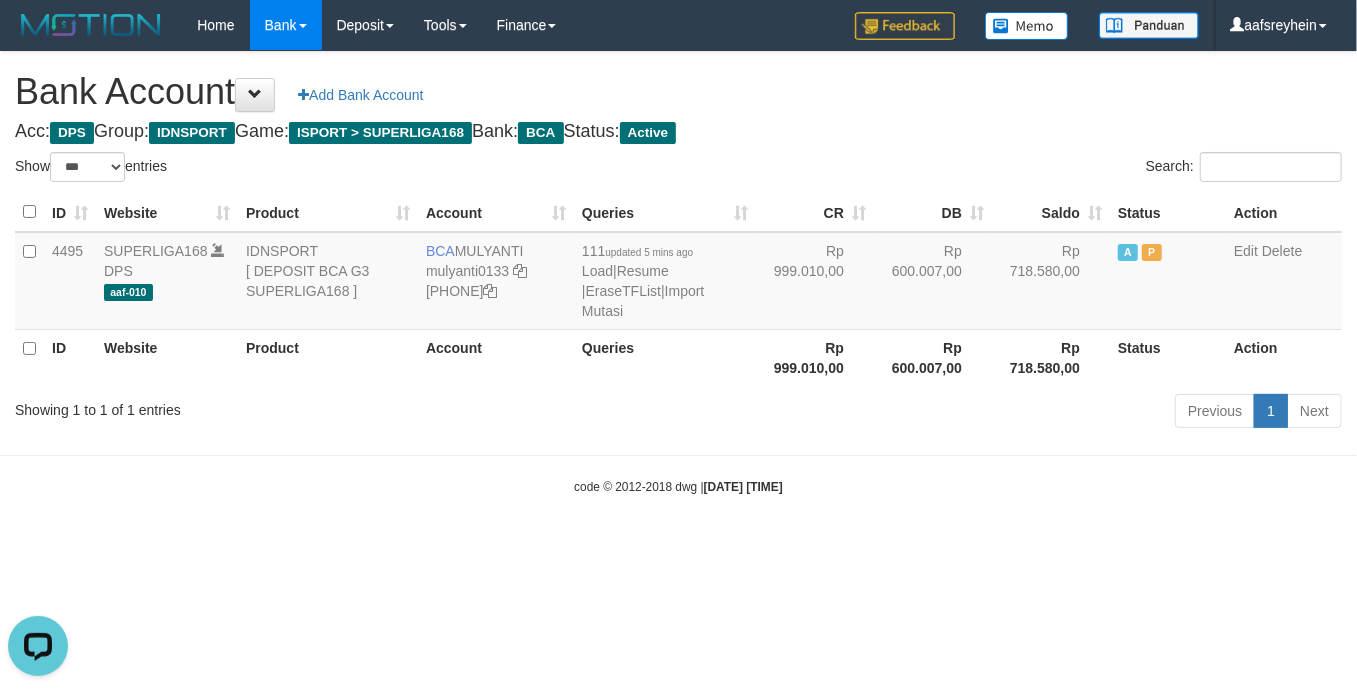 scroll, scrollTop: 0, scrollLeft: 0, axis: both 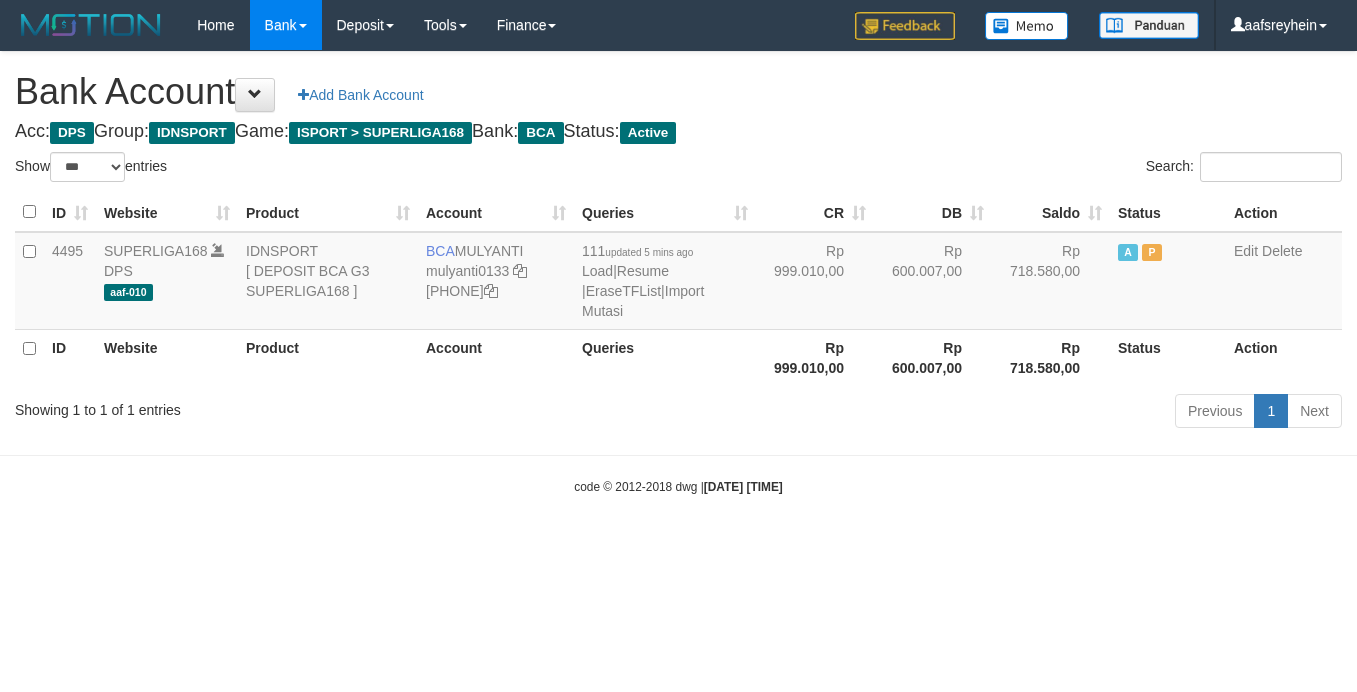 select on "***" 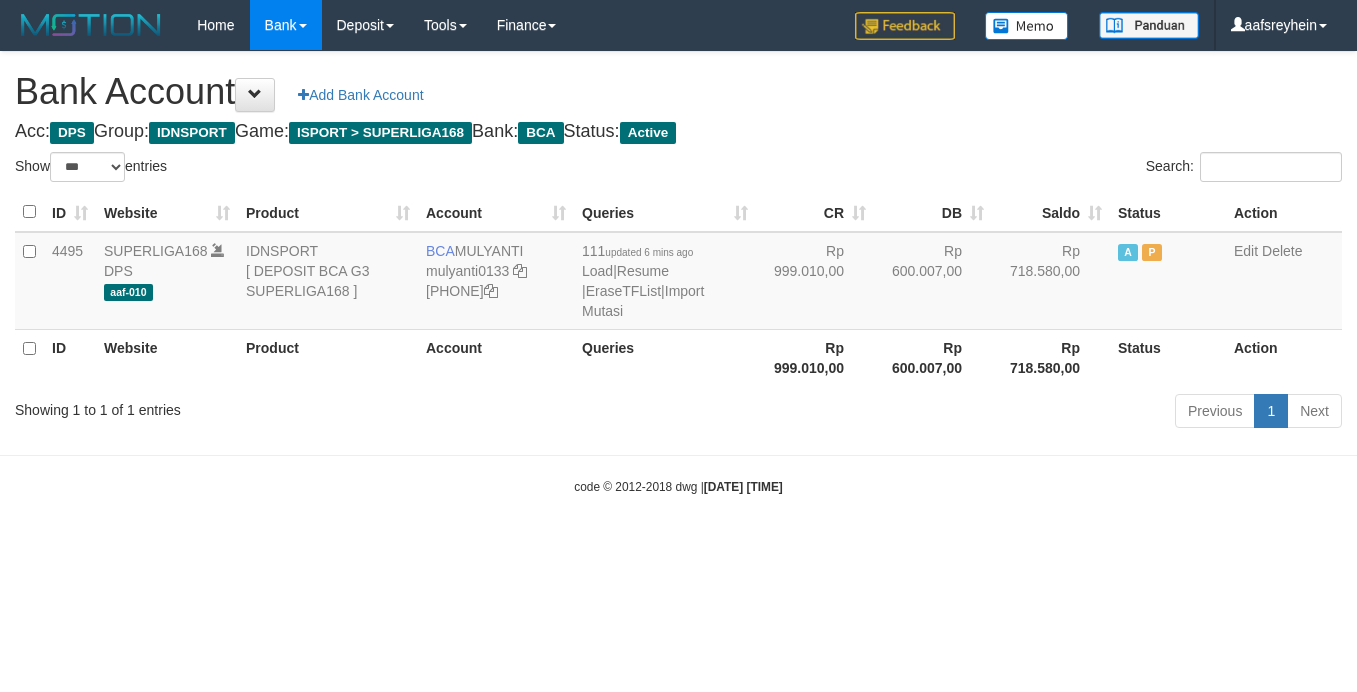 select on "***" 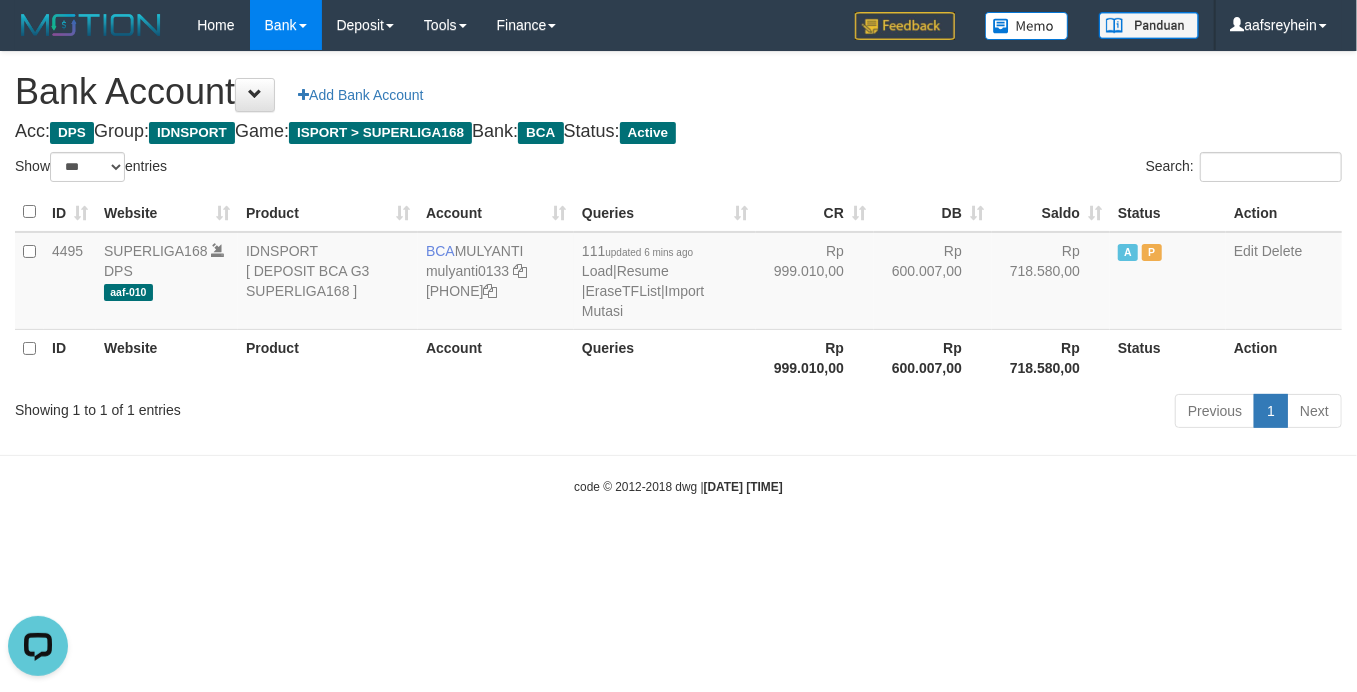 scroll, scrollTop: 0, scrollLeft: 0, axis: both 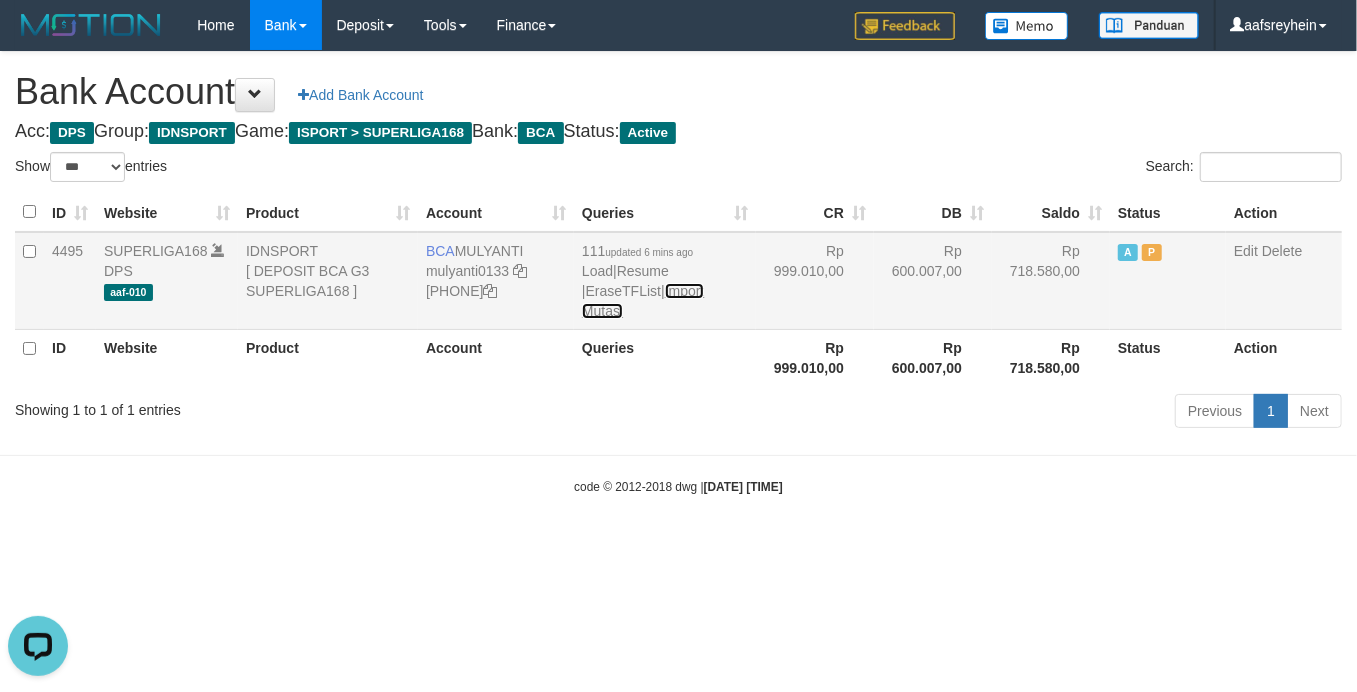click on "Import Mutasi" at bounding box center [643, 301] 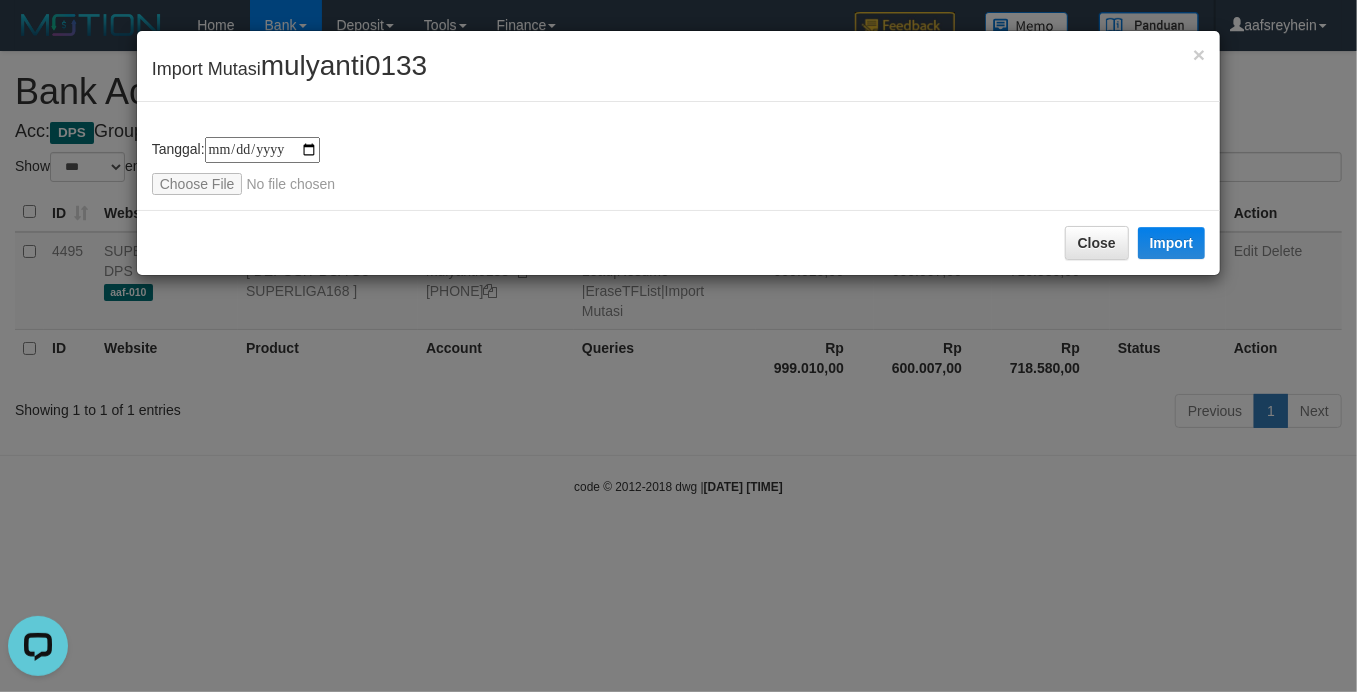 type on "**********" 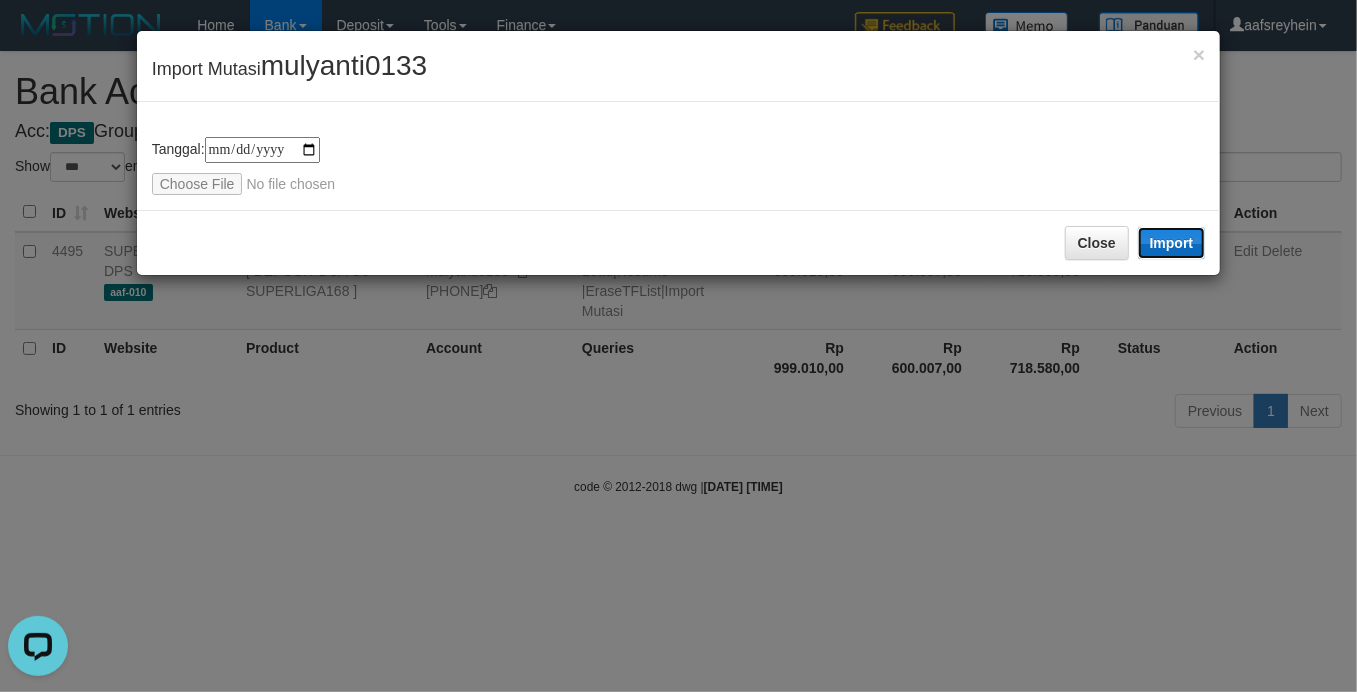 click on "Import" at bounding box center (1172, 243) 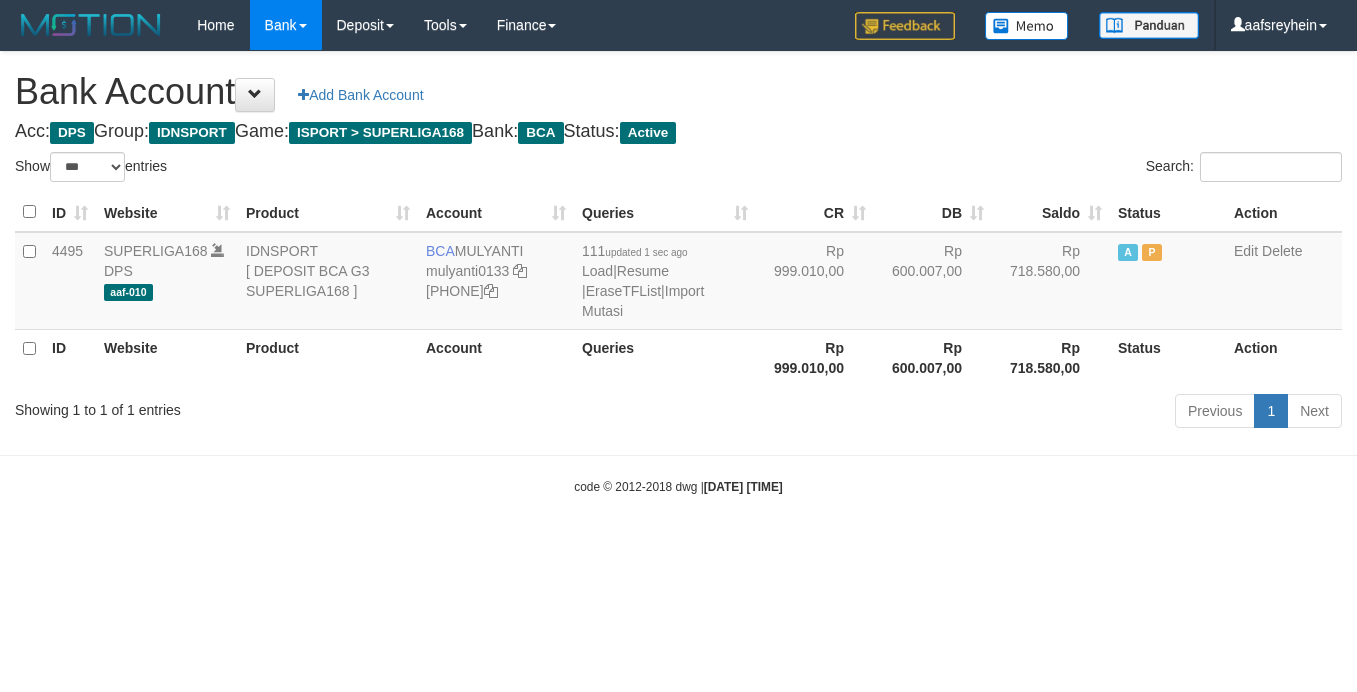 select on "***" 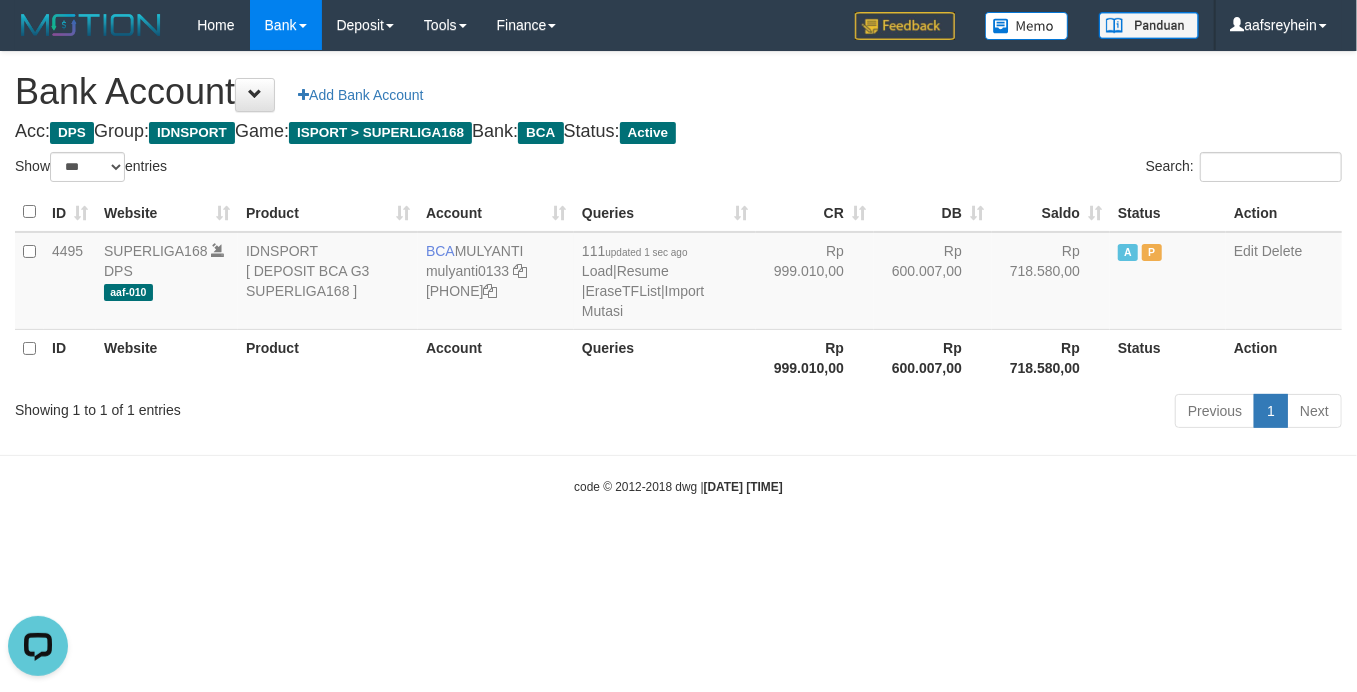 scroll, scrollTop: 0, scrollLeft: 0, axis: both 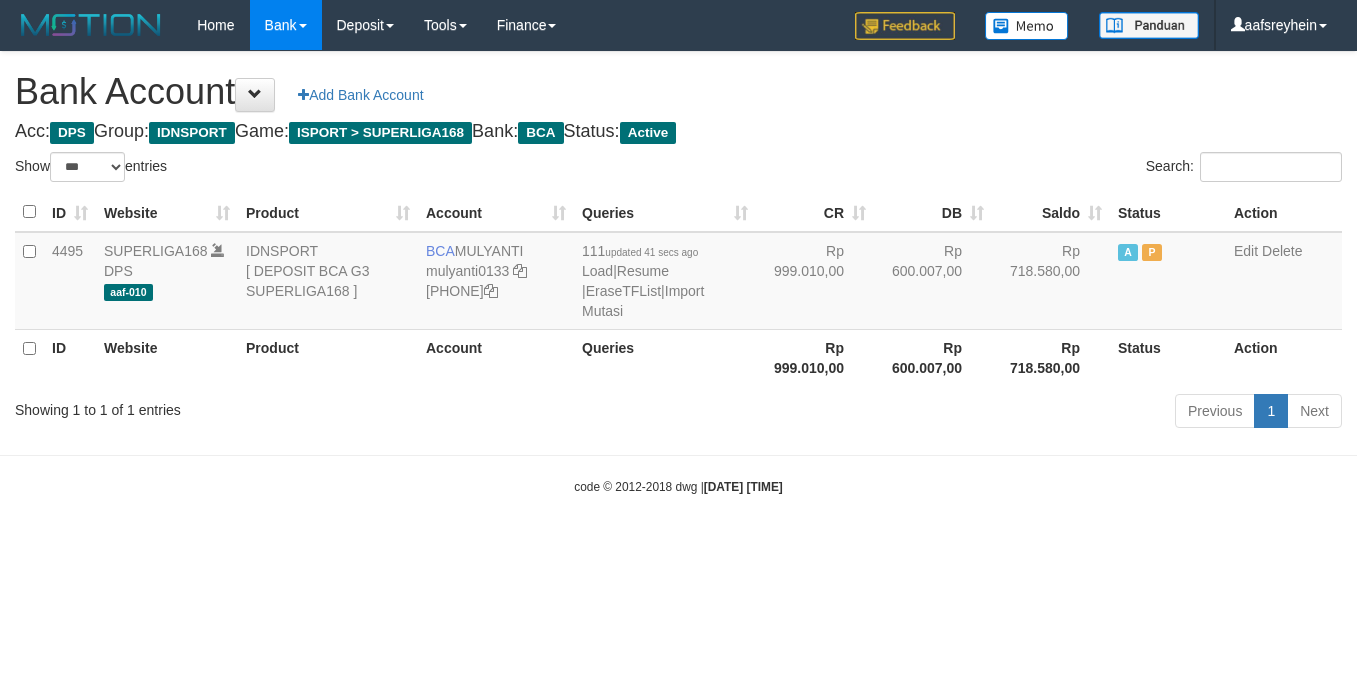 select on "***" 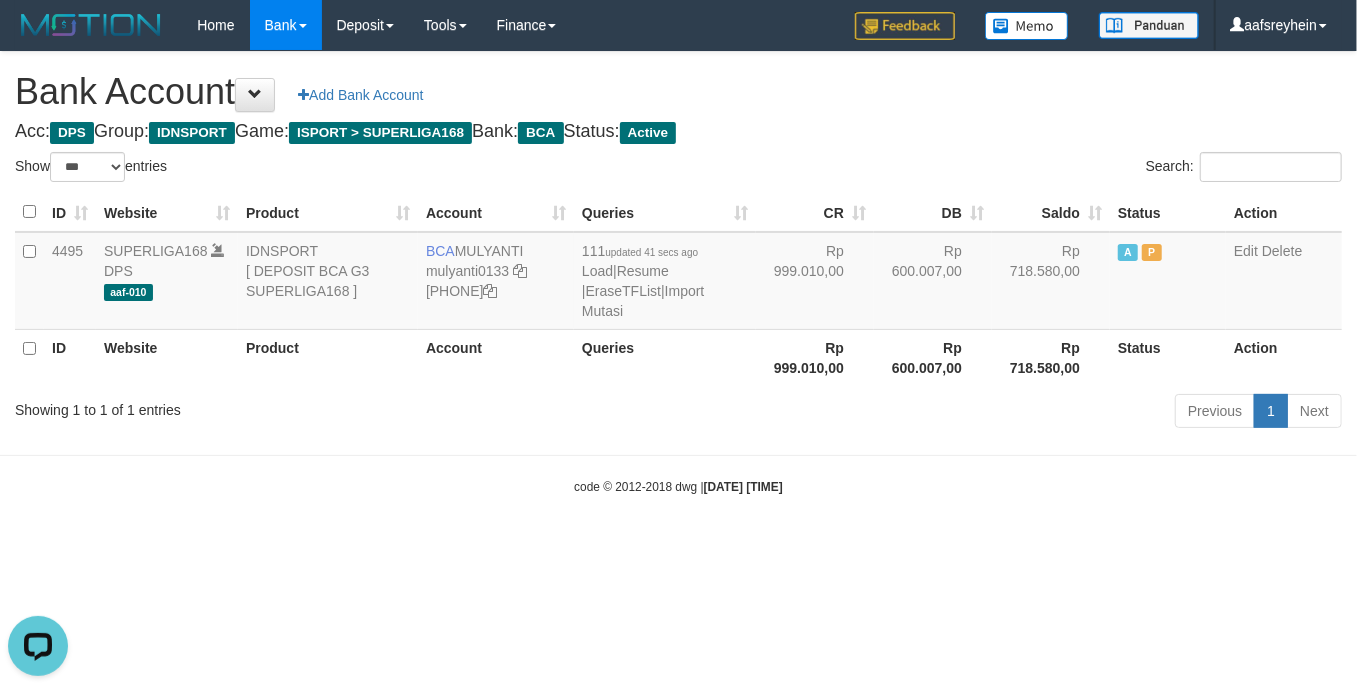 scroll, scrollTop: 0, scrollLeft: 0, axis: both 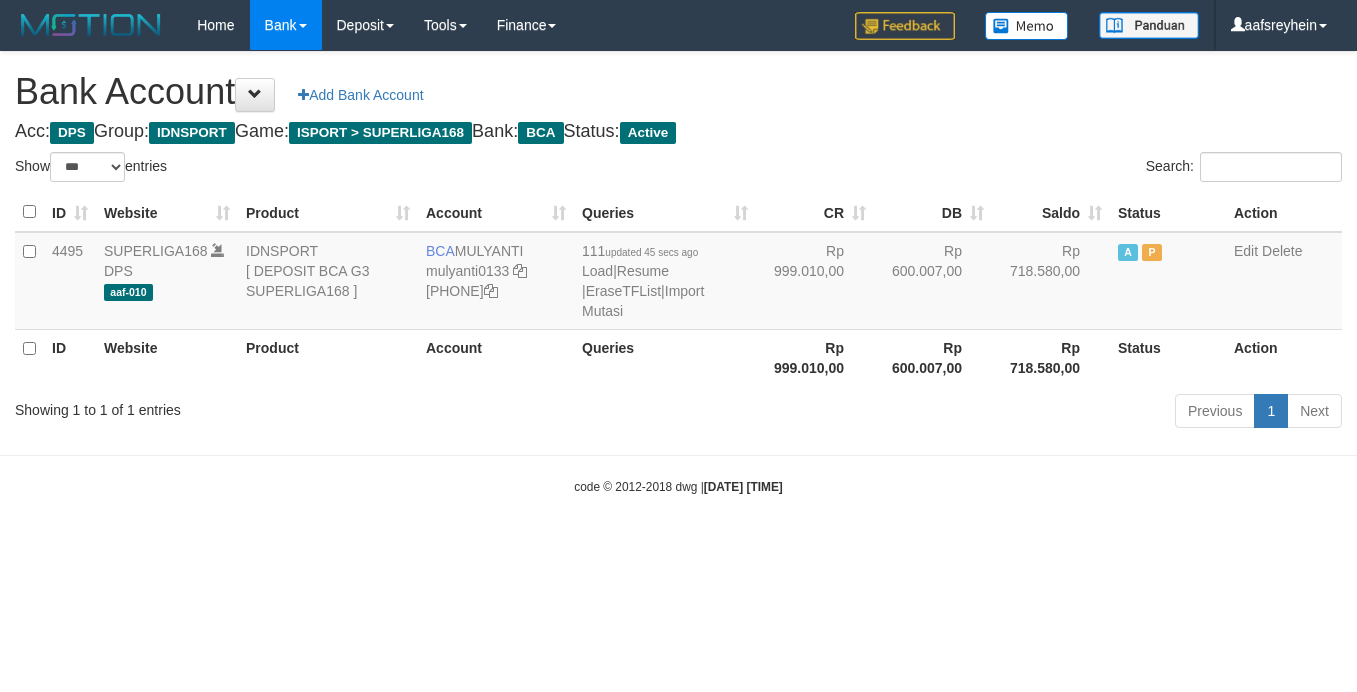 select on "***" 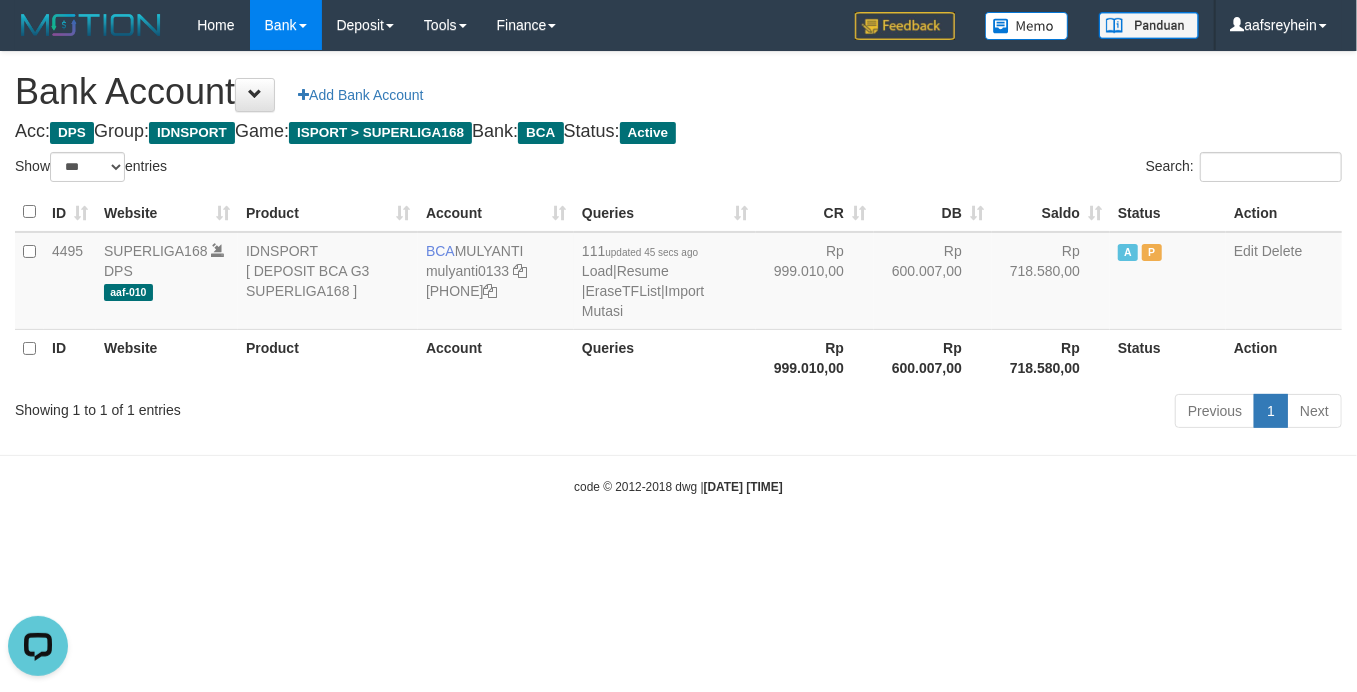 scroll, scrollTop: 0, scrollLeft: 0, axis: both 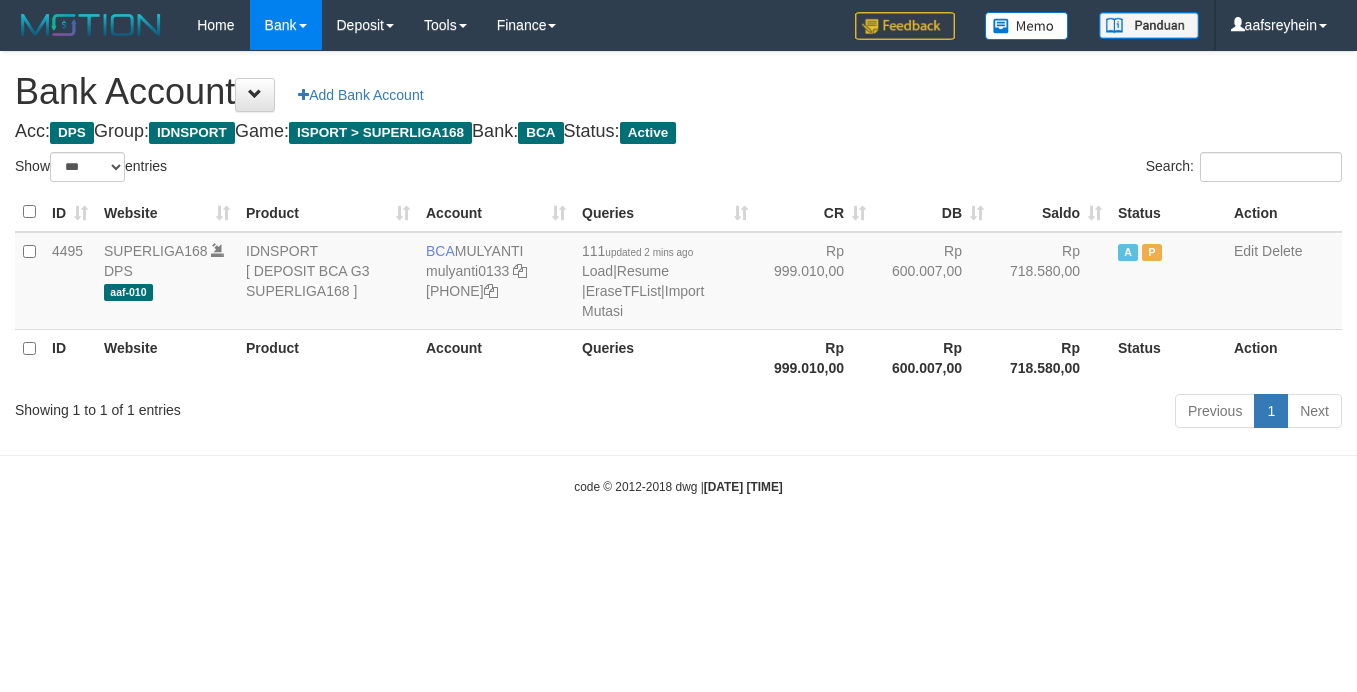 select on "***" 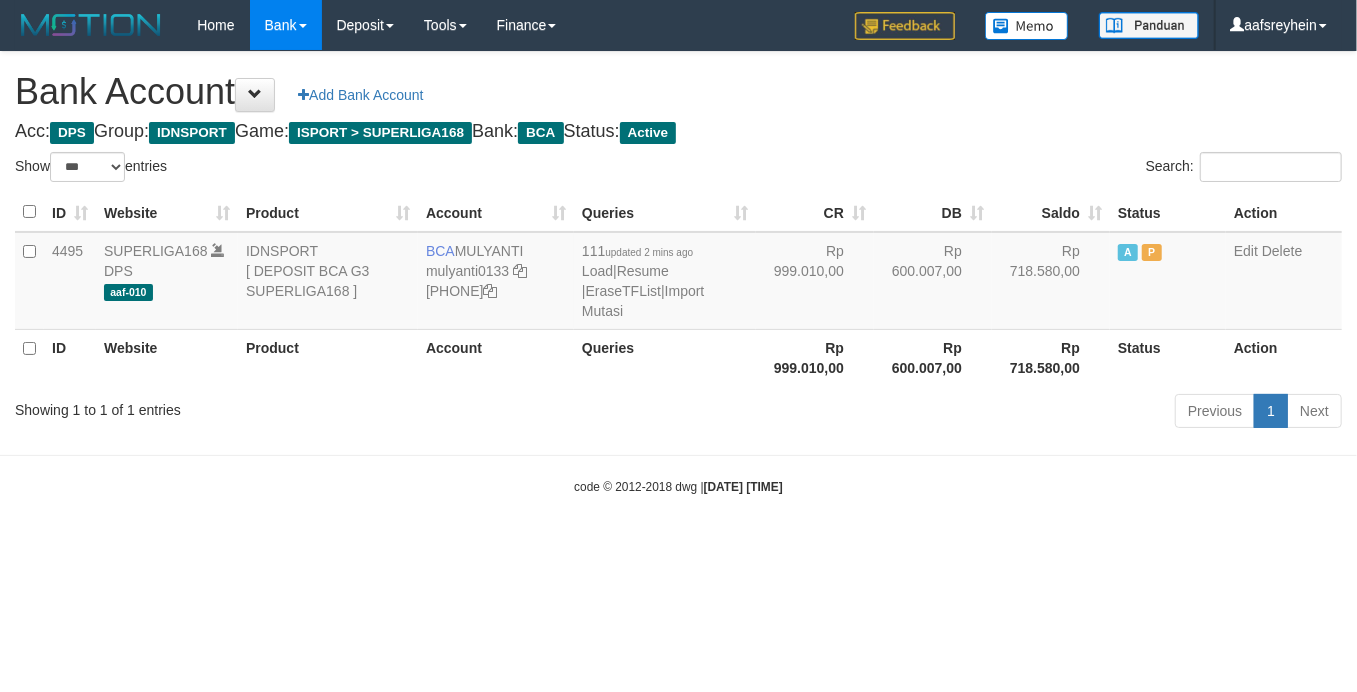 drag, startPoint x: 634, startPoint y: 445, endPoint x: 204, endPoint y: 206, distance: 491.9563 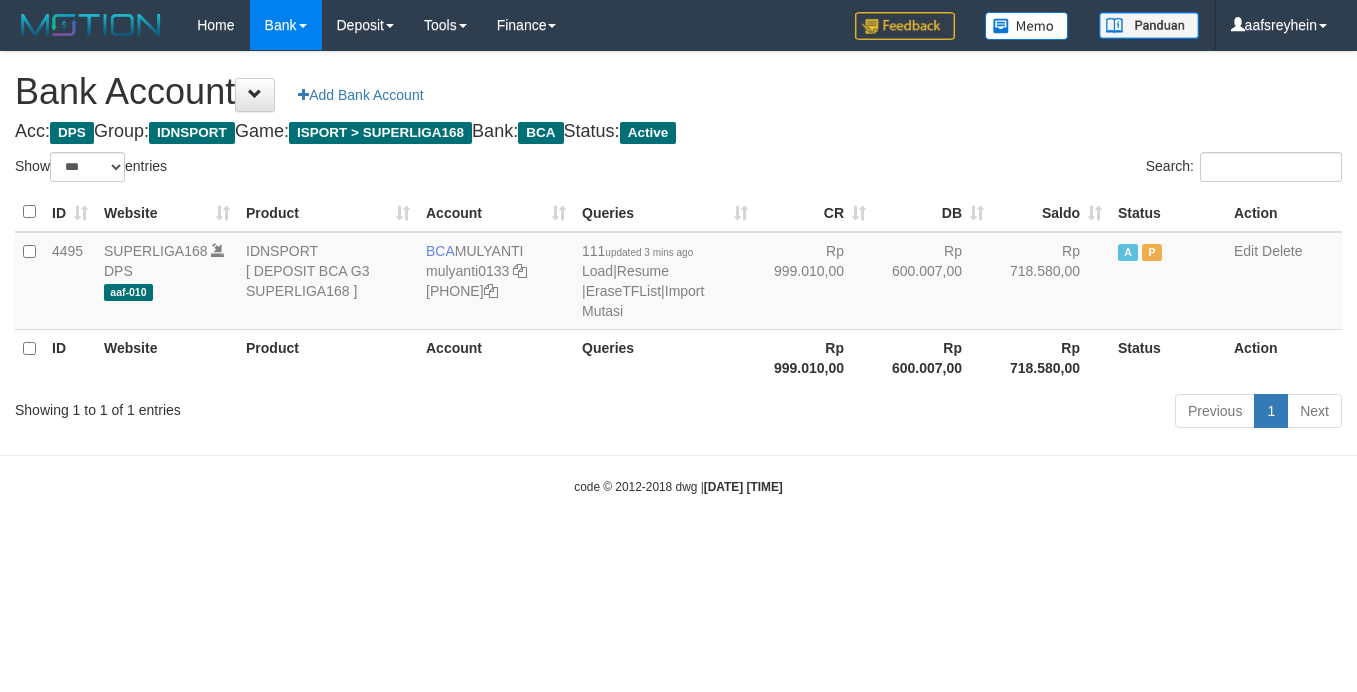 select on "***" 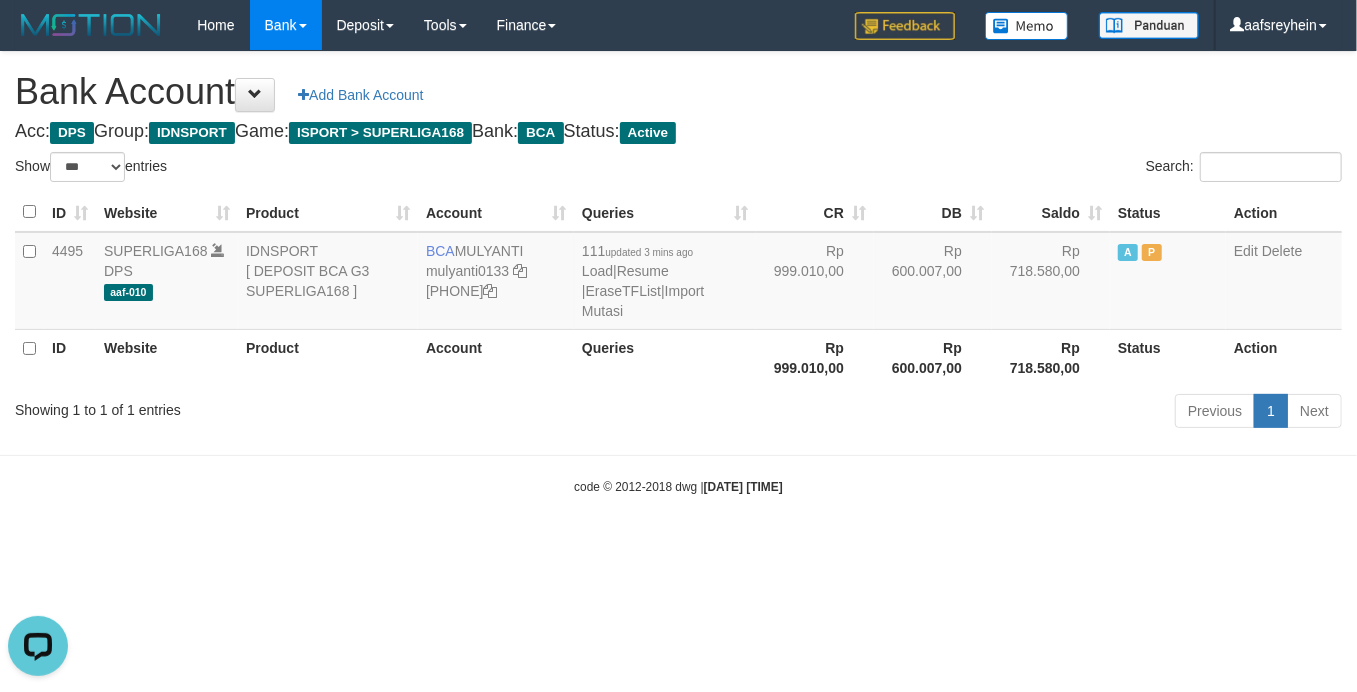 scroll, scrollTop: 0, scrollLeft: 0, axis: both 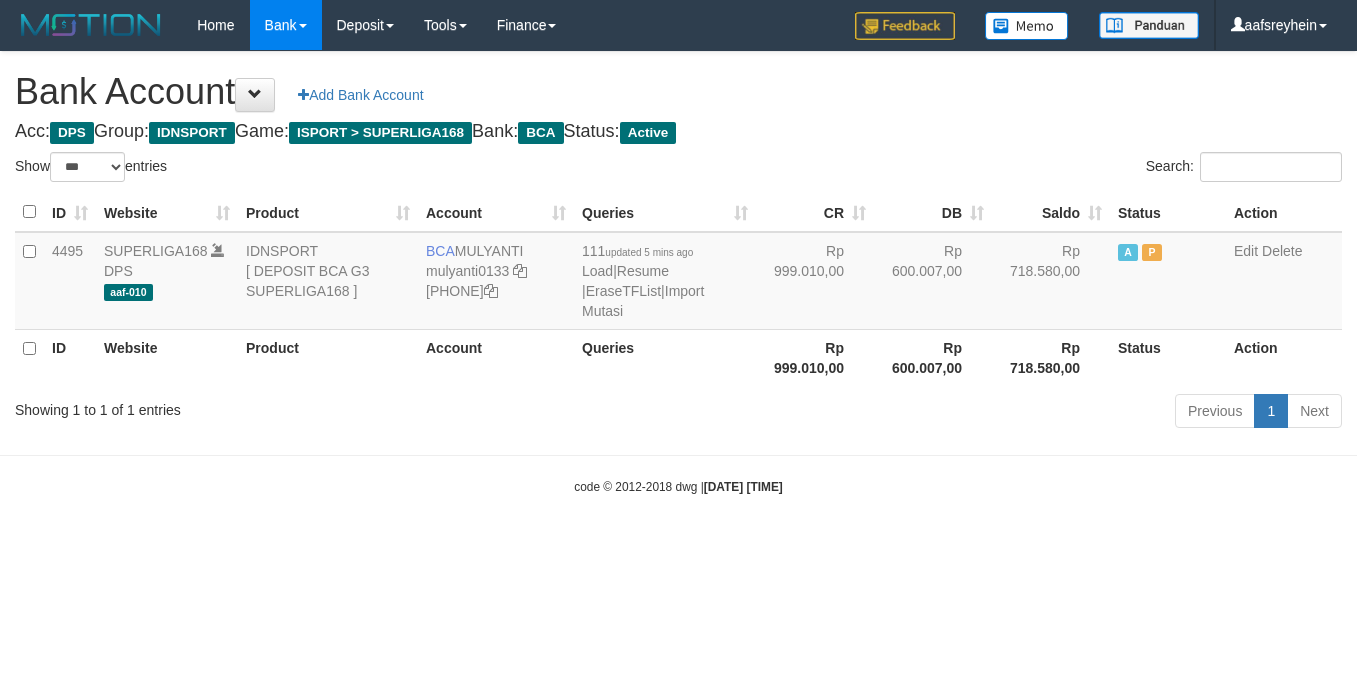 select on "***" 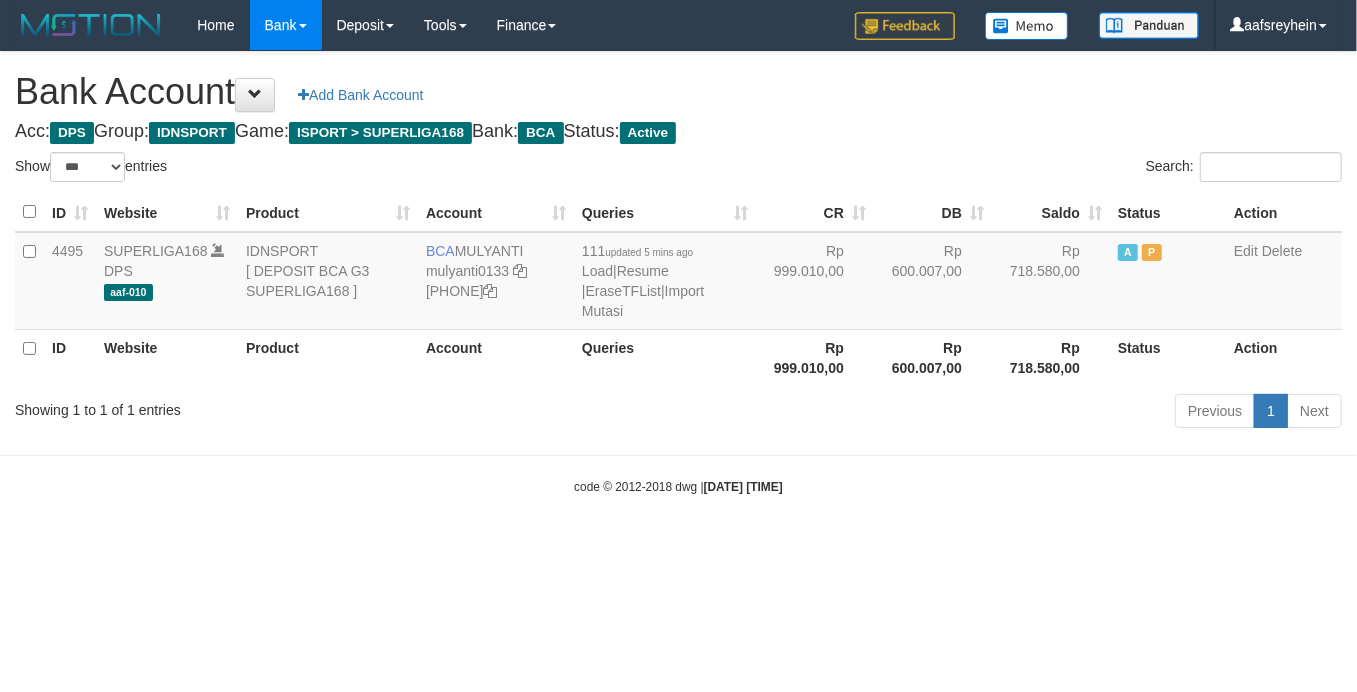 click on "Toggle navigation
Home
Bank
Account List
Load
By Website
Group
[ISPORT]													SUPERLIGA168
By Load Group (DPS)
-" at bounding box center (678, 273) 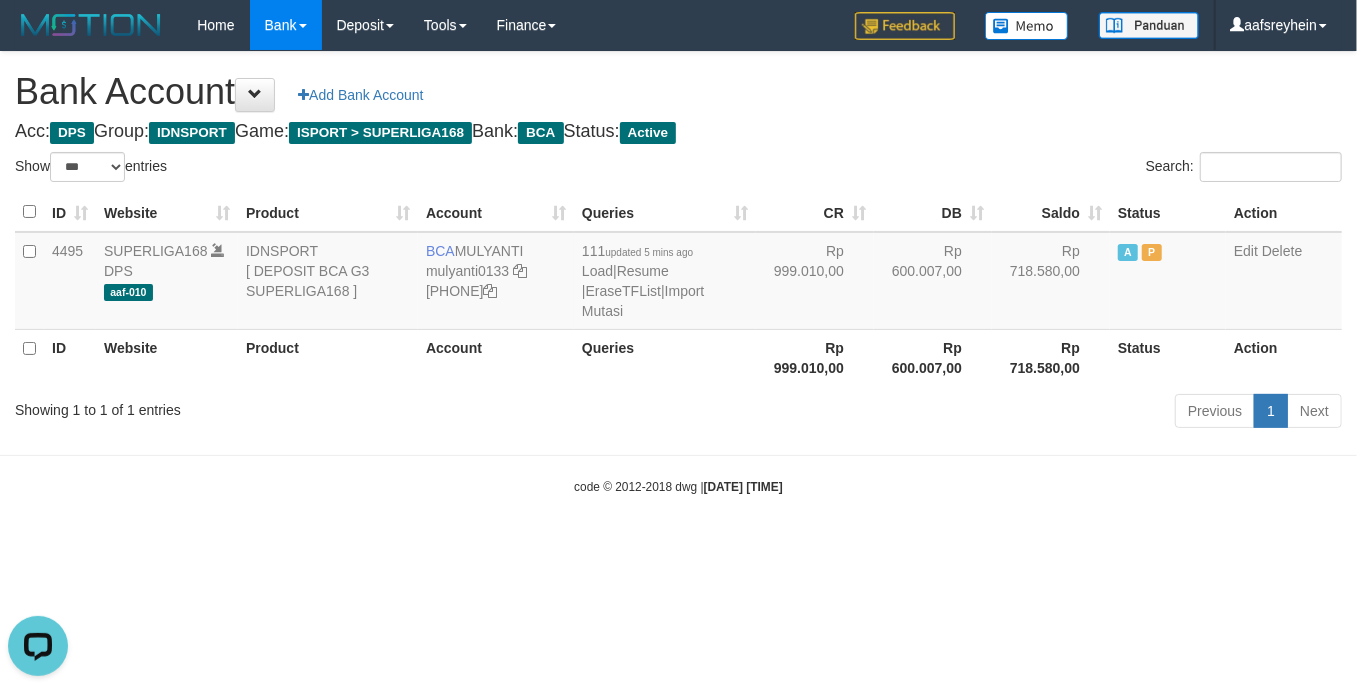 scroll, scrollTop: 0, scrollLeft: 0, axis: both 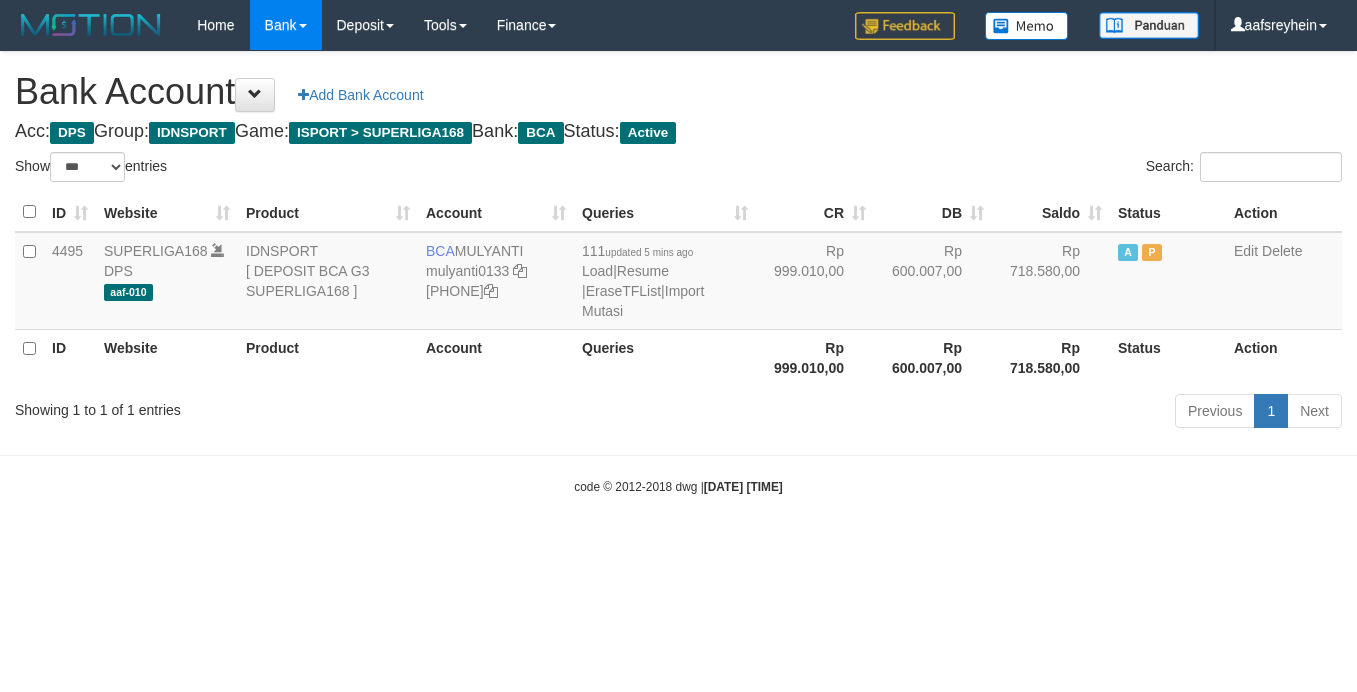 select on "***" 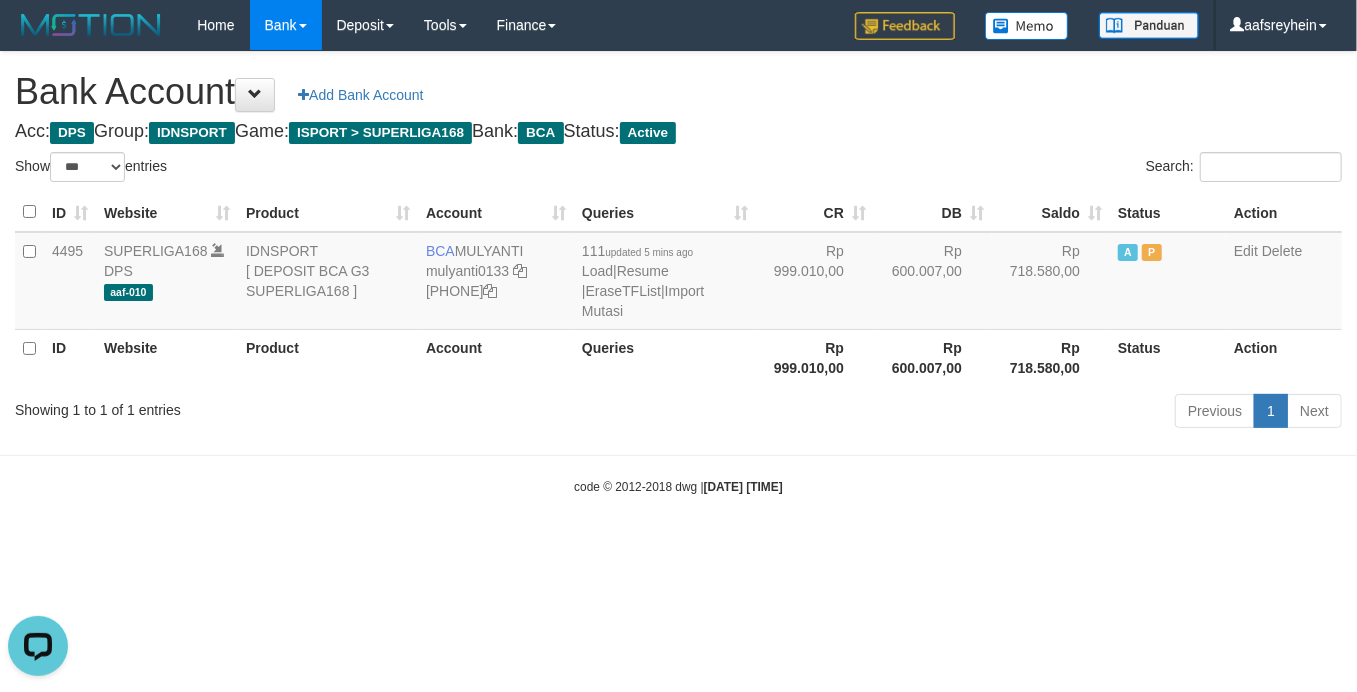 scroll, scrollTop: 0, scrollLeft: 0, axis: both 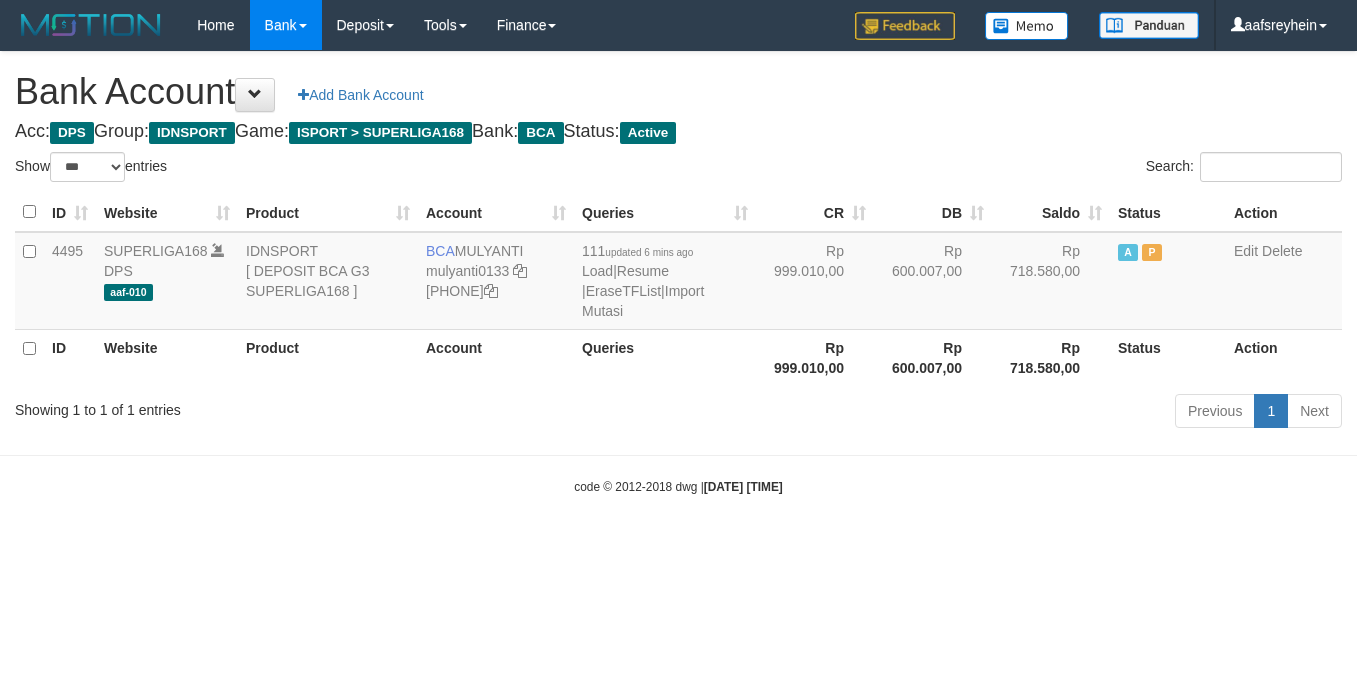 select on "***" 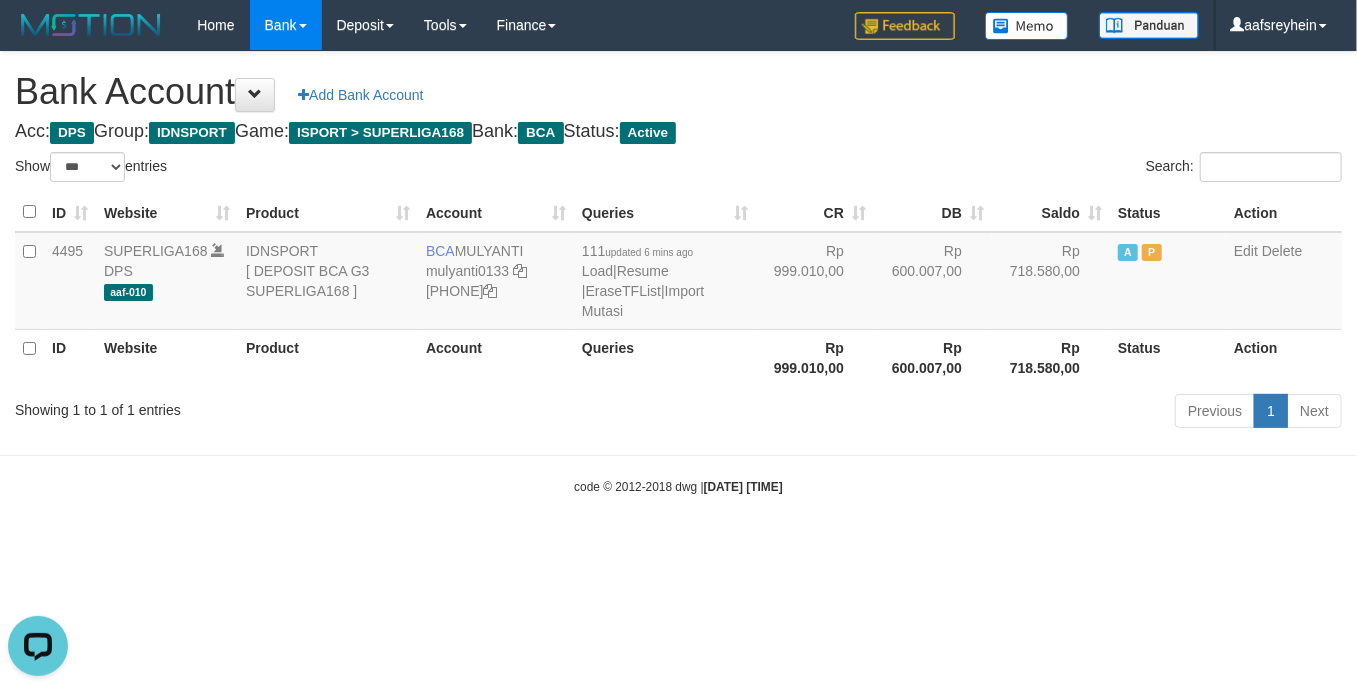 scroll, scrollTop: 0, scrollLeft: 0, axis: both 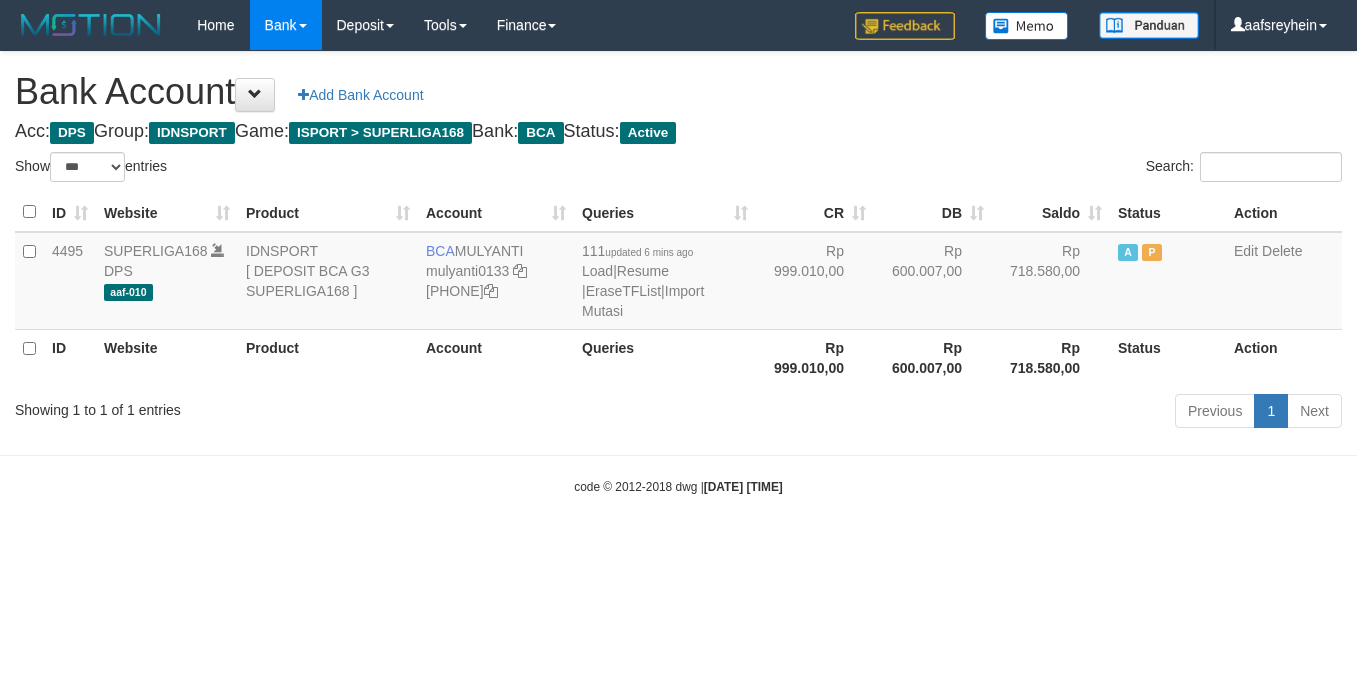 select on "***" 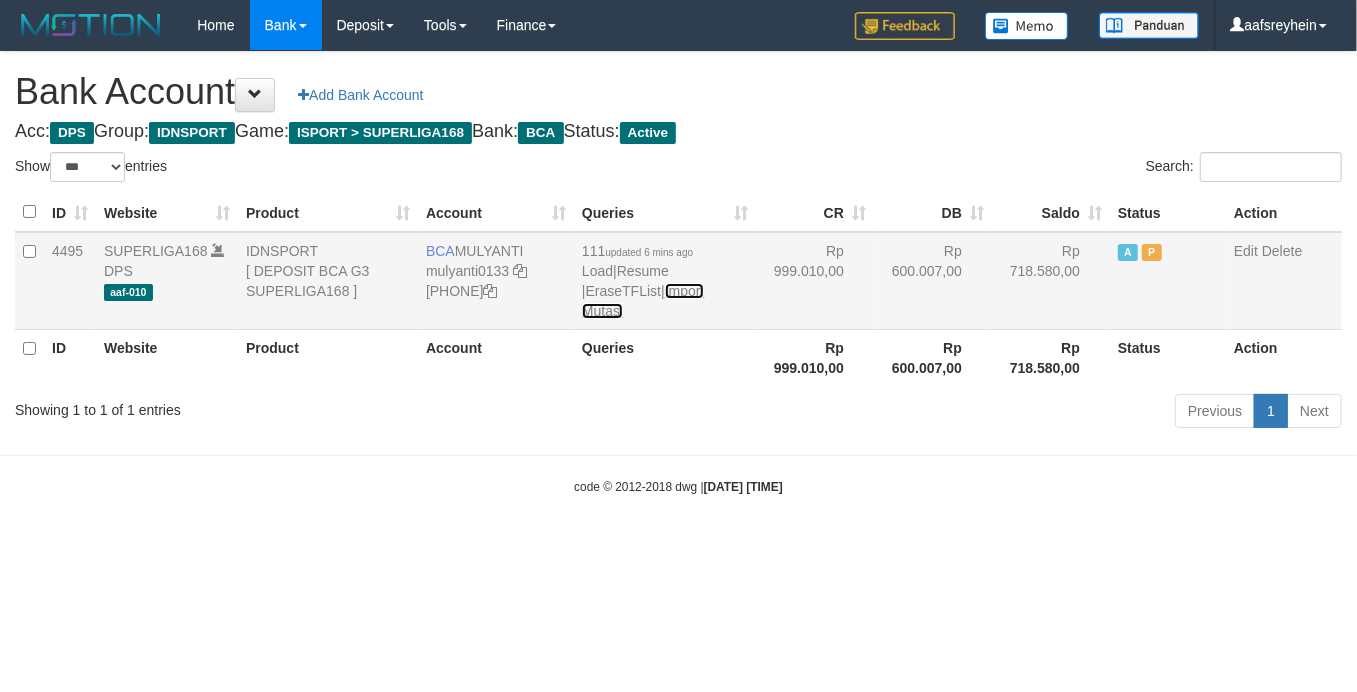 click on "Import Mutasi" at bounding box center [643, 301] 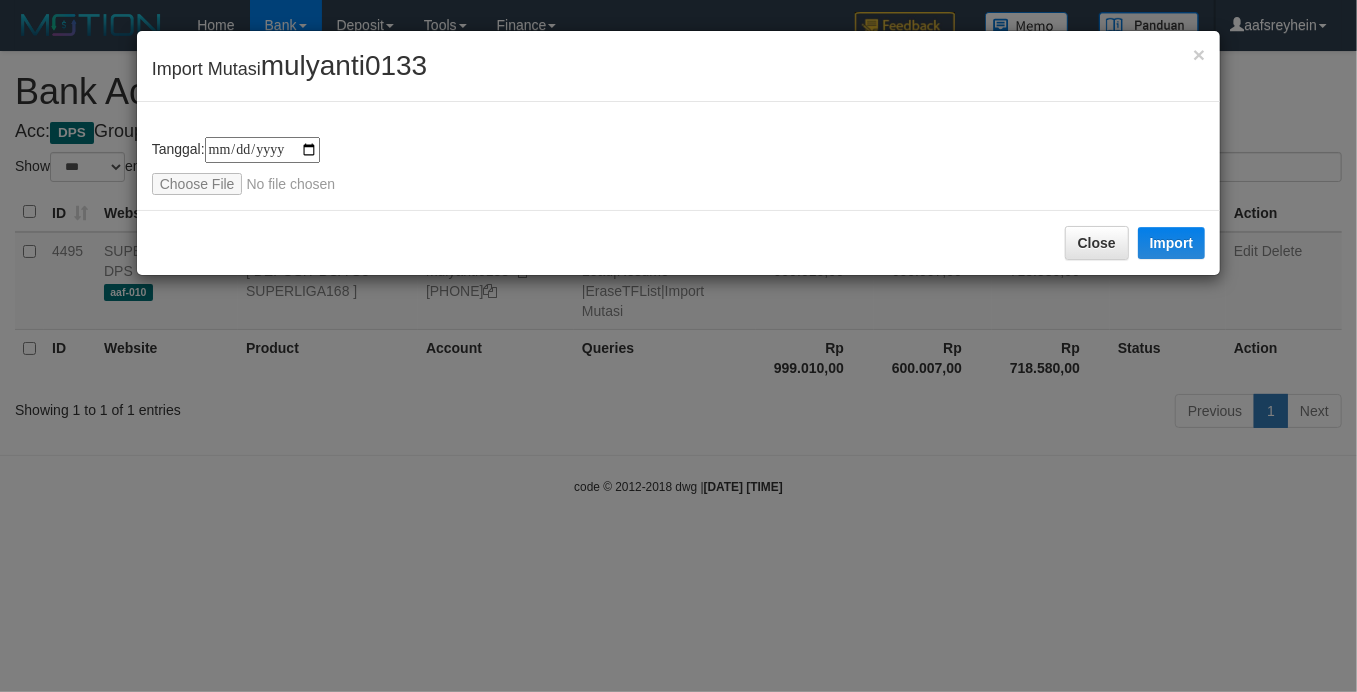 type on "**********" 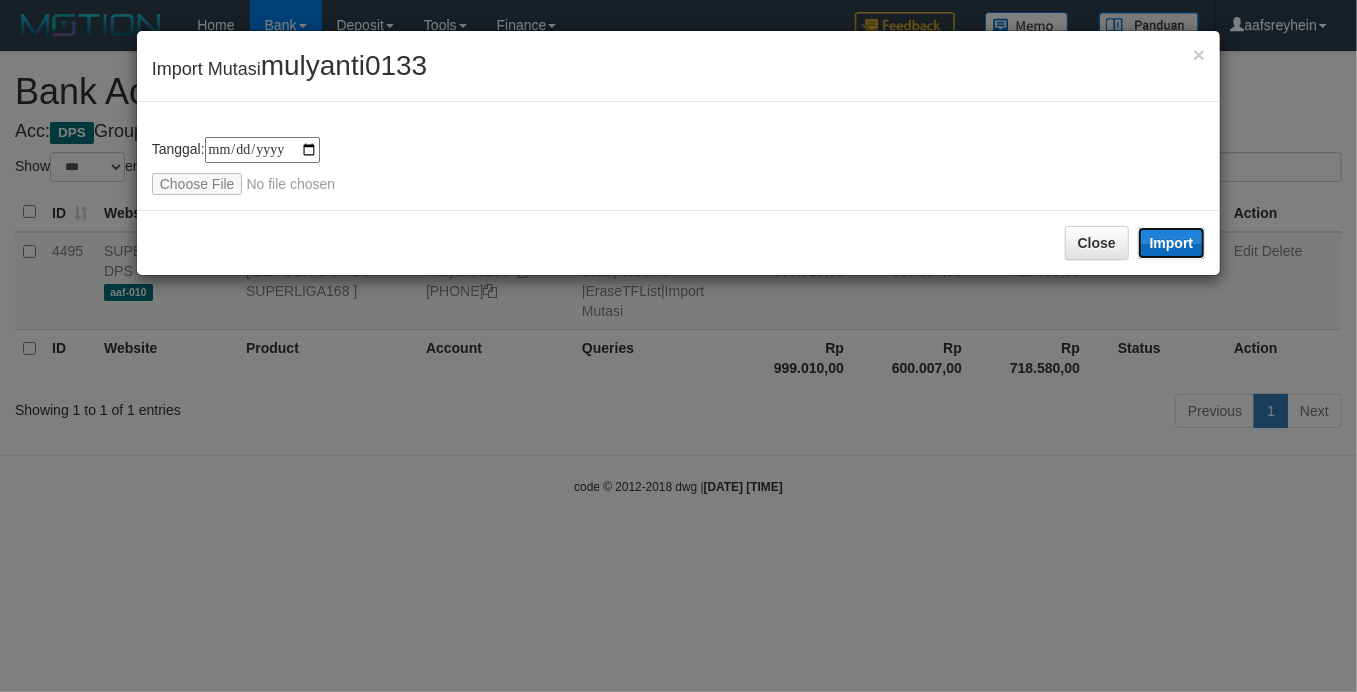 click on "Import" at bounding box center (1172, 243) 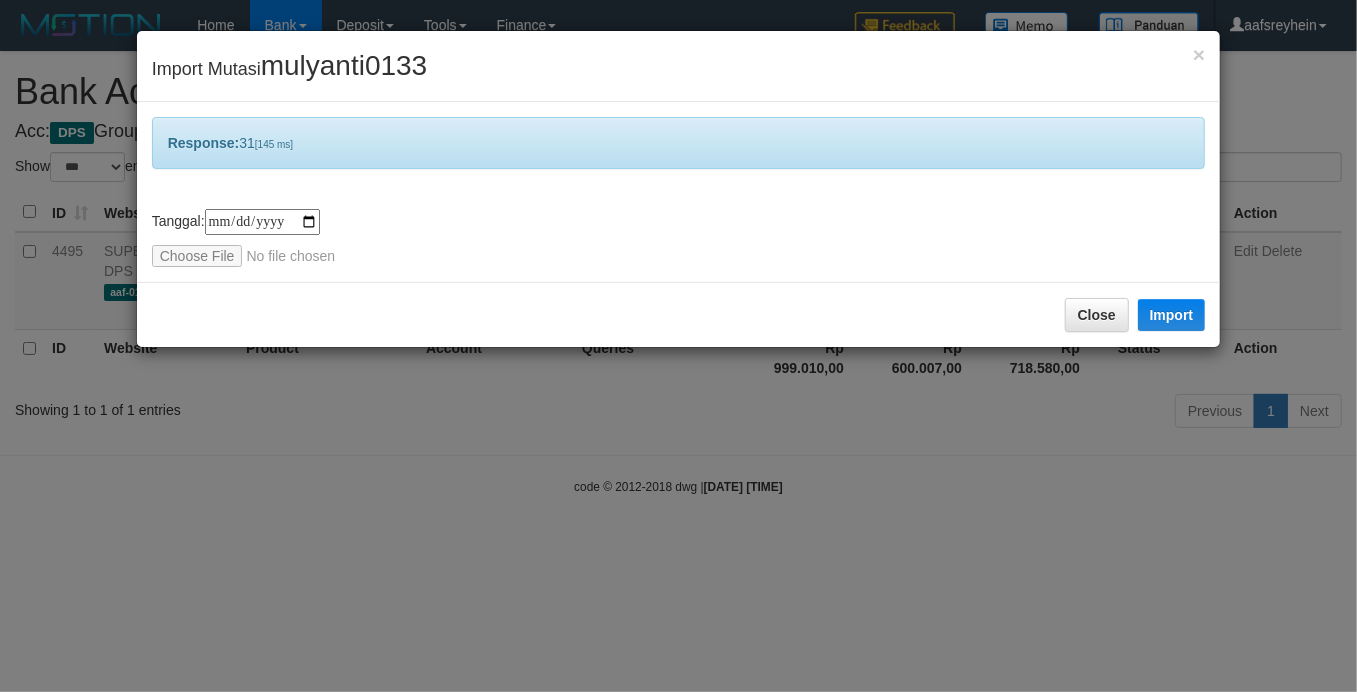 click on "**********" at bounding box center (678, 346) 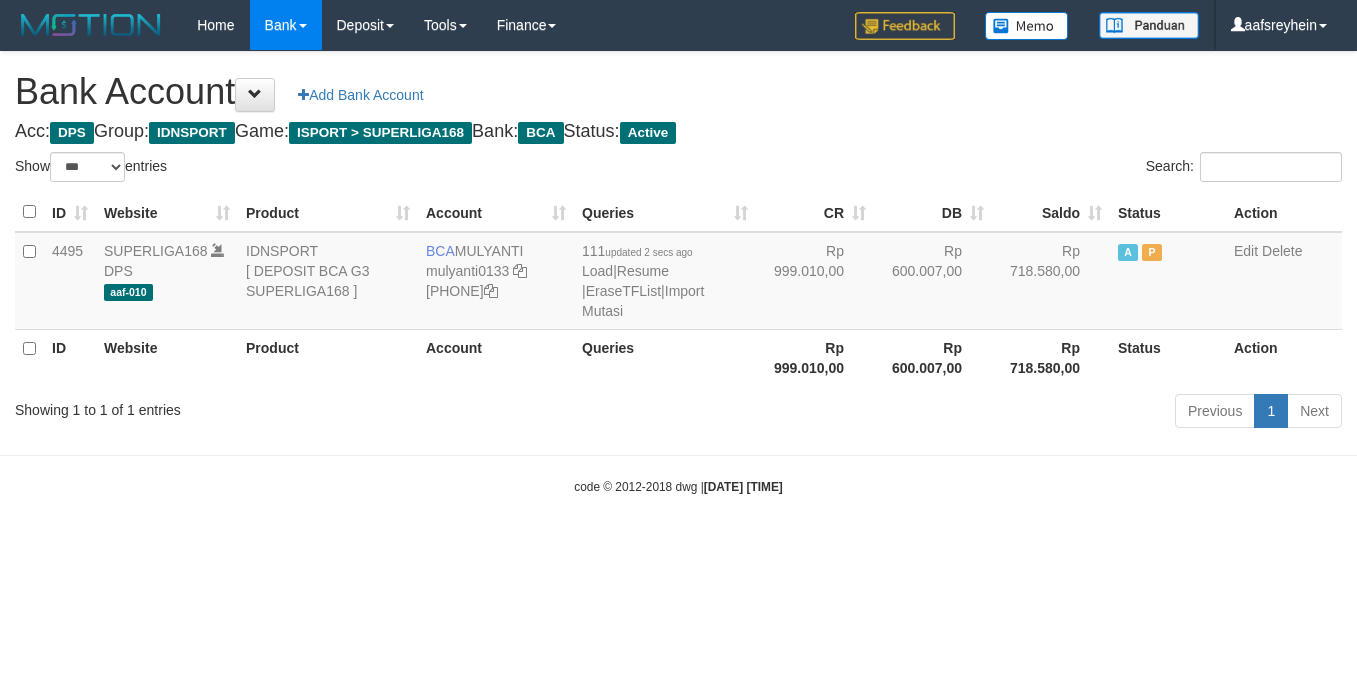 select on "***" 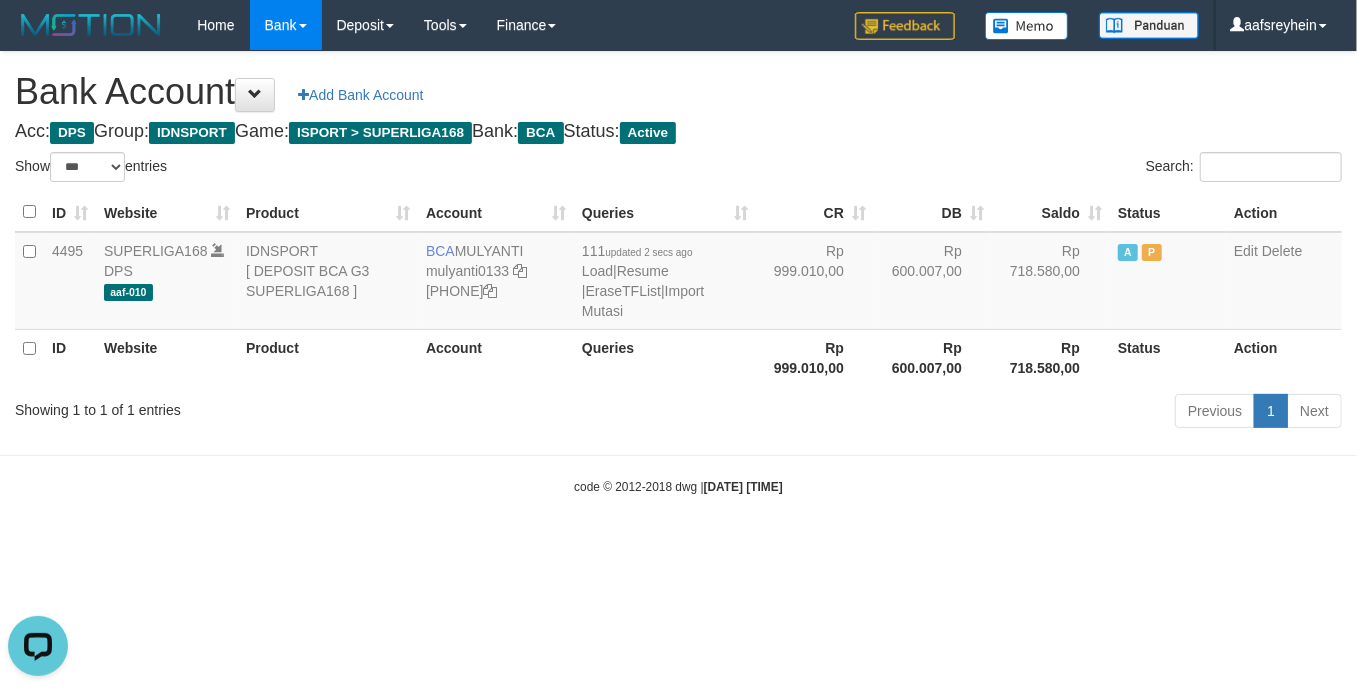 scroll, scrollTop: 0, scrollLeft: 0, axis: both 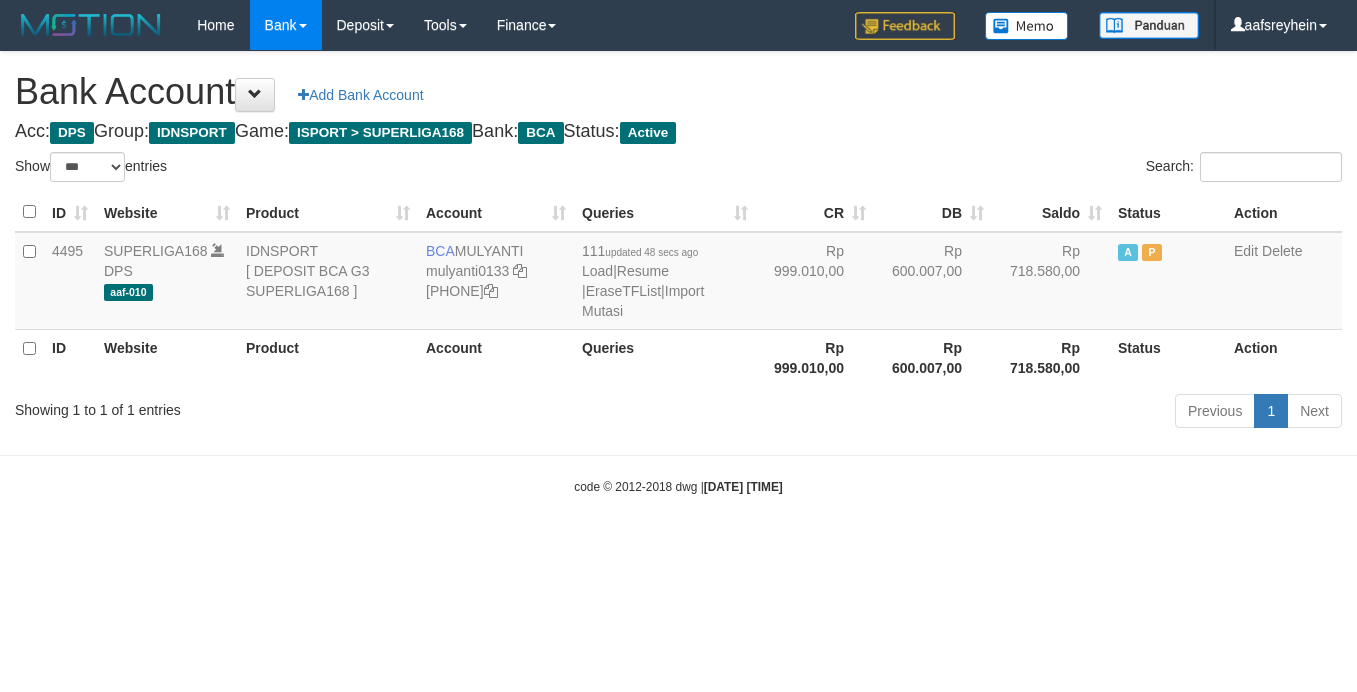 select on "***" 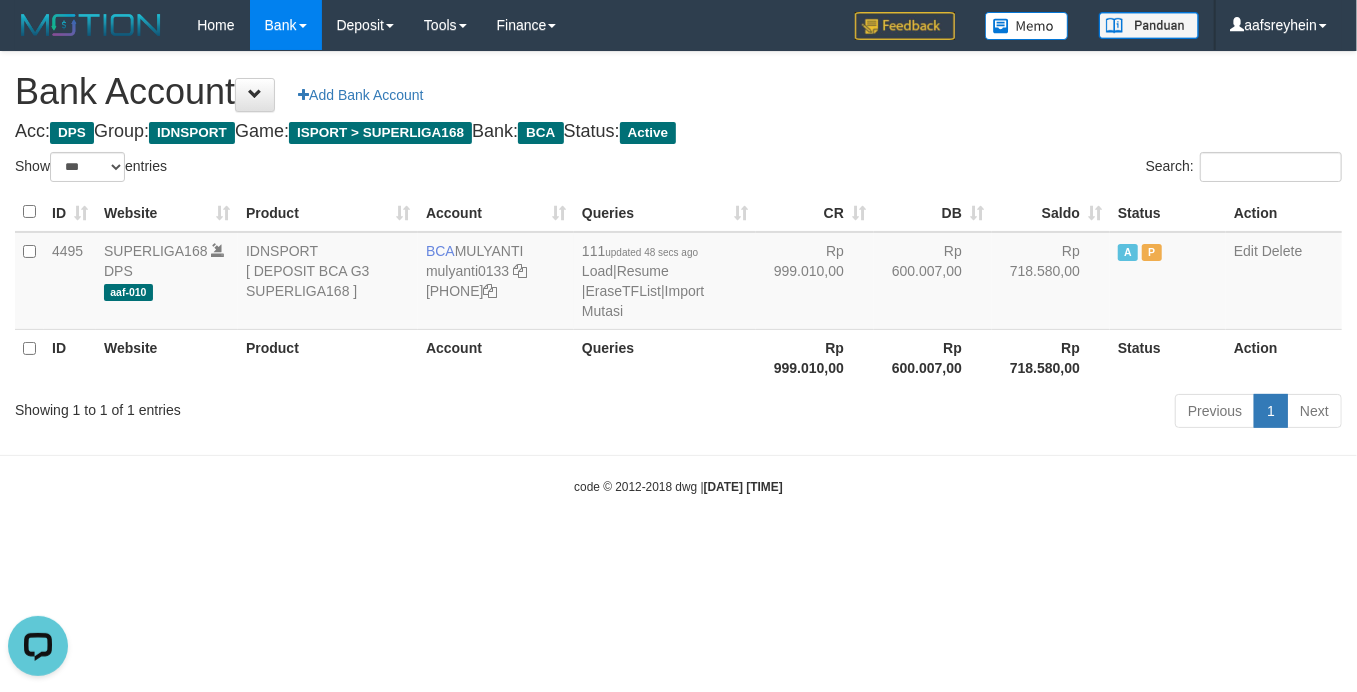 scroll, scrollTop: 0, scrollLeft: 0, axis: both 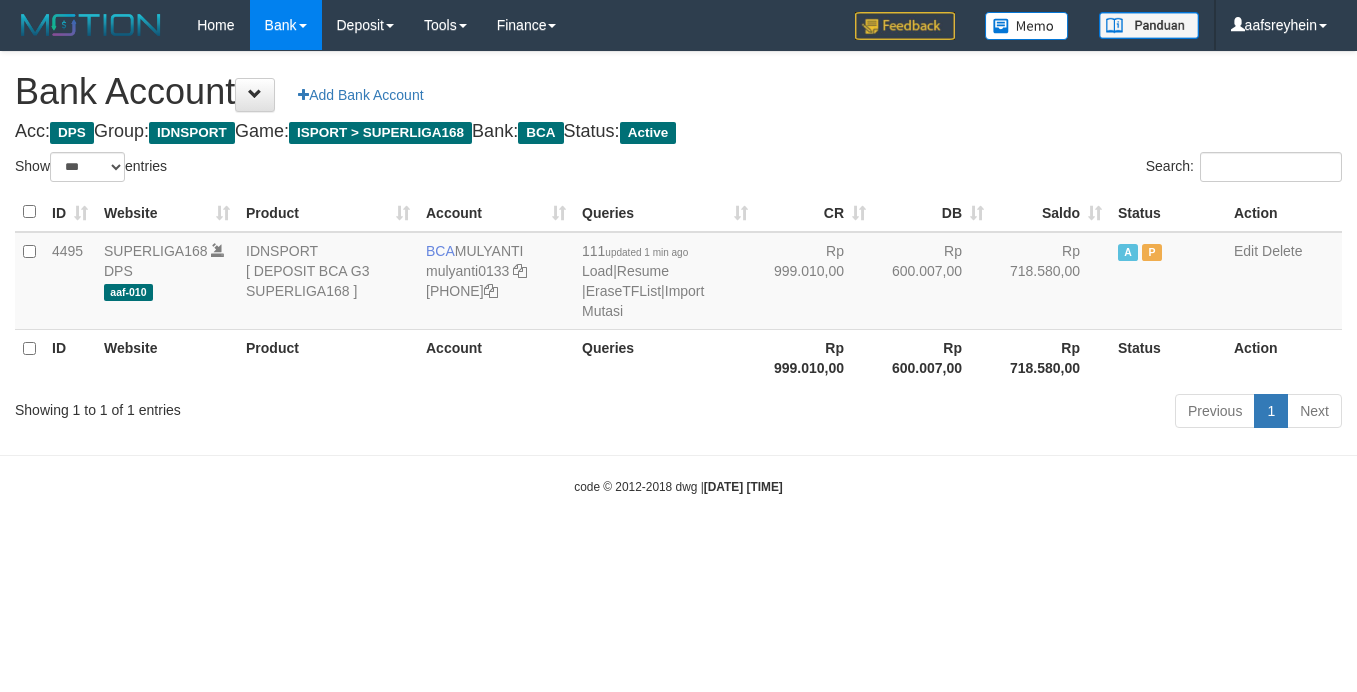 select on "***" 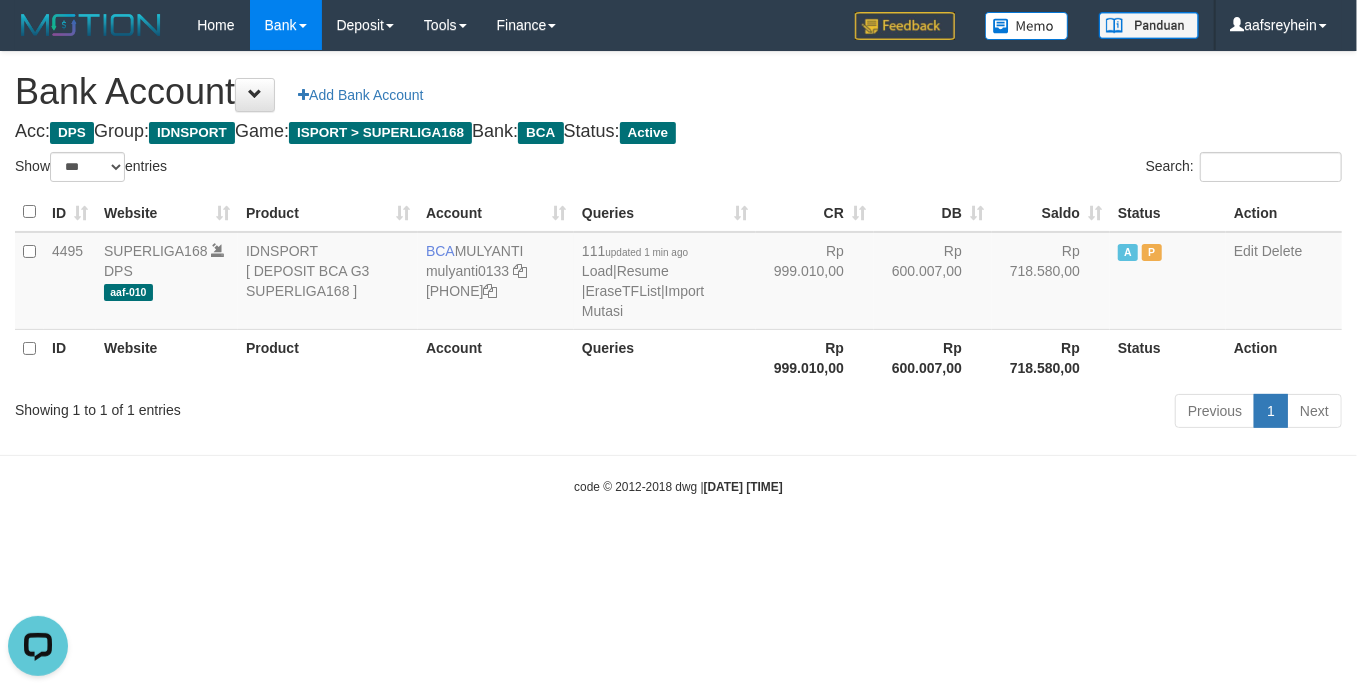 scroll, scrollTop: 0, scrollLeft: 0, axis: both 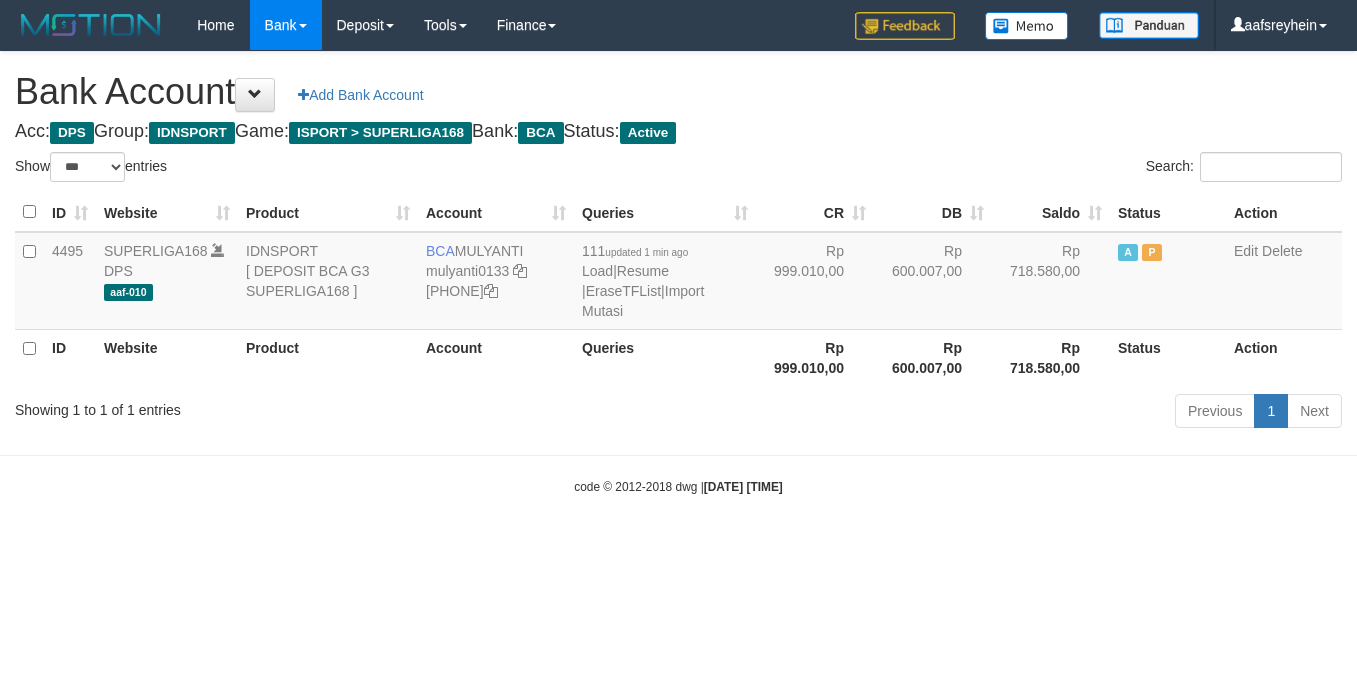 select on "***" 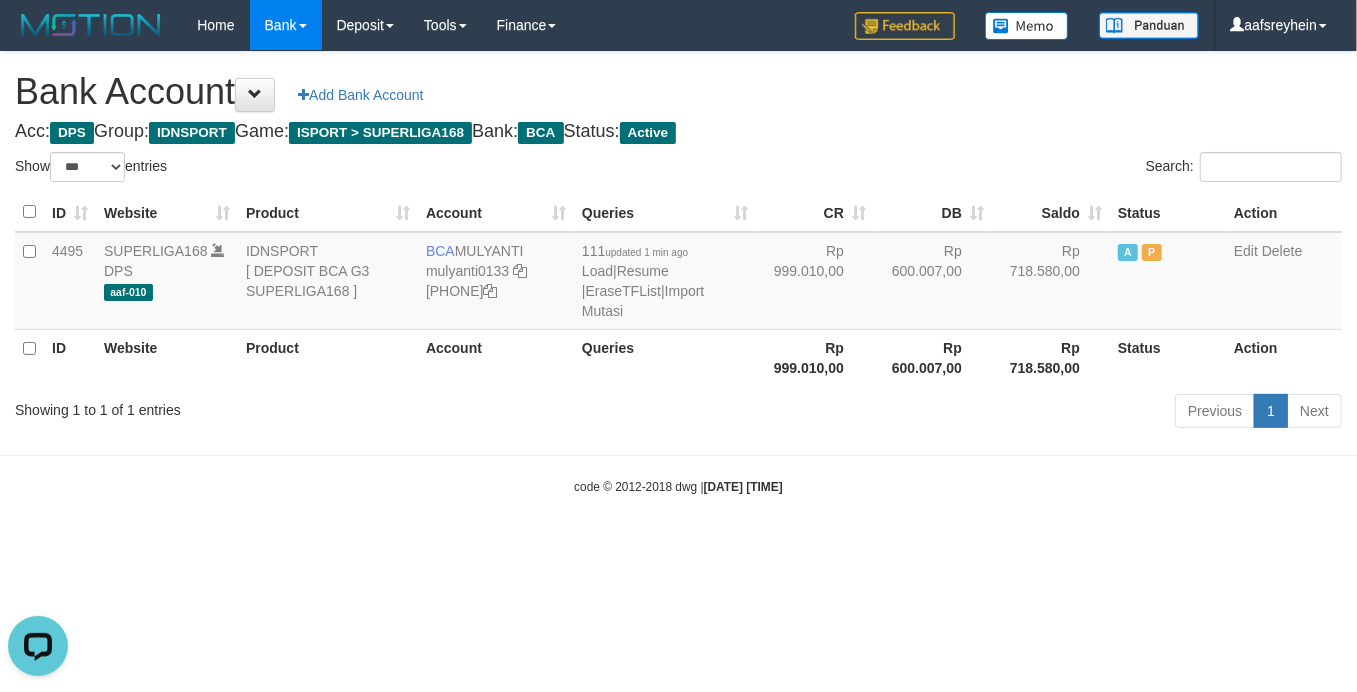 scroll, scrollTop: 0, scrollLeft: 0, axis: both 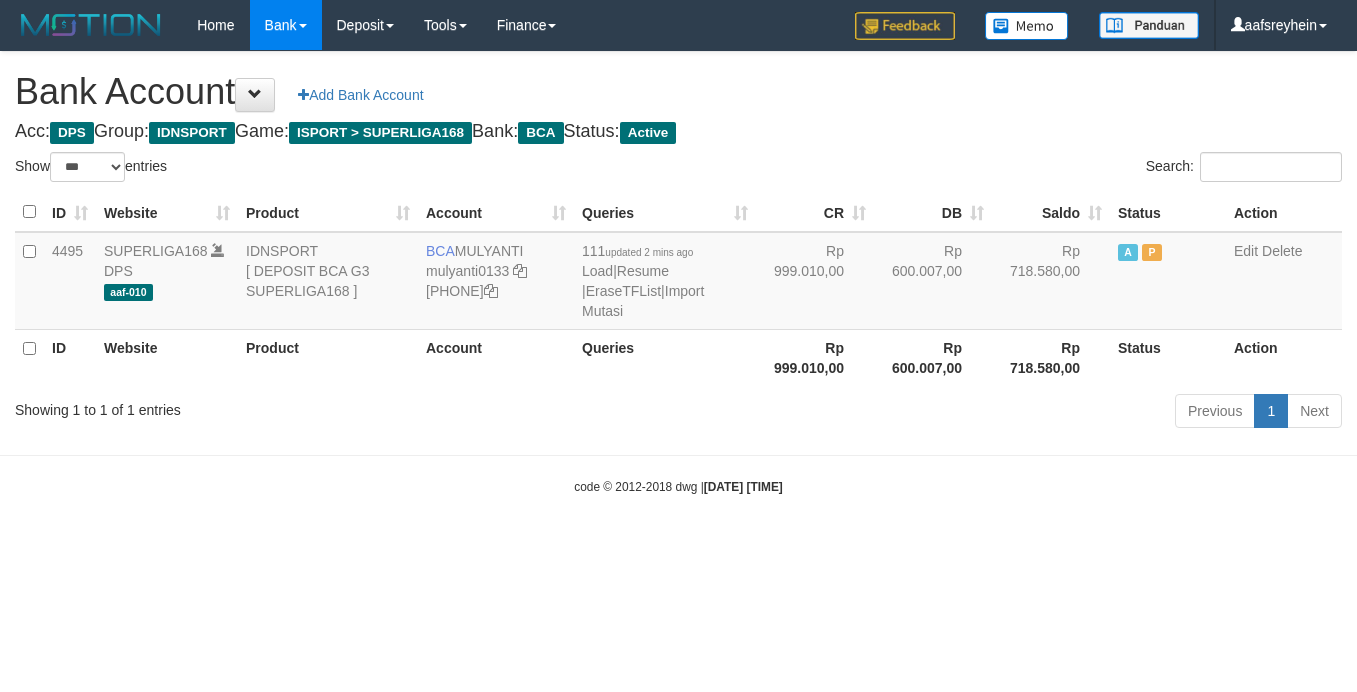 select on "***" 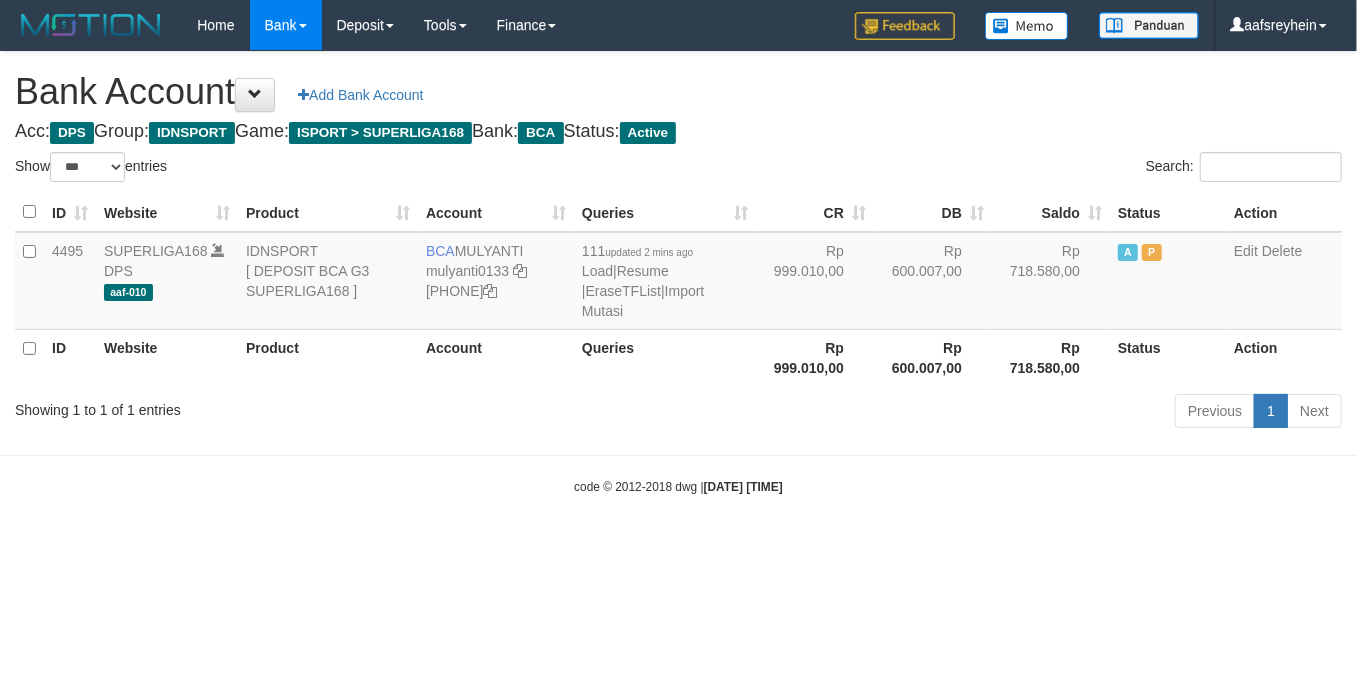click on "Toggle navigation
Home
Bank
Account List
Load
By Website
Group
[ISPORT]													SUPERLIGA168
By Load Group (DPS)
-" at bounding box center [678, 273] 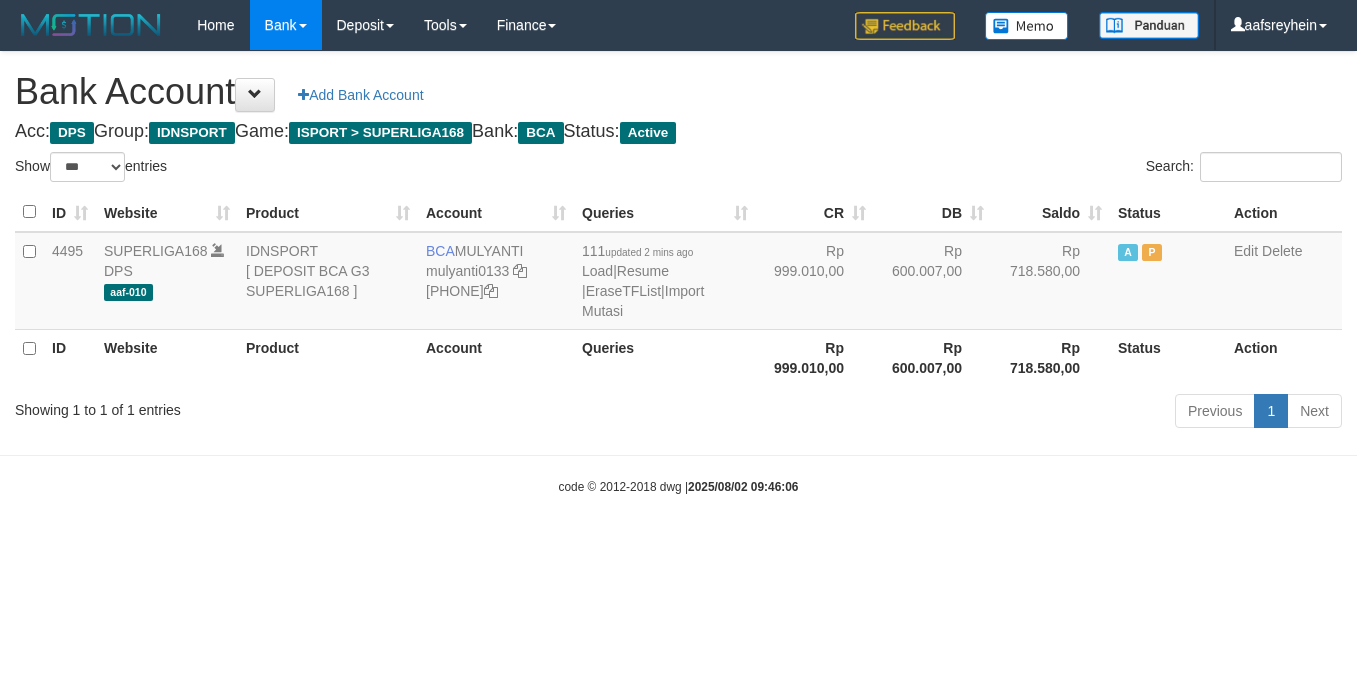 select on "***" 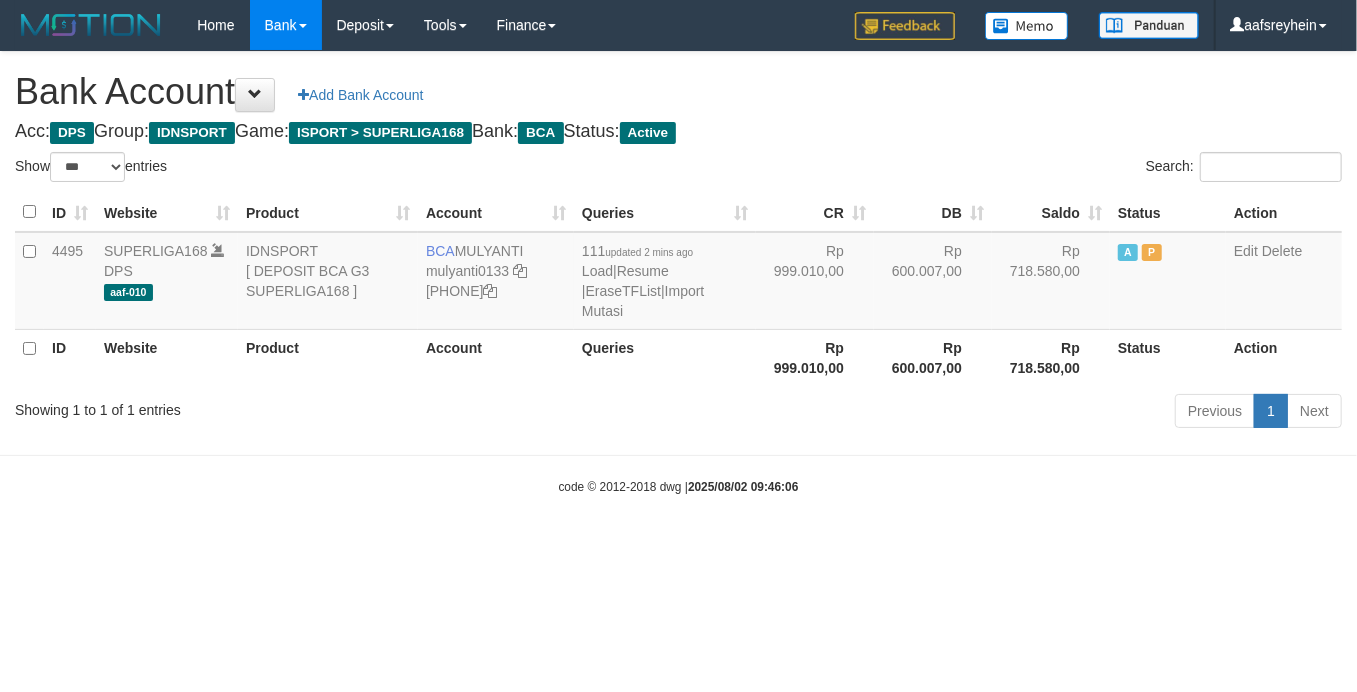 click on "Toggle navigation
Home
Bank
Account List
Load
By Website
Group
[ISPORT]													SUPERLIGA168
By Load Group (DPS)" at bounding box center (678, 273) 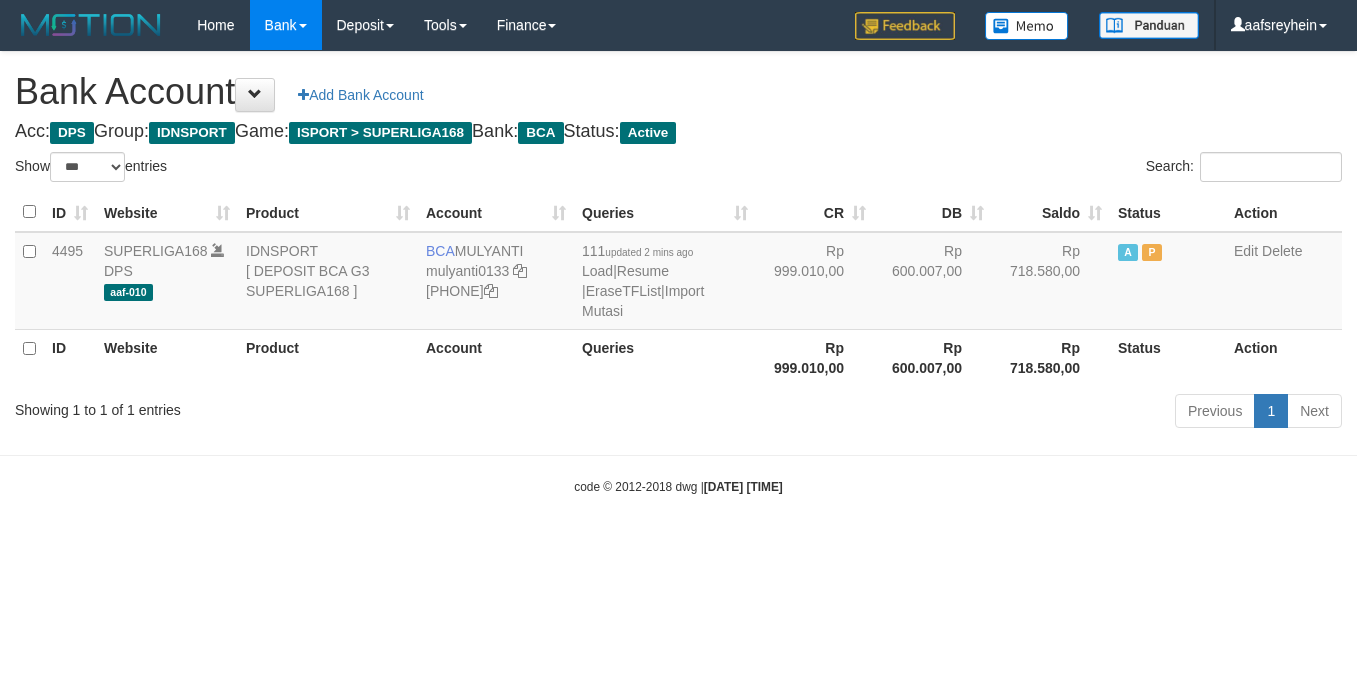select on "***" 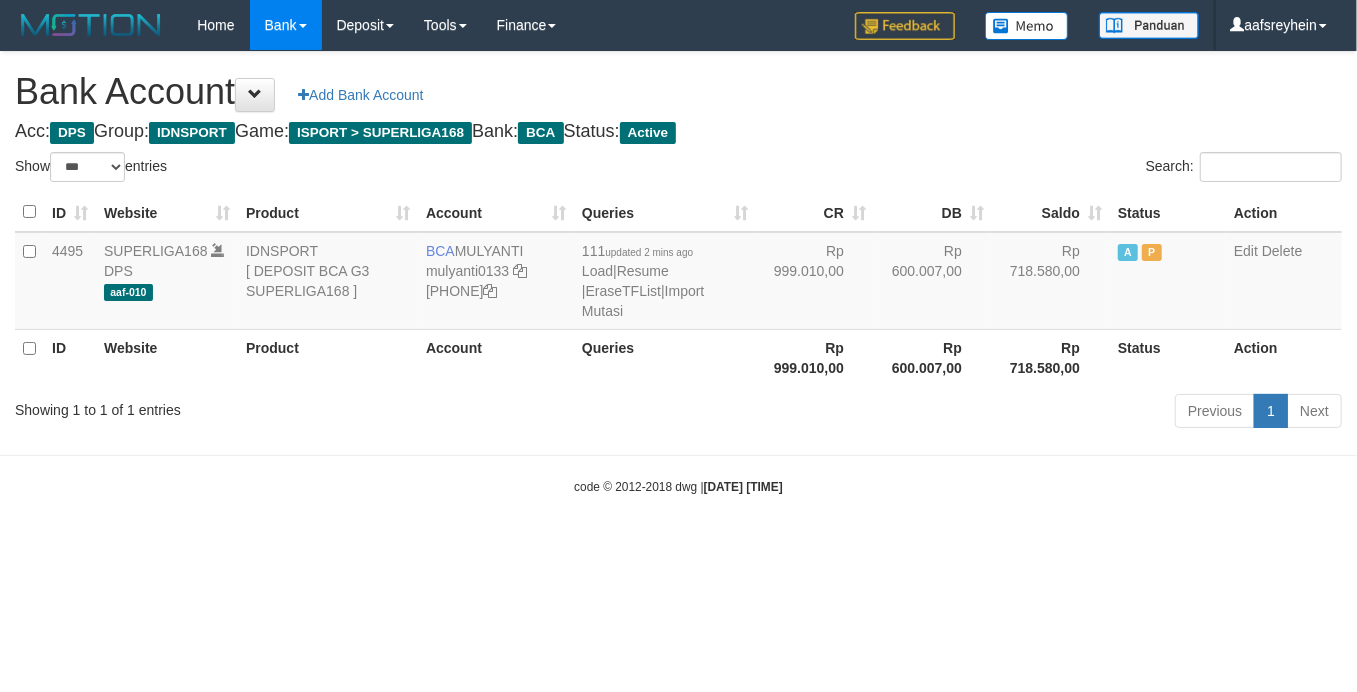 click on "Toggle navigation
Home
Bank
Account List
Load
By Website
Group
[ISPORT]													SUPERLIGA168
By Load Group (DPS)" at bounding box center (678, 273) 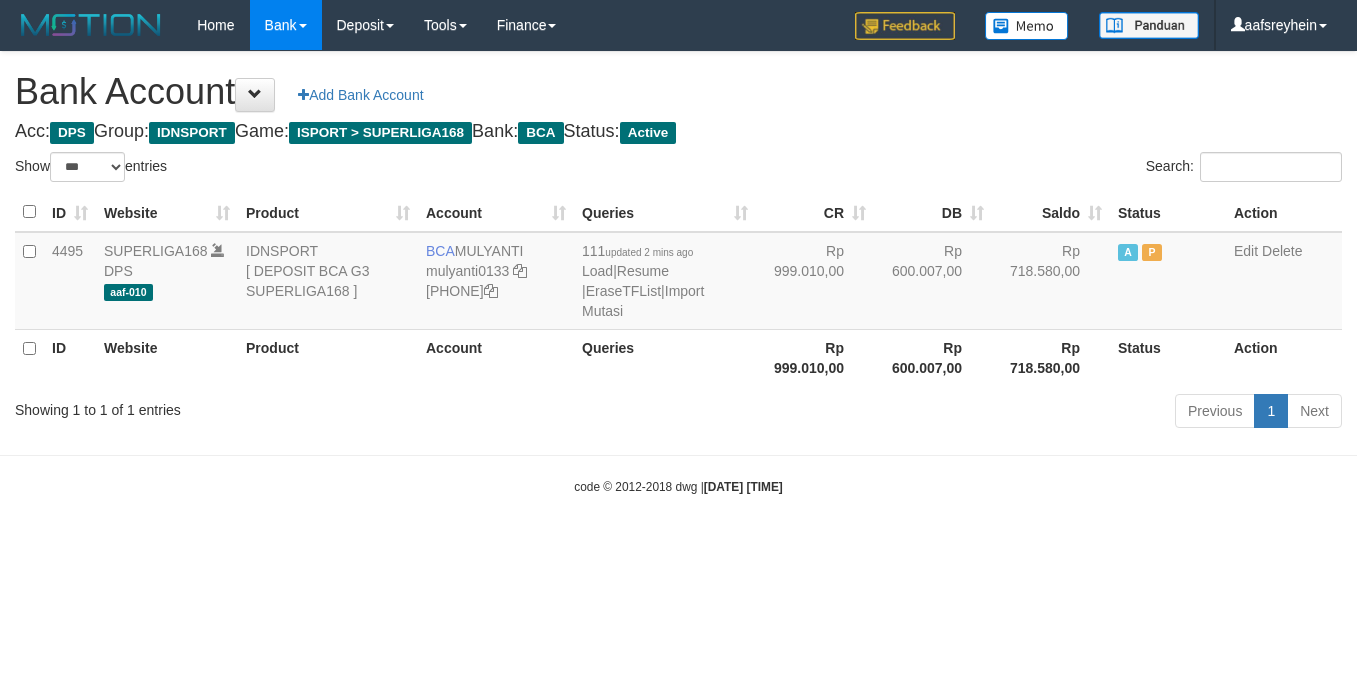 select on "***" 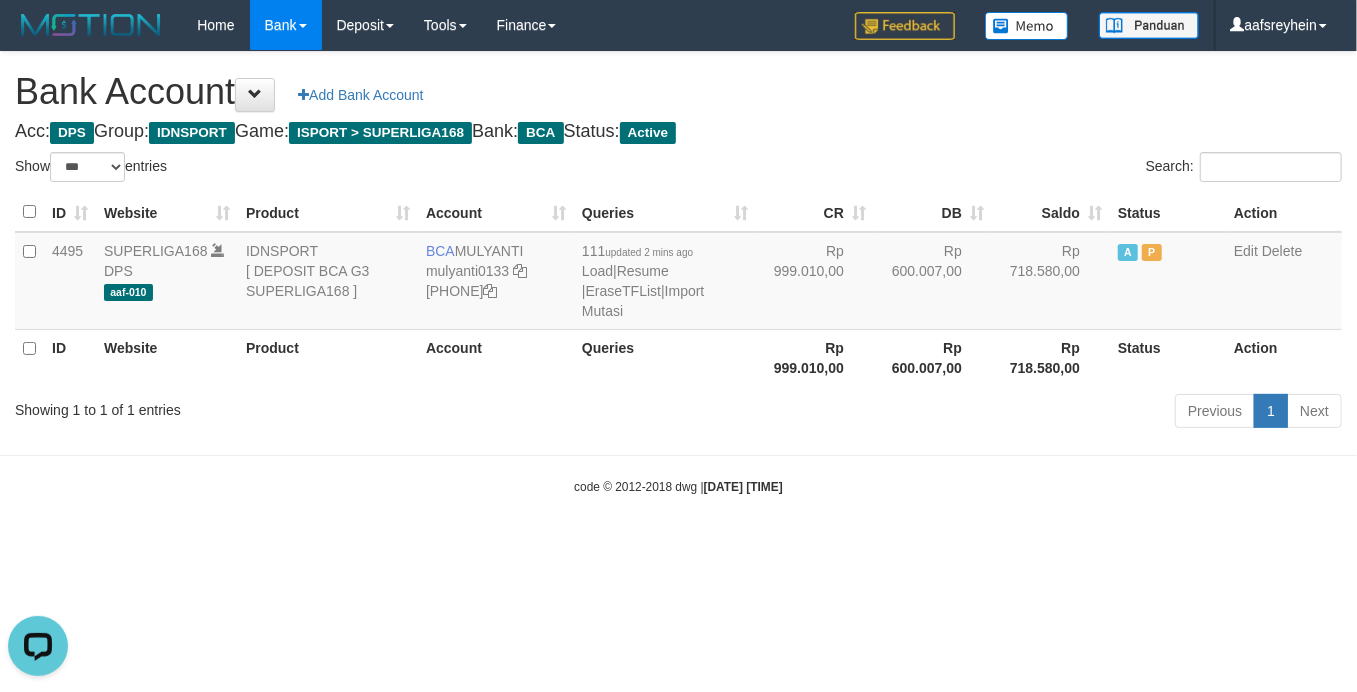 scroll, scrollTop: 0, scrollLeft: 0, axis: both 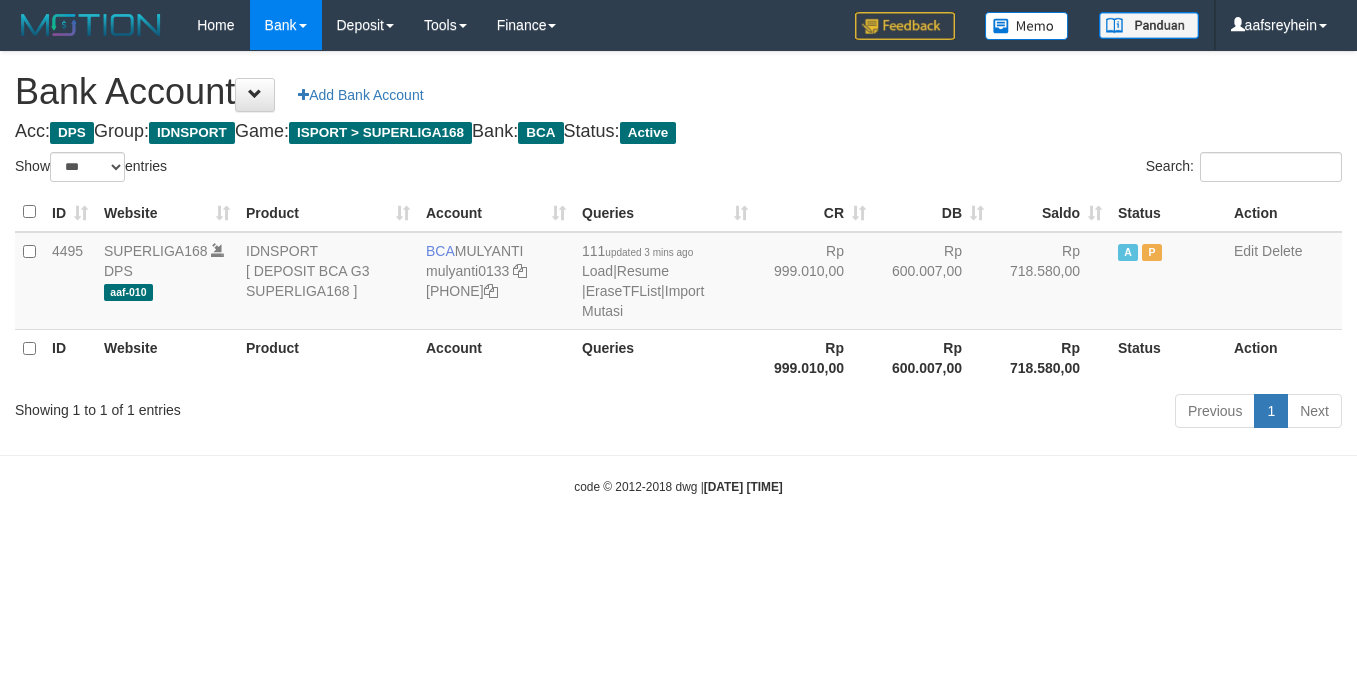 select on "***" 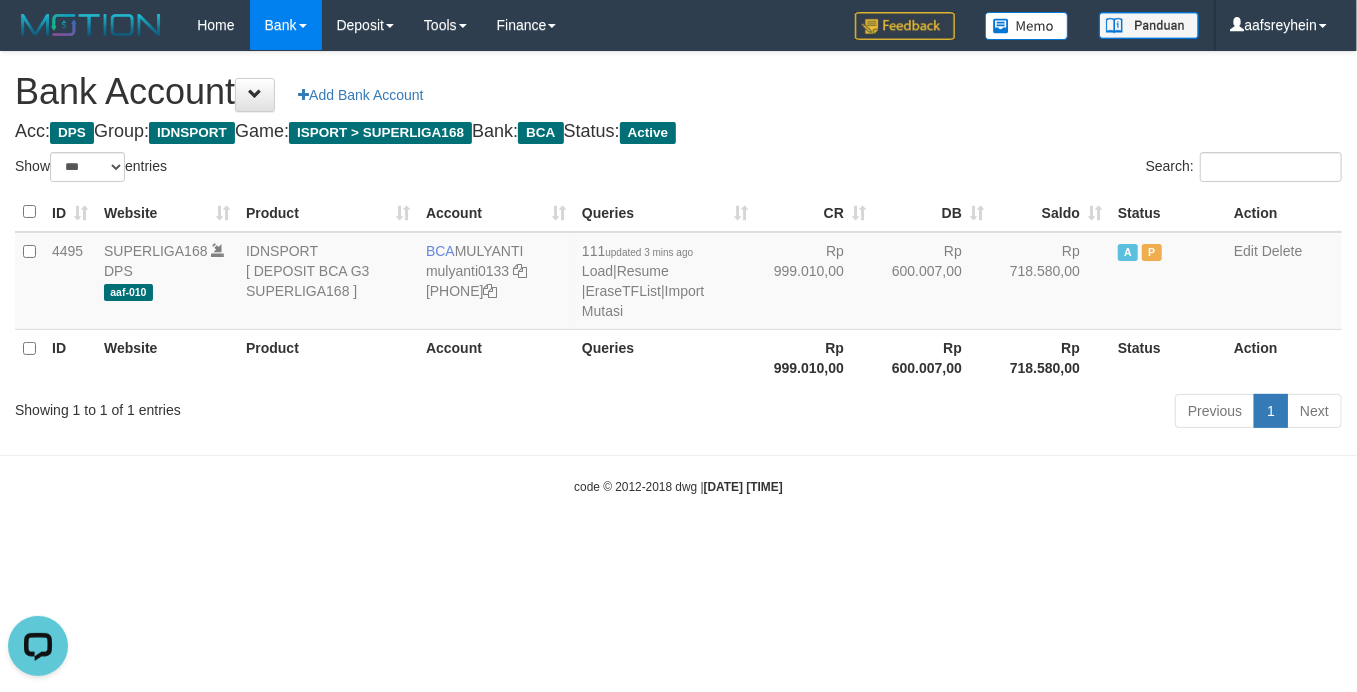 scroll, scrollTop: 0, scrollLeft: 0, axis: both 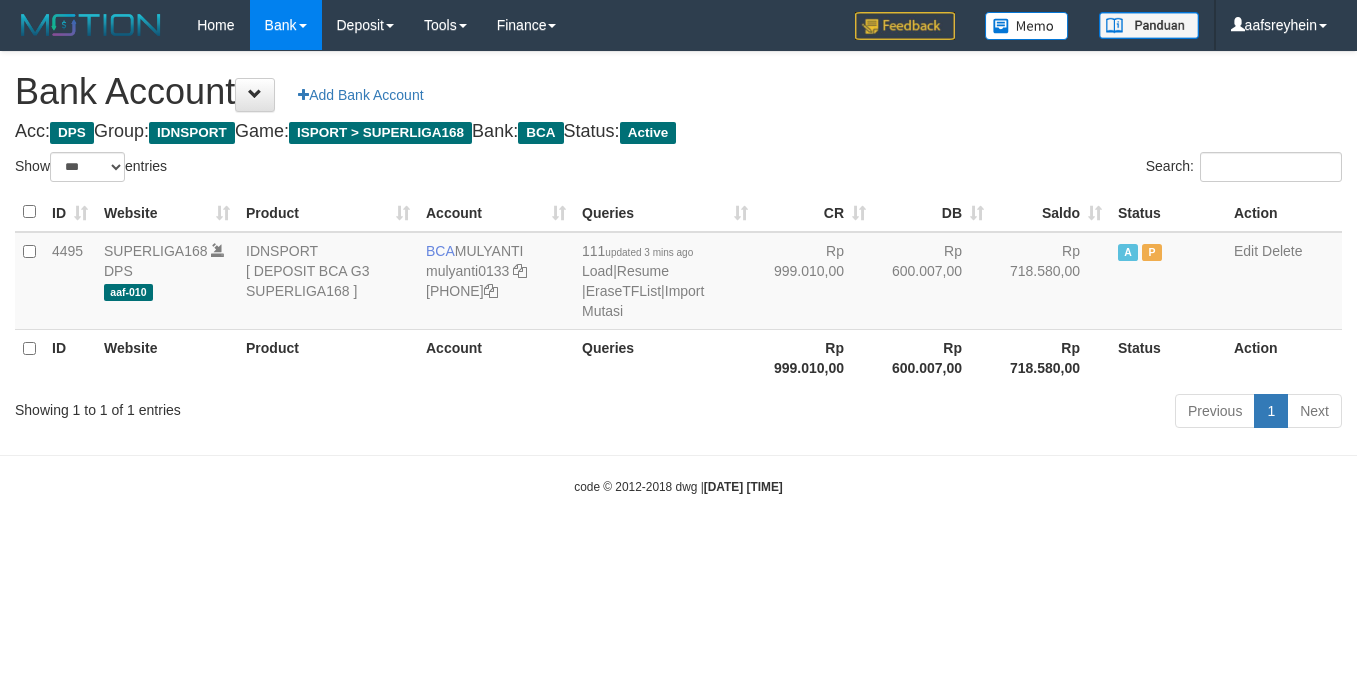 select on "***" 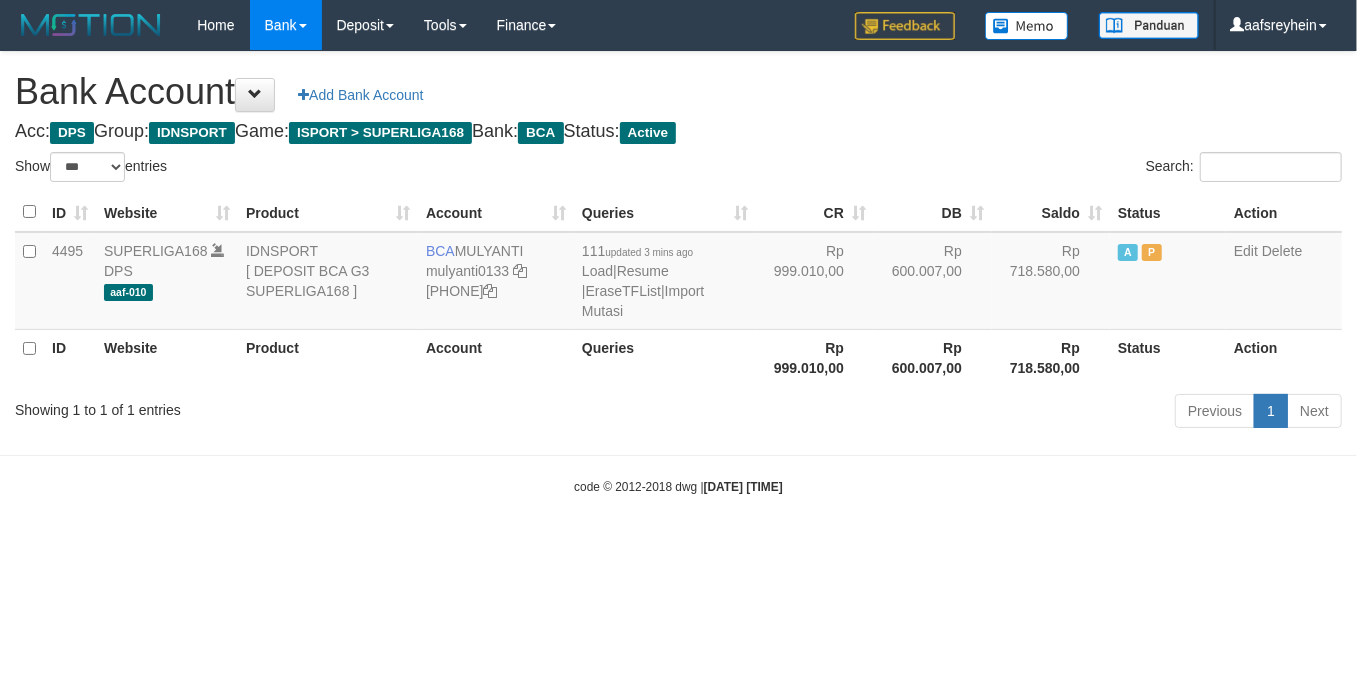 click on "Toggle navigation
Home
Bank
Account List
Load
By Website
Group
[ISPORT]													SUPERLIGA168
By Load Group (DPS)
-" at bounding box center [678, 273] 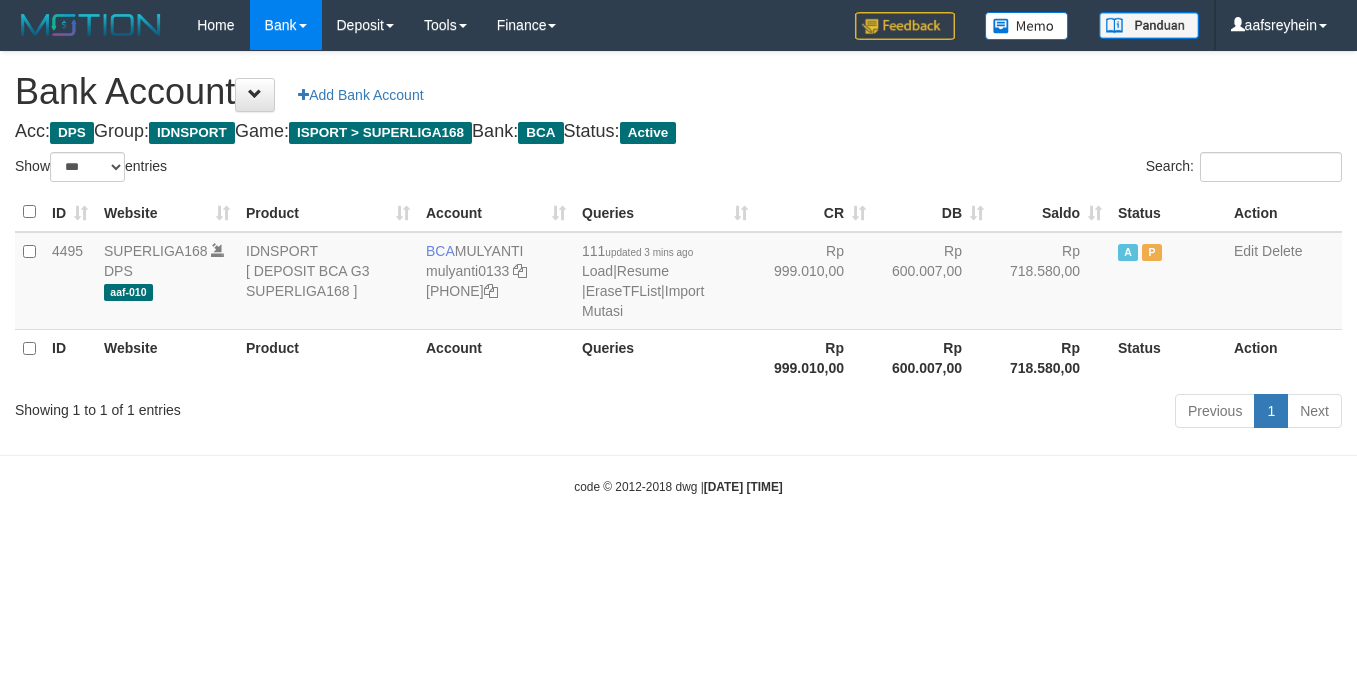 select on "***" 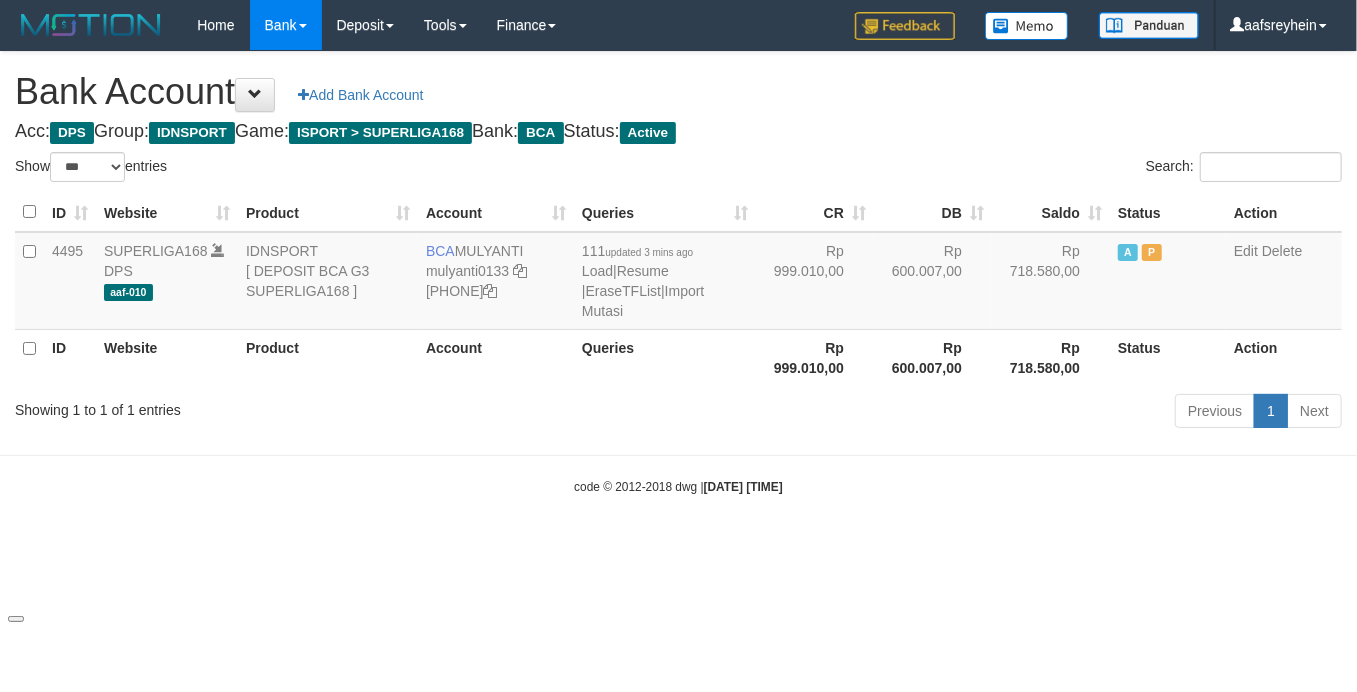 drag, startPoint x: 1086, startPoint y: 514, endPoint x: 1081, endPoint y: 504, distance: 11.18034 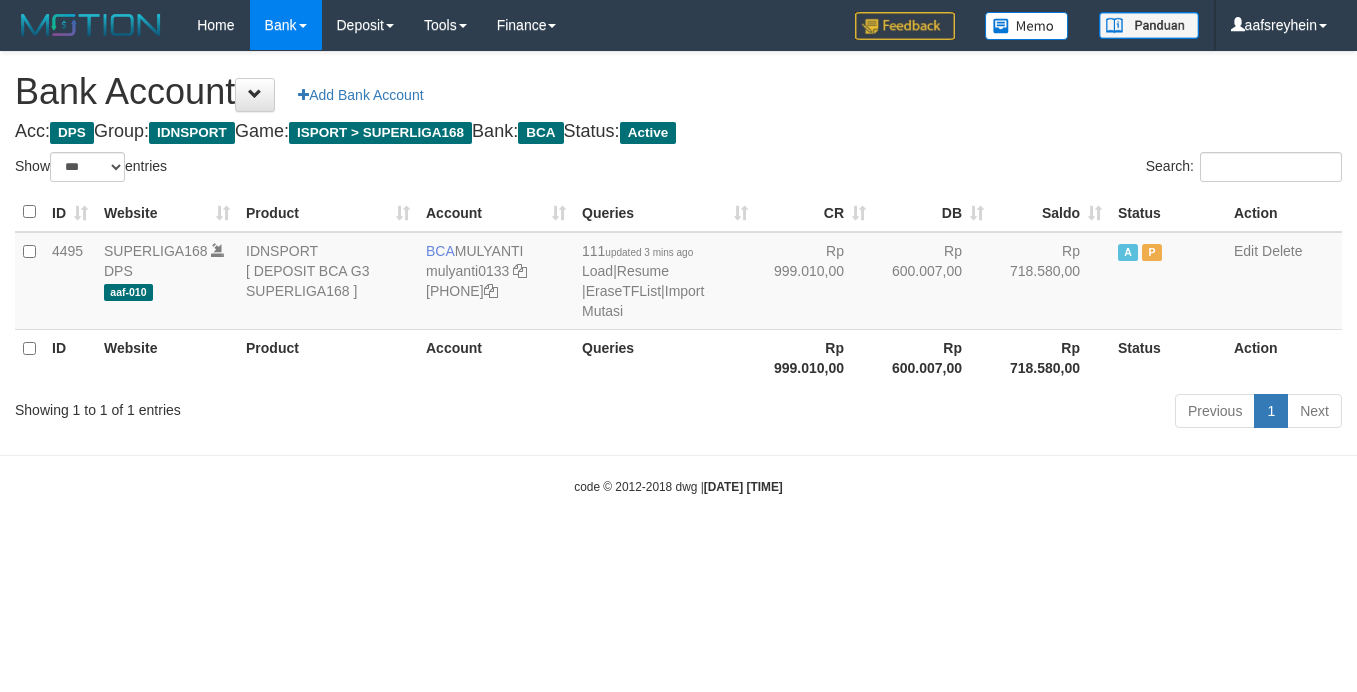 select on "***" 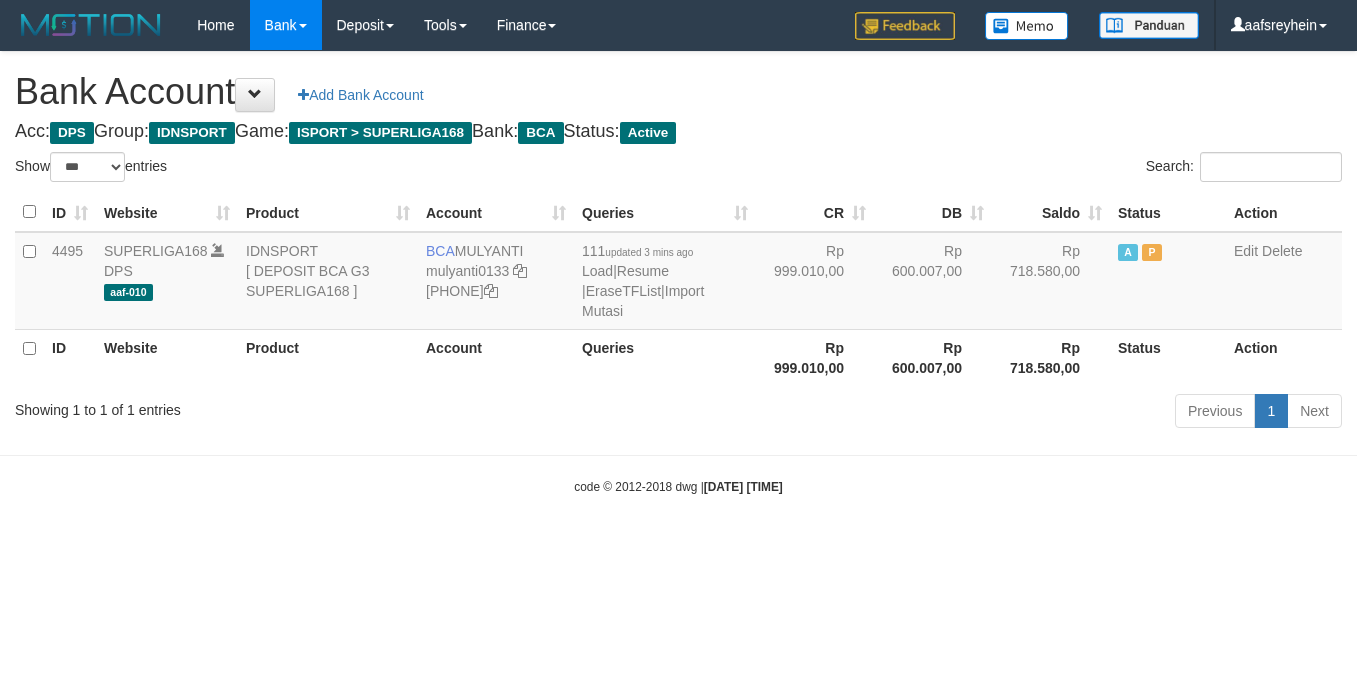 scroll, scrollTop: 0, scrollLeft: 0, axis: both 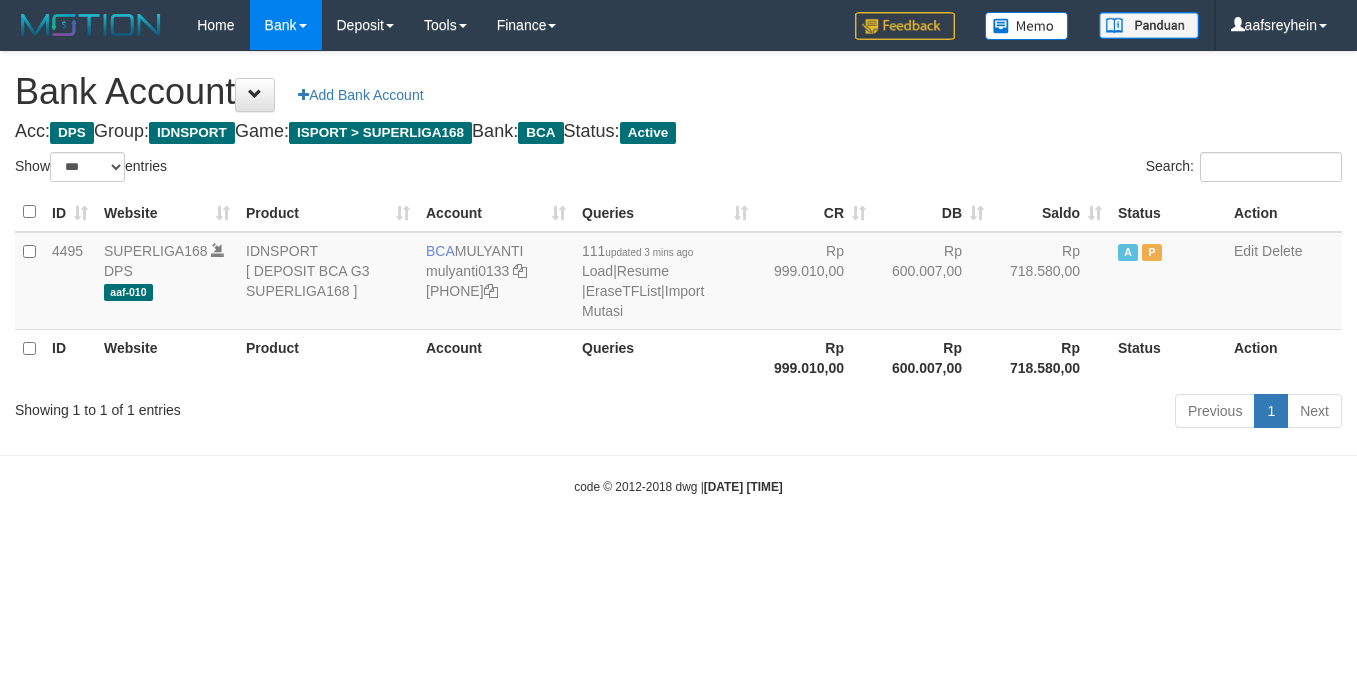 select on "***" 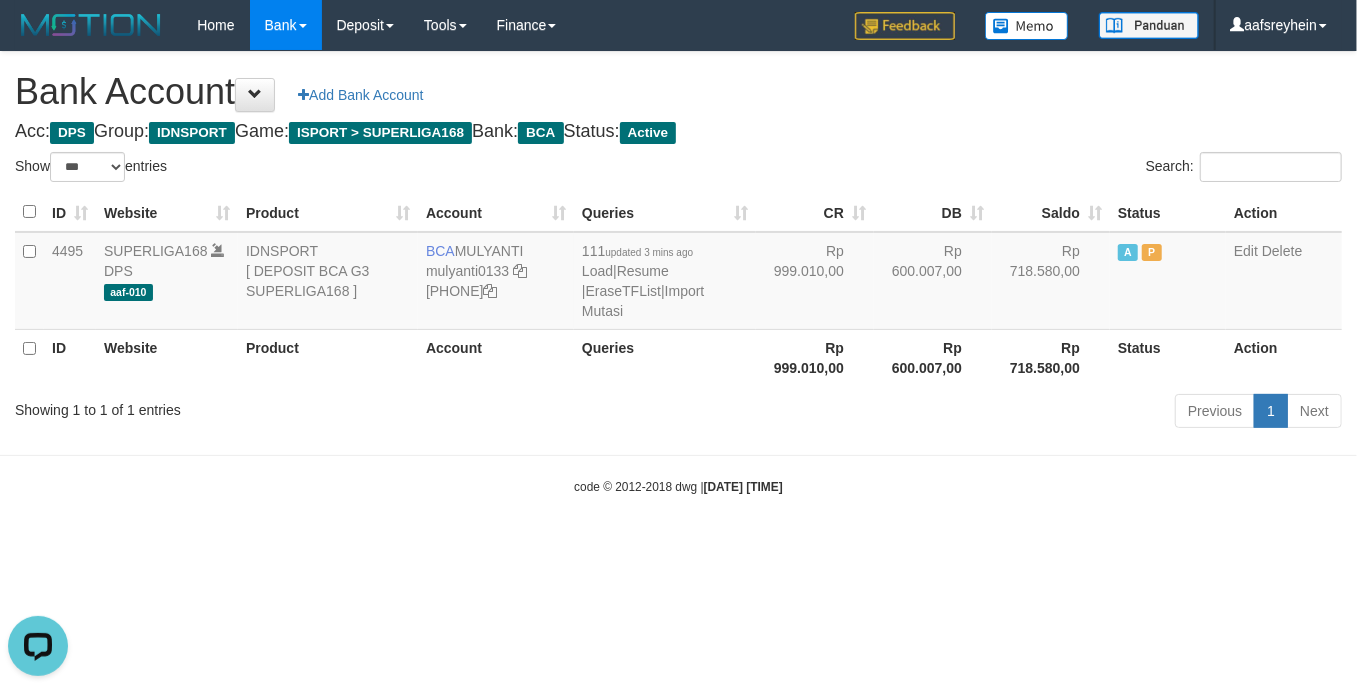 scroll, scrollTop: 0, scrollLeft: 0, axis: both 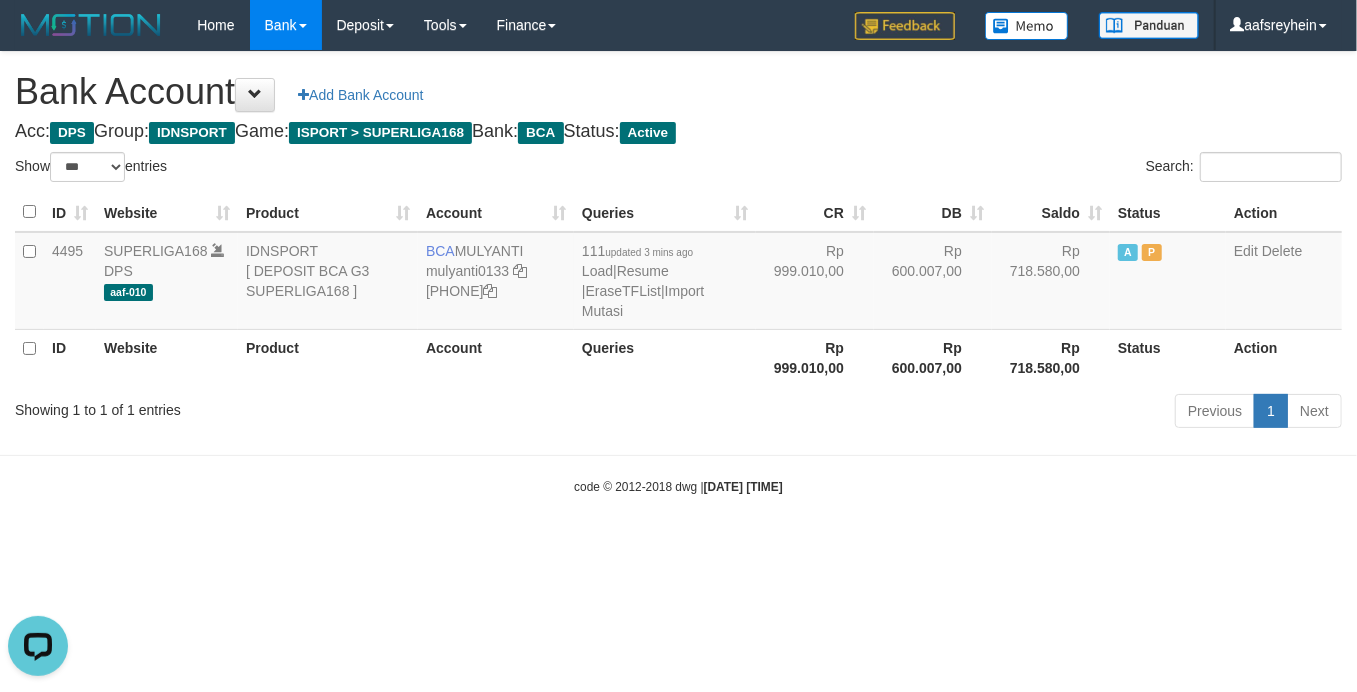 drag, startPoint x: 741, startPoint y: 605, endPoint x: 750, endPoint y: 592, distance: 15.811388 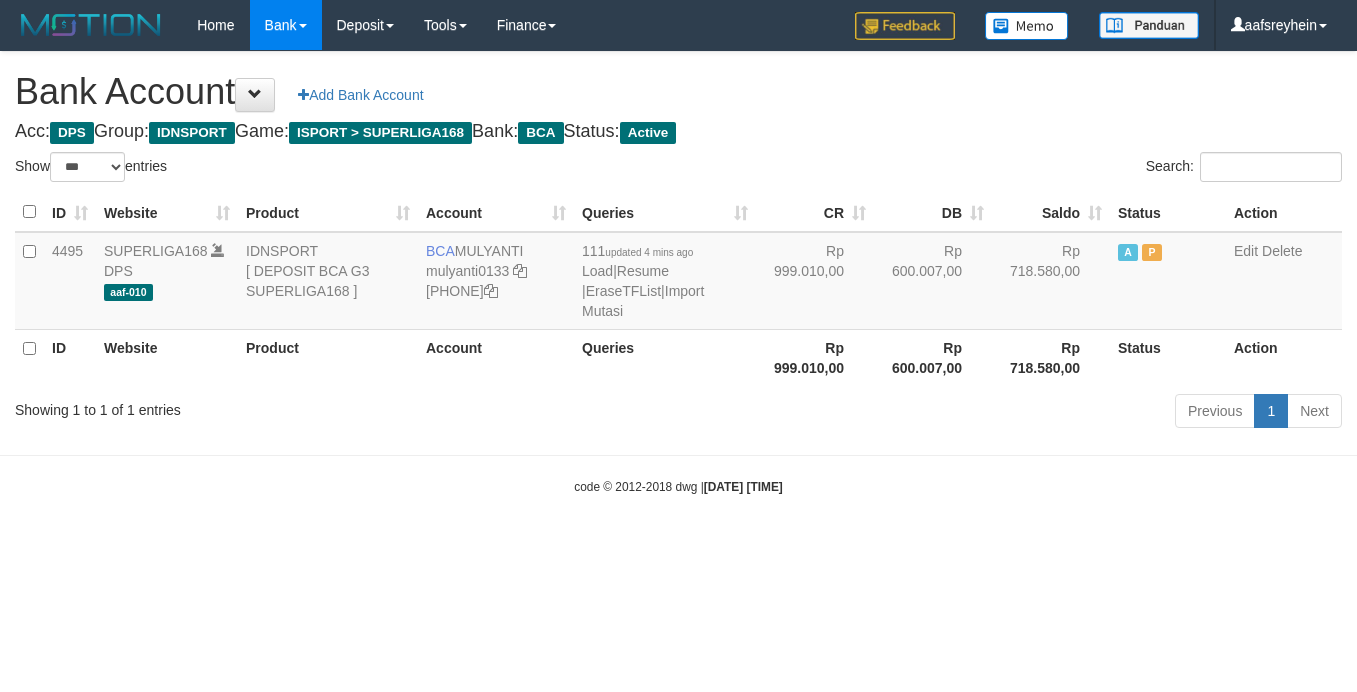 select on "***" 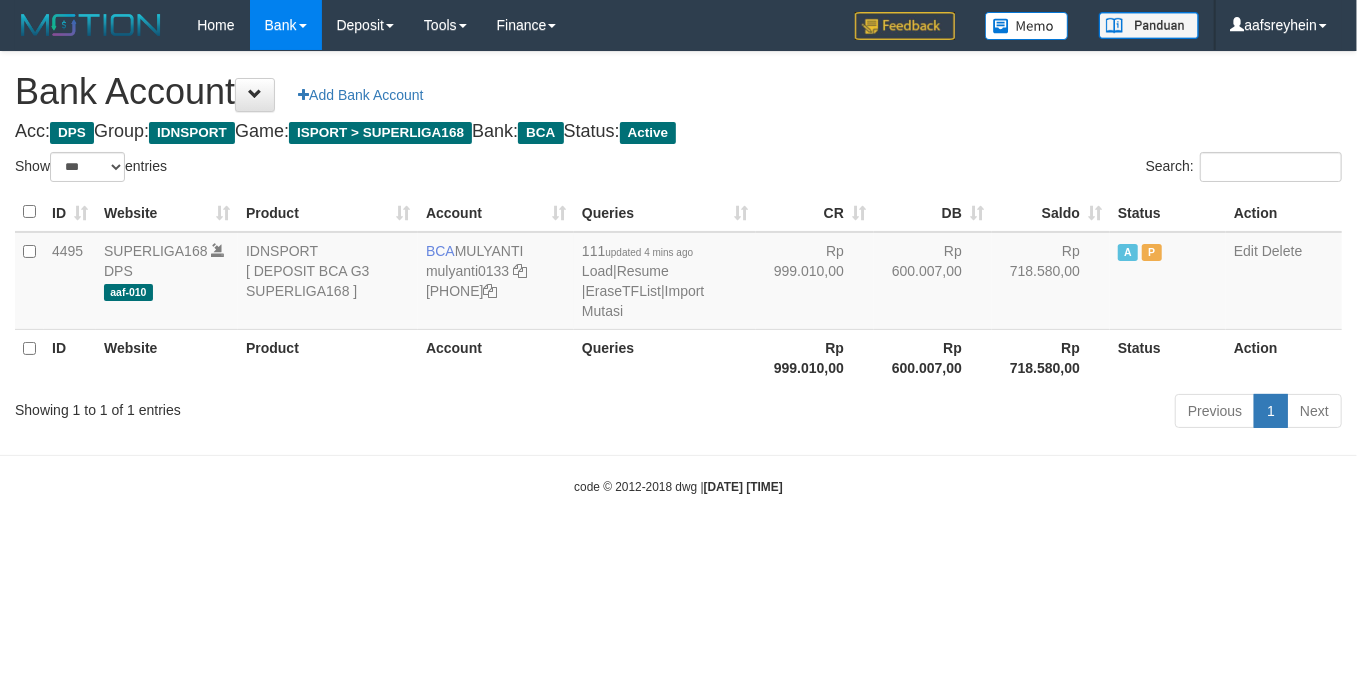 click on "Toggle navigation
Home
Bank
Account List
Load
By Website
Group
[ISPORT]													SUPERLIGA168
By Load Group (DPS)
-" at bounding box center [678, 273] 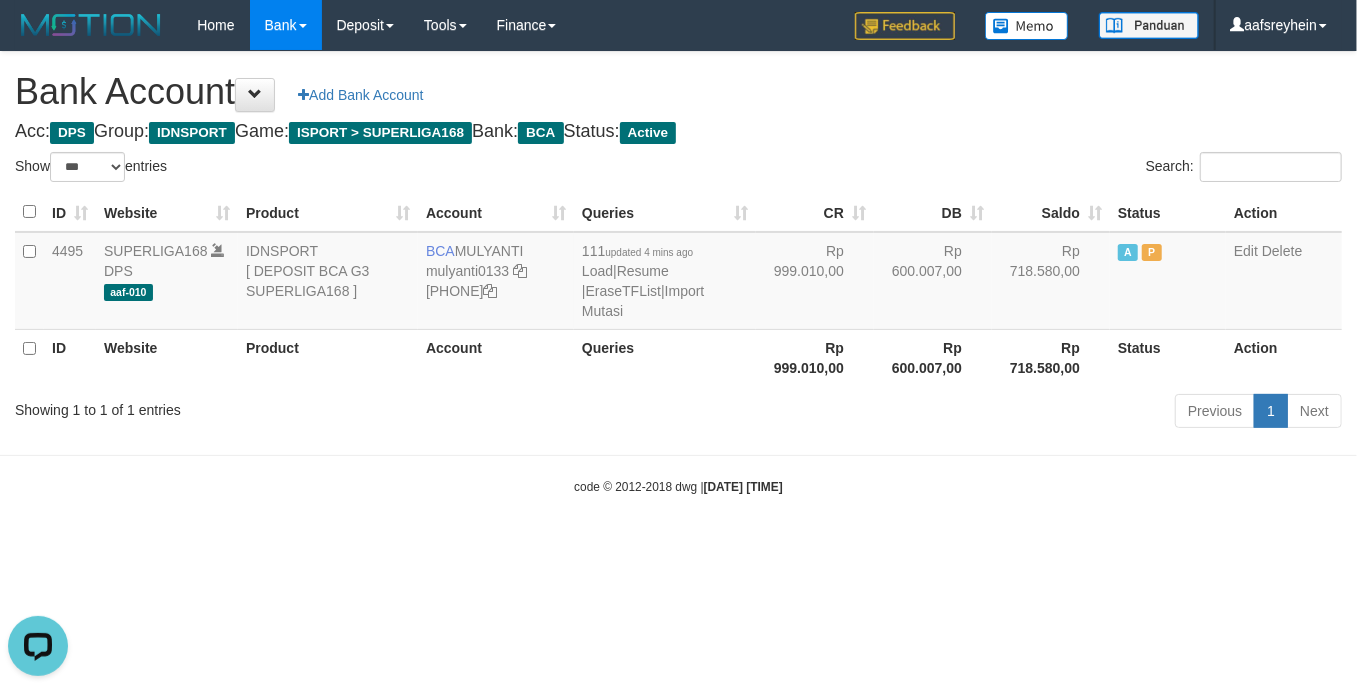 scroll, scrollTop: 0, scrollLeft: 0, axis: both 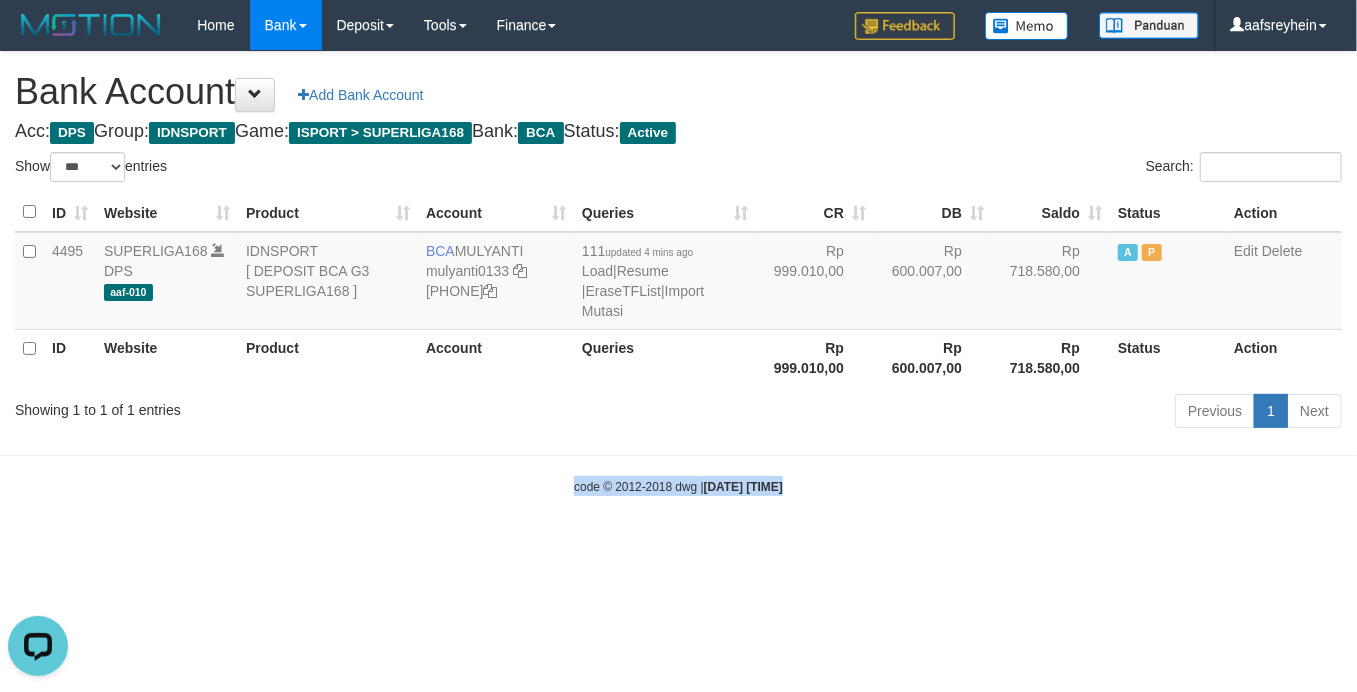 click on "Toggle navigation
Home
Bank
Account List
Load
By Website
Group
[ISPORT]													SUPERLIGA168
By Load Group (DPS)
-" at bounding box center [678, 273] 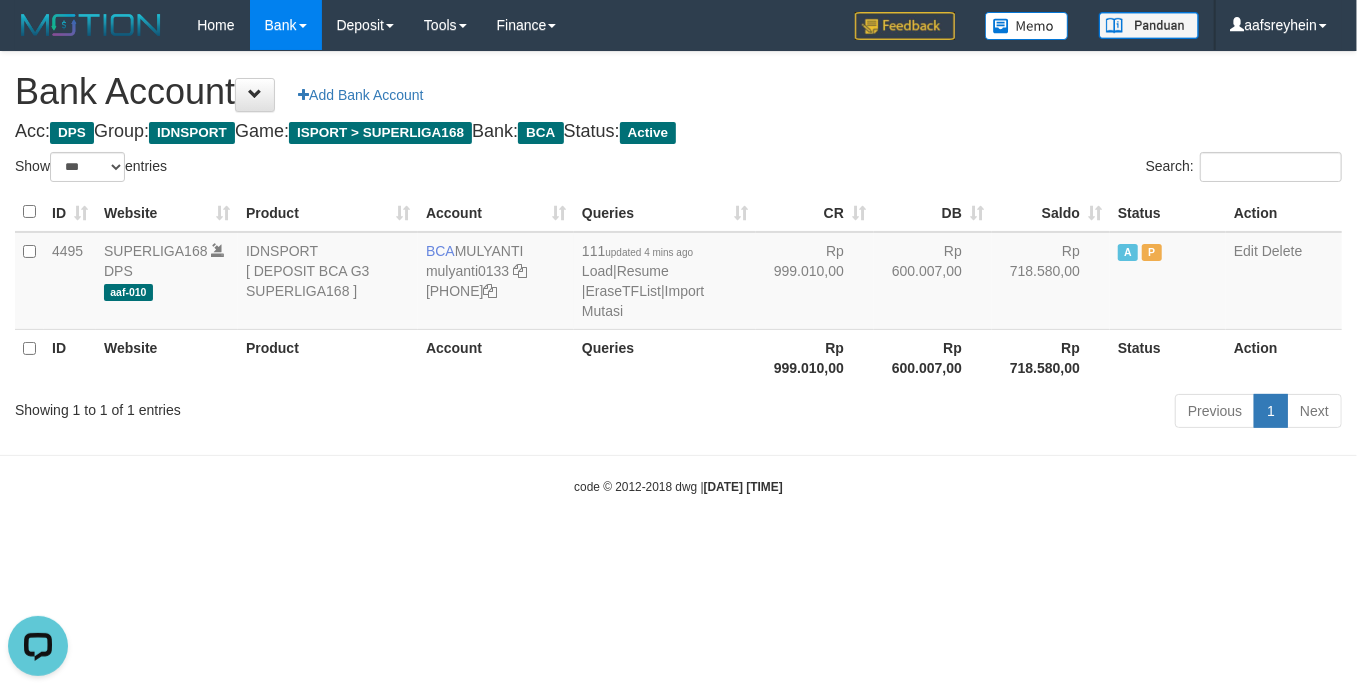 click on "Toggle navigation
Home
Bank
Account List
Load
By Website
Group
[ISPORT]													SUPERLIGA168
By Load Group (DPS)
-" at bounding box center (678, 273) 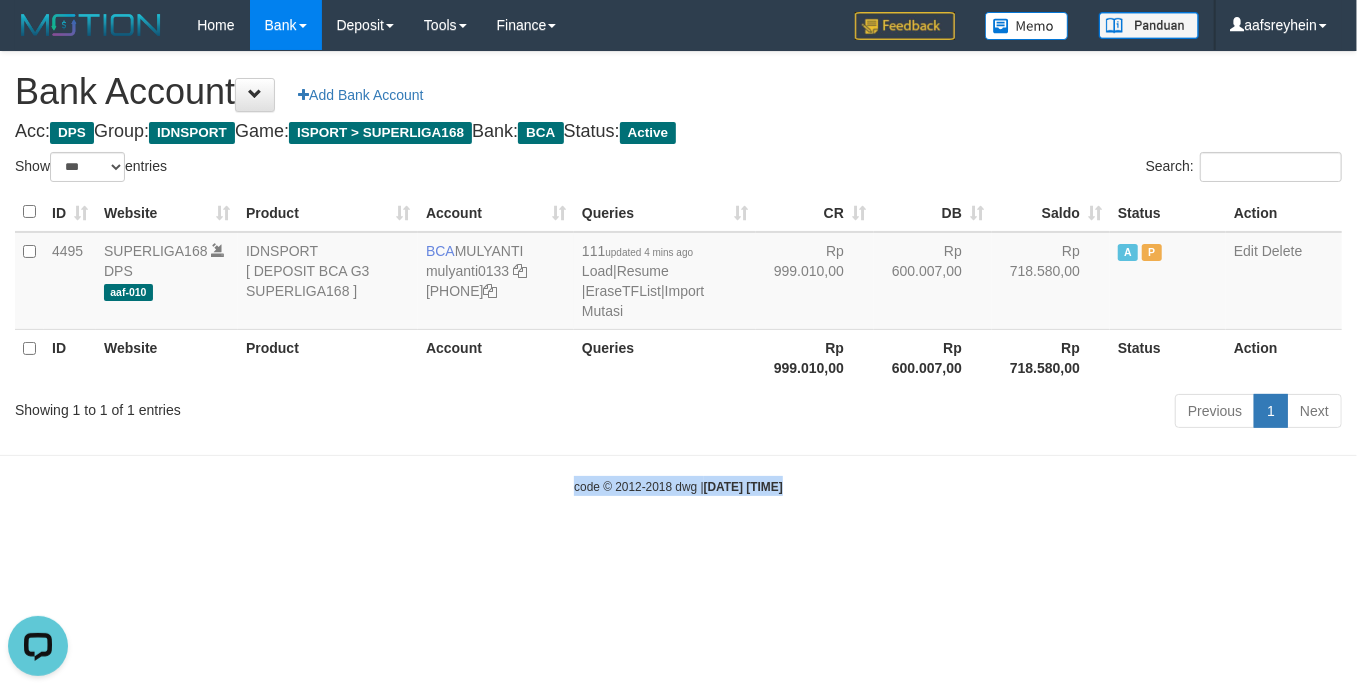 click on "Toggle navigation
Home
Bank
Account List
Load
By Website
Group
[ISPORT]													SUPERLIGA168
By Load Group (DPS)
-" at bounding box center [678, 273] 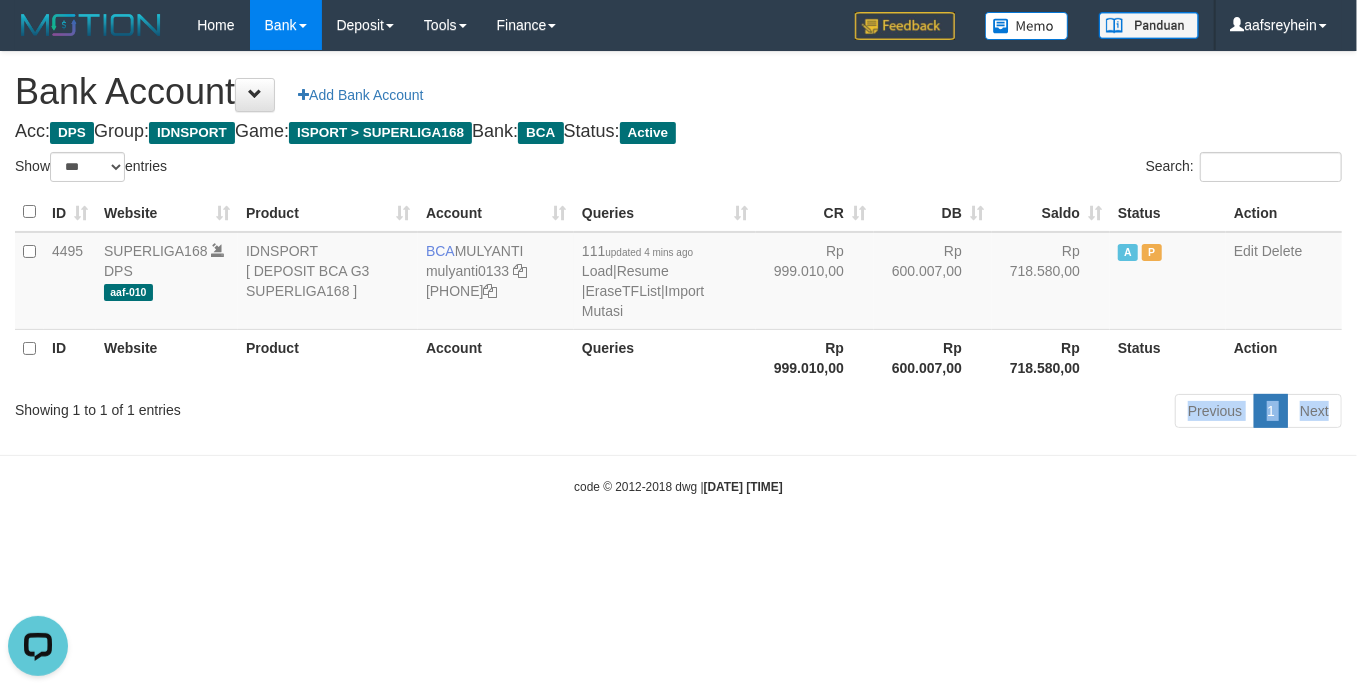 drag, startPoint x: 1001, startPoint y: 445, endPoint x: 990, endPoint y: 414, distance: 32.89377 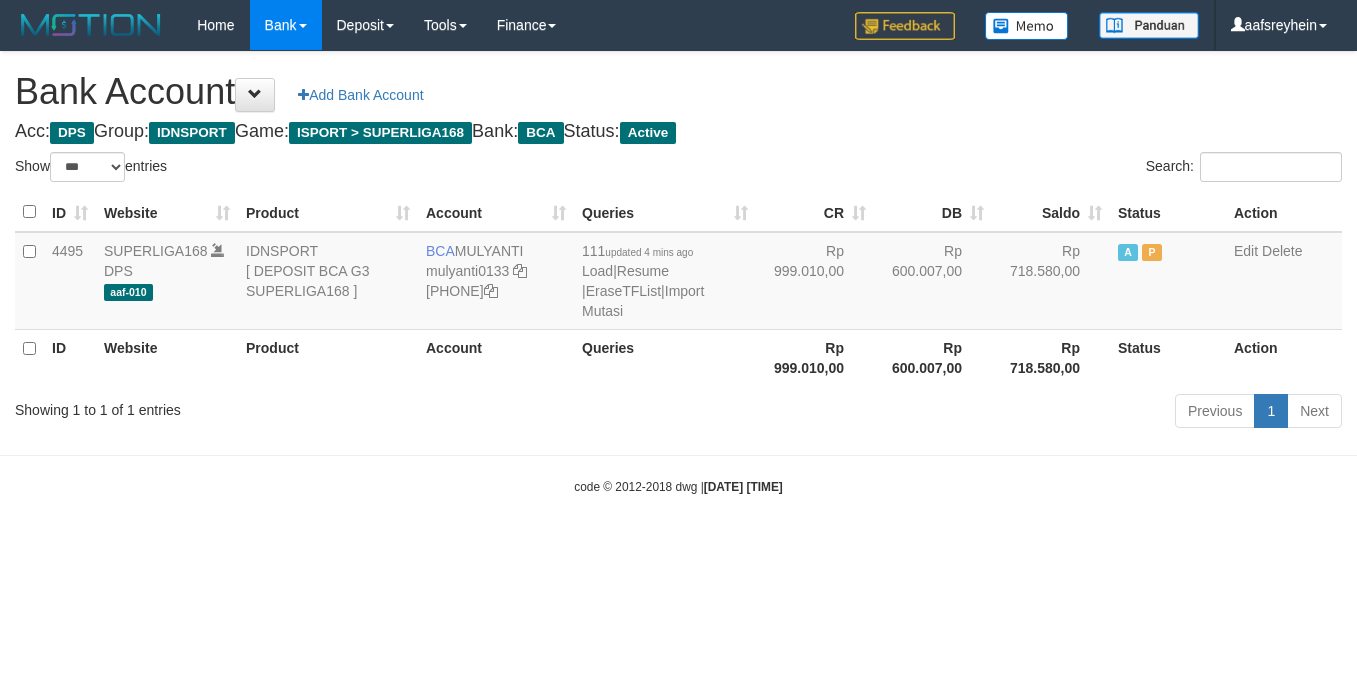 select on "***" 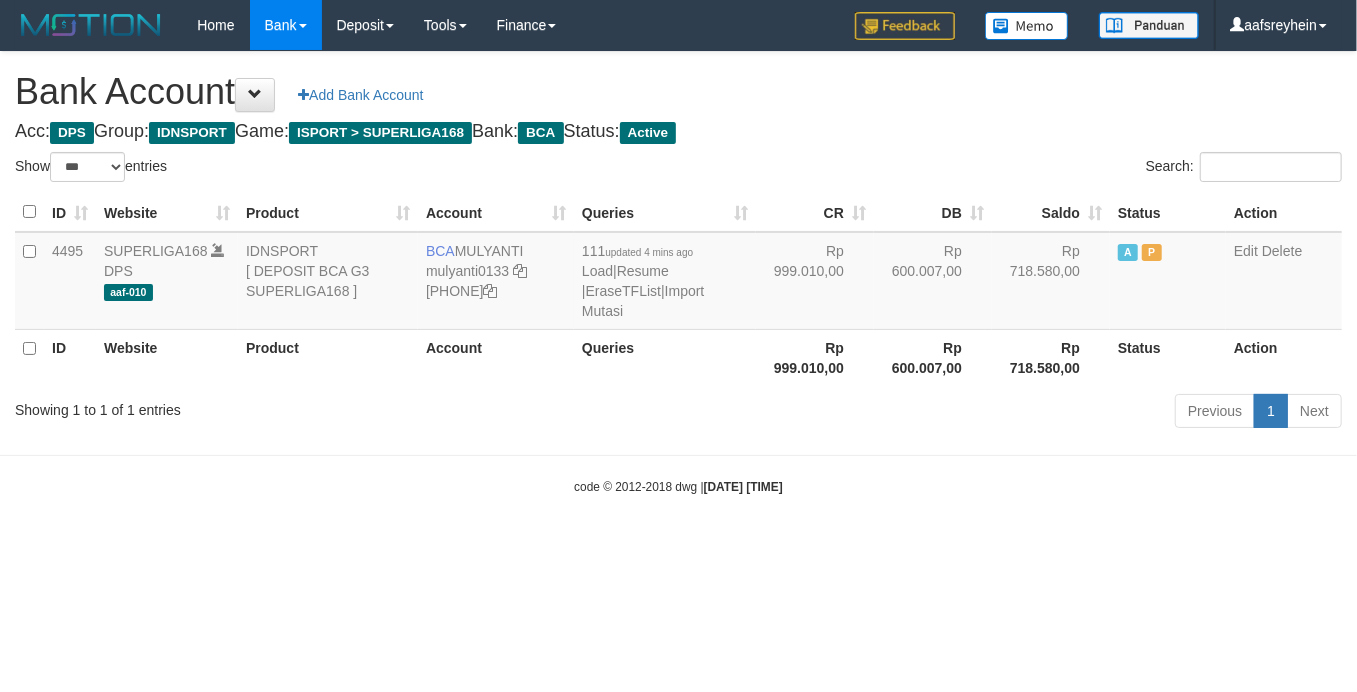 click on "Toggle navigation
Home
Bank
Account List
Load
By Website
Group
[ISPORT]													SUPERLIGA168
By Load Group (DPS)
-" at bounding box center (678, 273) 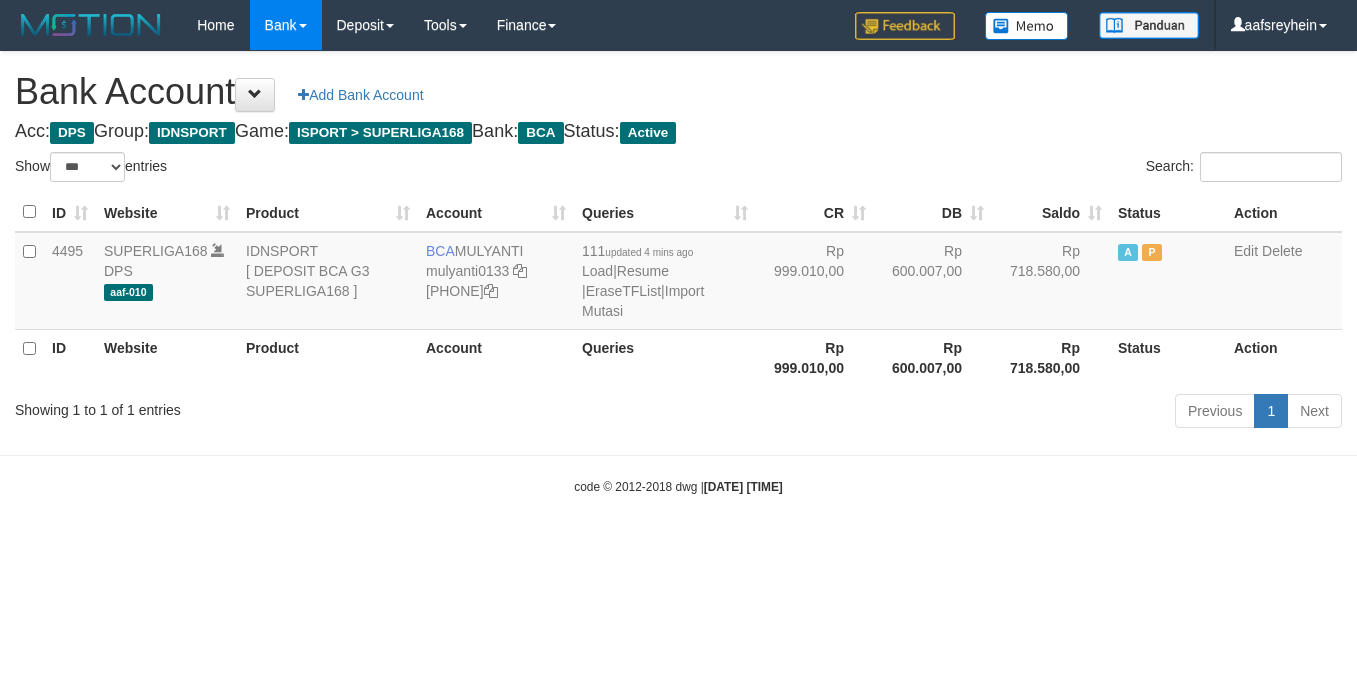 select on "***" 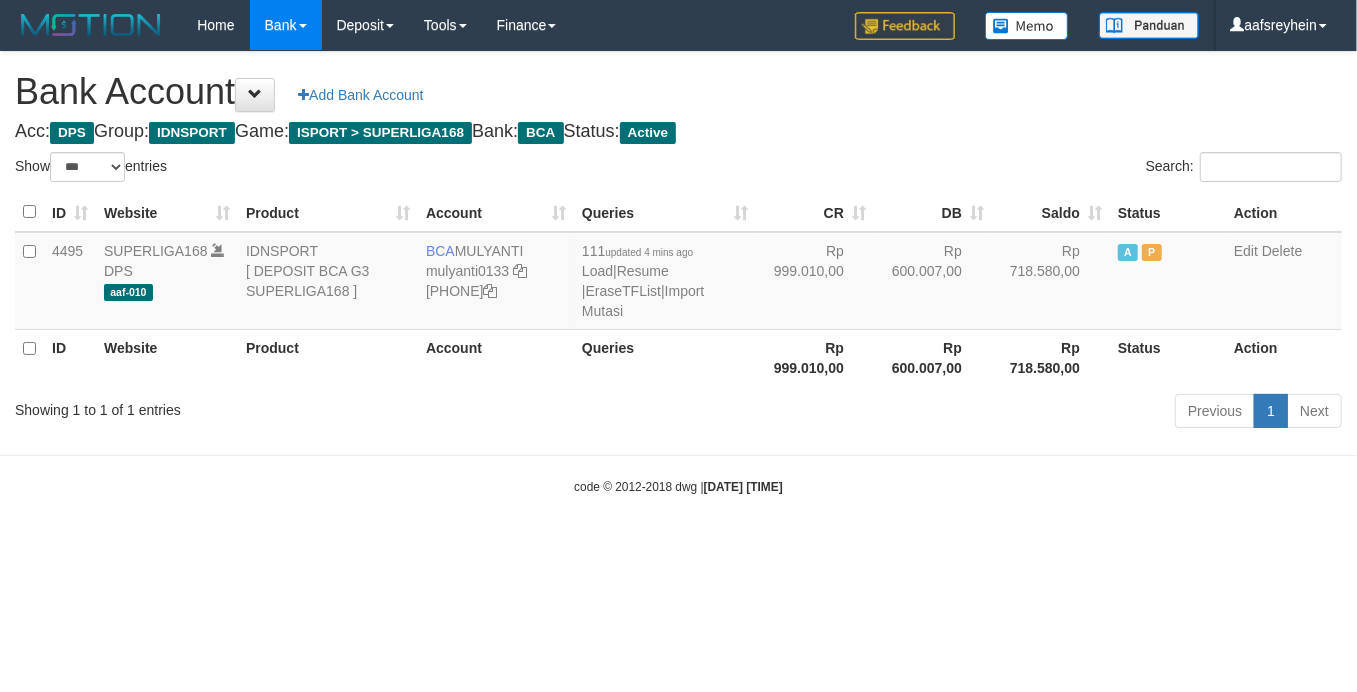 click on "Toggle navigation
Home
Bank
Account List
Load
By Website
Group
[ISPORT]													SUPERLIGA168
By Load Group (DPS)" at bounding box center [678, 273] 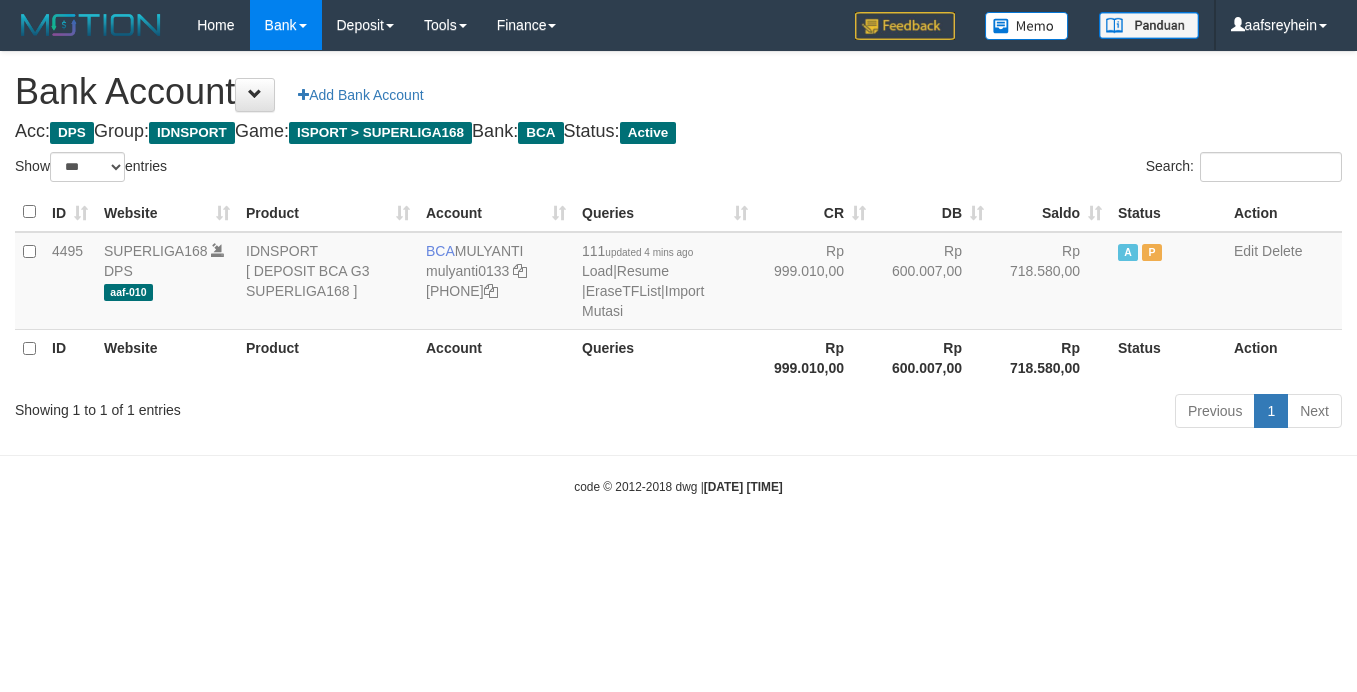 select on "***" 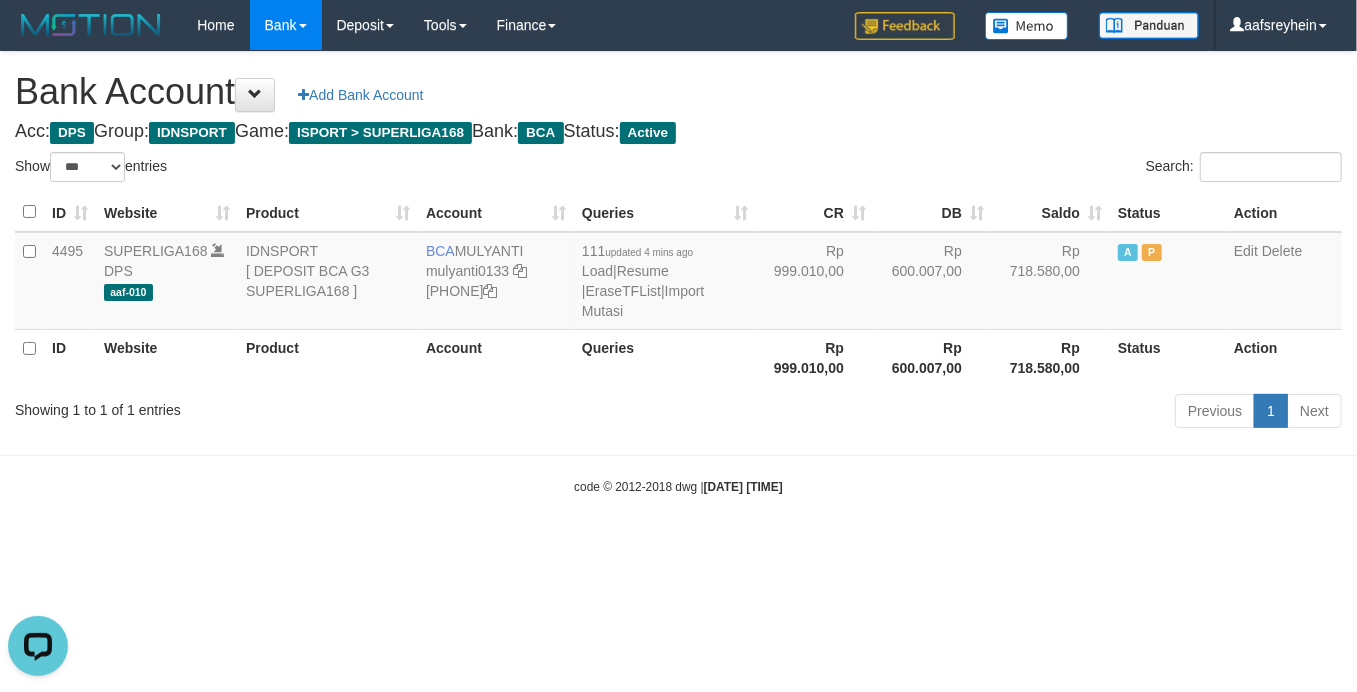 scroll, scrollTop: 0, scrollLeft: 0, axis: both 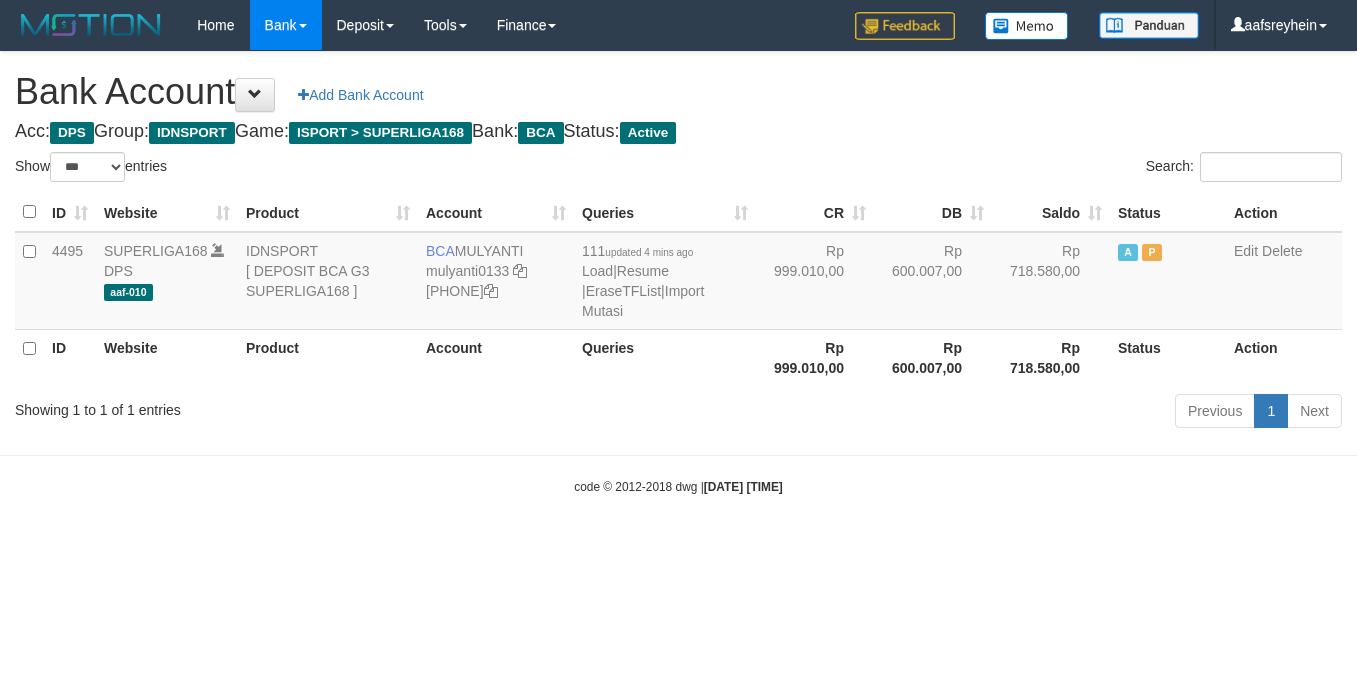 select on "***" 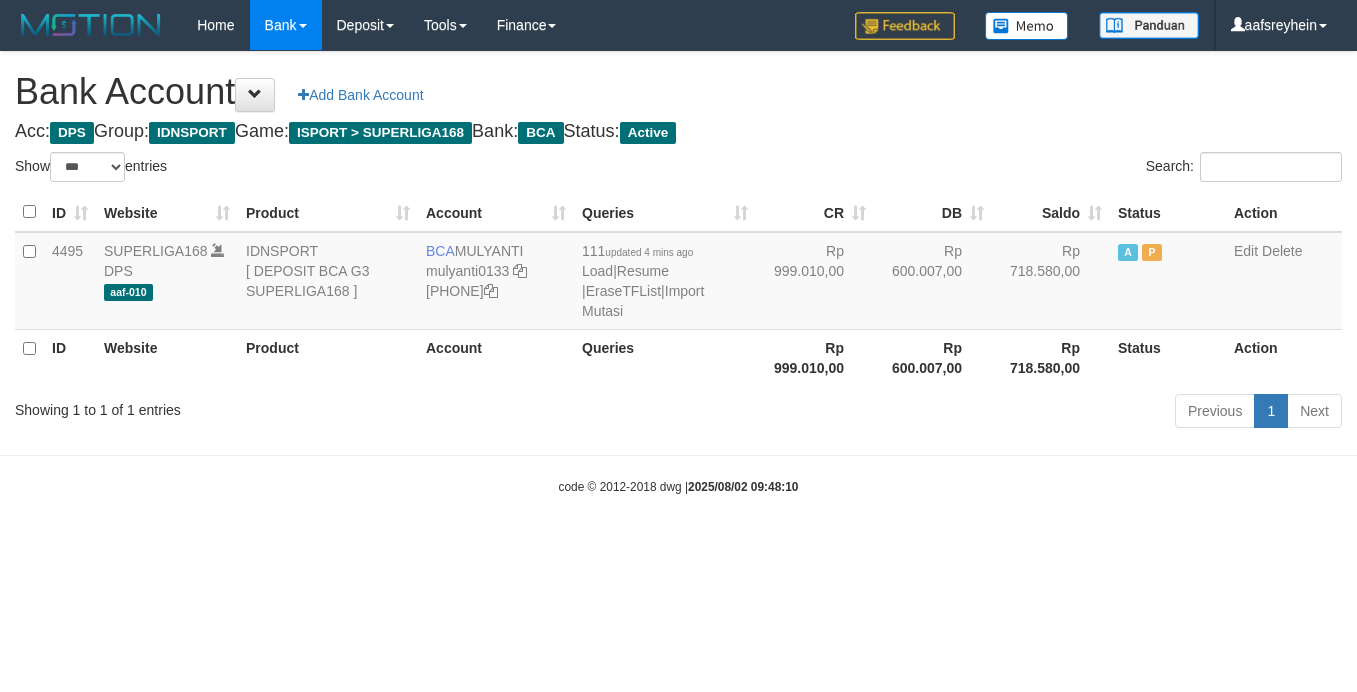 select on "***" 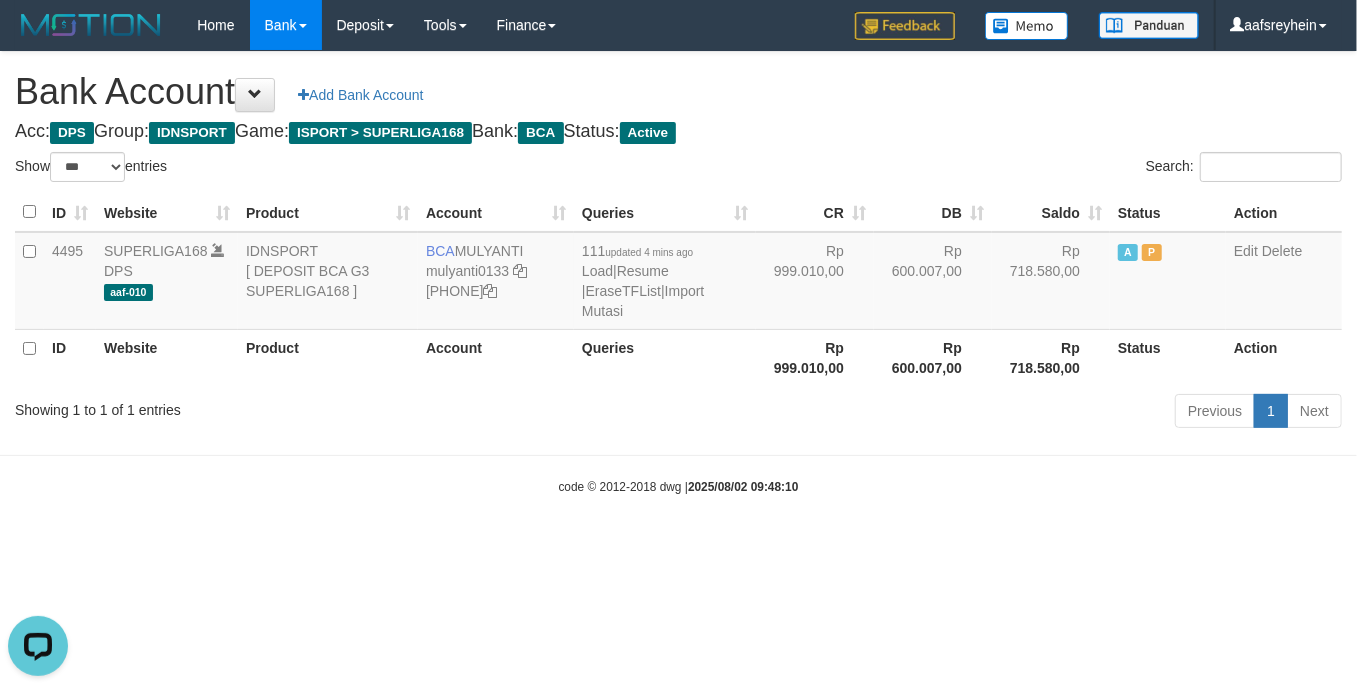 scroll, scrollTop: 0, scrollLeft: 0, axis: both 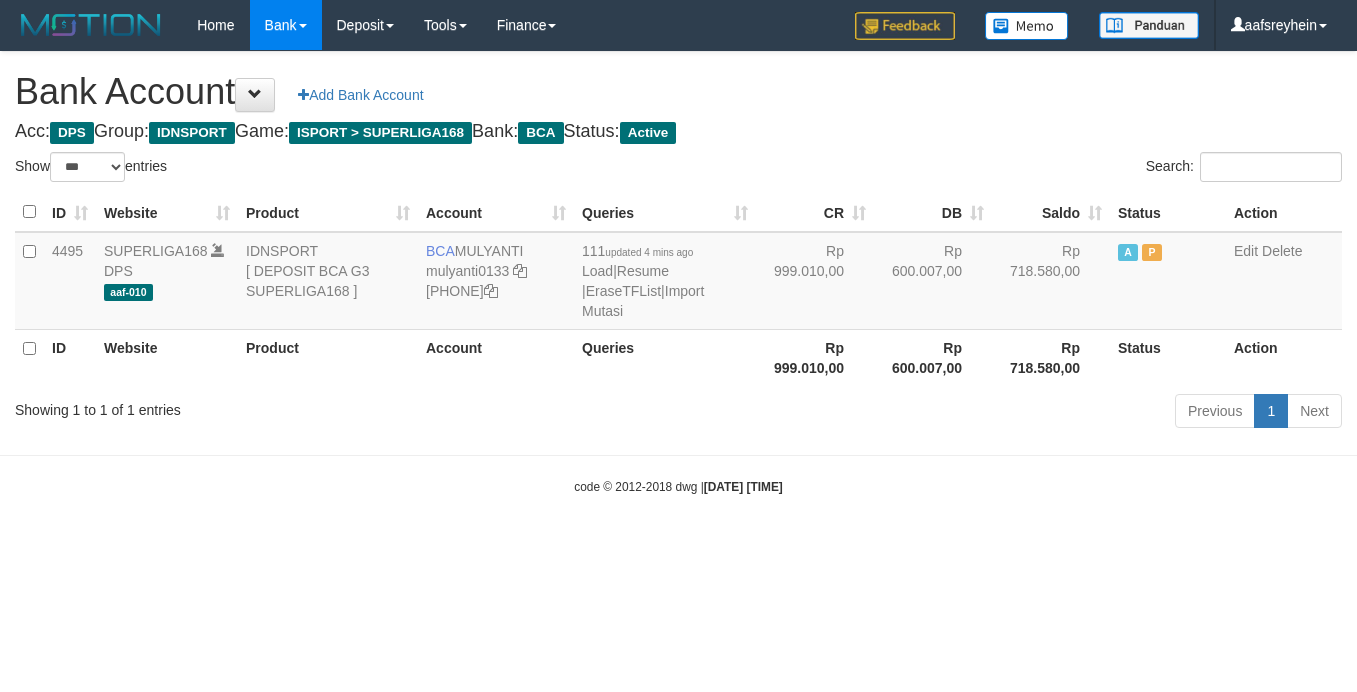 select on "***" 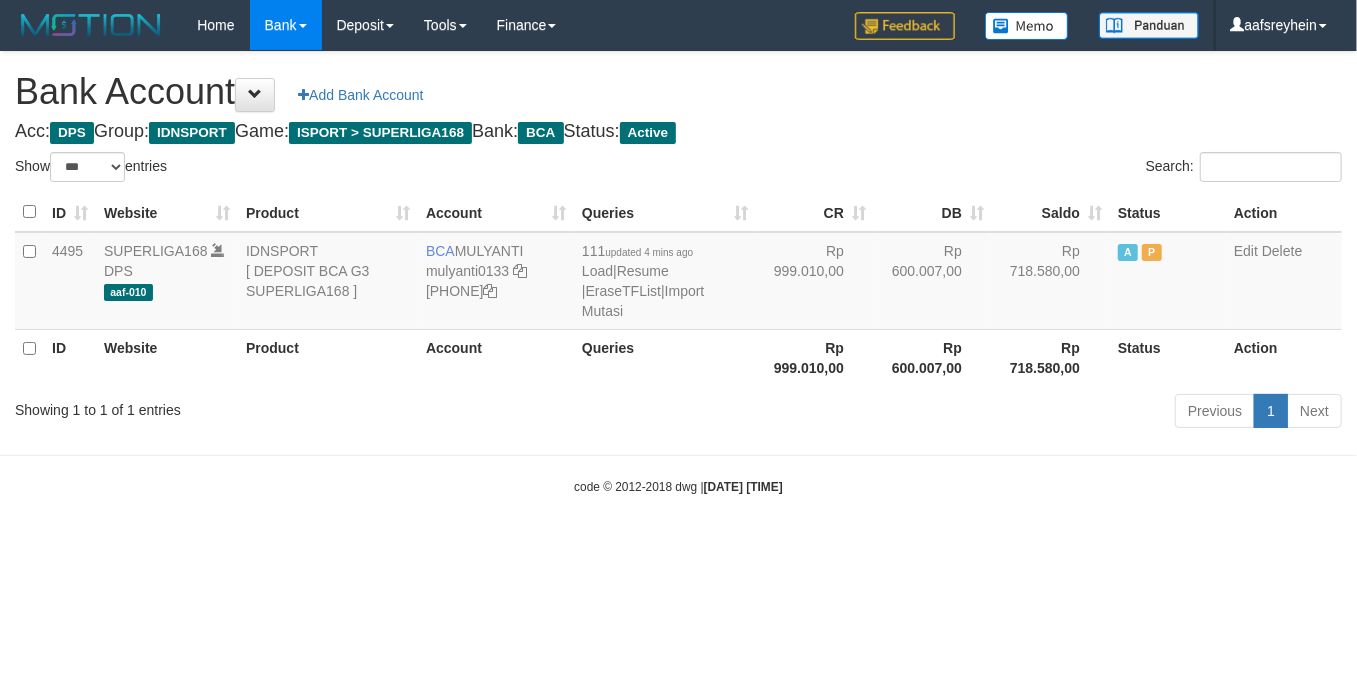 drag, startPoint x: 1065, startPoint y: 476, endPoint x: 1353, endPoint y: 437, distance: 290.62863 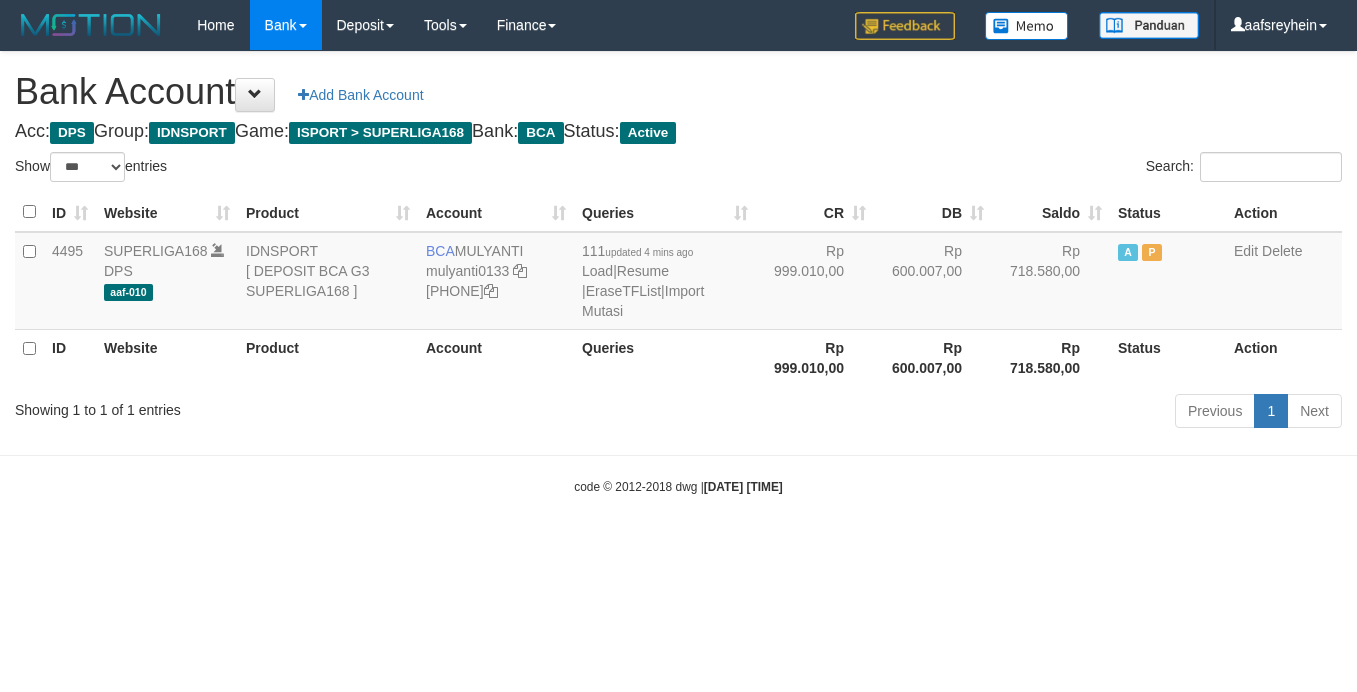 select on "***" 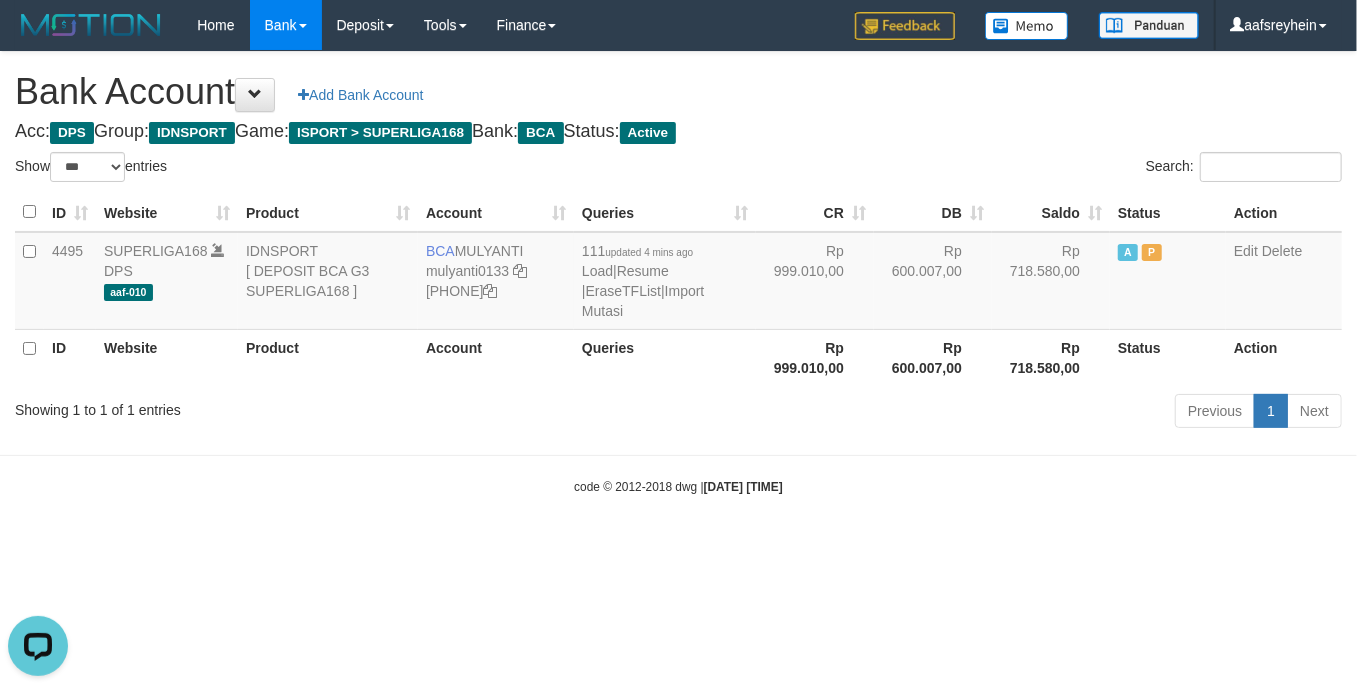 scroll, scrollTop: 0, scrollLeft: 0, axis: both 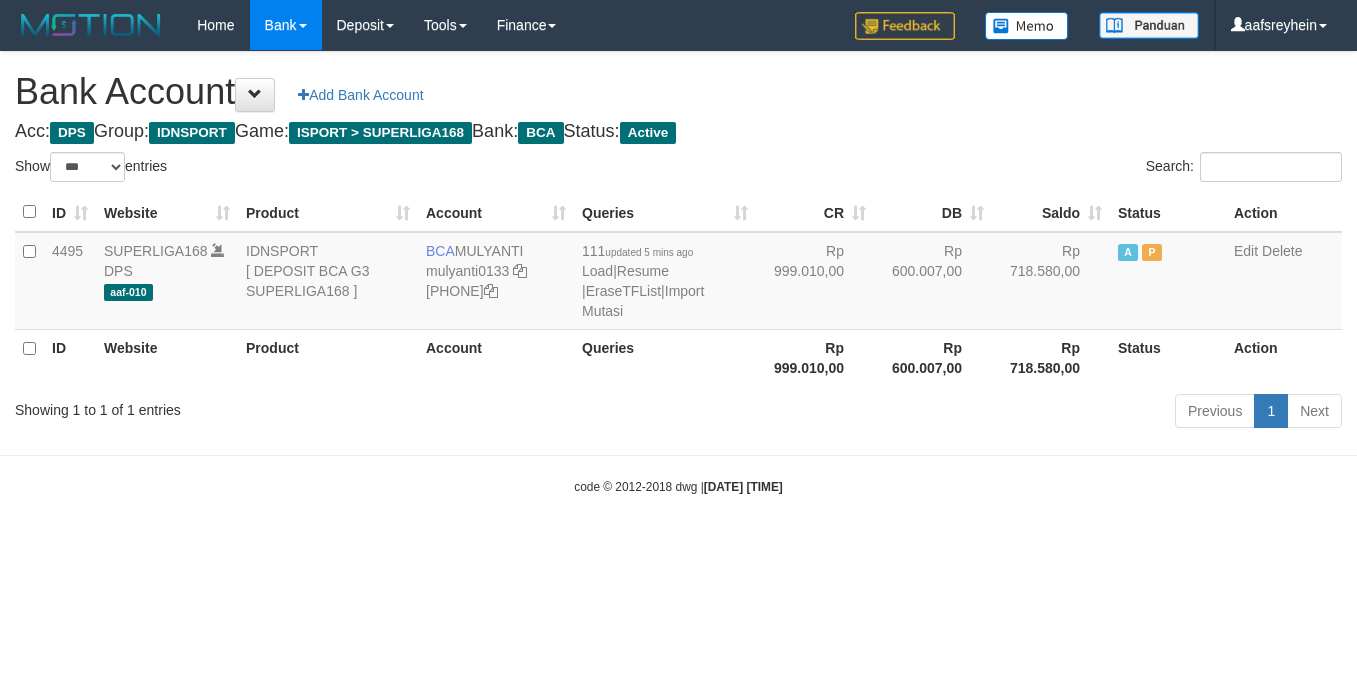 select on "***" 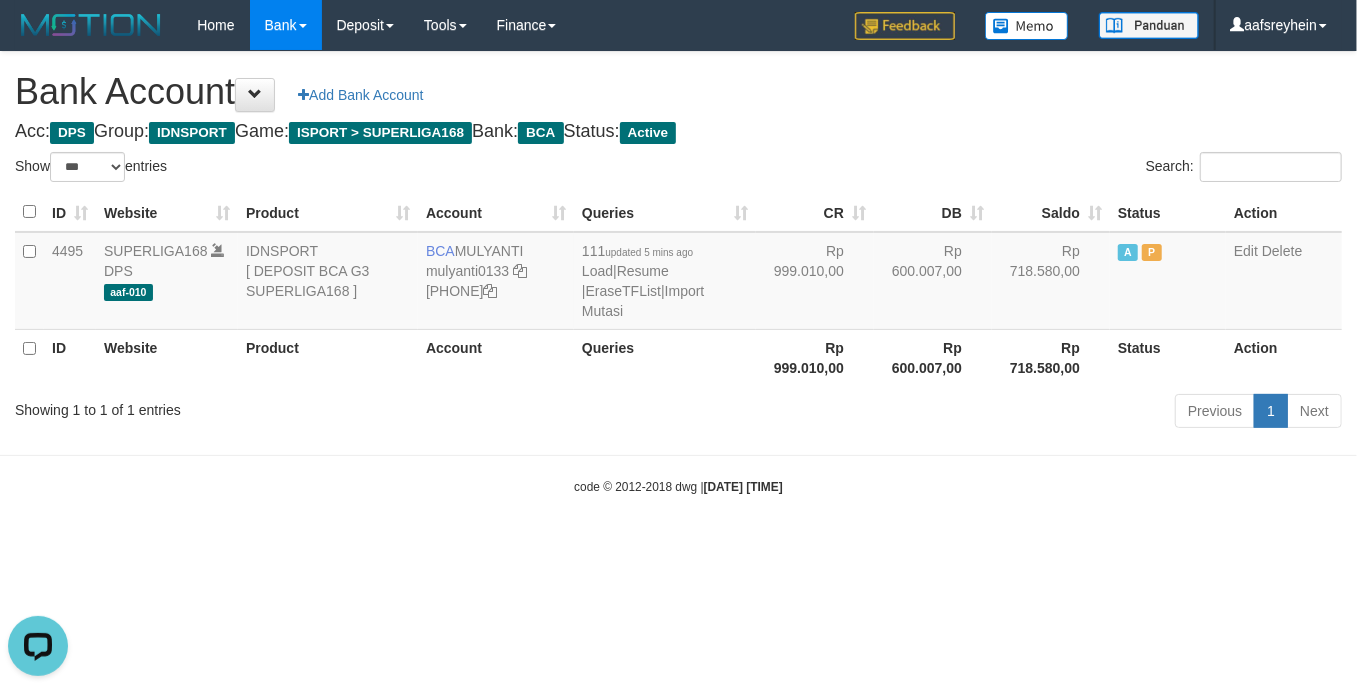 scroll, scrollTop: 0, scrollLeft: 0, axis: both 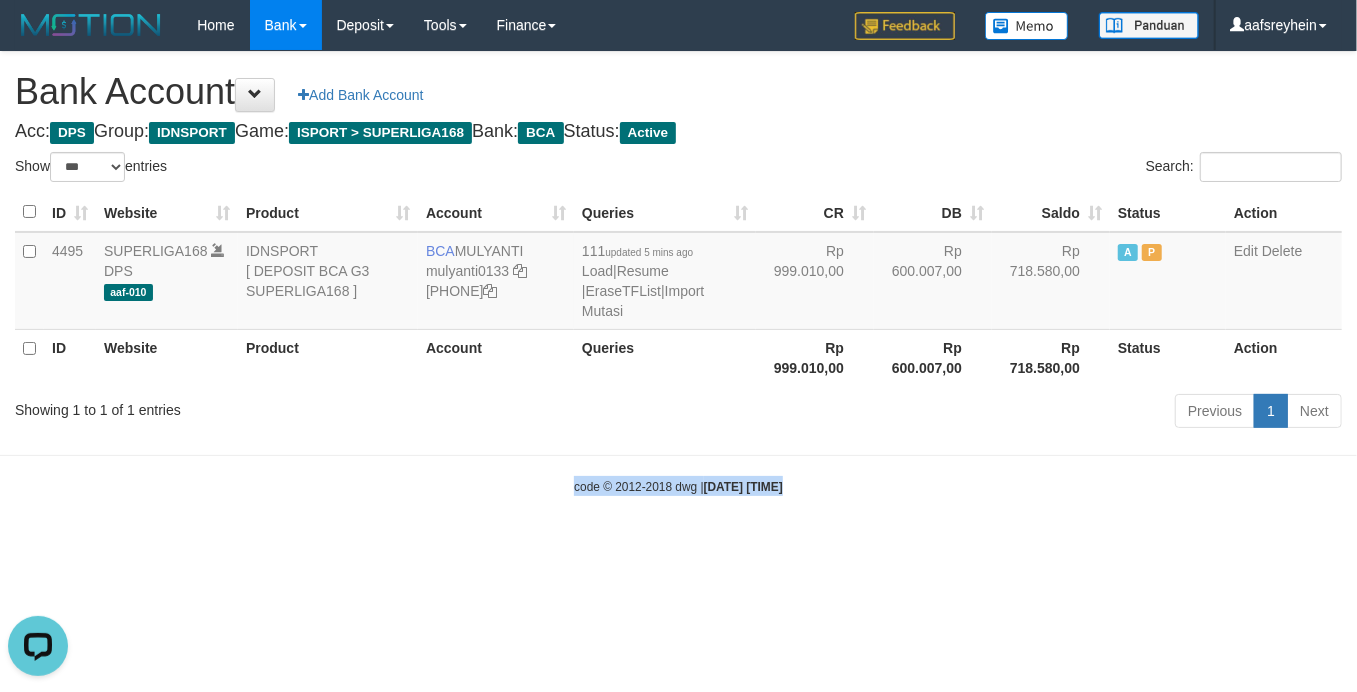 click on "Toggle navigation
Home
Bank
Account List
Load
By Website
Group
[ISPORT]													SUPERLIGA168
By Load Group (DPS)
-" at bounding box center [678, 273] 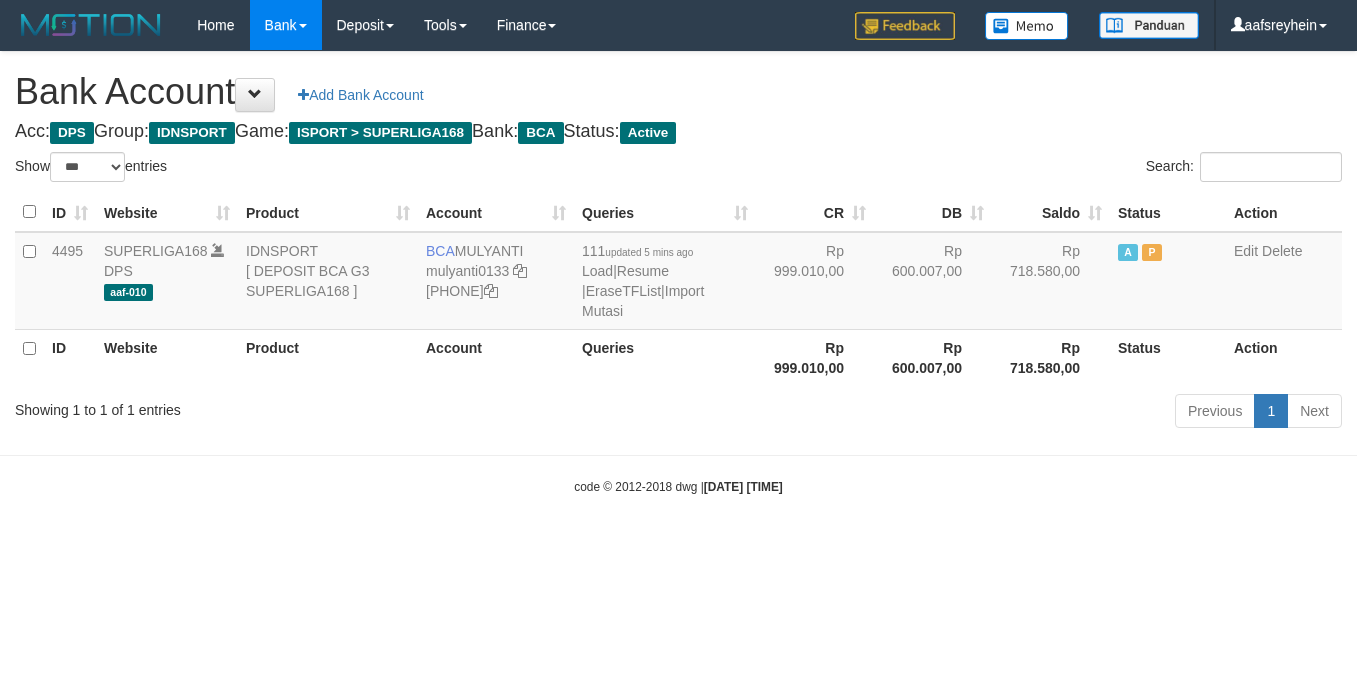 select on "***" 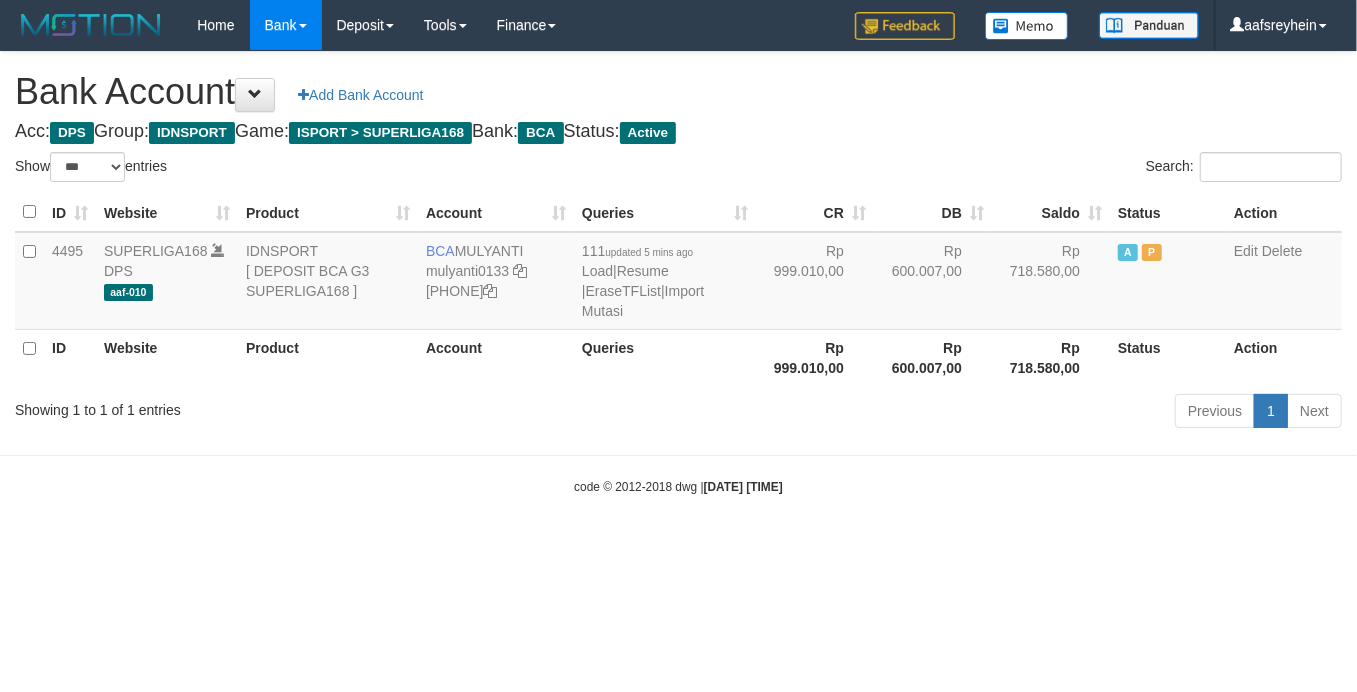 click on "Toggle navigation
Home
Bank
Account List
Load
By Website
Group
[ISPORT]													SUPERLIGA168
By Load Group (DPS)
-" at bounding box center (678, 273) 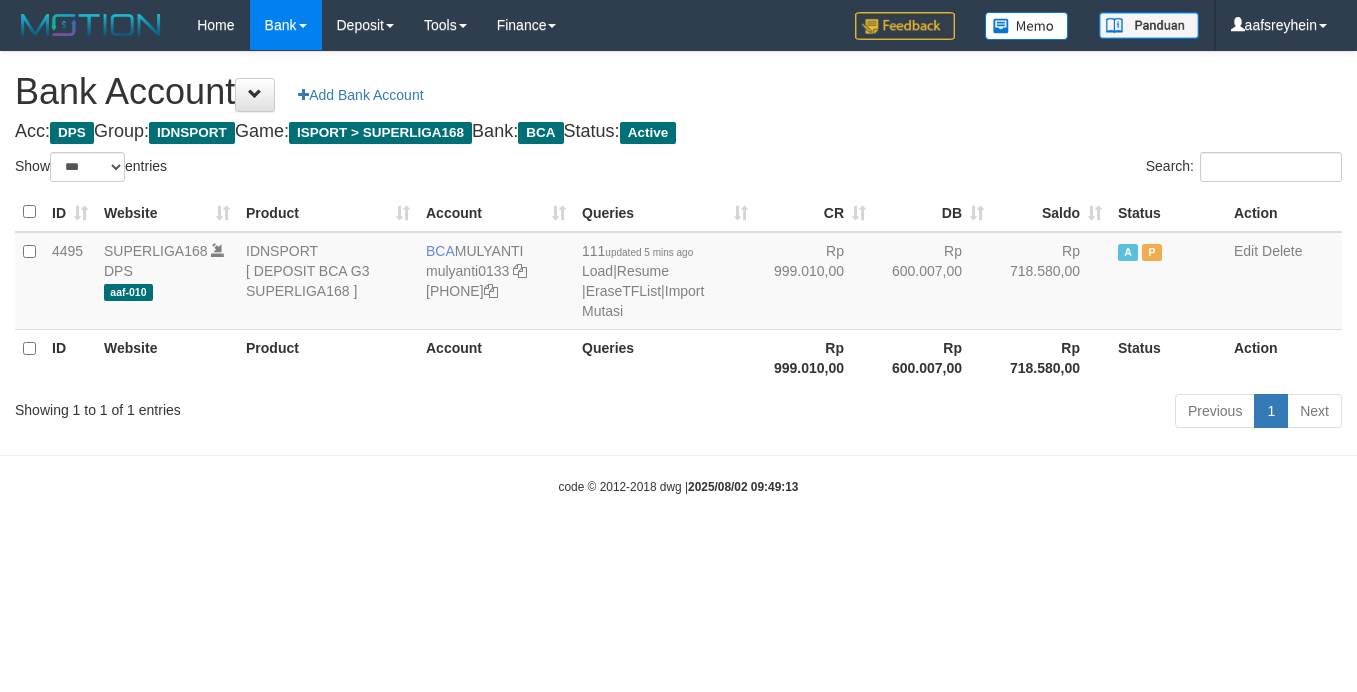 select on "***" 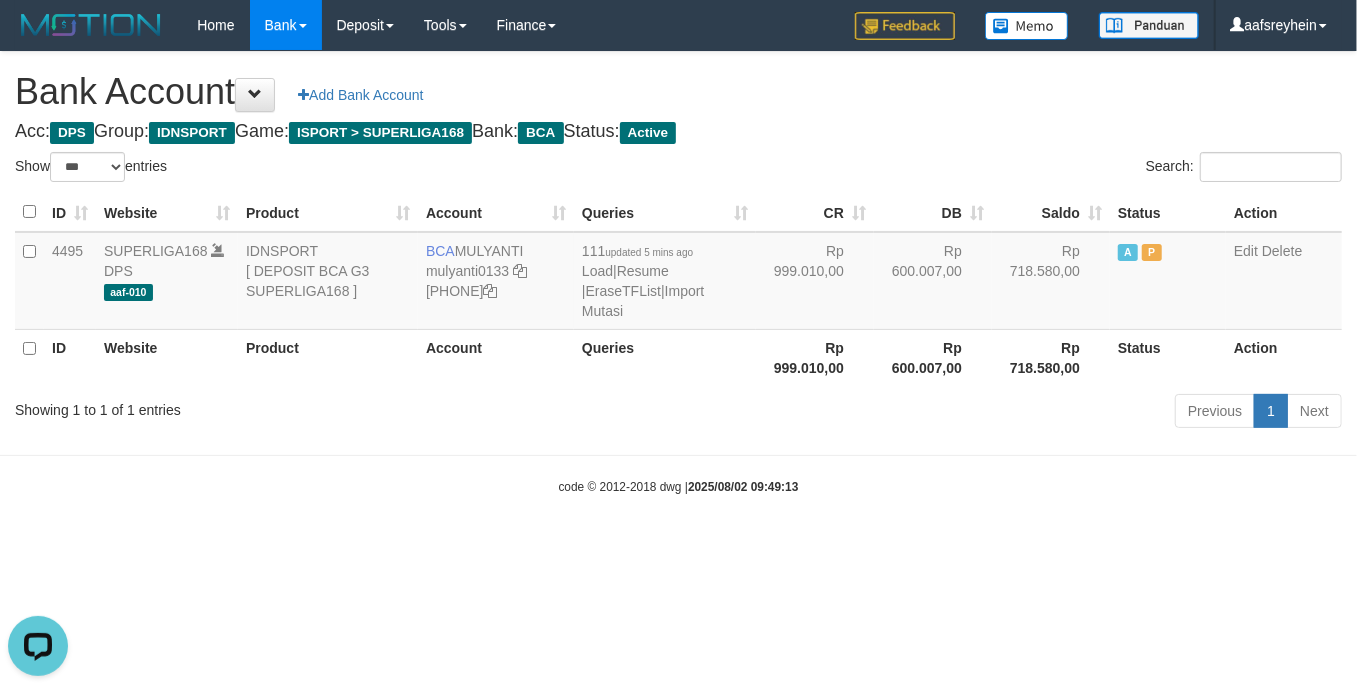 scroll, scrollTop: 0, scrollLeft: 0, axis: both 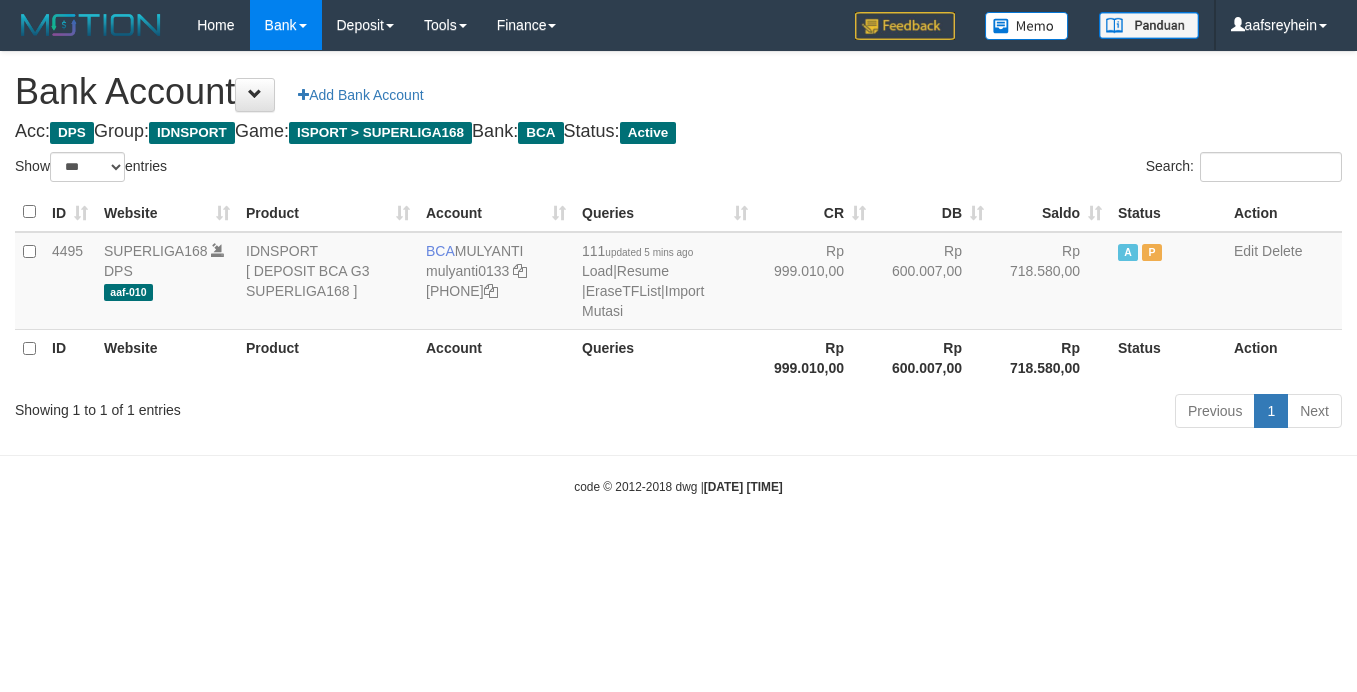 select on "***" 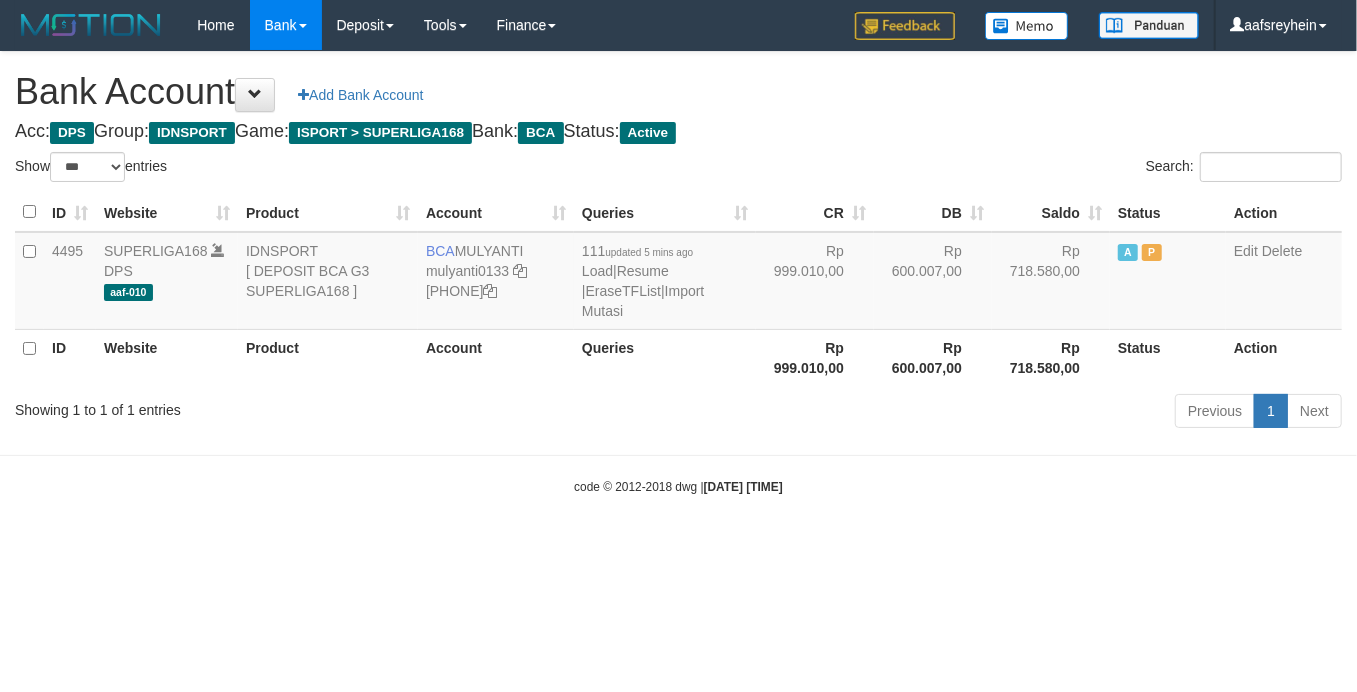 click on "code © 2012-2018 dwg |  [DATE] [TIME]" at bounding box center [678, 486] 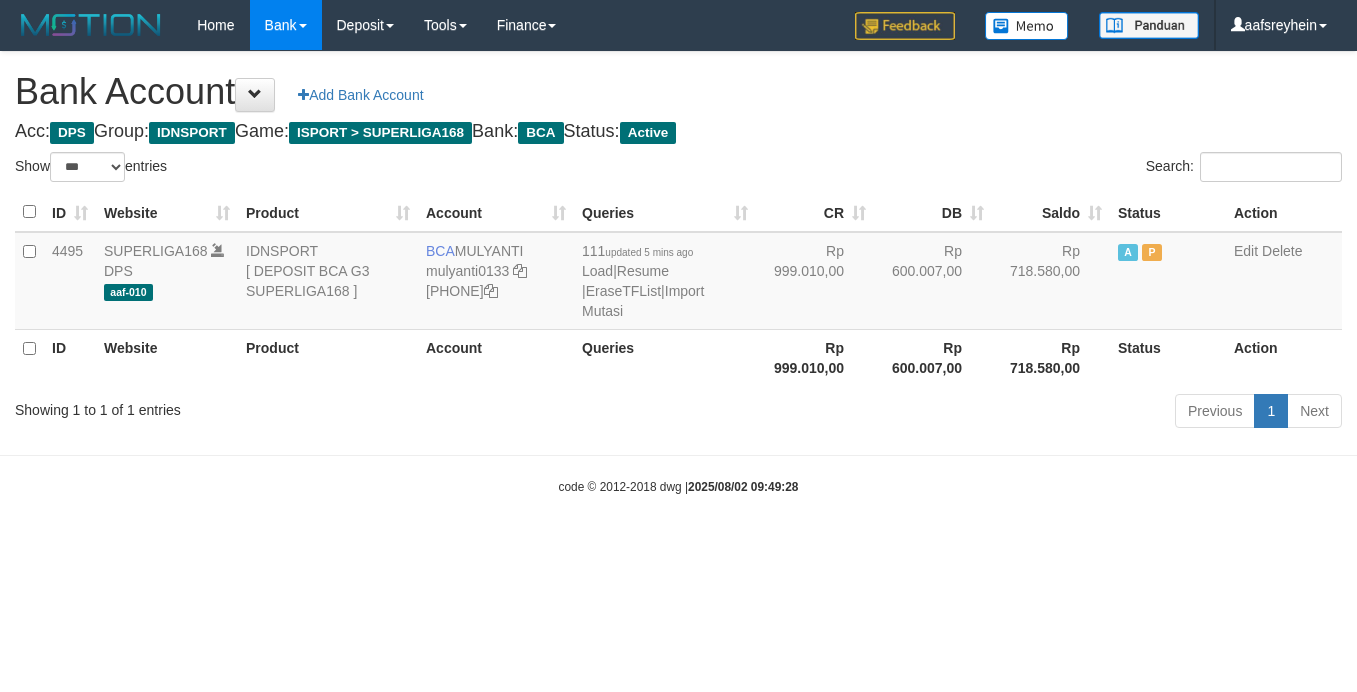 select on "***" 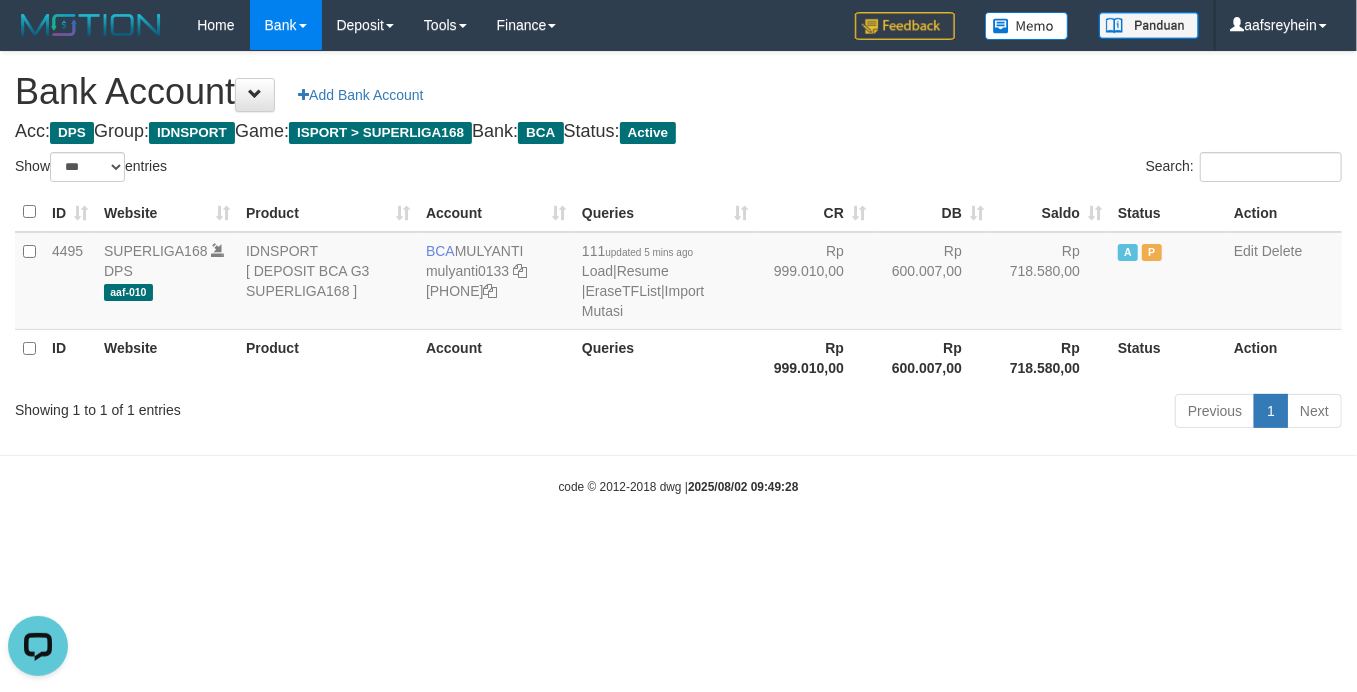 scroll, scrollTop: 0, scrollLeft: 0, axis: both 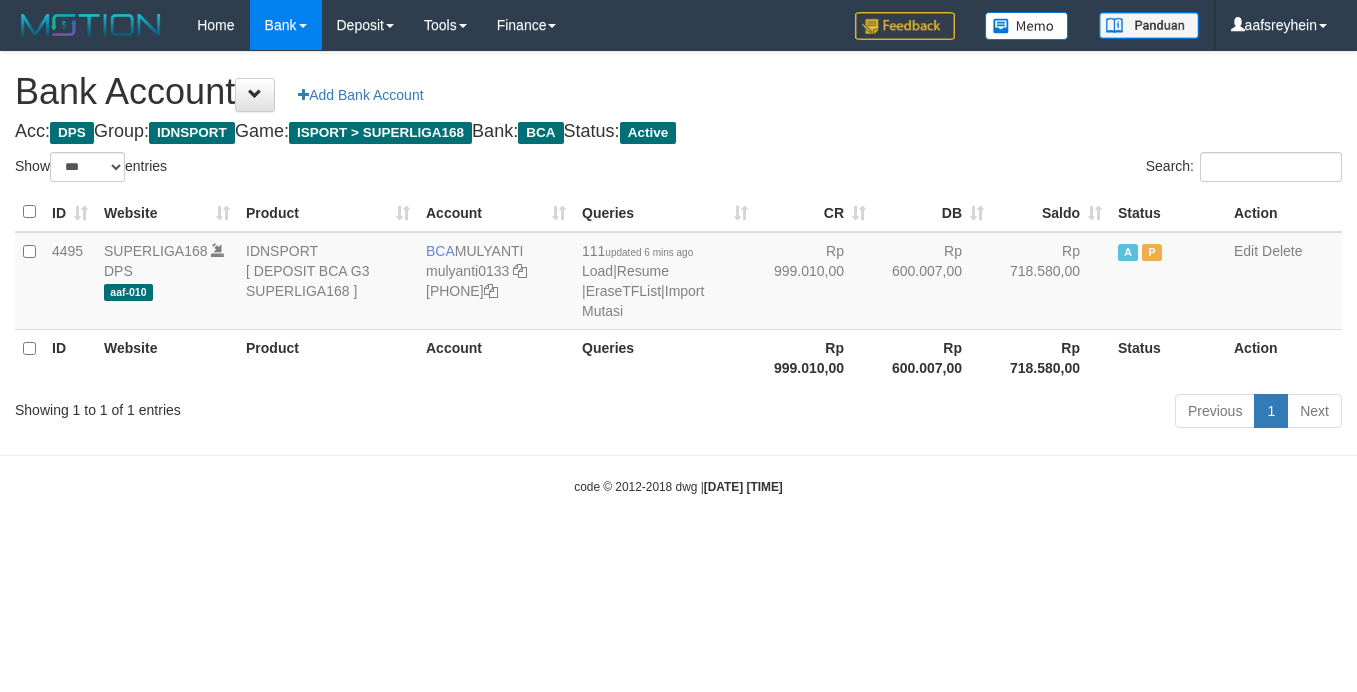 select on "***" 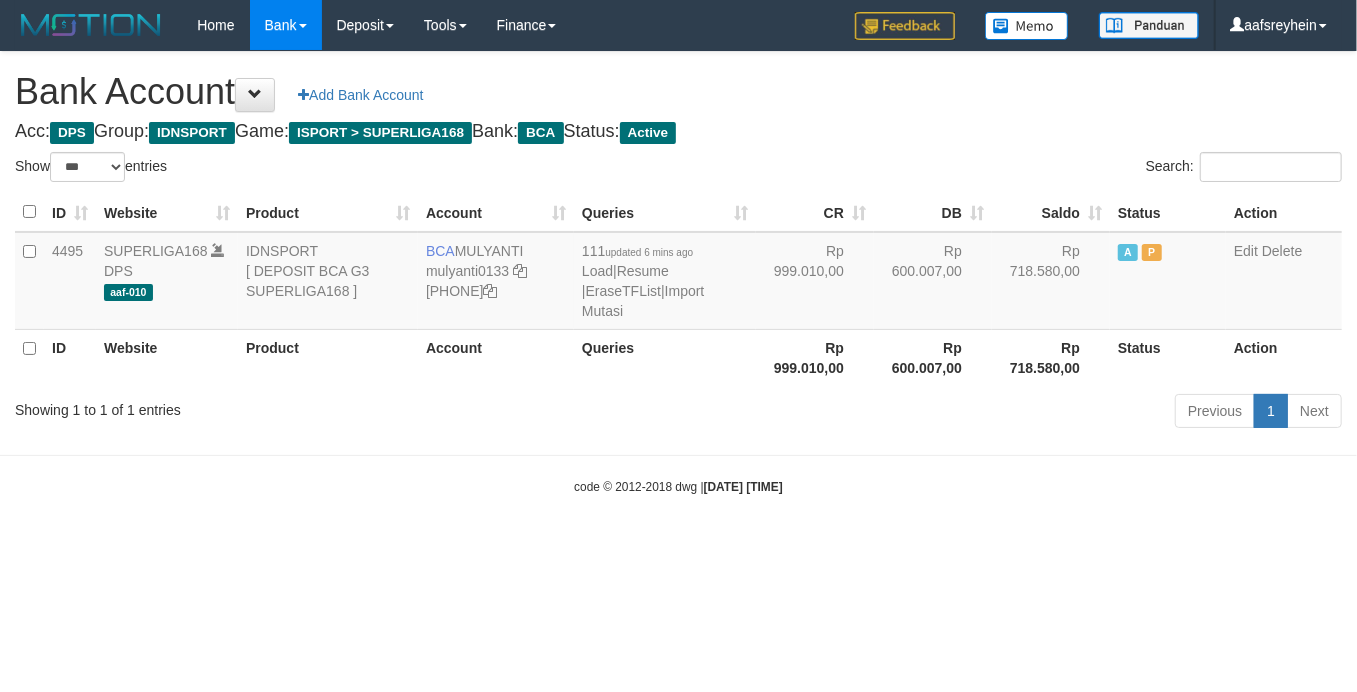click on "Toggle navigation
Home
Bank
Account List
Load
By Website
Group
[ISPORT]													SUPERLIGA168
By Load Group (DPS)
-" at bounding box center [678, 273] 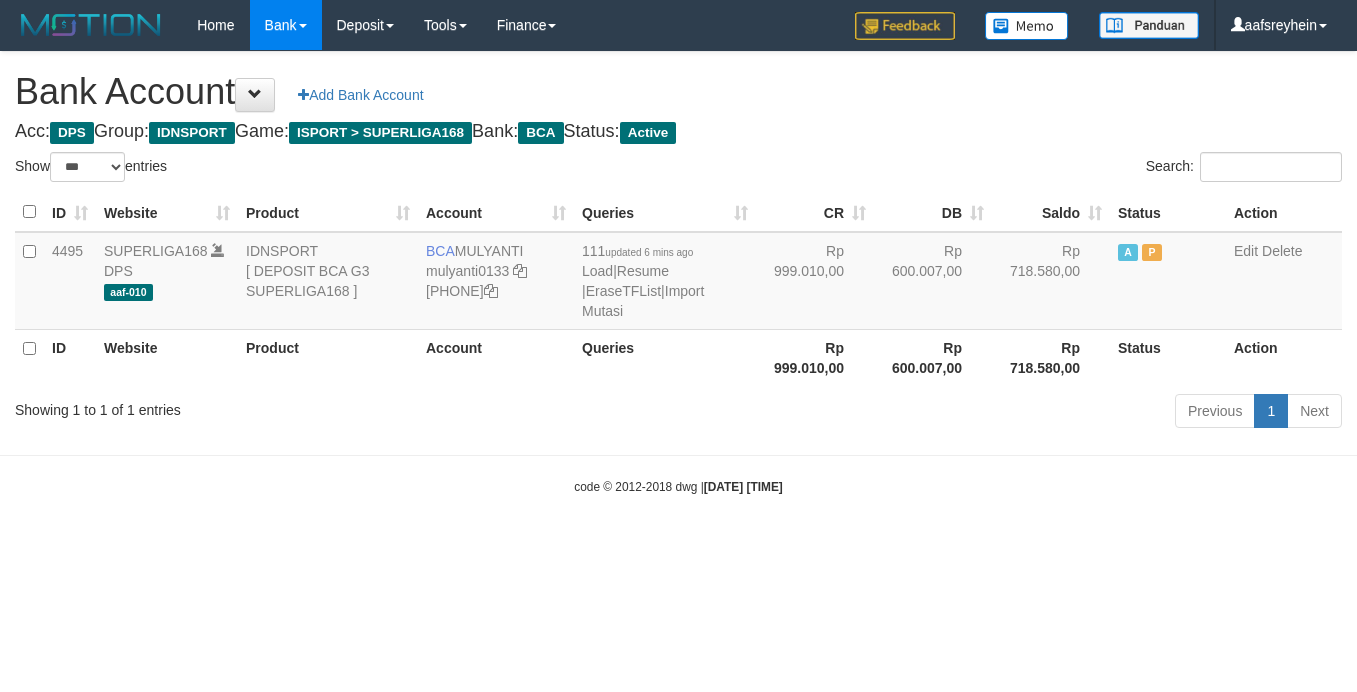 select on "***" 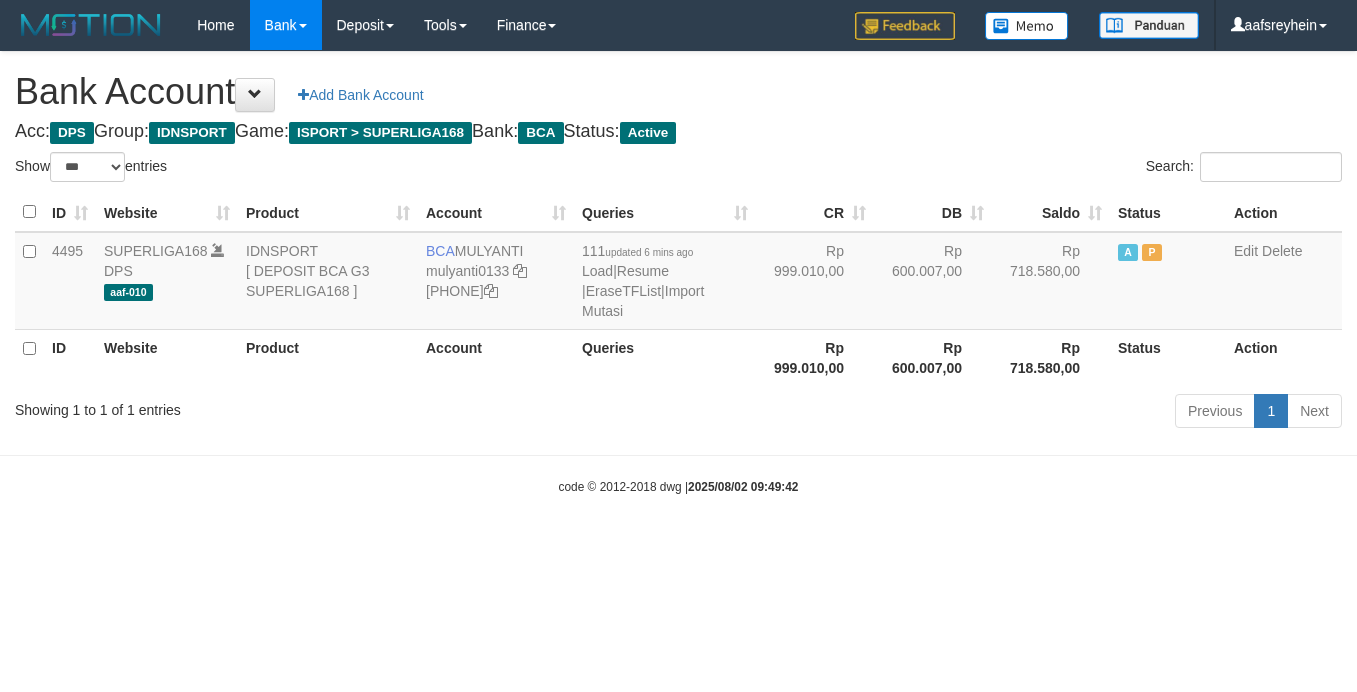 select on "***" 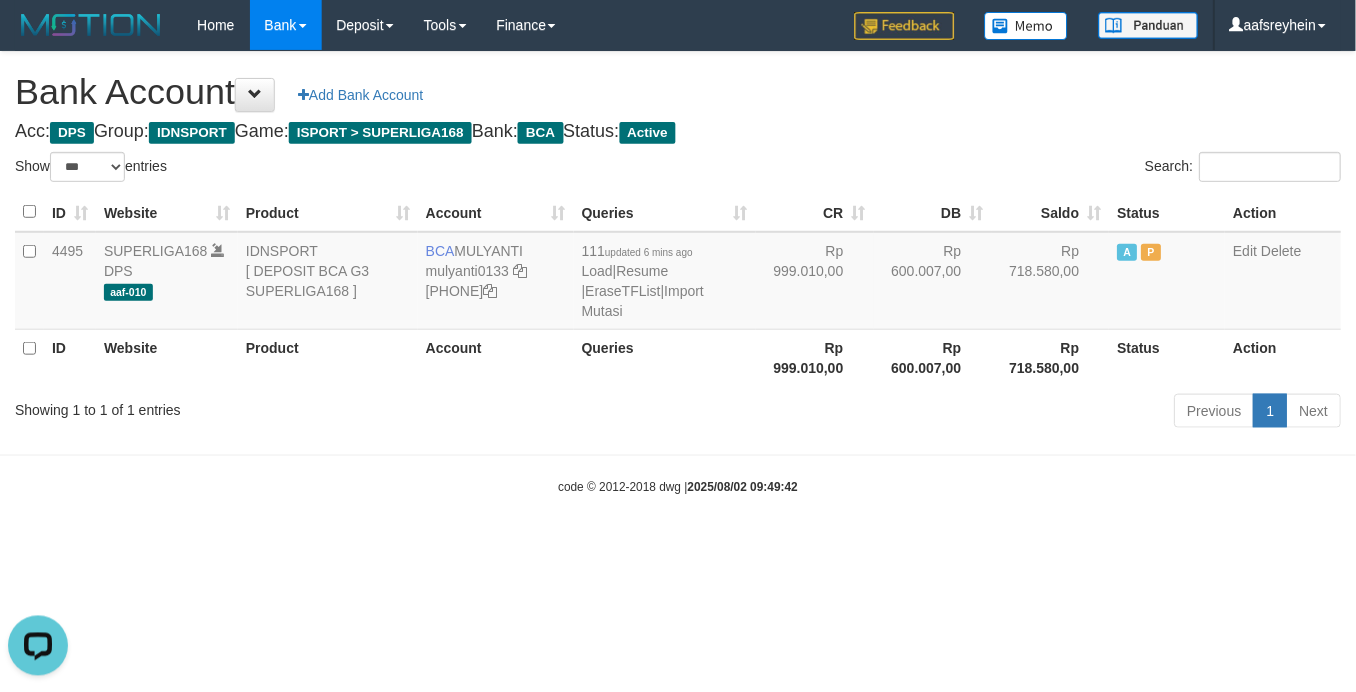 scroll, scrollTop: 0, scrollLeft: 0, axis: both 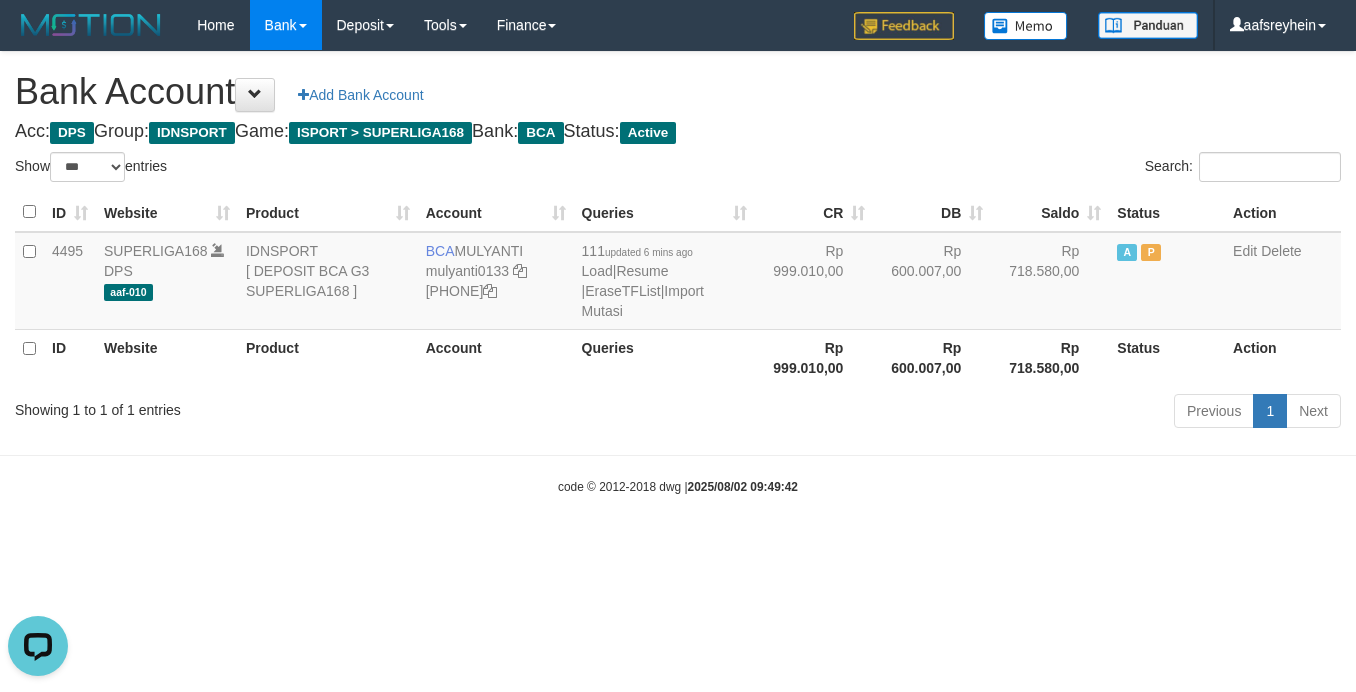 click on "Toggle navigation
Home
Bank
Account List
Load
By Website
Group
[ISPORT]													SUPERLIGA168
By Load Group (DPS)
-" at bounding box center [678, 273] 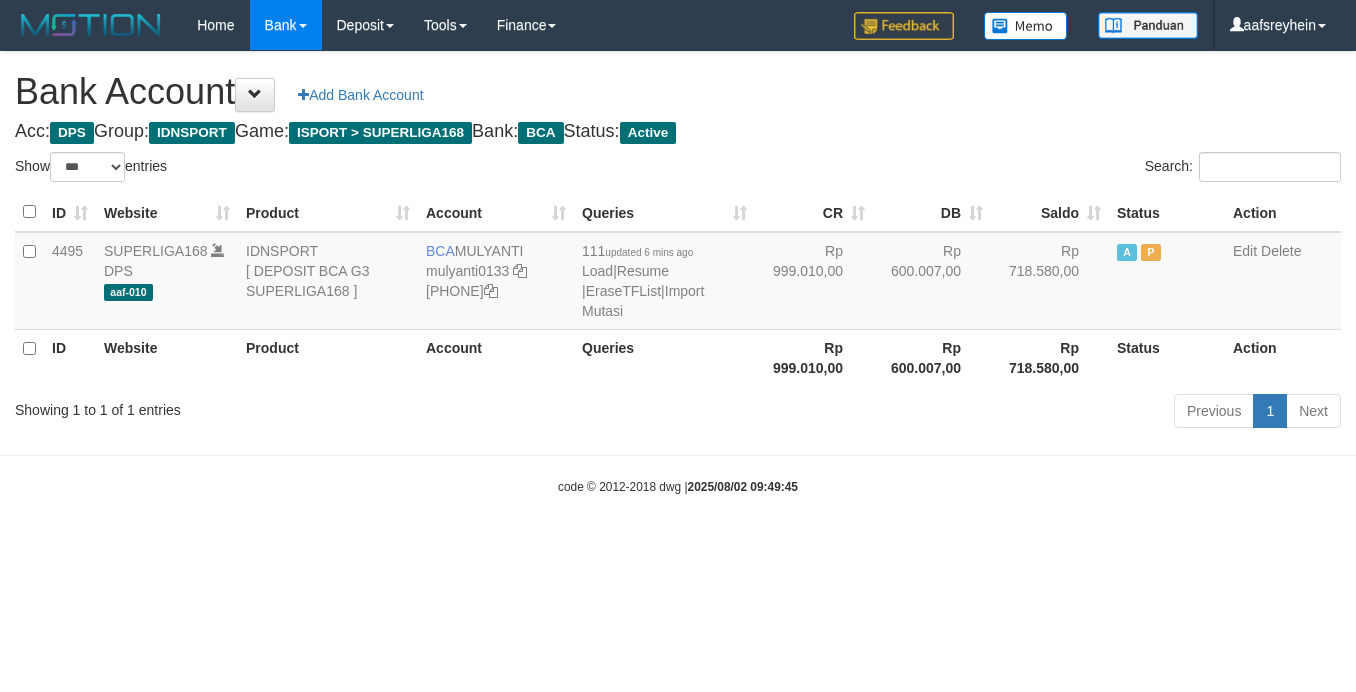 select on "***" 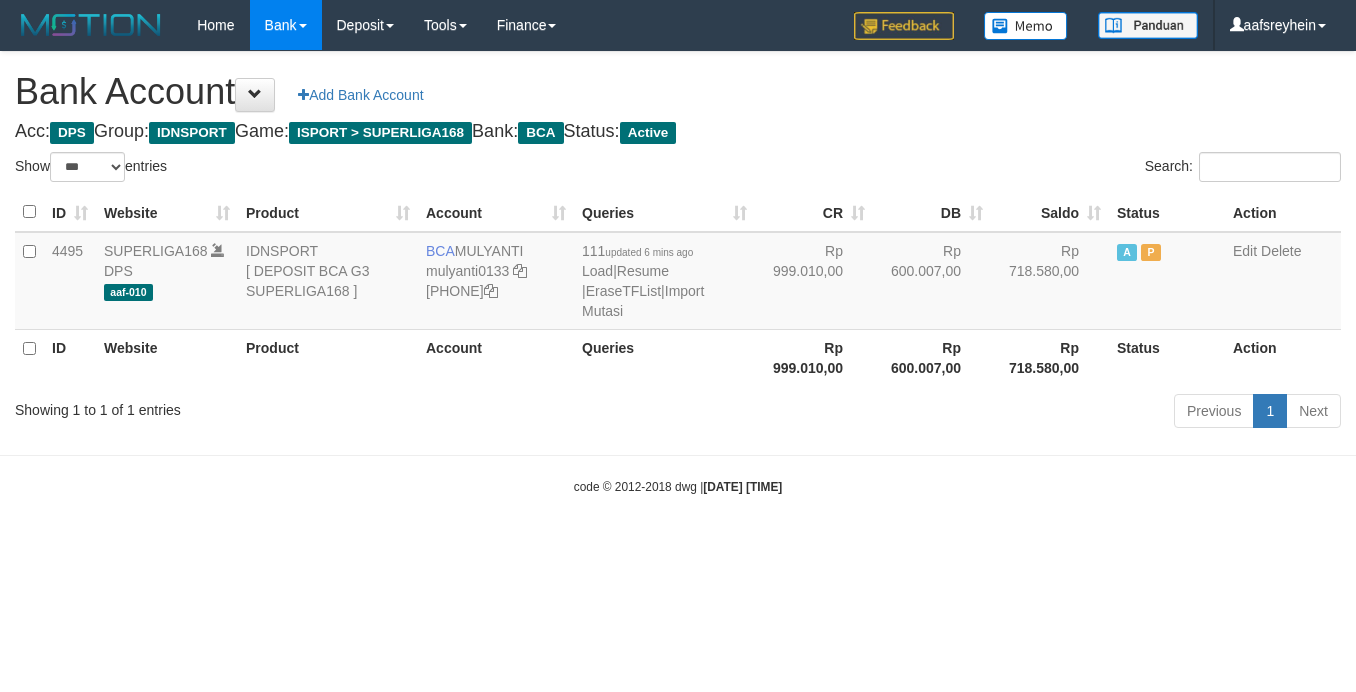 select on "***" 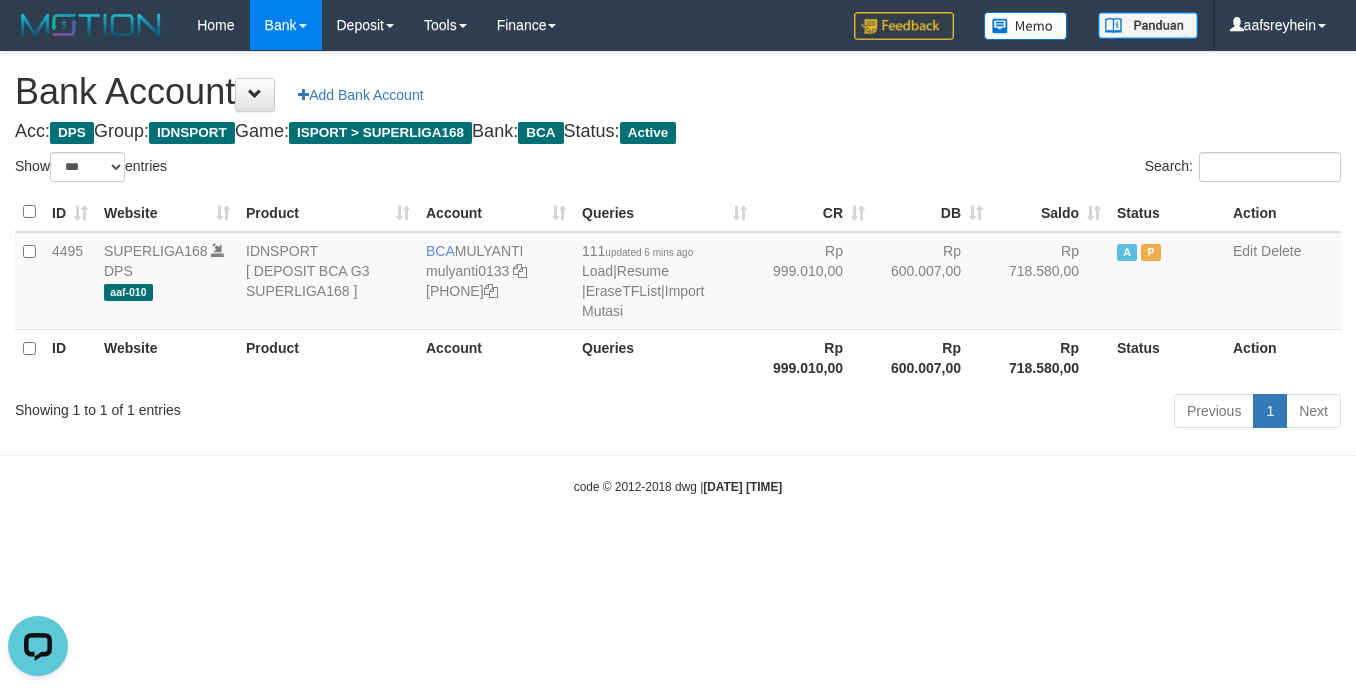 scroll, scrollTop: 0, scrollLeft: 0, axis: both 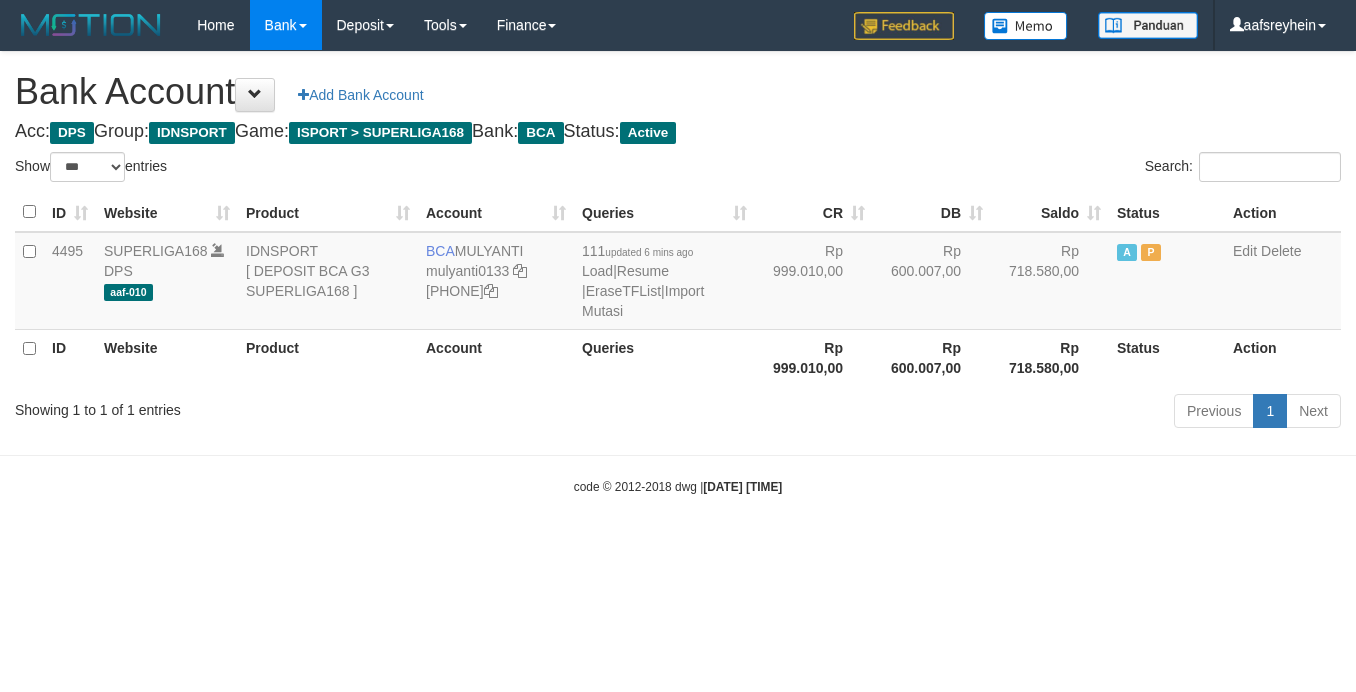select on "***" 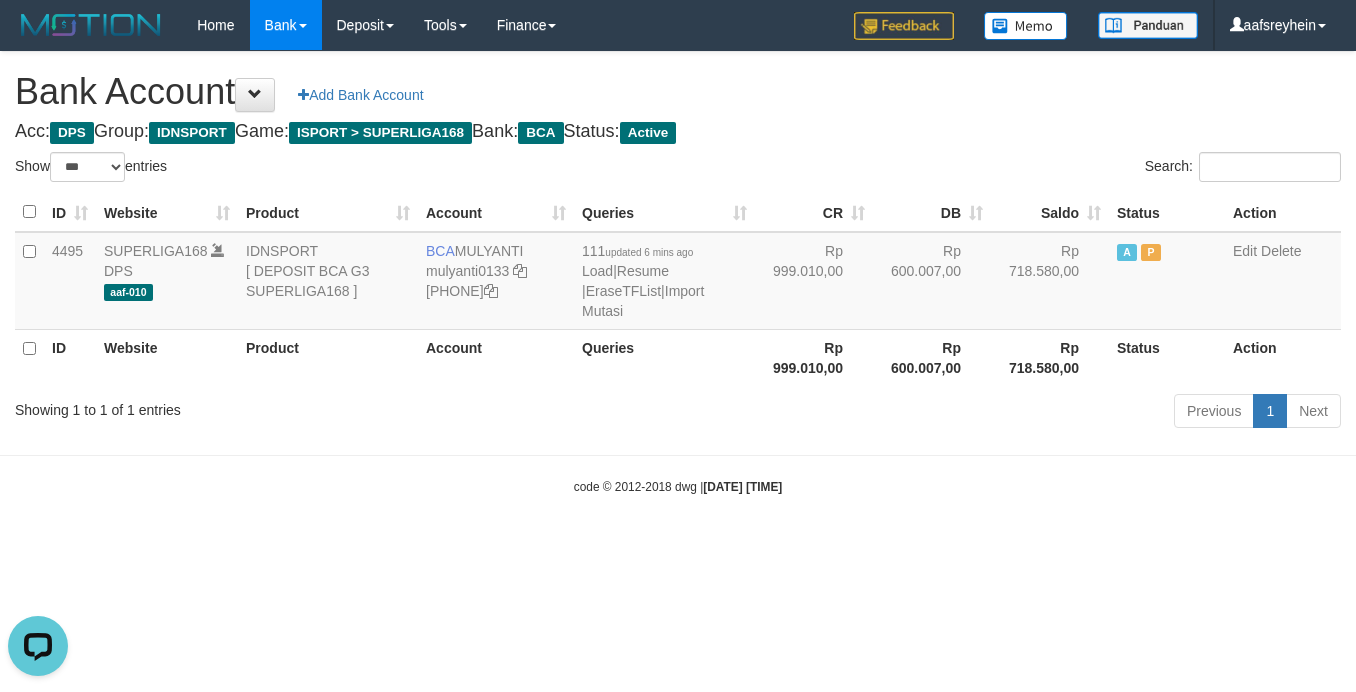 scroll, scrollTop: 0, scrollLeft: 0, axis: both 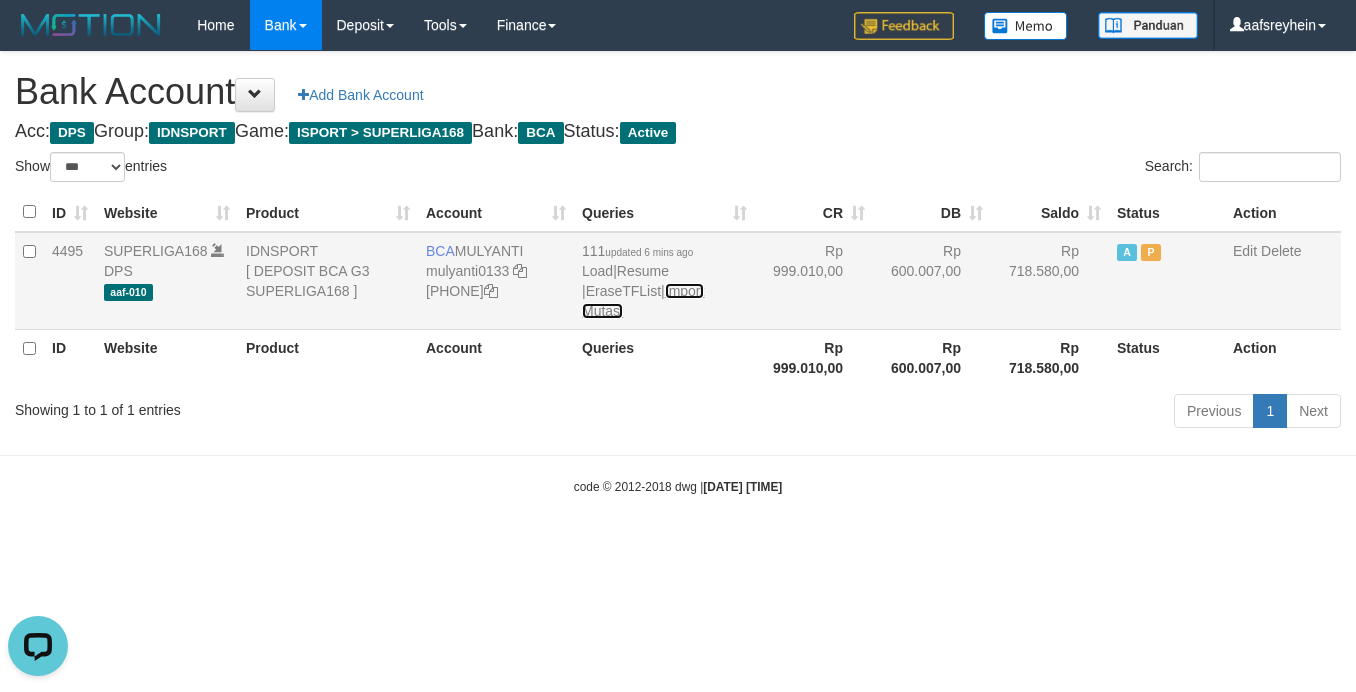 click on "Import Mutasi" at bounding box center [643, 301] 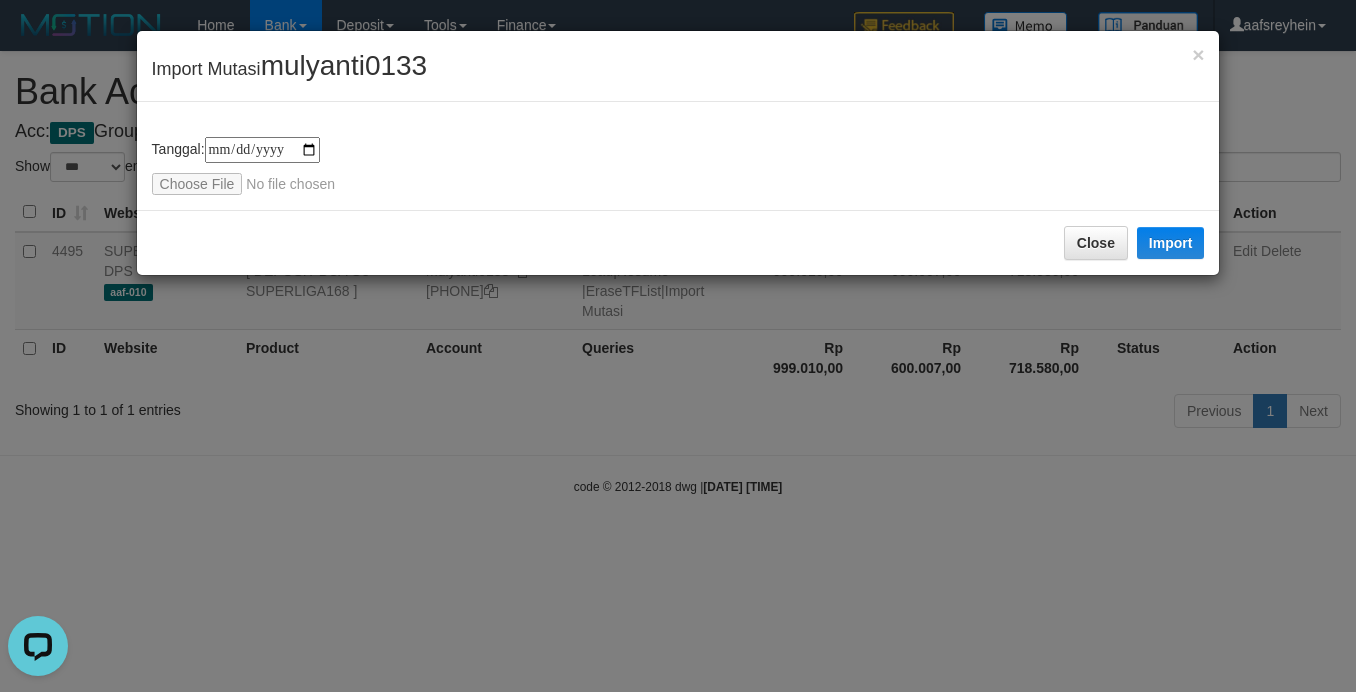type on "**********" 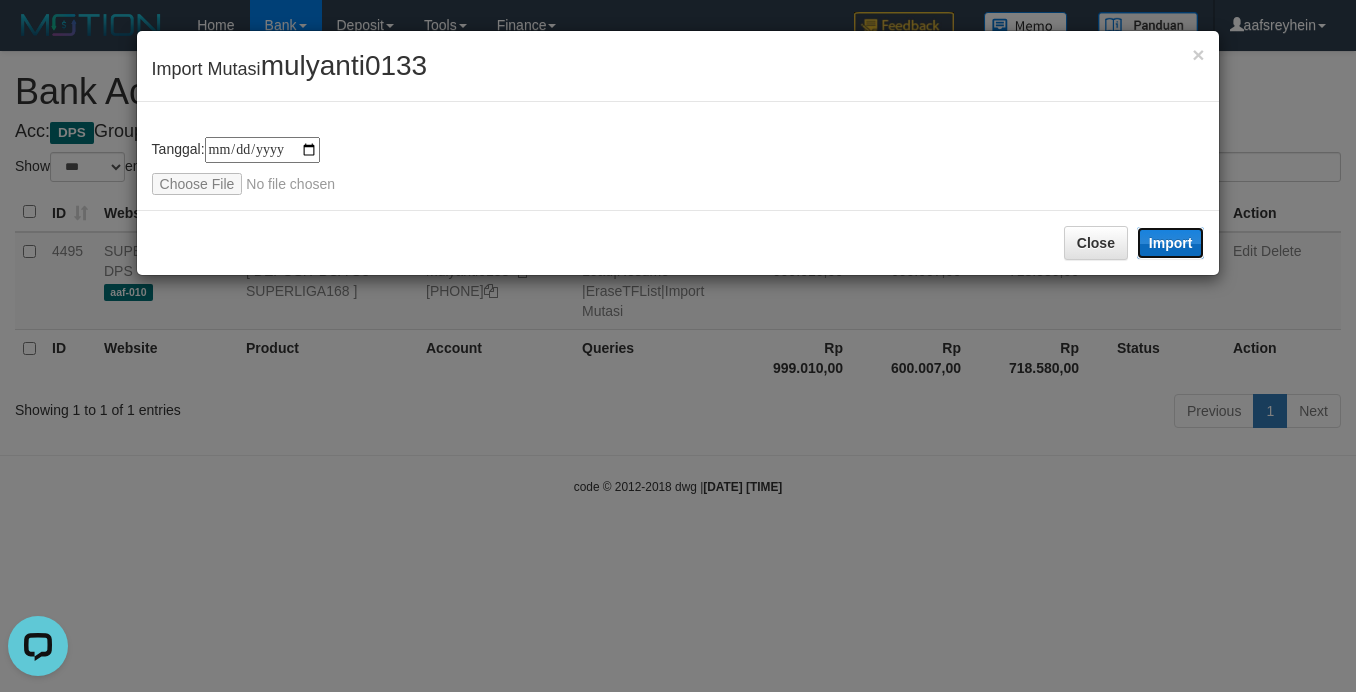 click on "Import" at bounding box center (1171, 243) 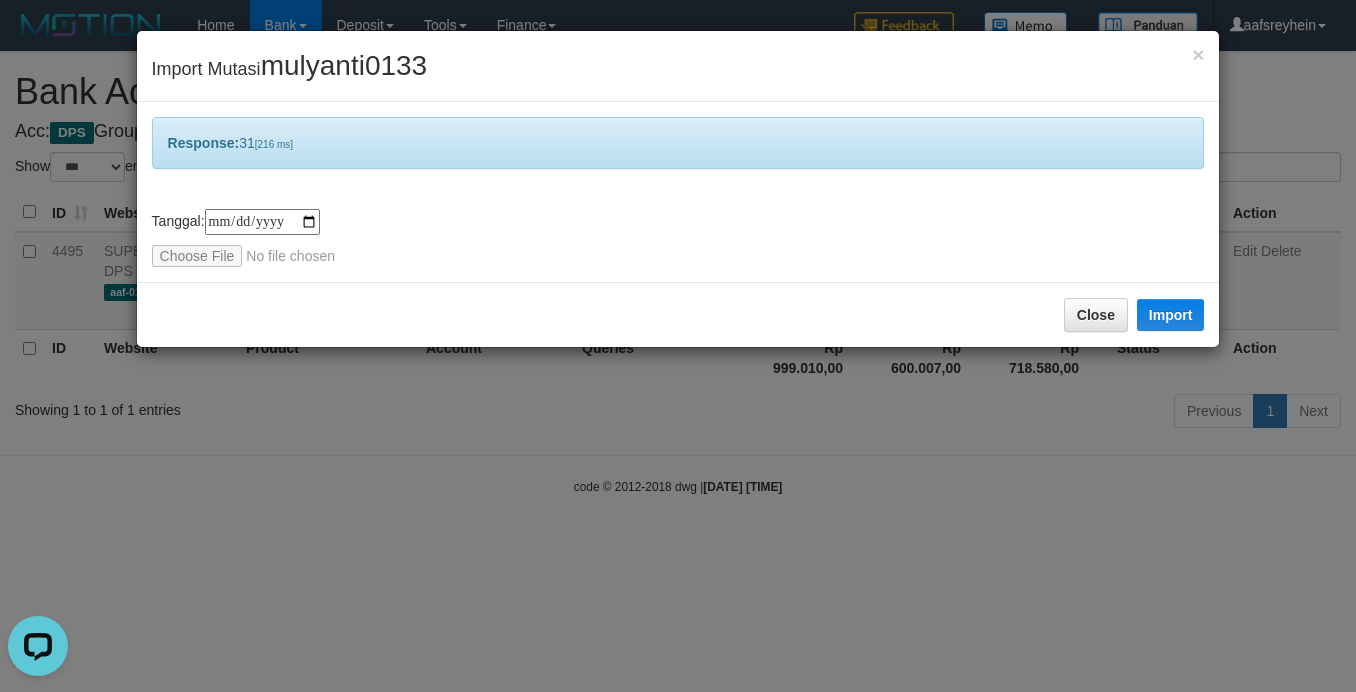 click on "**********" at bounding box center [678, 346] 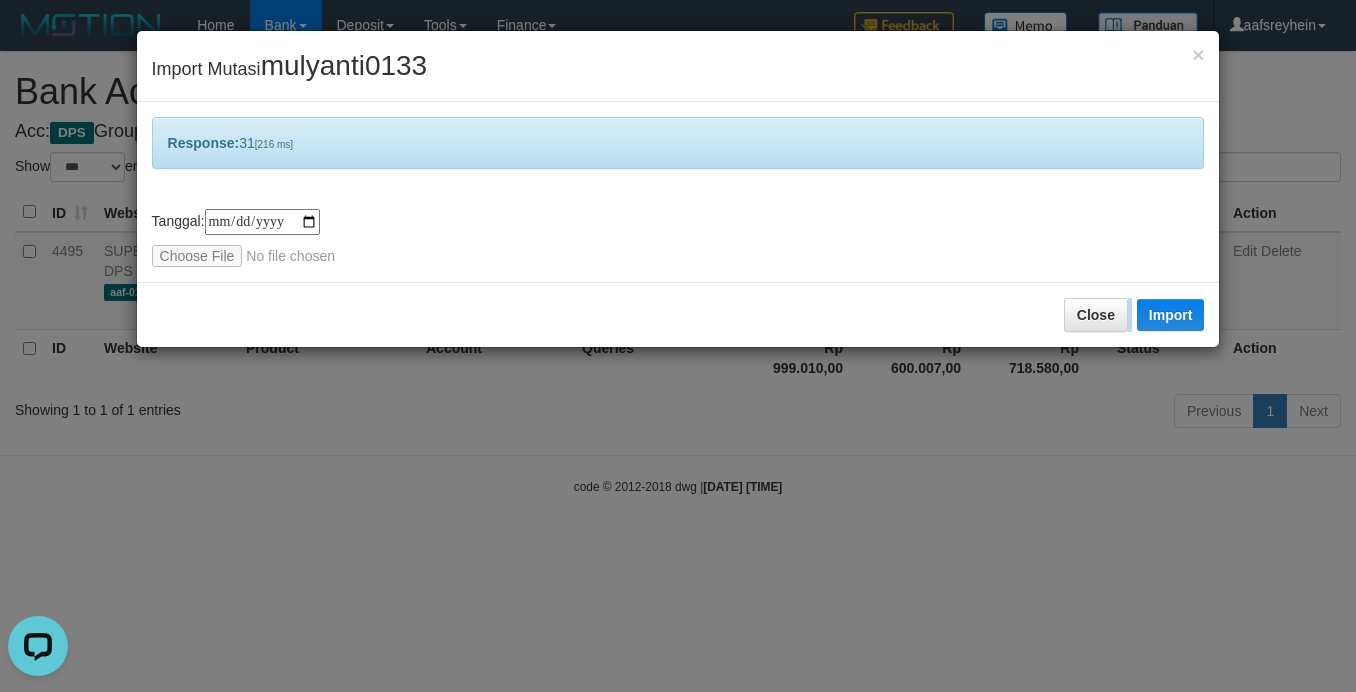 click on "**********" at bounding box center (678, 346) 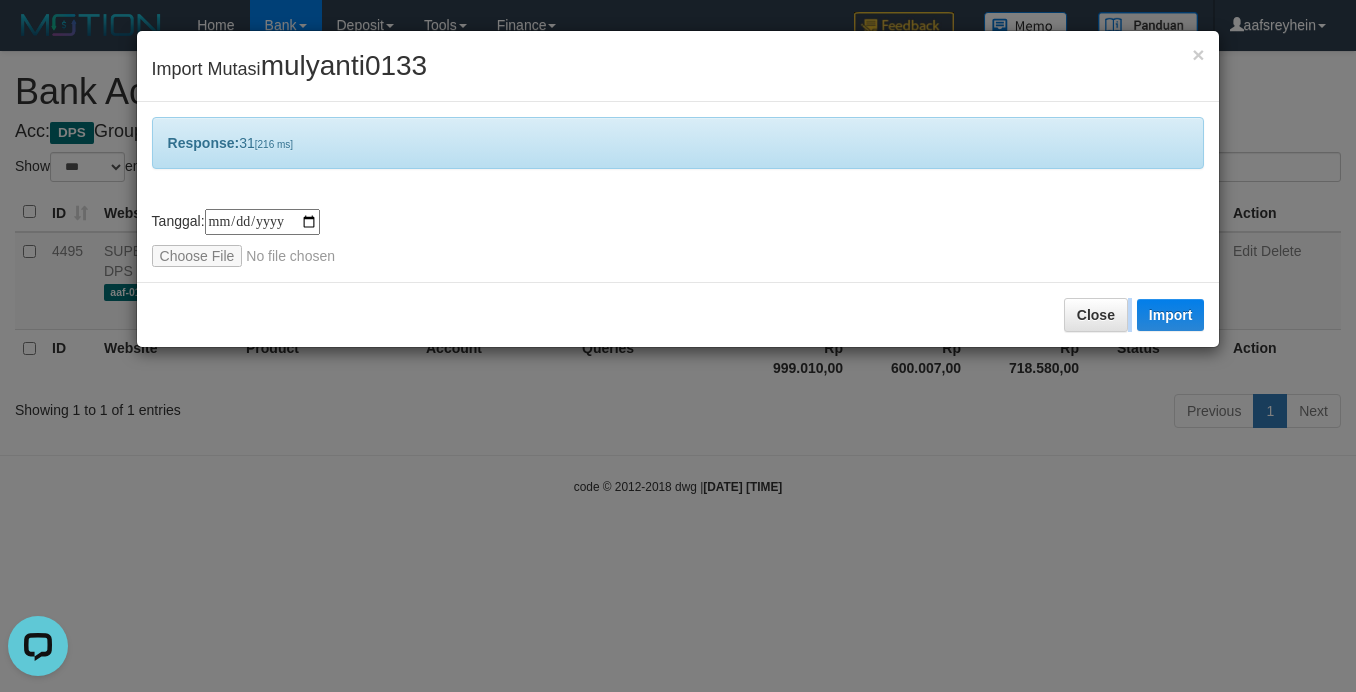 click on "**********" at bounding box center (678, 346) 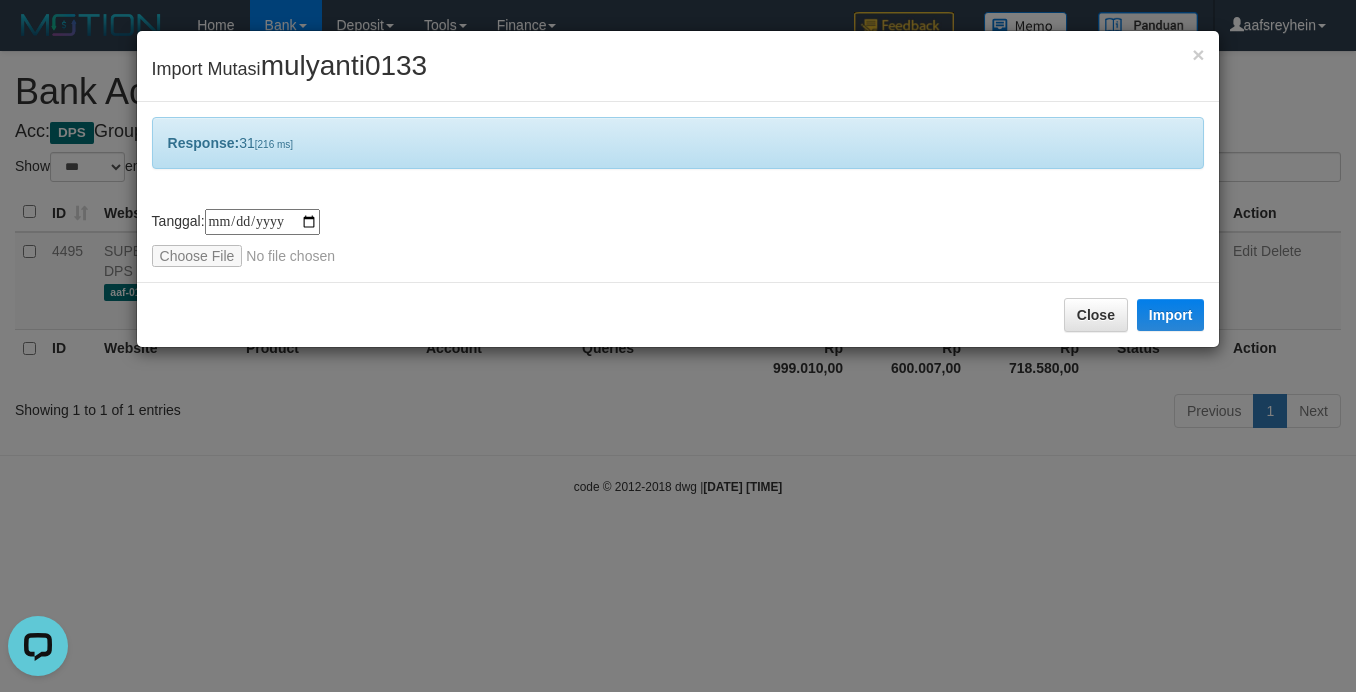 click on "**********" at bounding box center [678, 346] 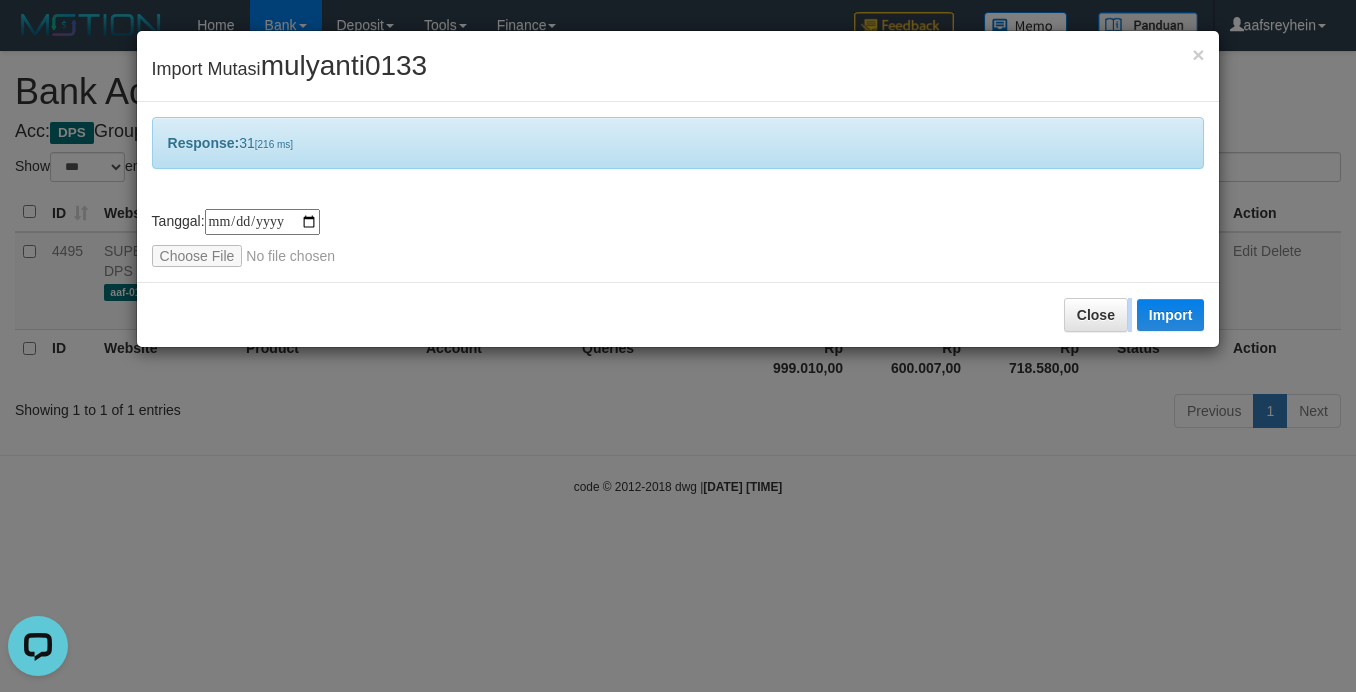click on "**********" at bounding box center (678, 346) 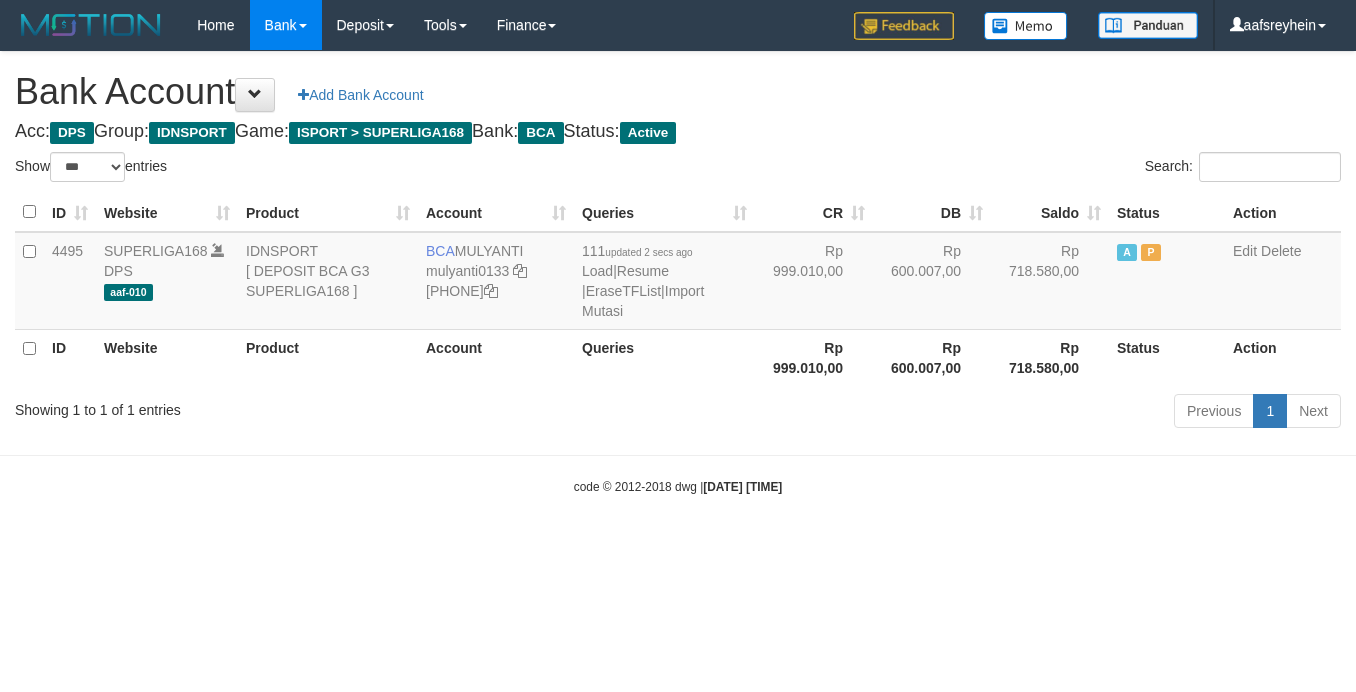 select on "***" 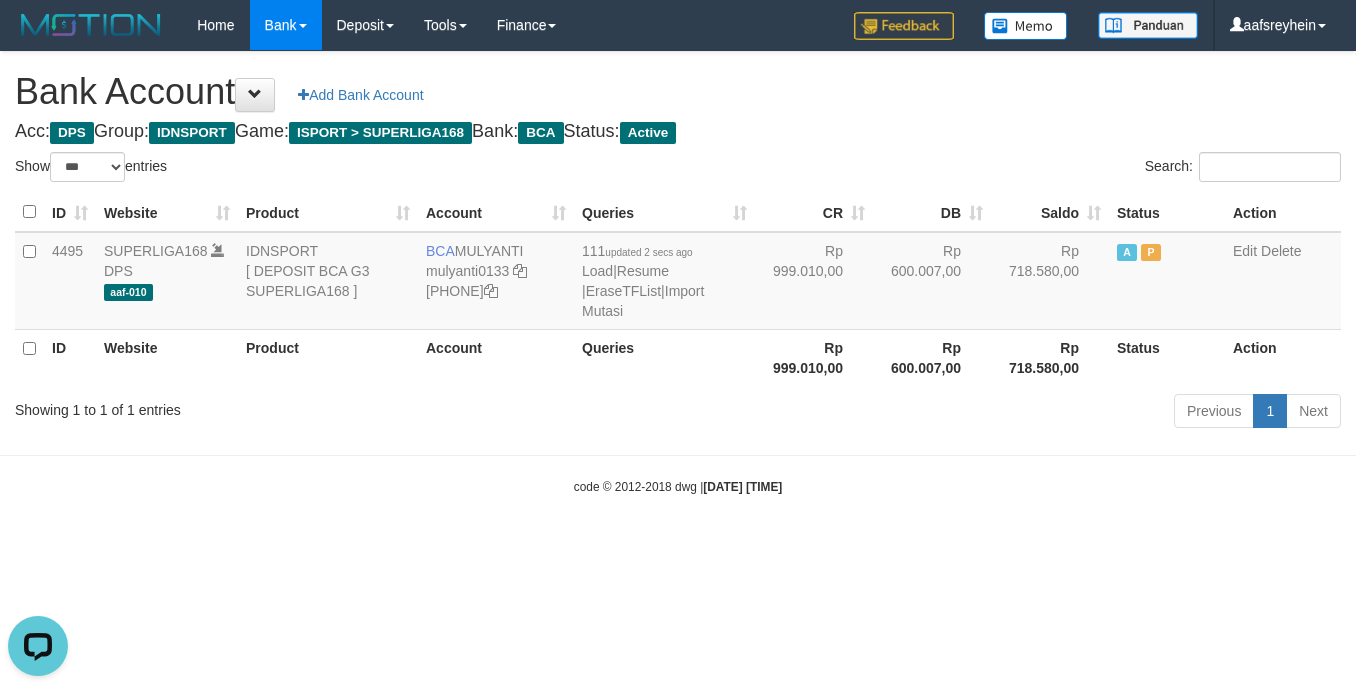 scroll, scrollTop: 0, scrollLeft: 0, axis: both 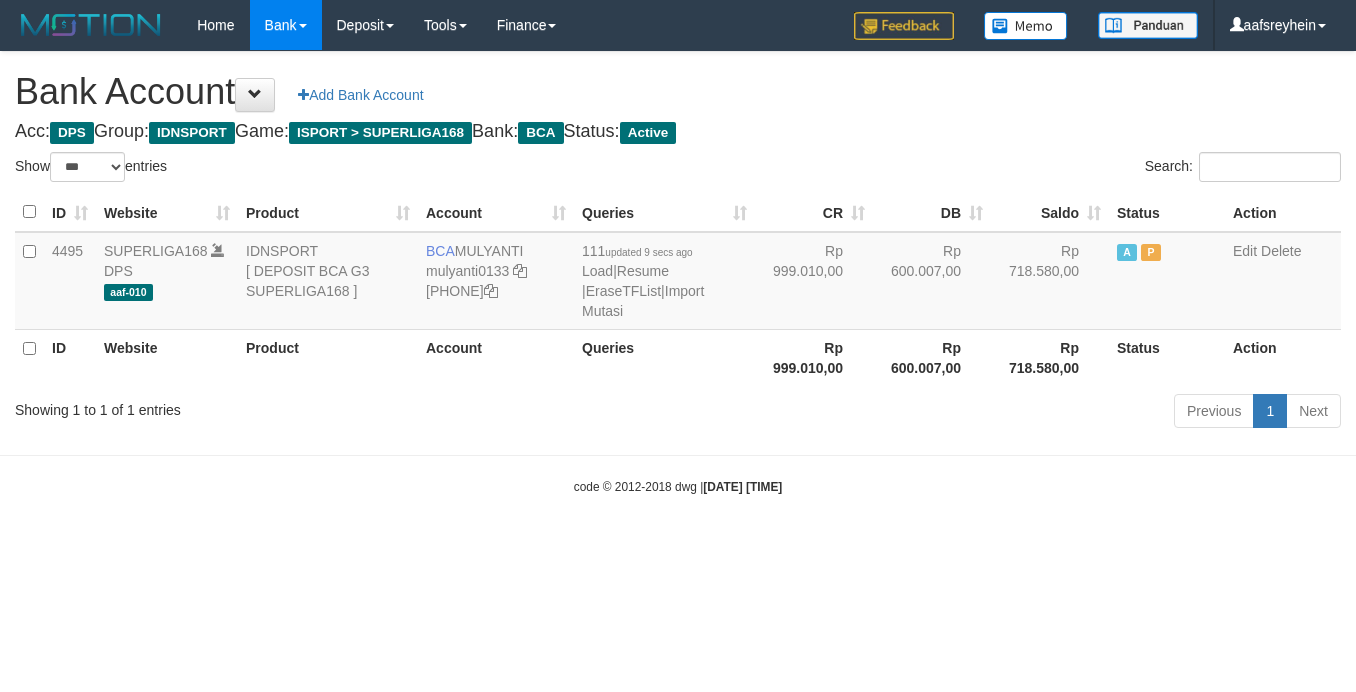 select on "***" 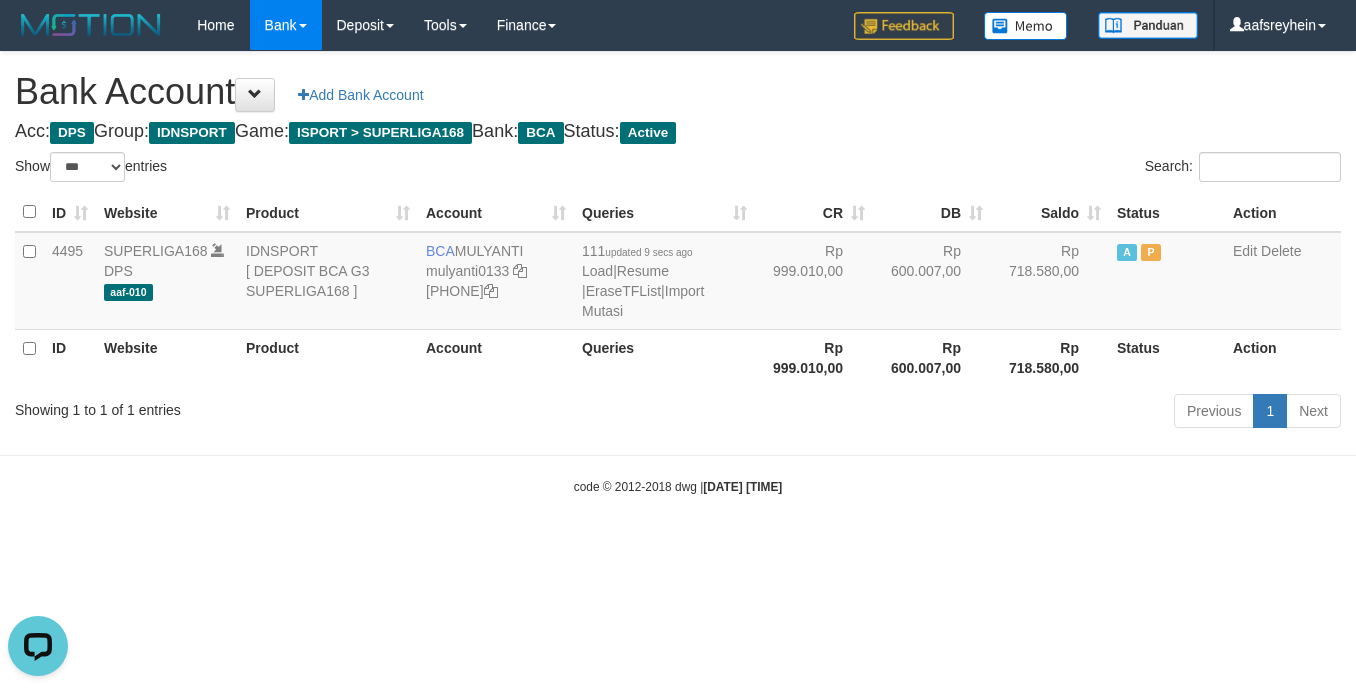 scroll, scrollTop: 0, scrollLeft: 0, axis: both 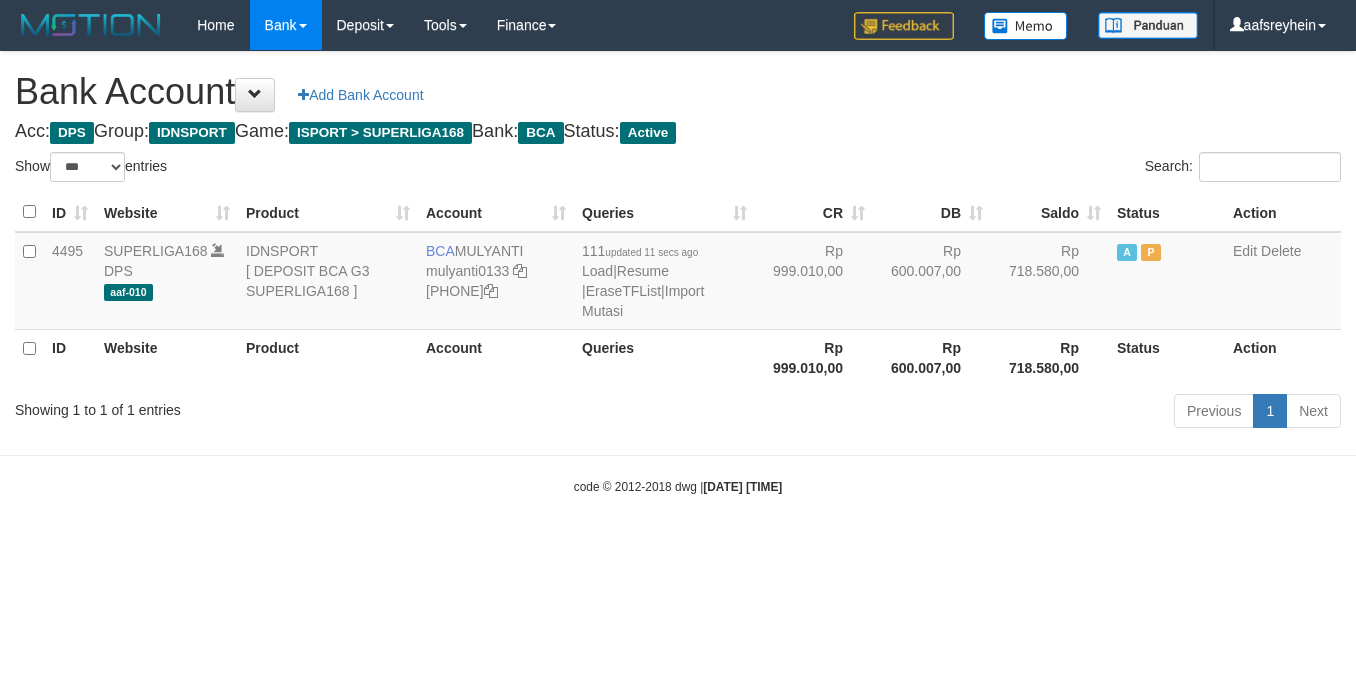 select on "***" 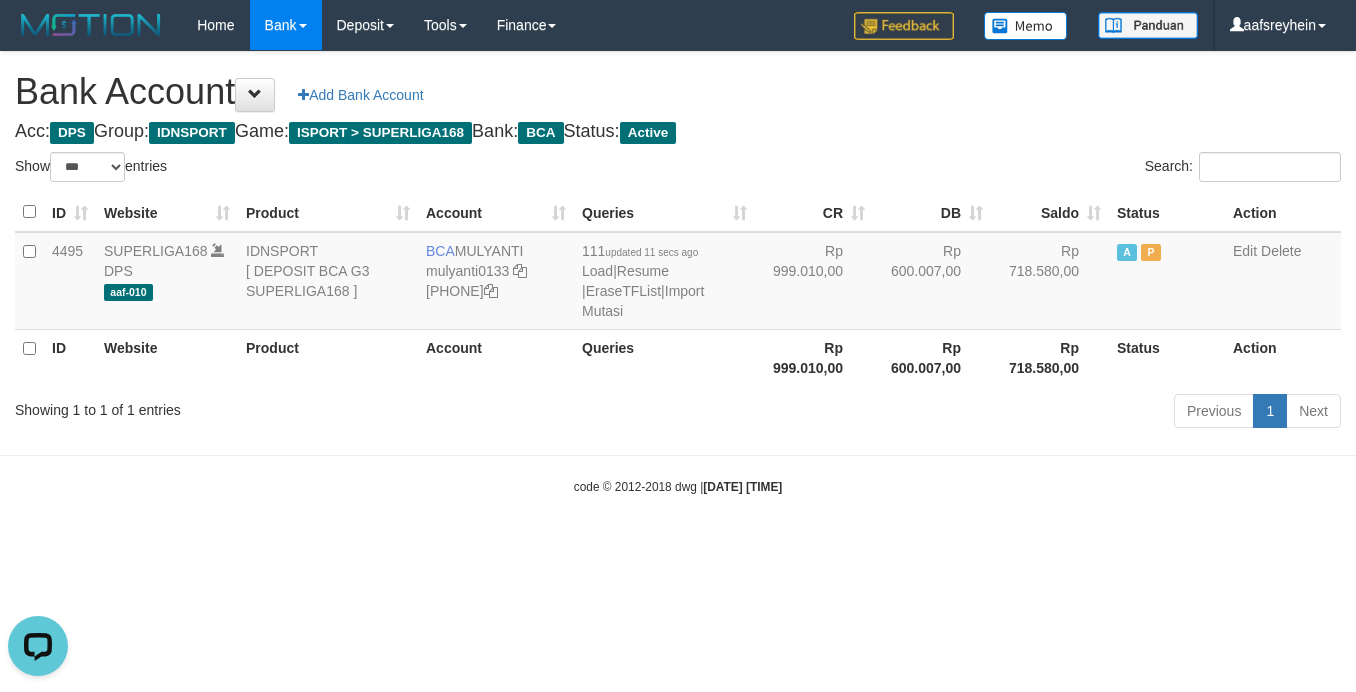 scroll, scrollTop: 0, scrollLeft: 0, axis: both 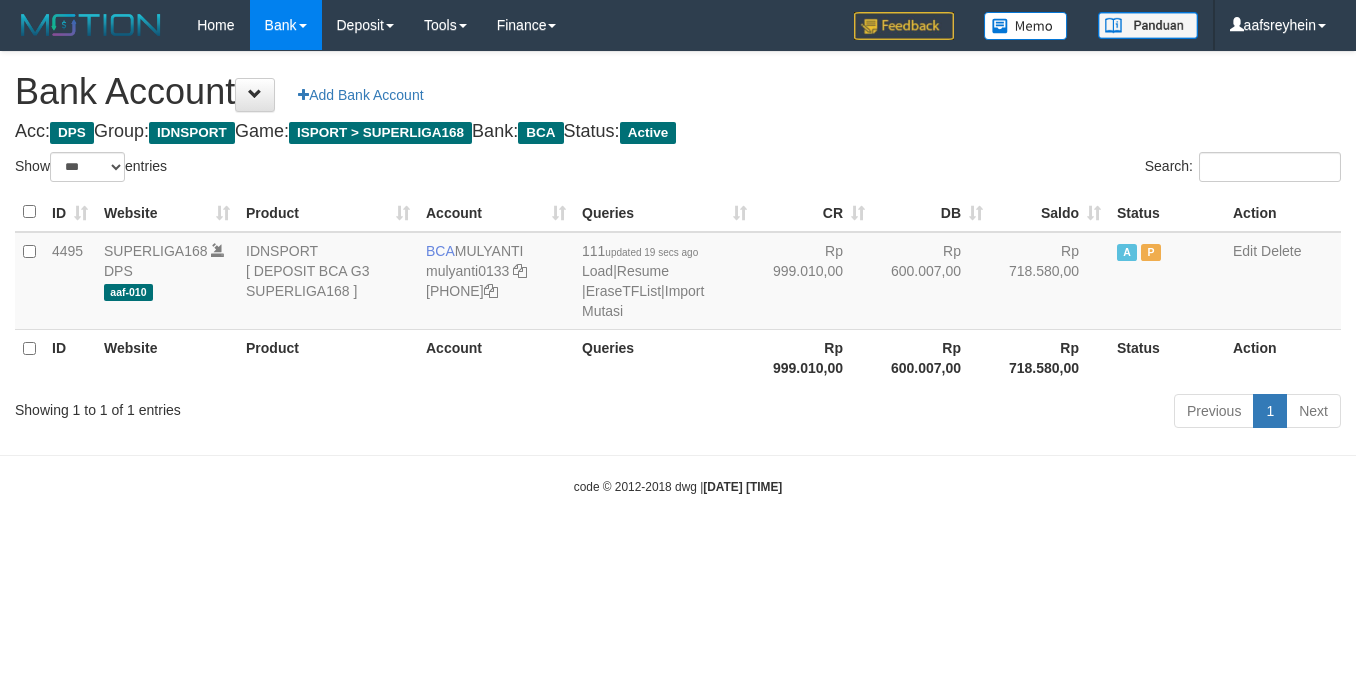 select on "***" 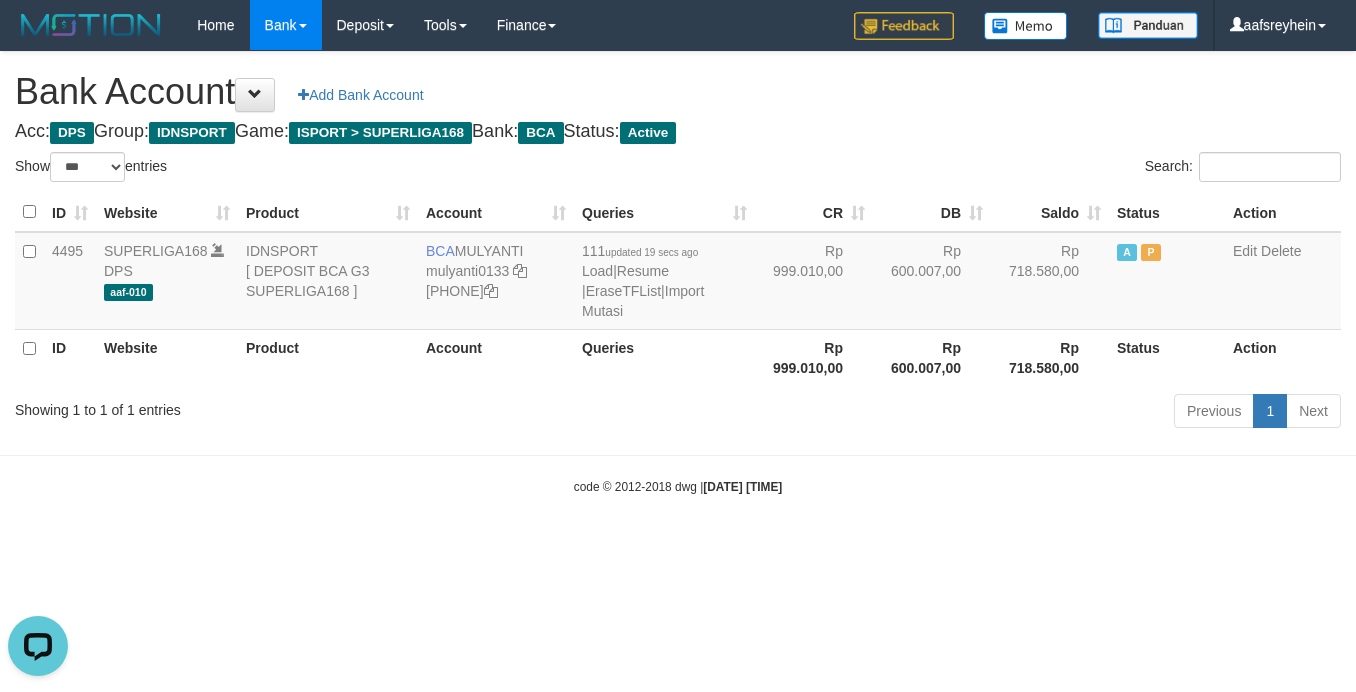 scroll, scrollTop: 0, scrollLeft: 0, axis: both 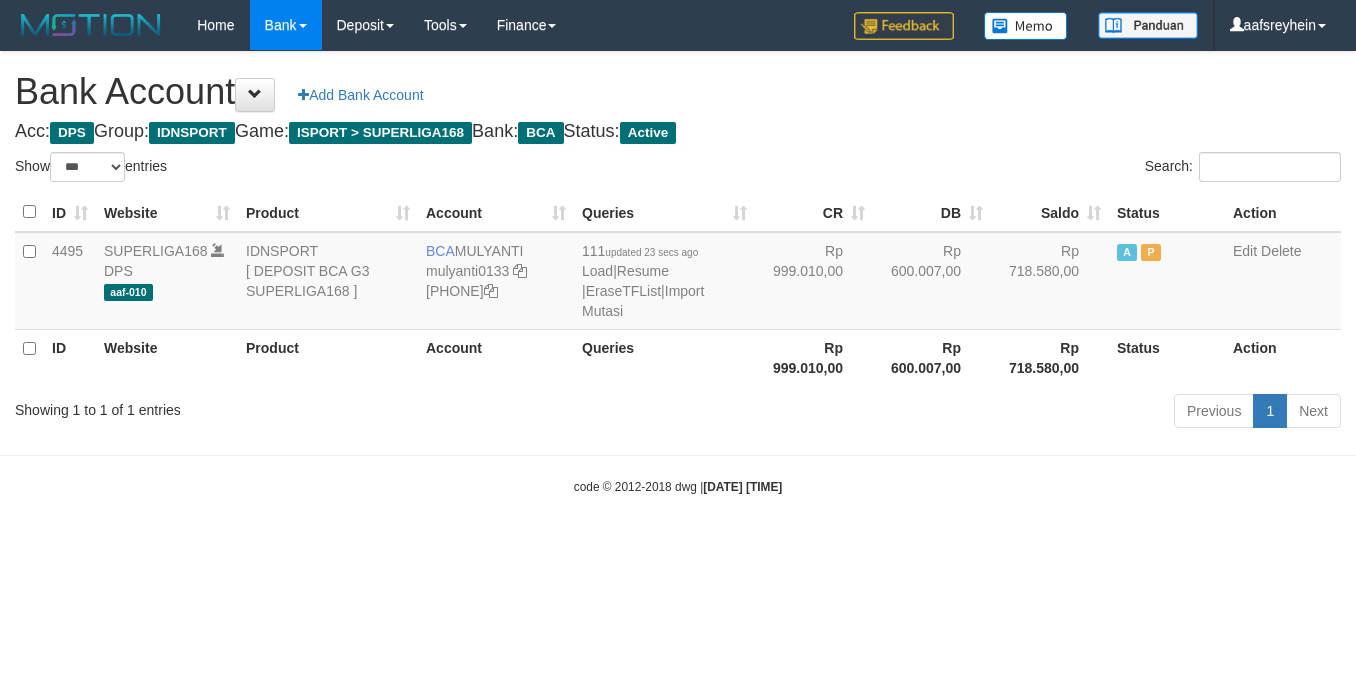 select on "***" 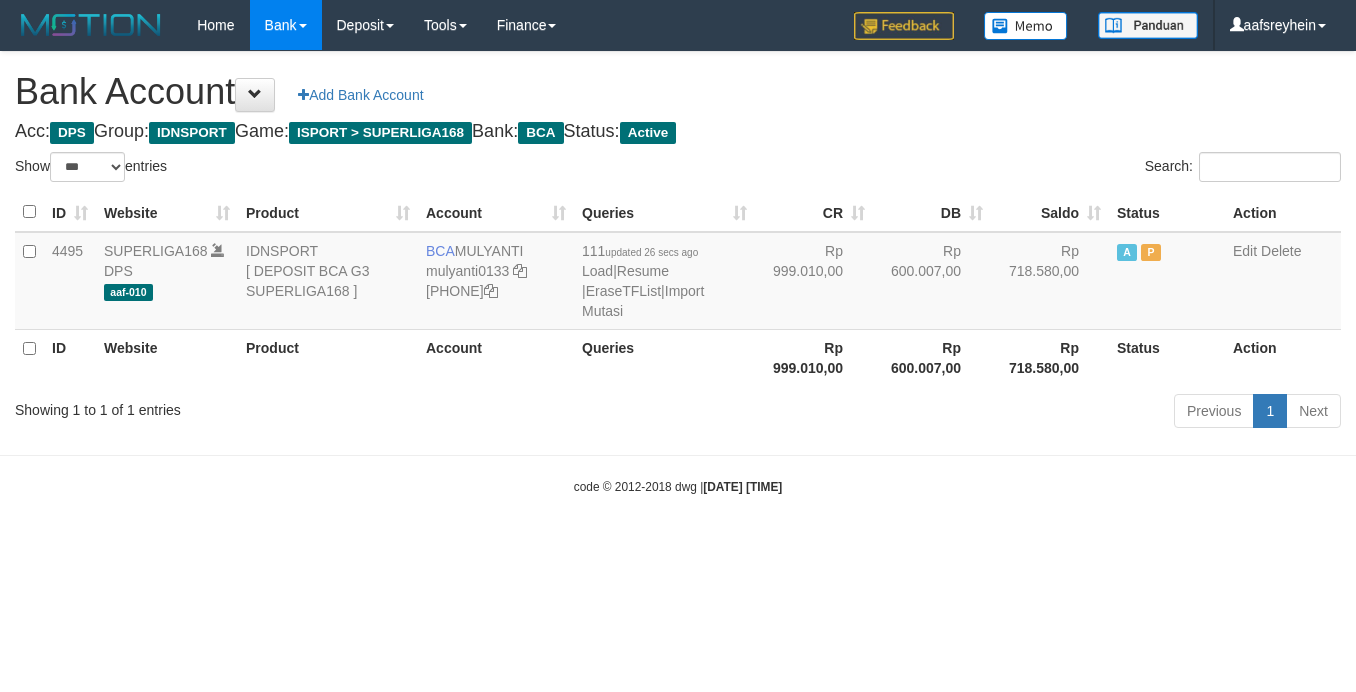 select on "***" 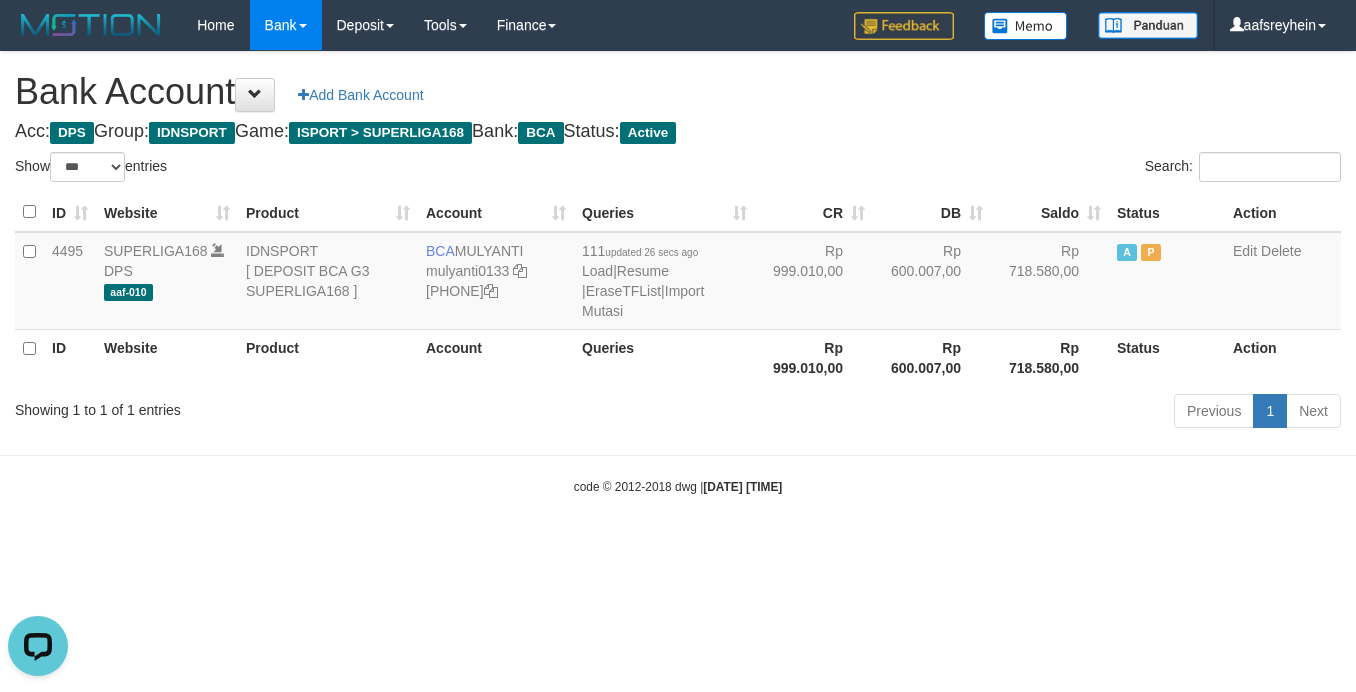 scroll, scrollTop: 0, scrollLeft: 0, axis: both 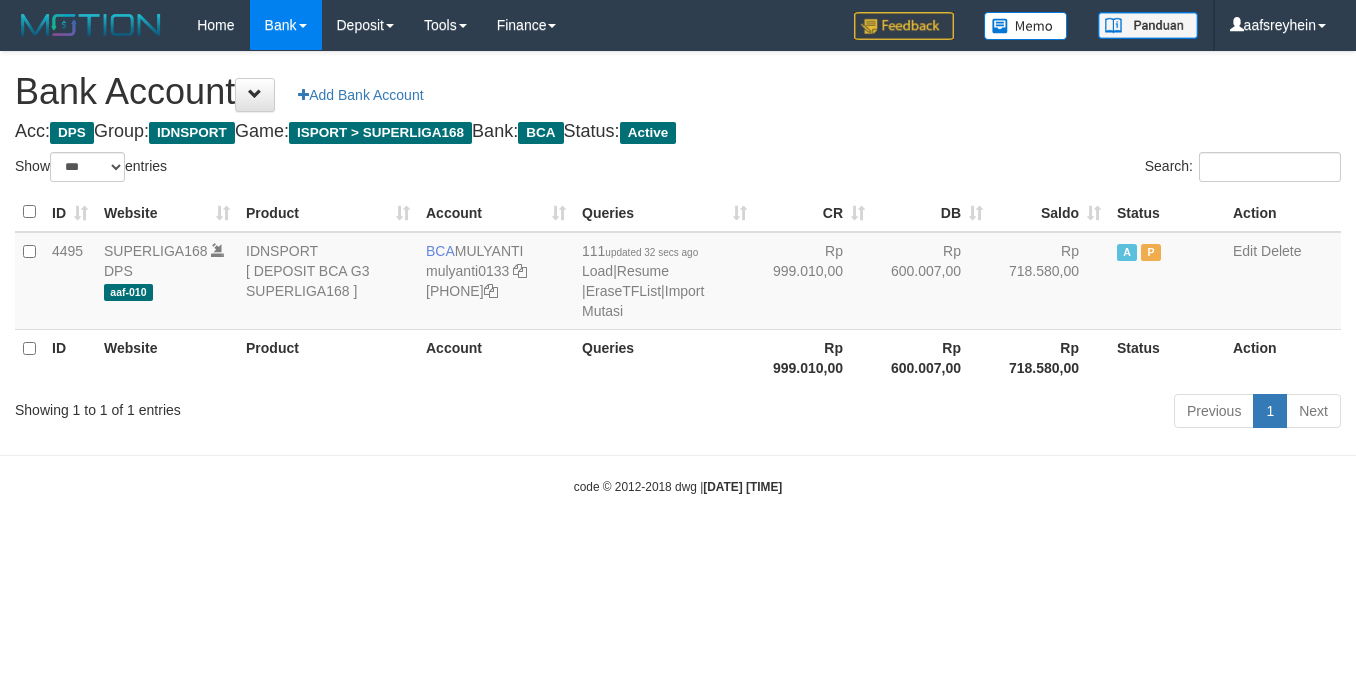 select on "***" 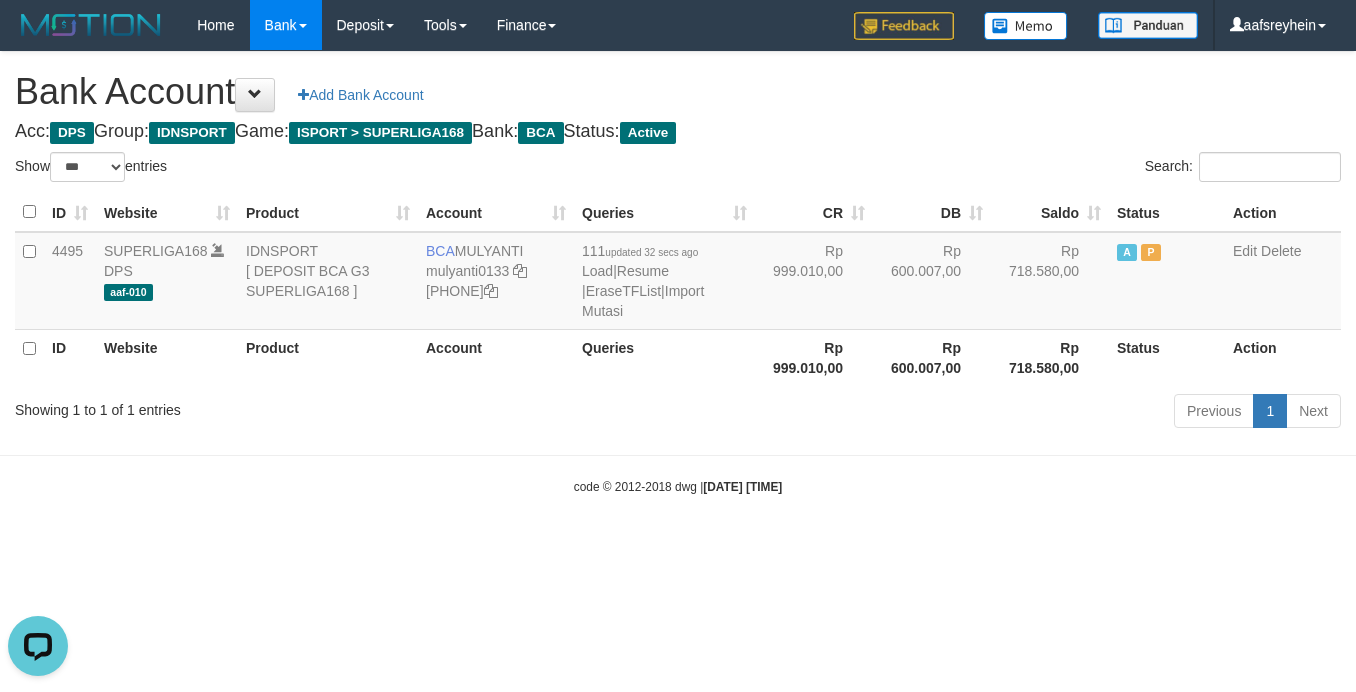 scroll, scrollTop: 0, scrollLeft: 0, axis: both 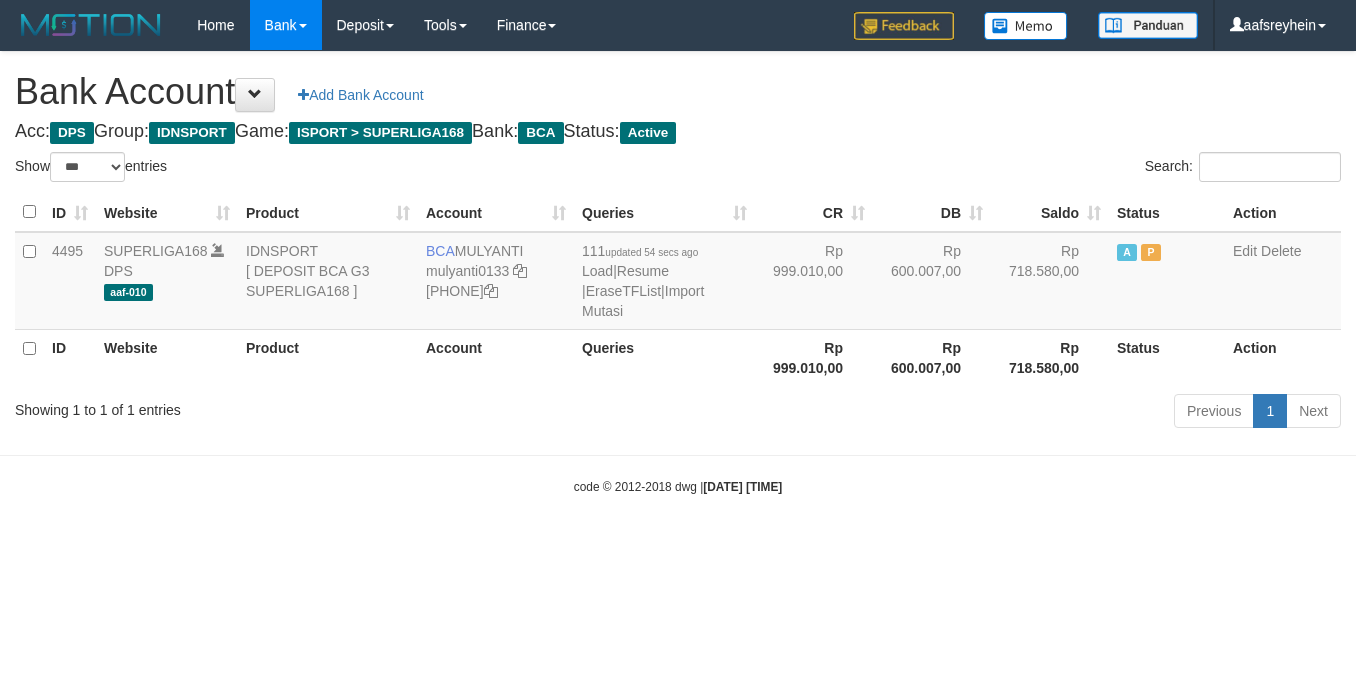 select on "***" 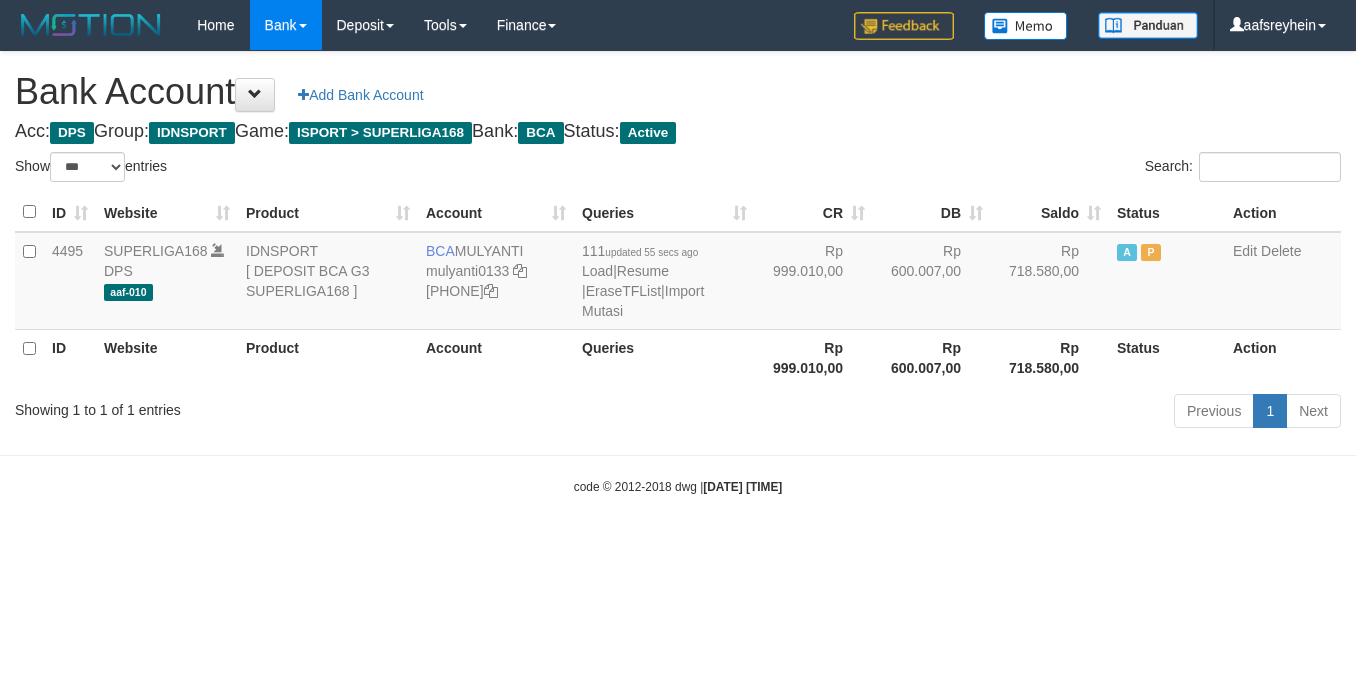 select on "***" 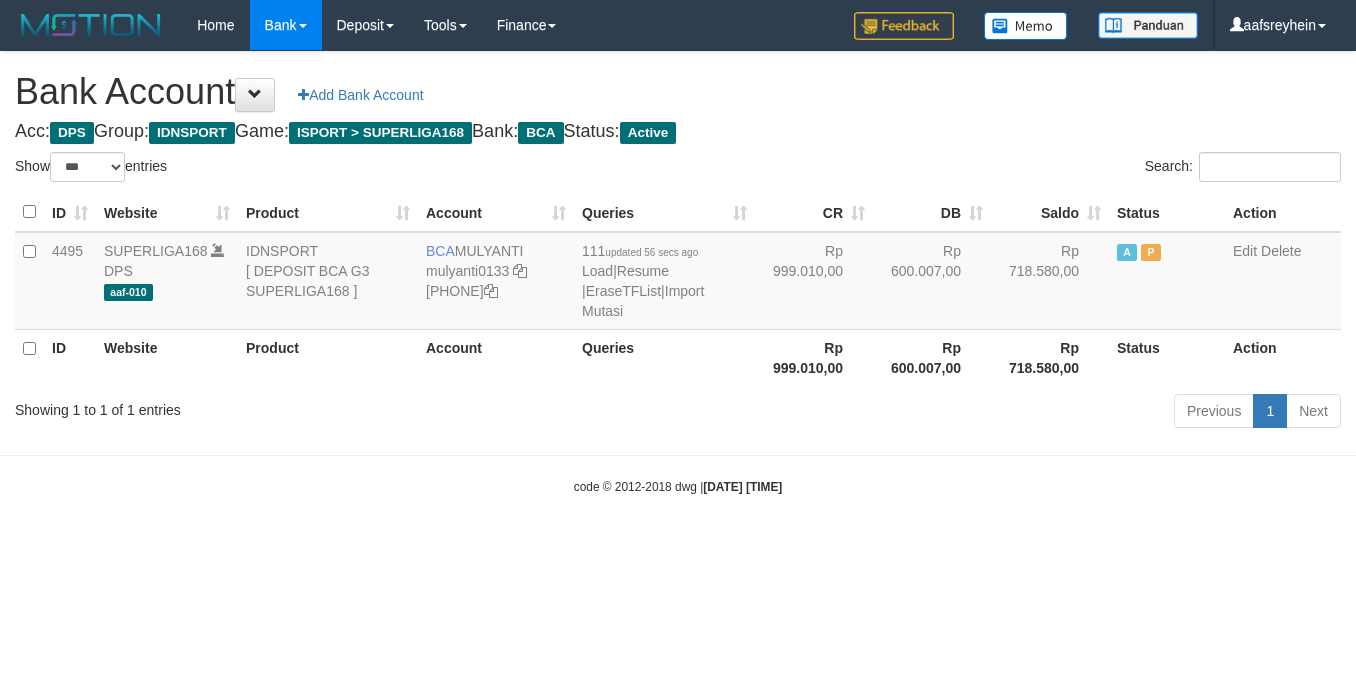 select on "***" 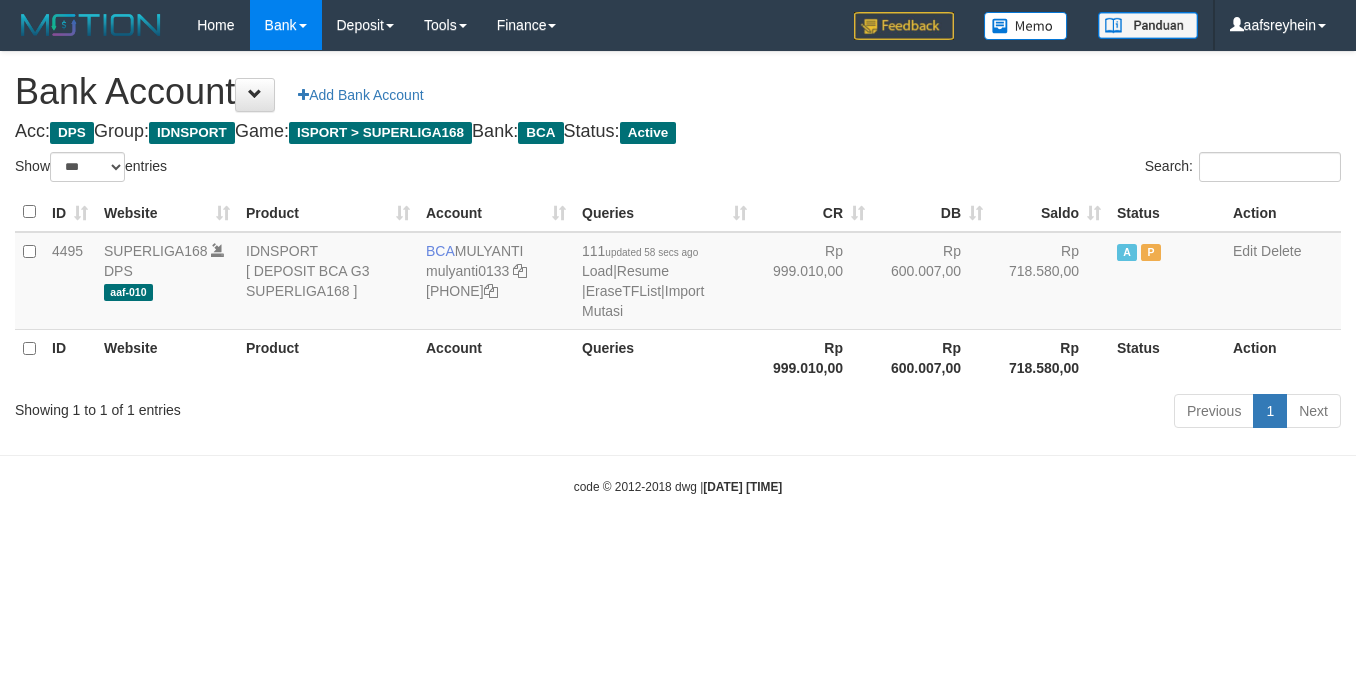 select on "***" 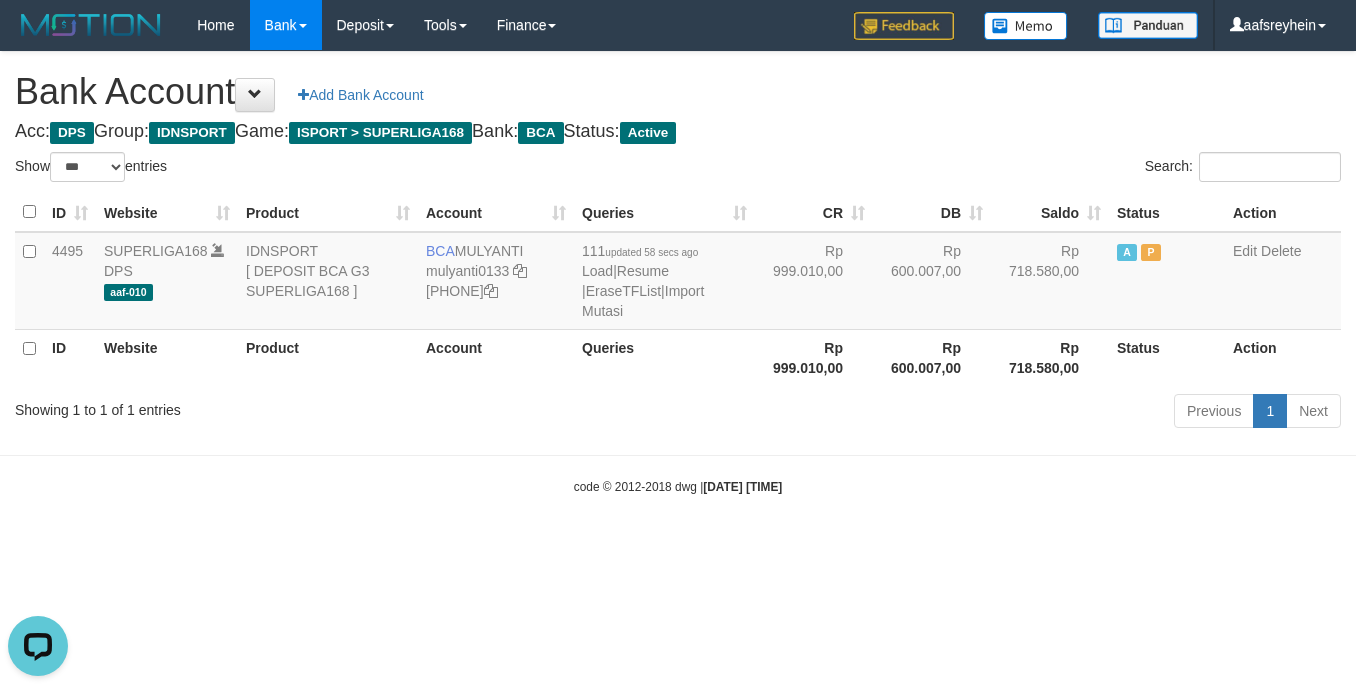 scroll, scrollTop: 0, scrollLeft: 0, axis: both 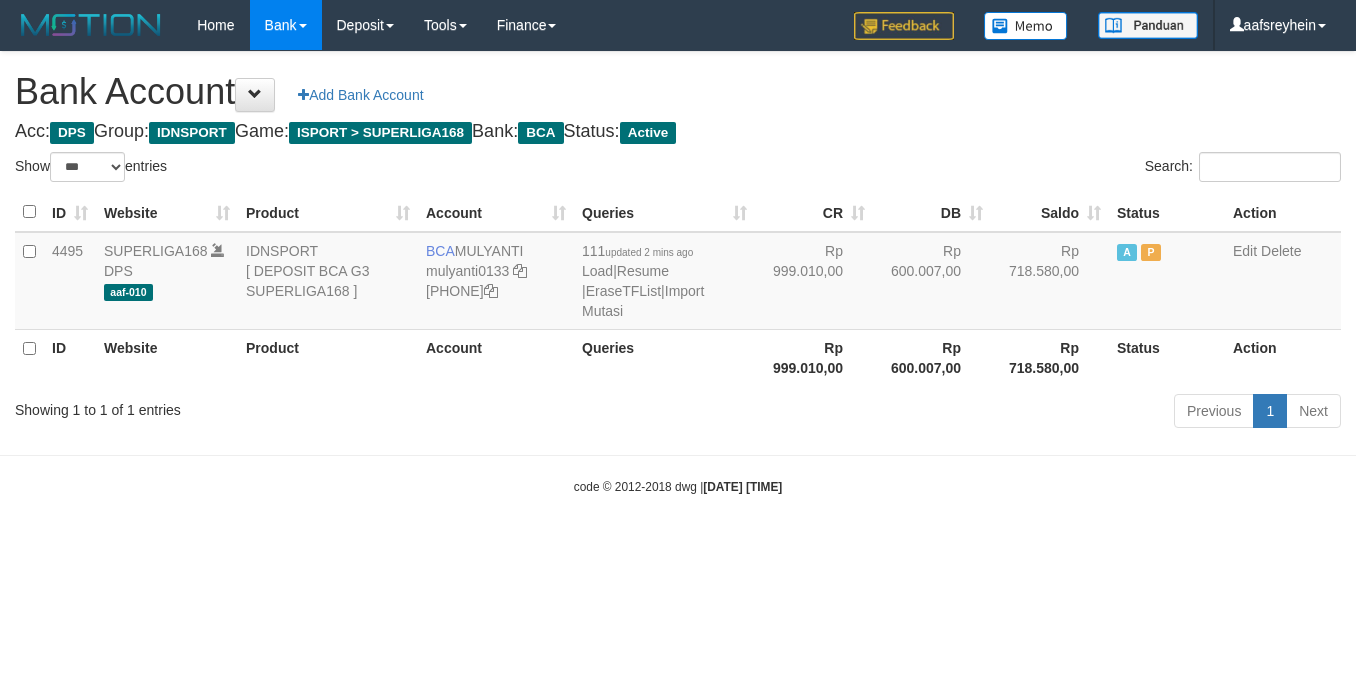 select on "***" 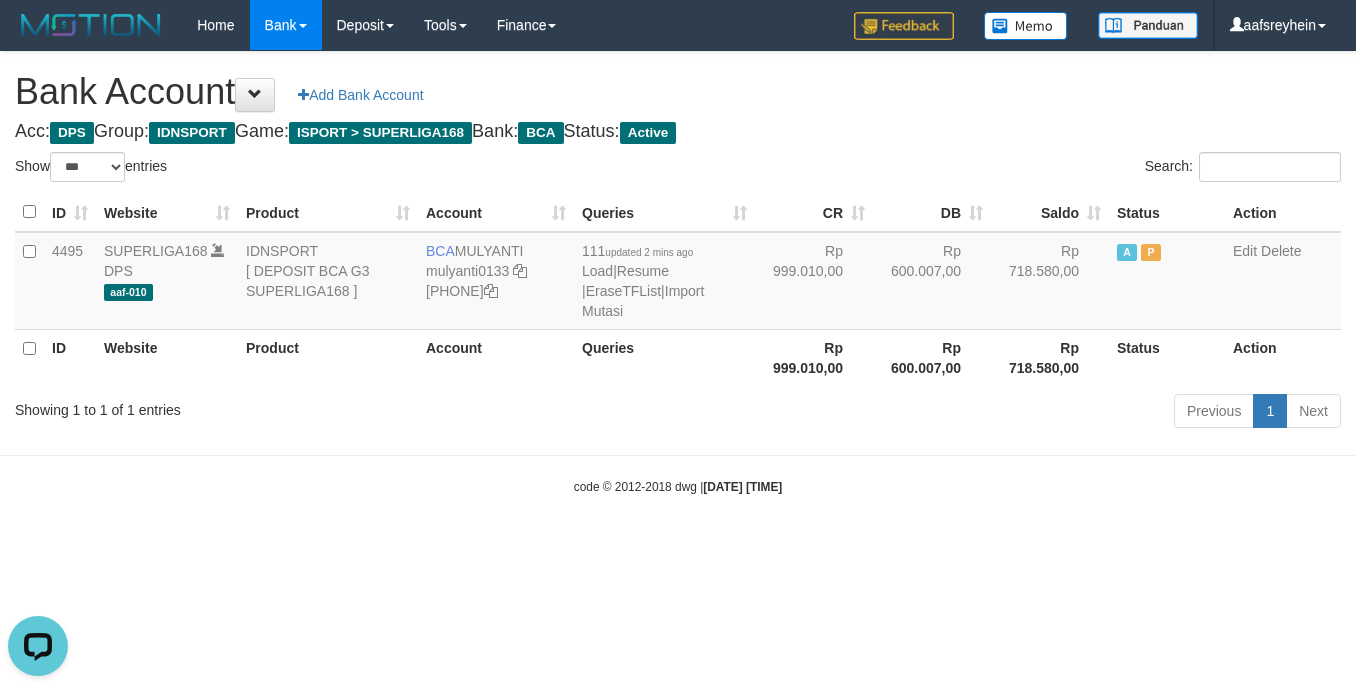 scroll, scrollTop: 0, scrollLeft: 0, axis: both 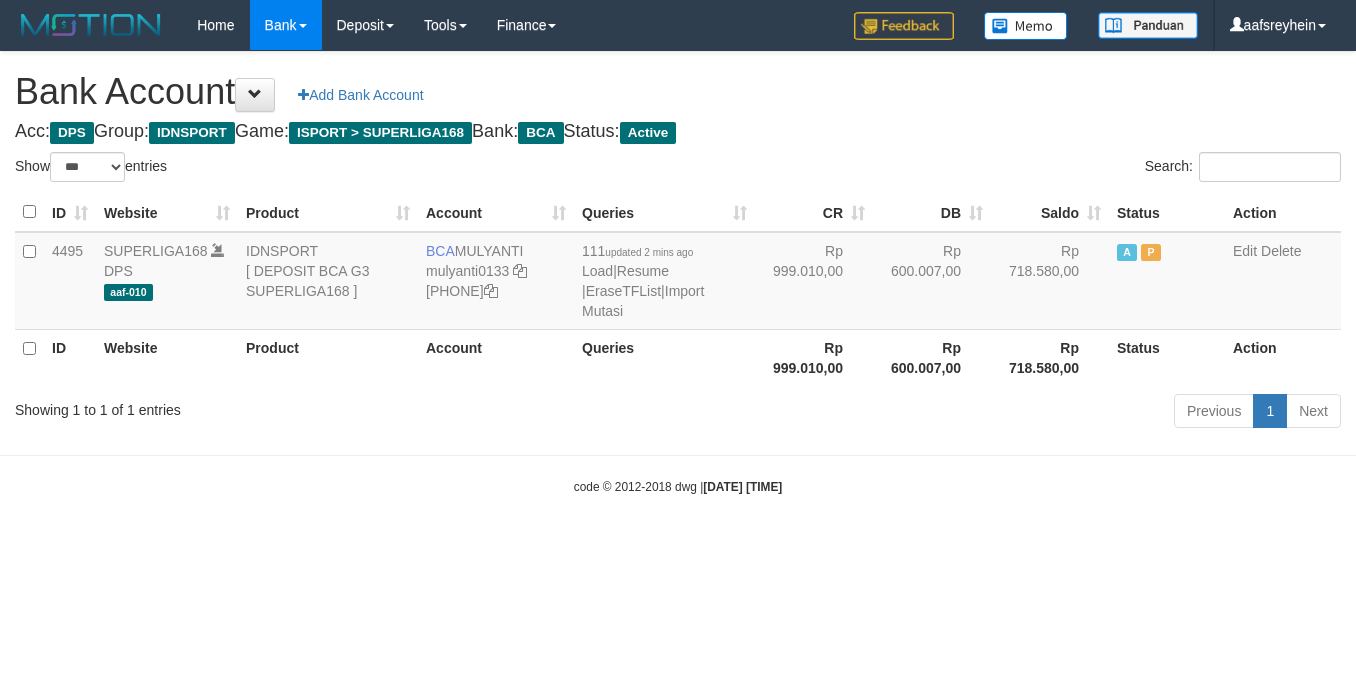 select on "***" 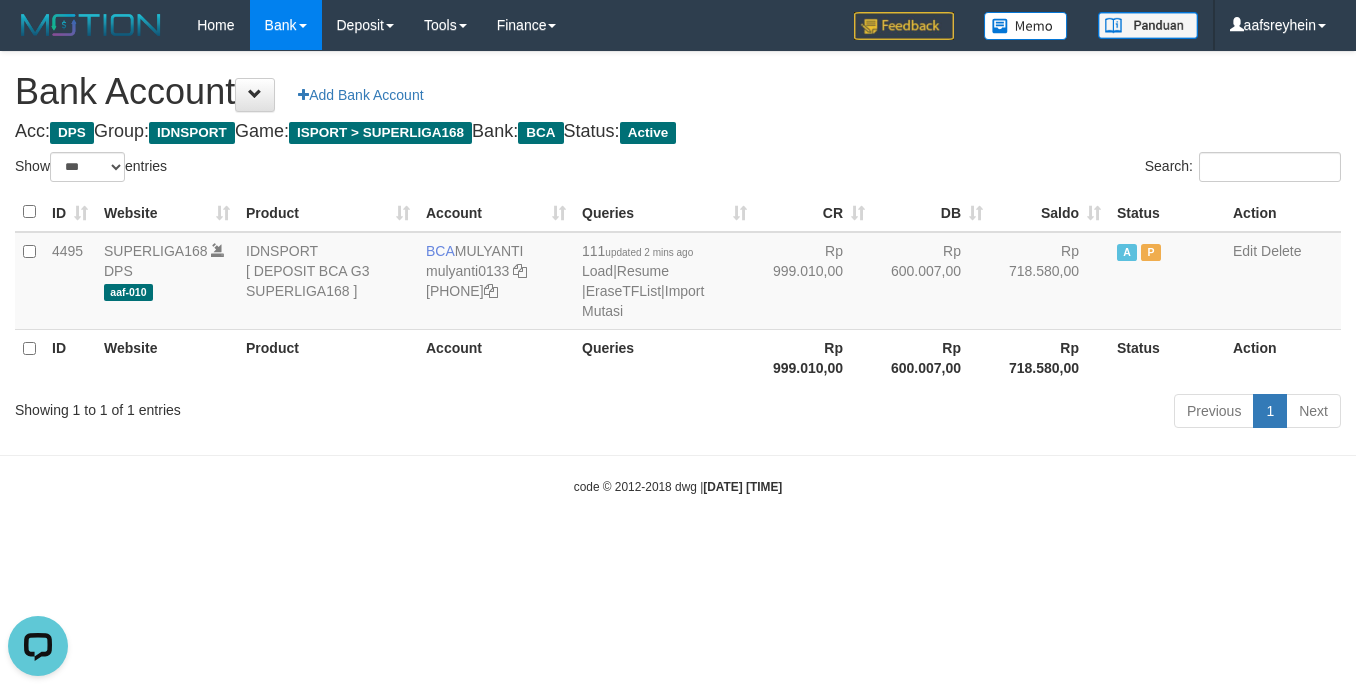scroll, scrollTop: 0, scrollLeft: 0, axis: both 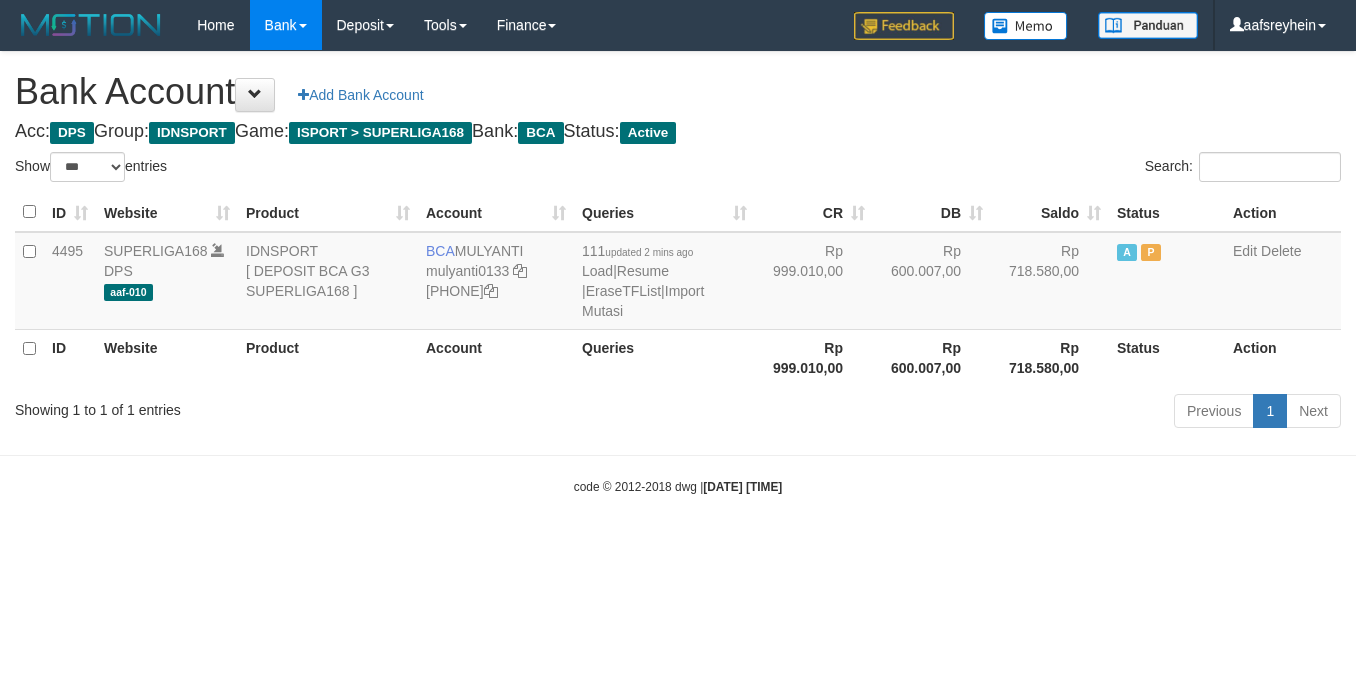 select on "***" 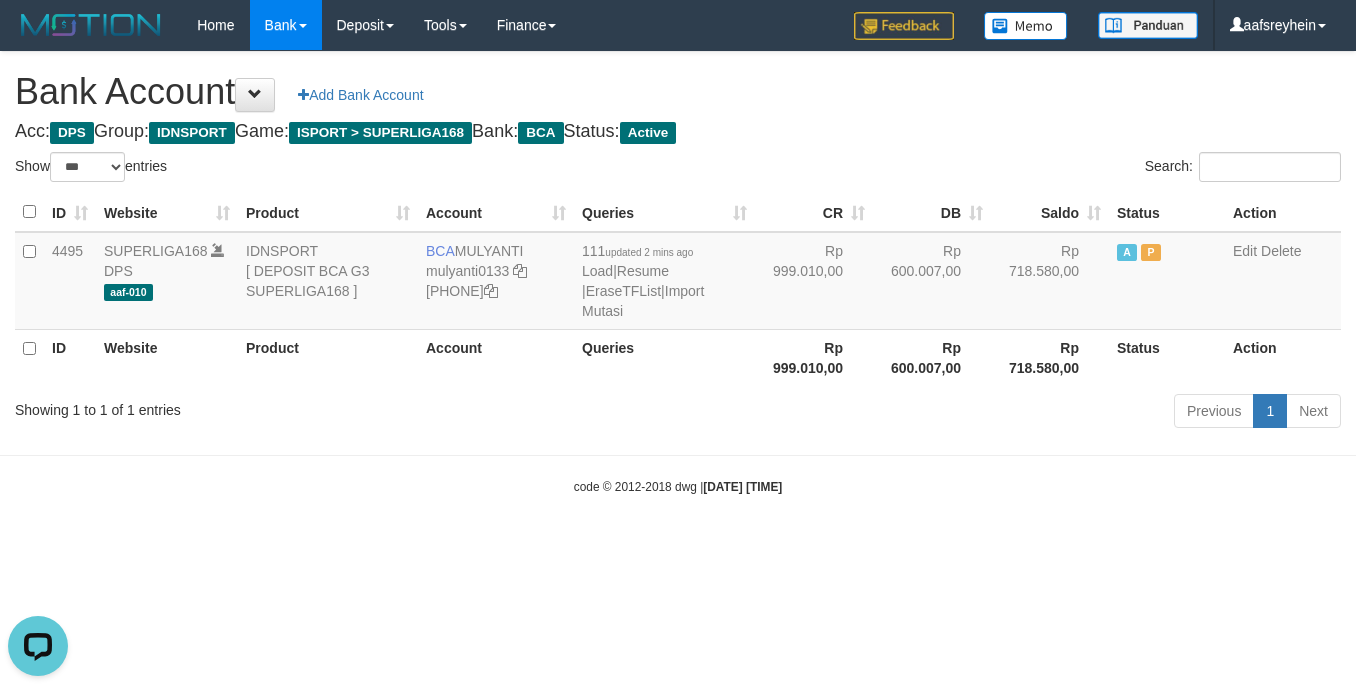 scroll, scrollTop: 0, scrollLeft: 0, axis: both 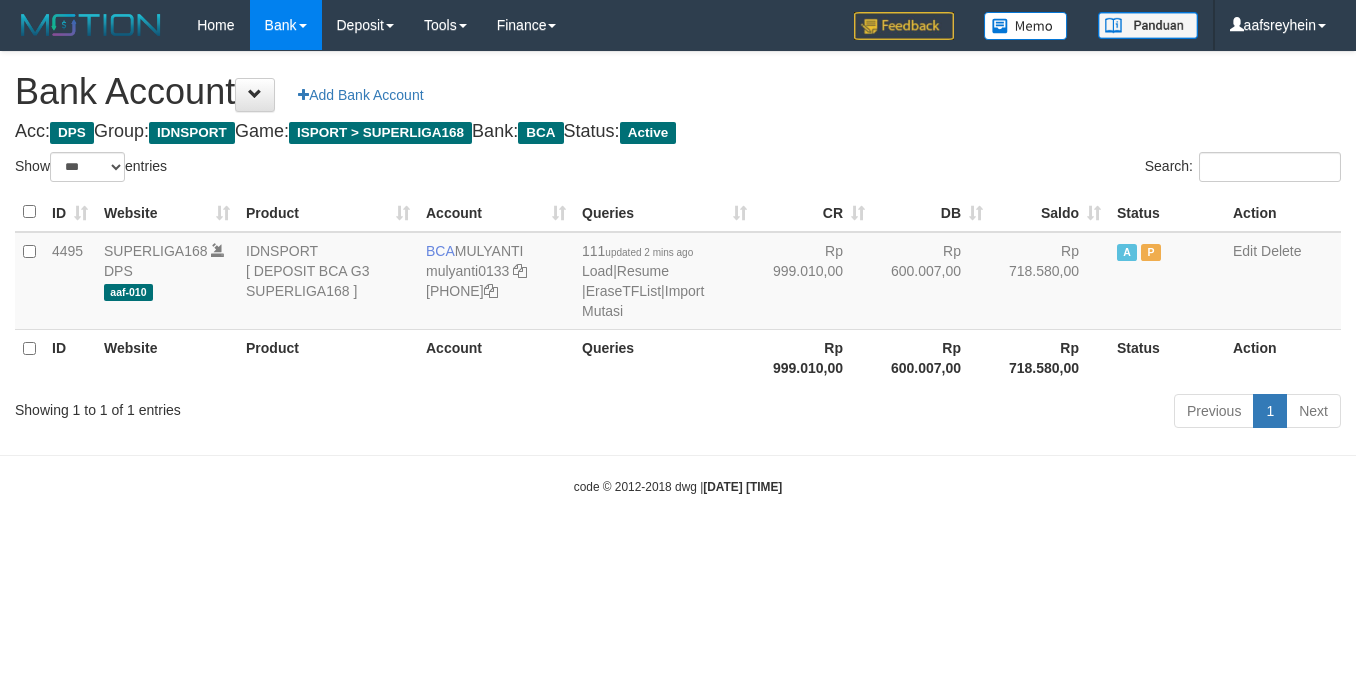 select on "***" 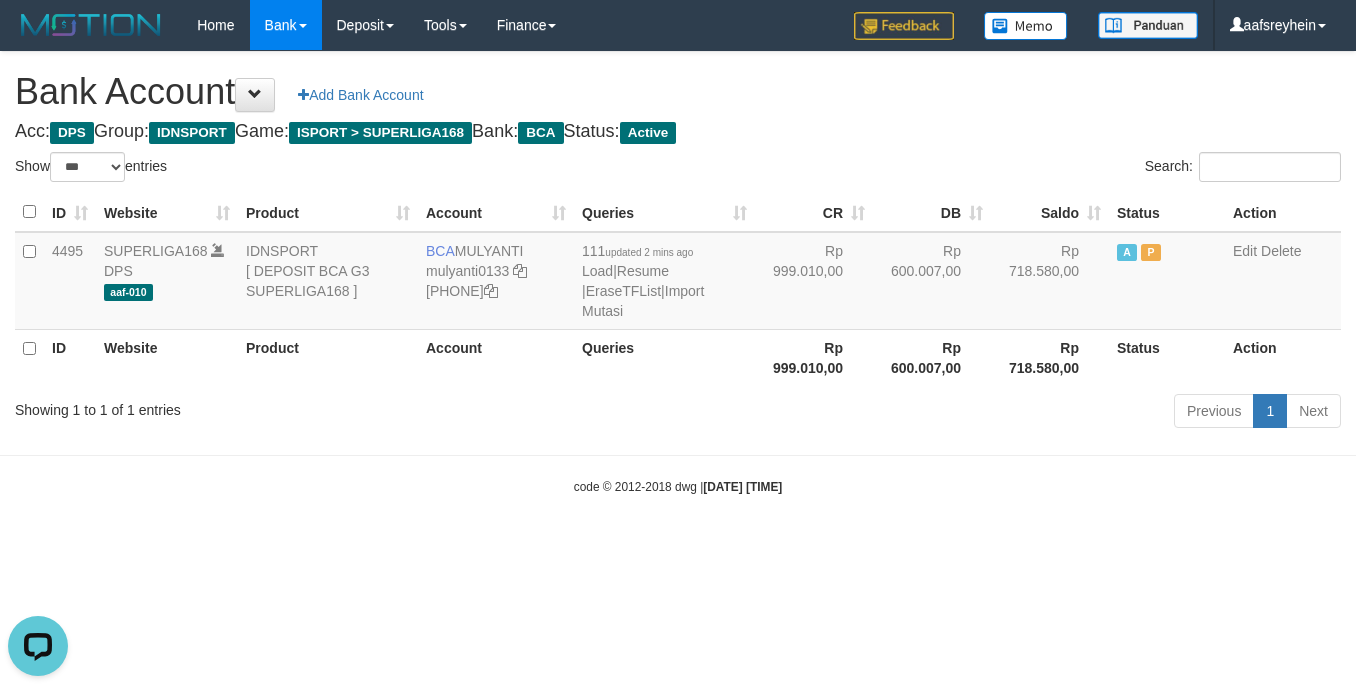 scroll, scrollTop: 0, scrollLeft: 0, axis: both 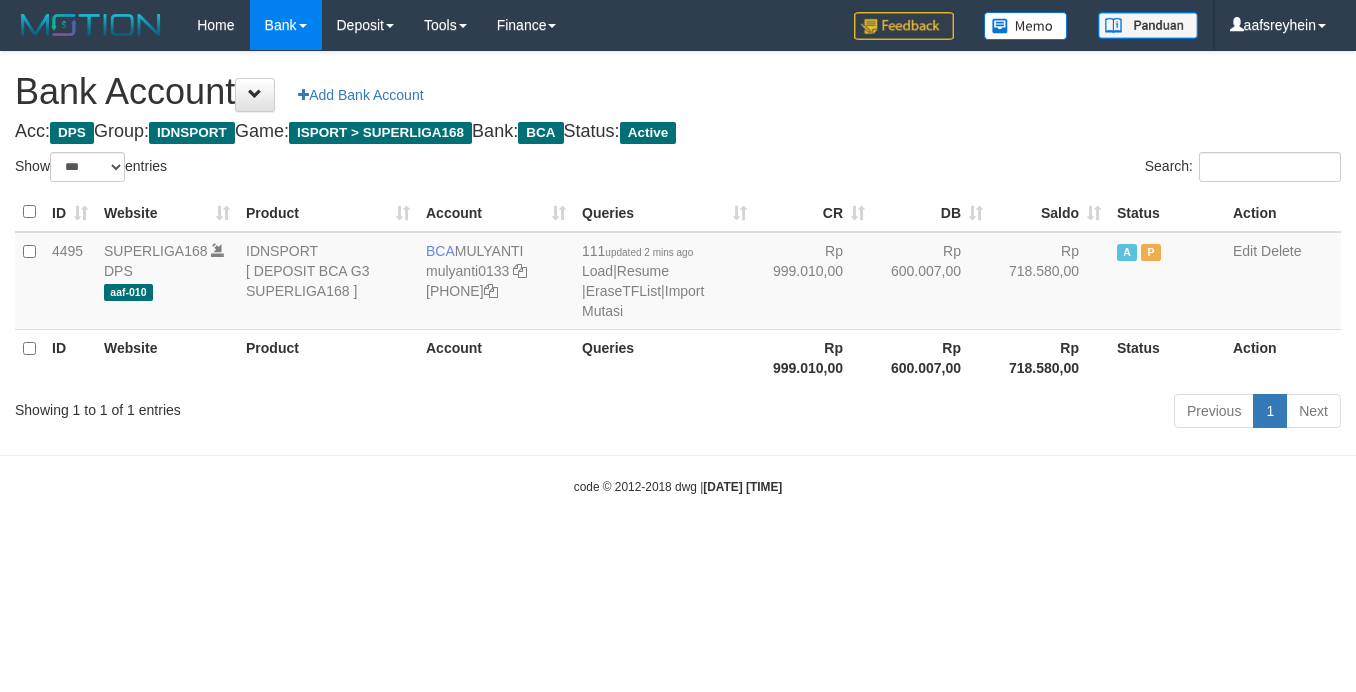 select on "***" 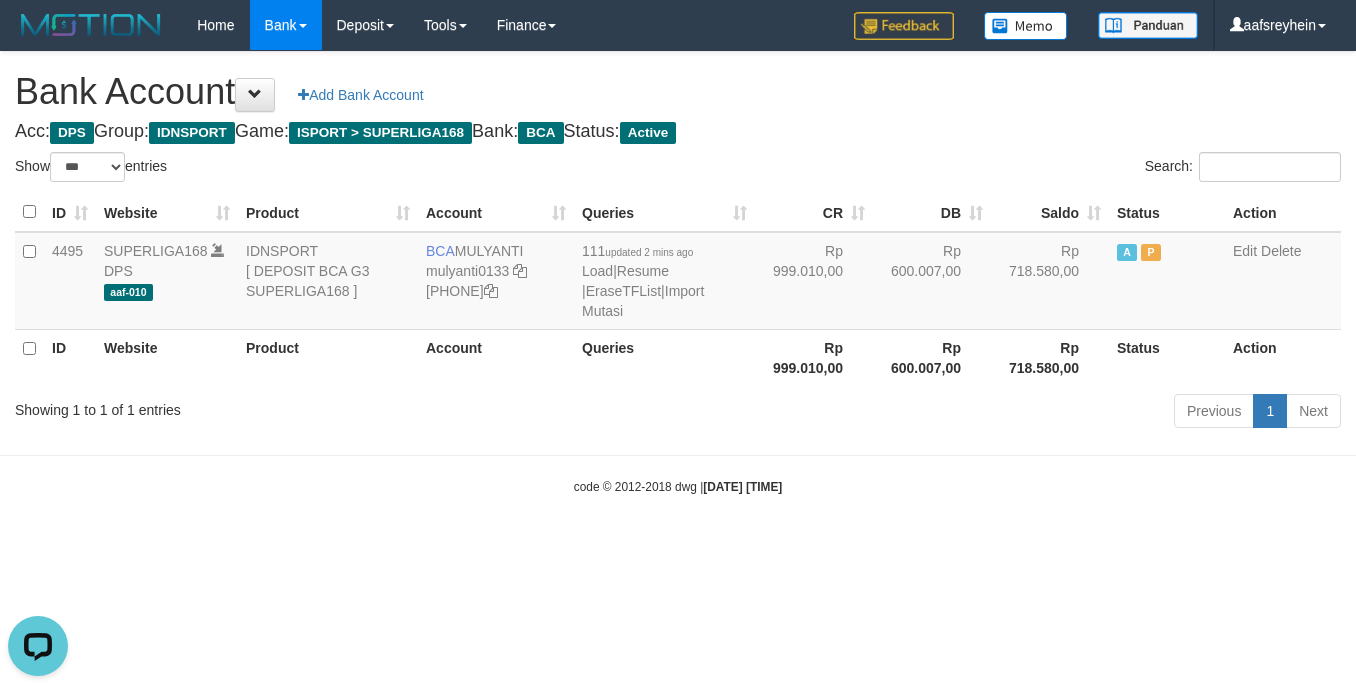scroll, scrollTop: 0, scrollLeft: 0, axis: both 